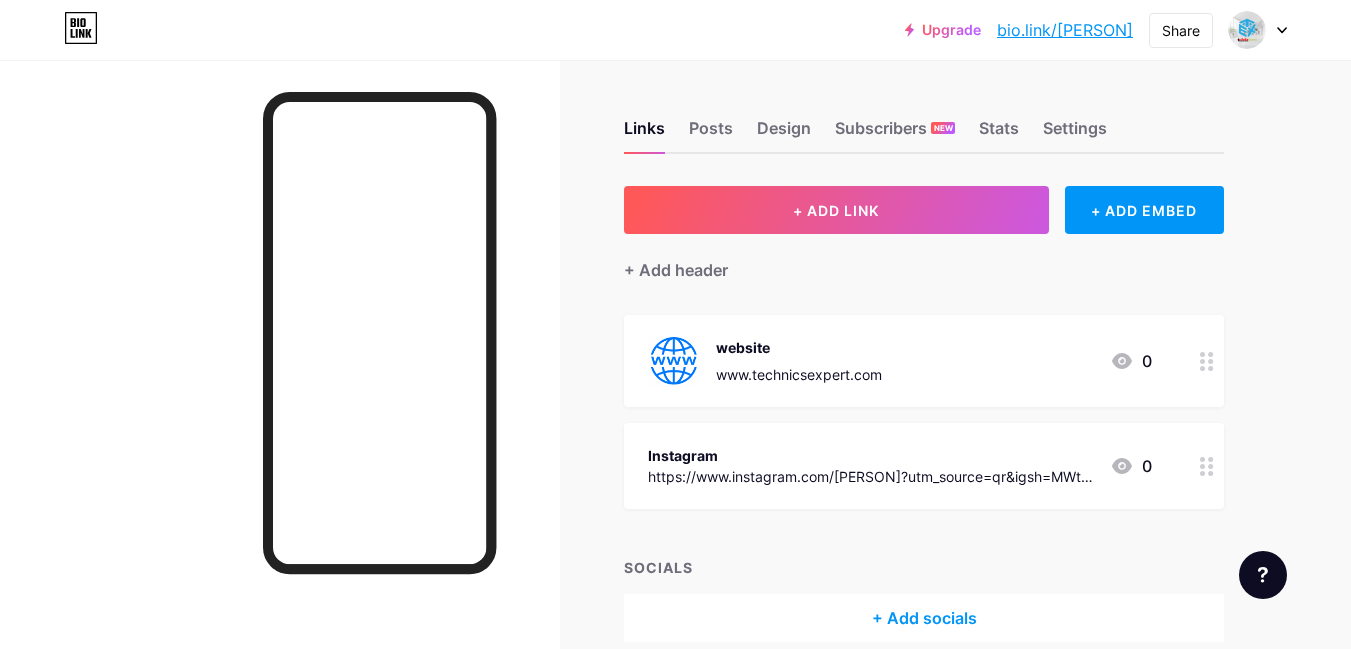 scroll, scrollTop: 0, scrollLeft: 0, axis: both 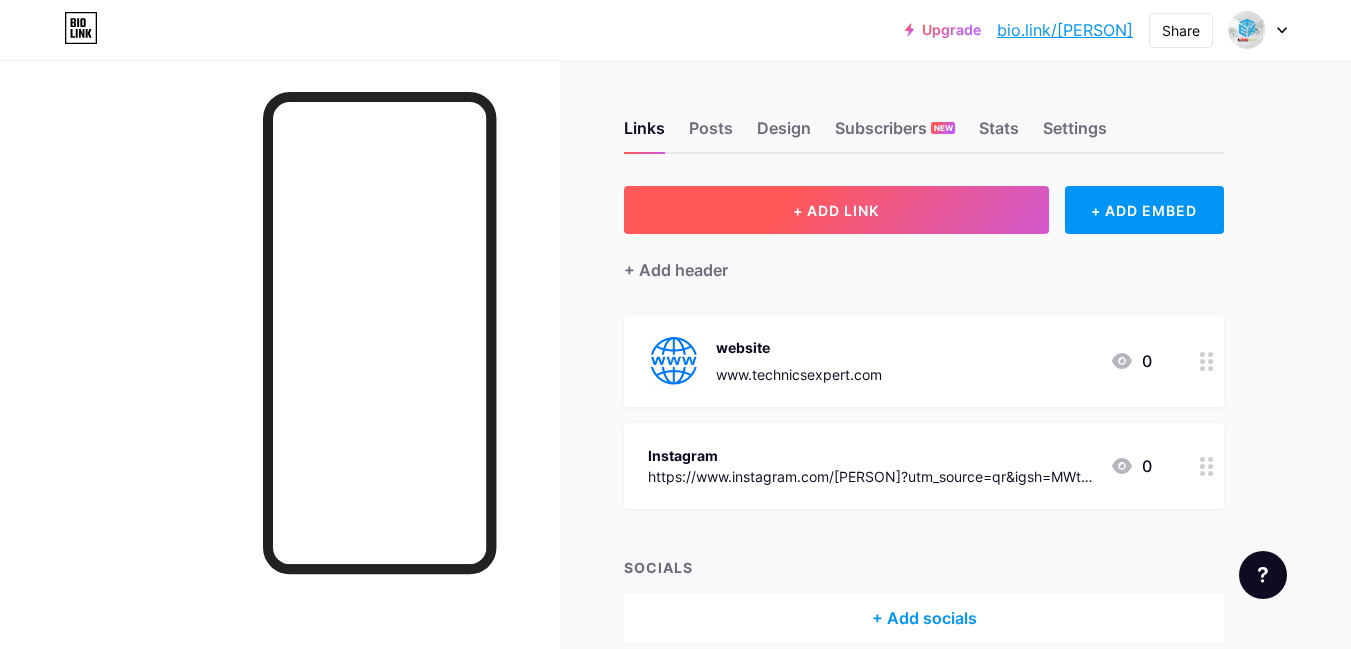 click on "+ ADD LINK" at bounding box center [836, 210] 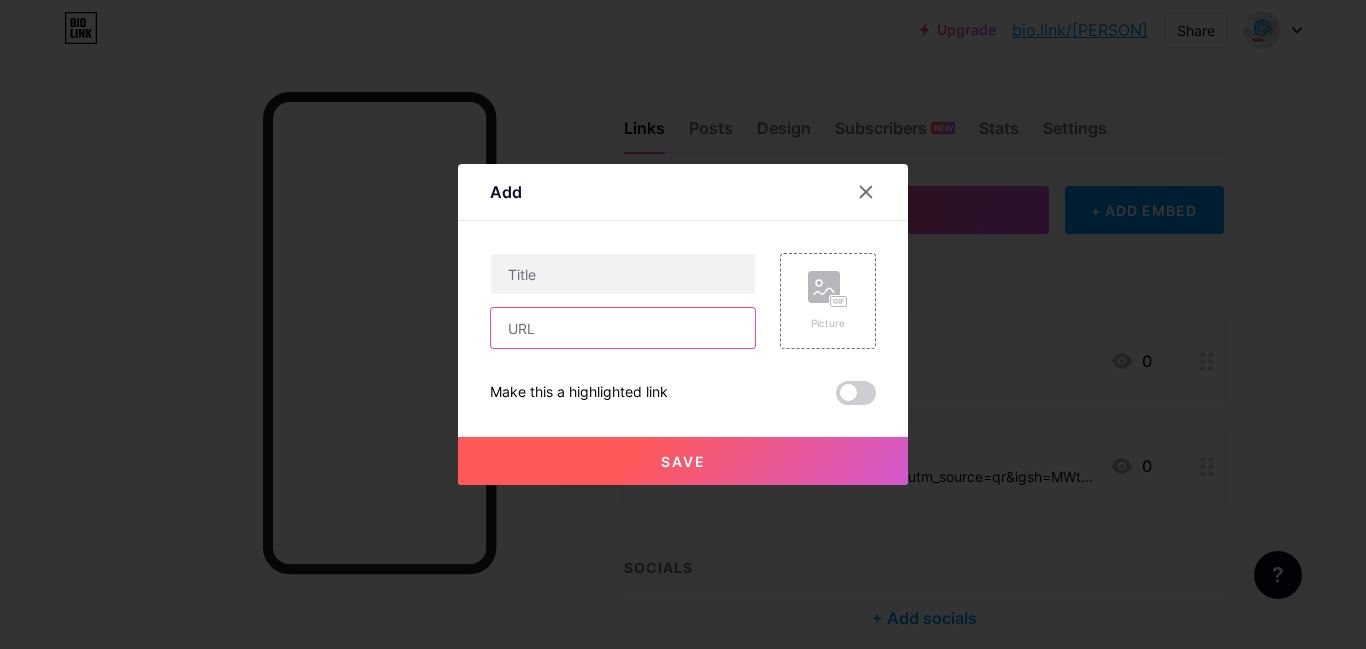 click at bounding box center (623, 328) 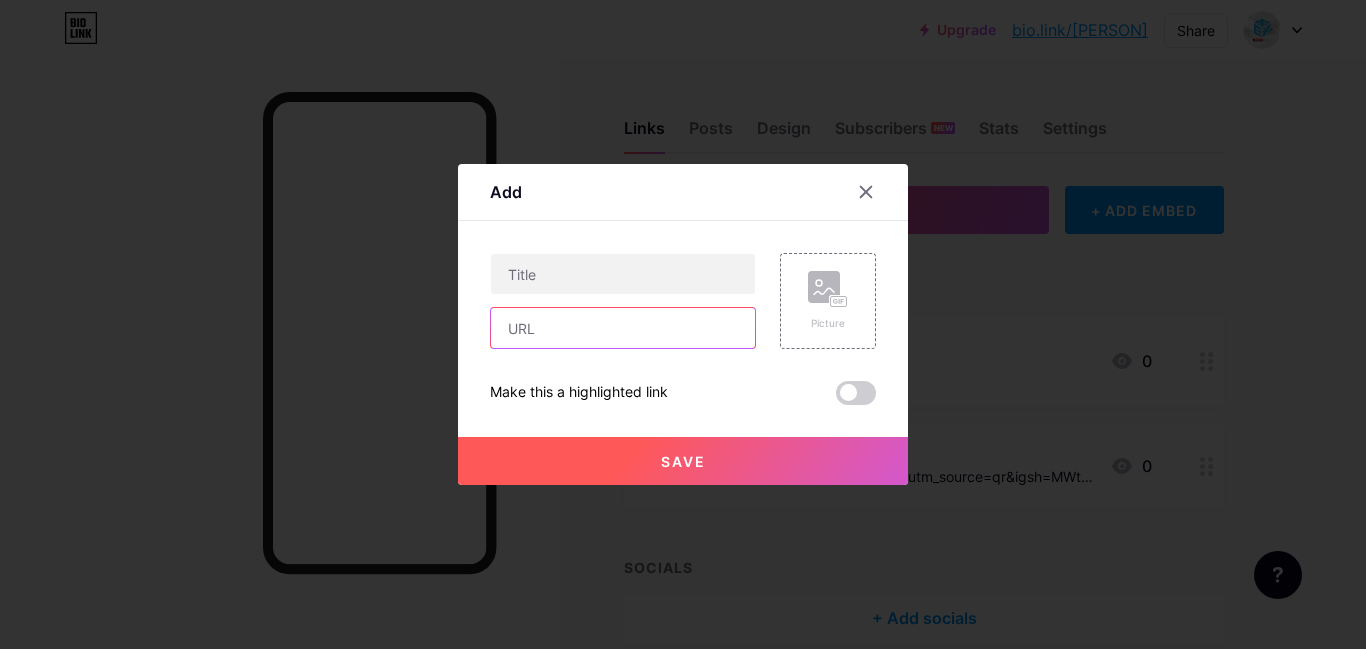 paste on "https://wa.me/[PHONE]" 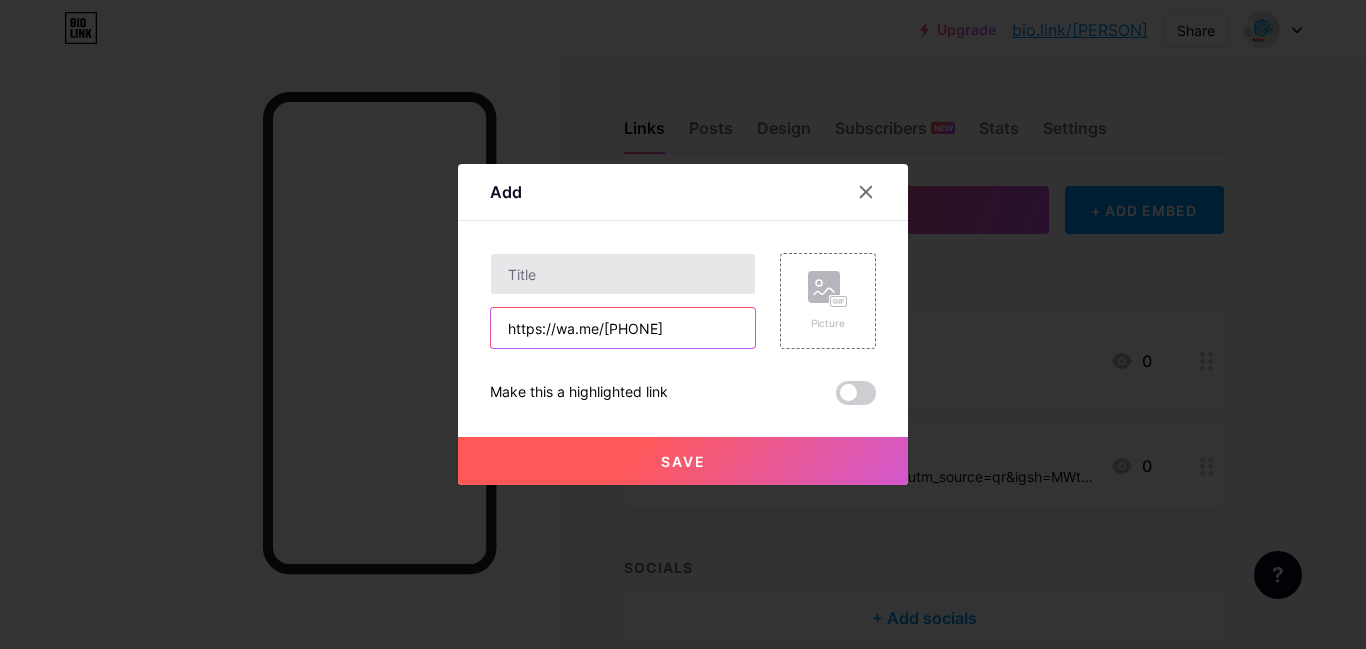 type on "https://wa.me/[PHONE]" 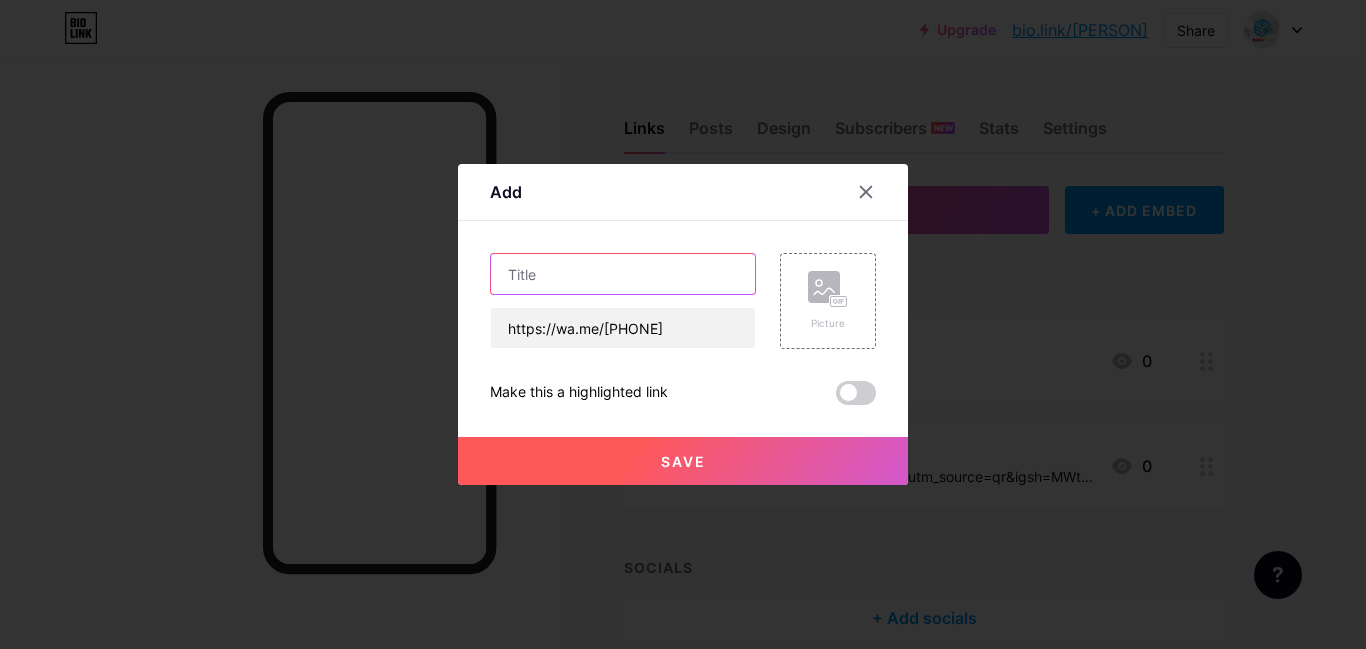 click at bounding box center (623, 274) 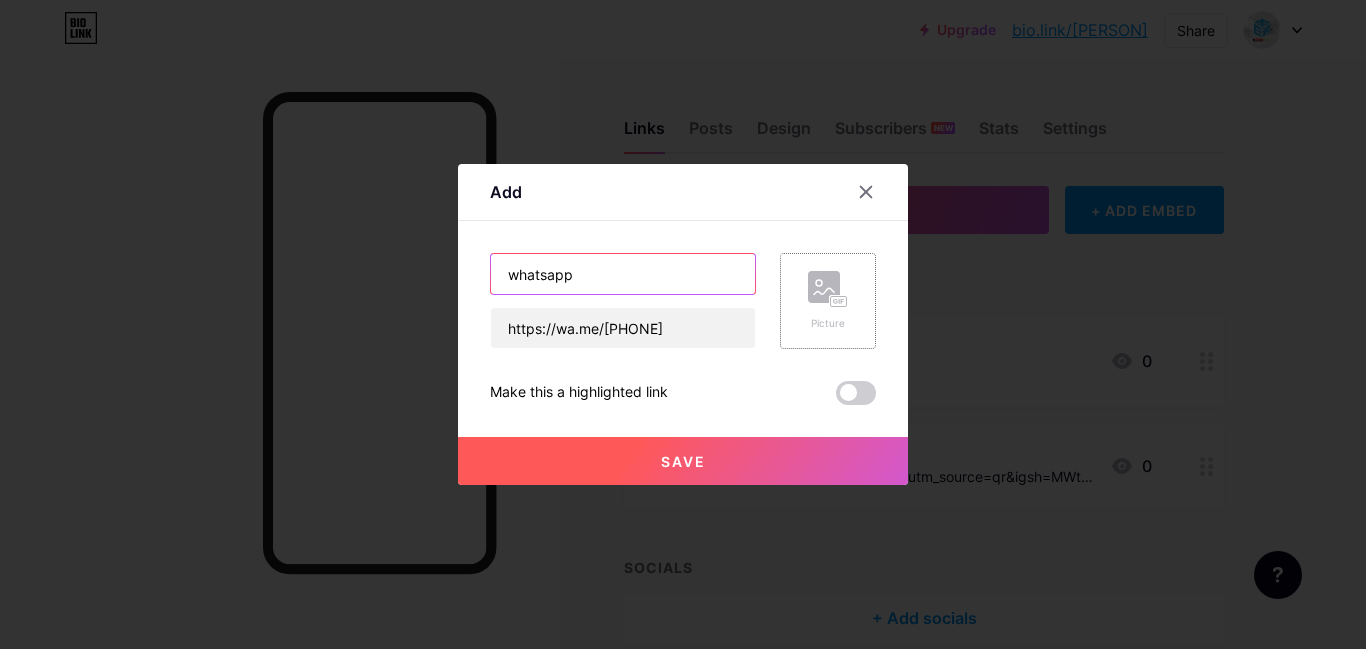 type on "whatsapp" 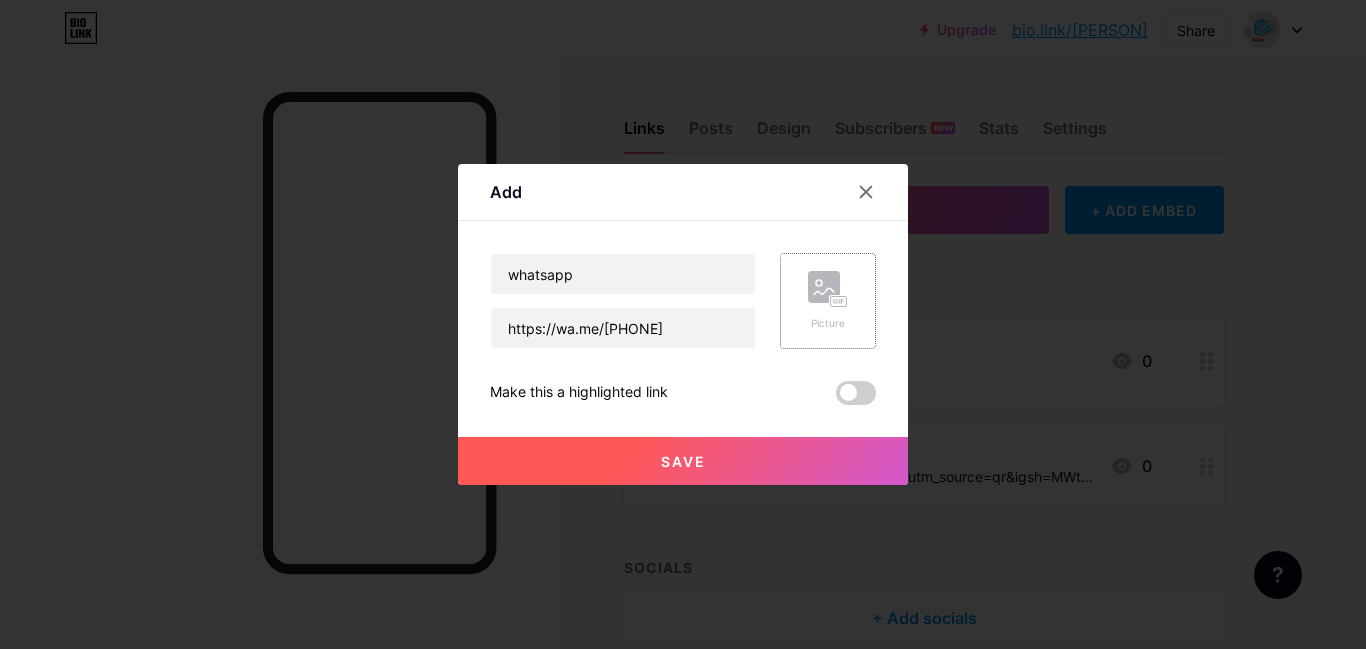 click on "Picture" at bounding box center (828, 323) 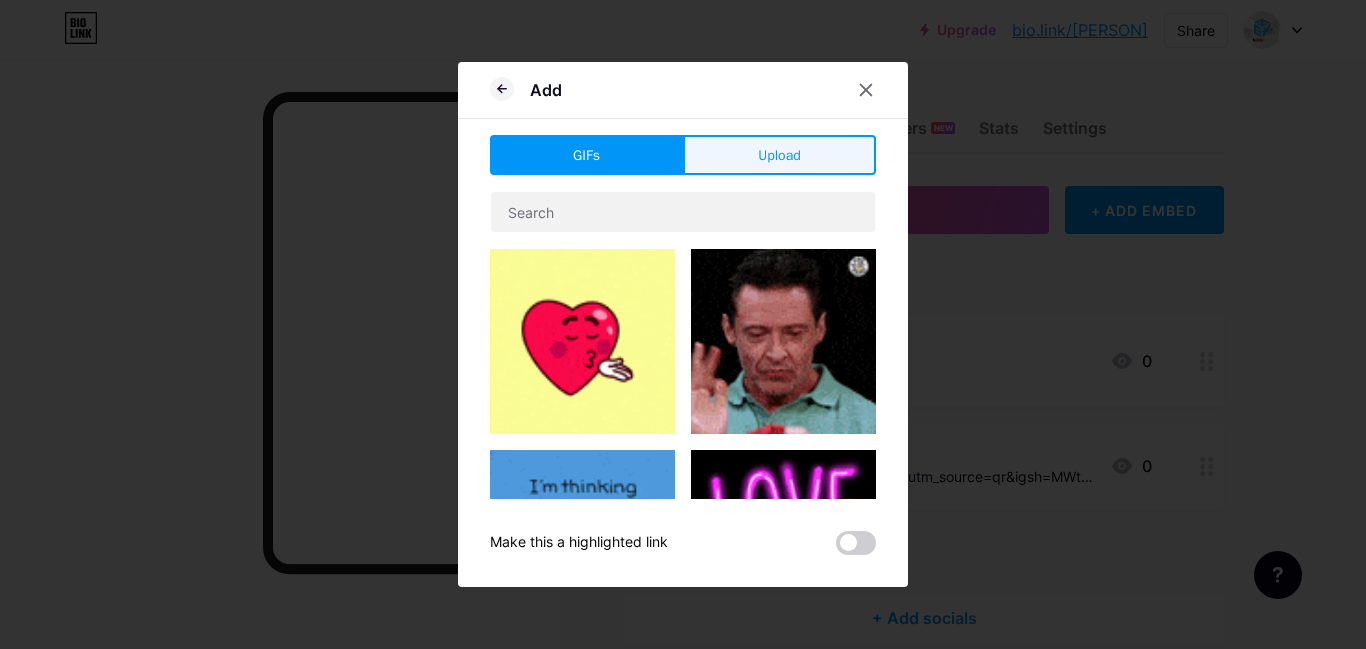 click on "Upload" at bounding box center (779, 155) 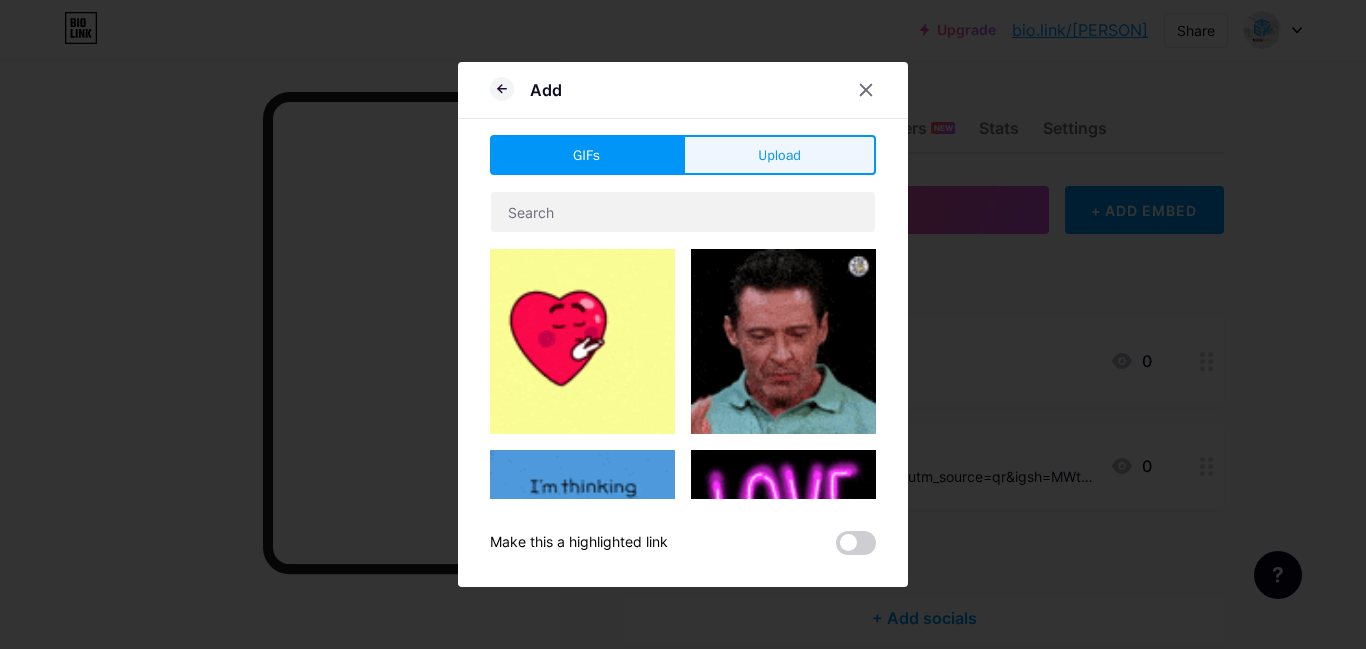click on "Add" at bounding box center [683, 95] 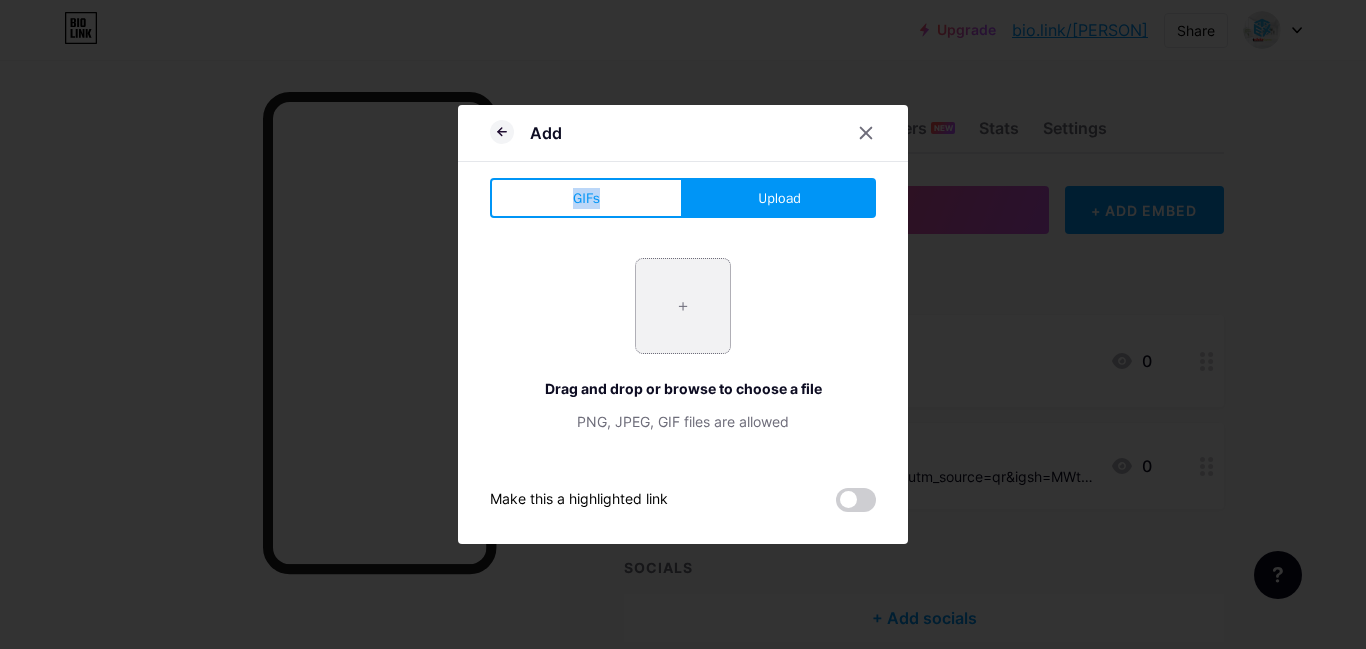 click at bounding box center [683, 306] 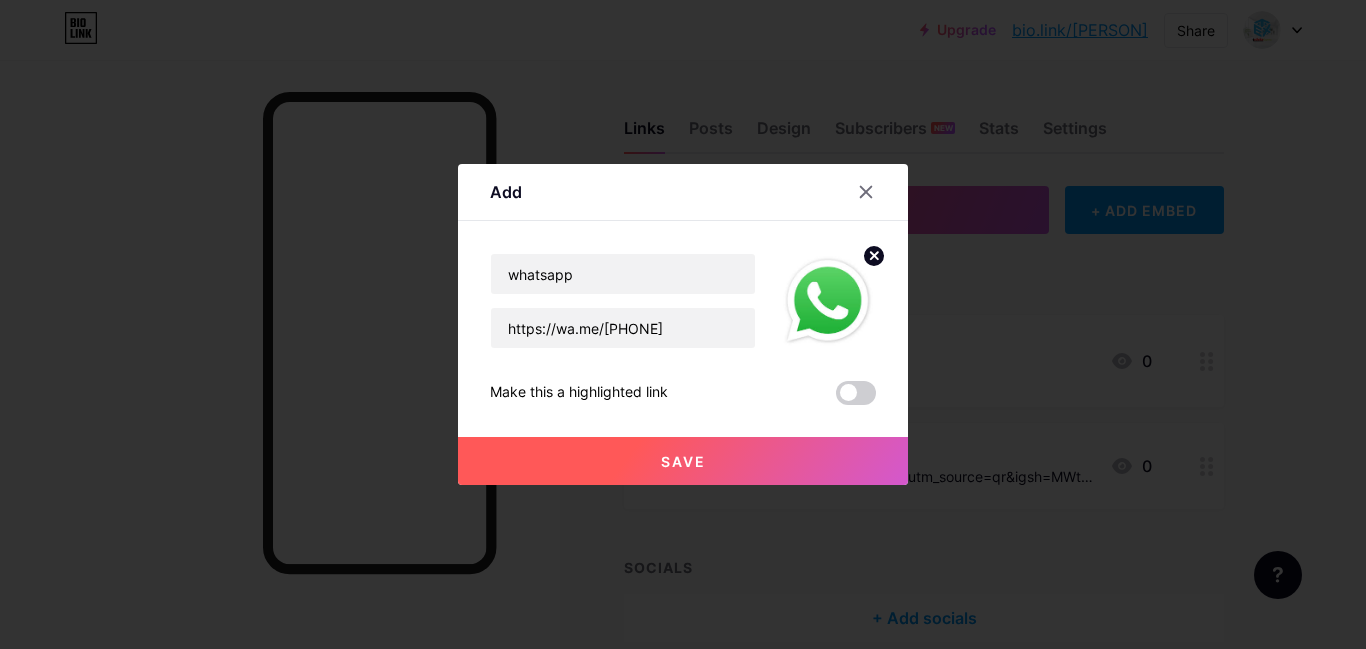 click on "Save" at bounding box center (683, 461) 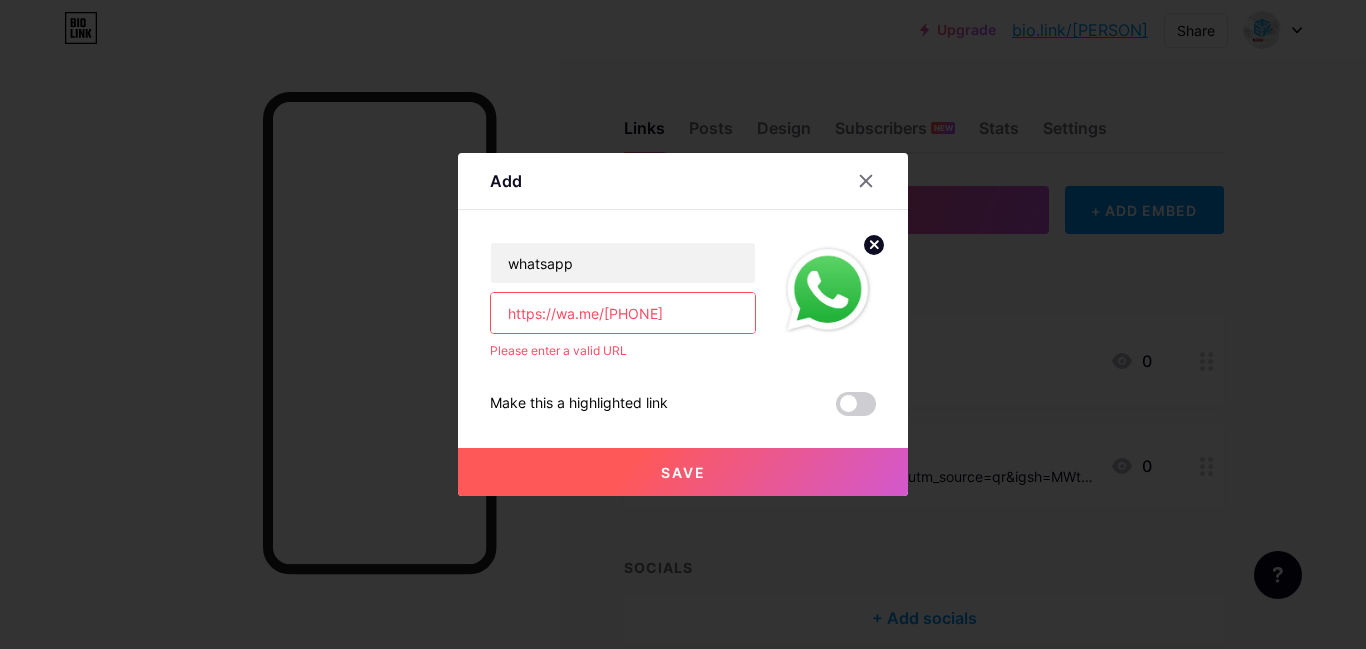 click on "https://wa.me/[PHONE]" at bounding box center [623, 313] 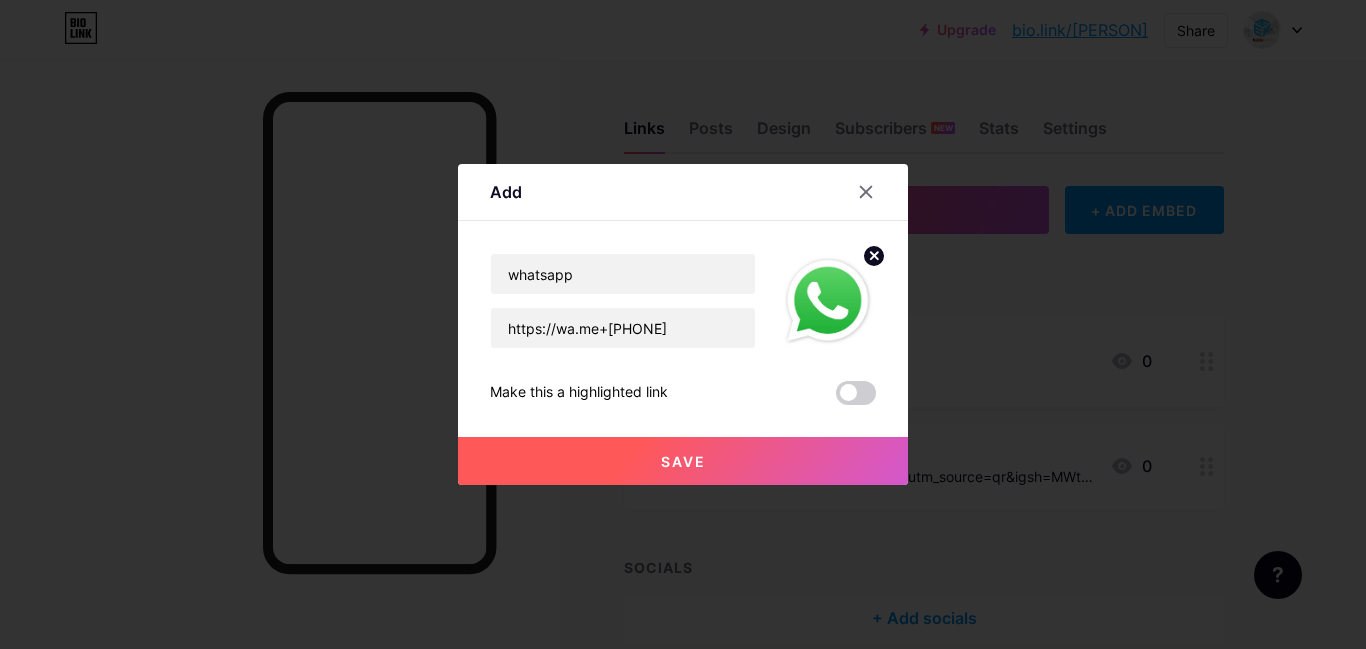 click on "Save" at bounding box center (683, 461) 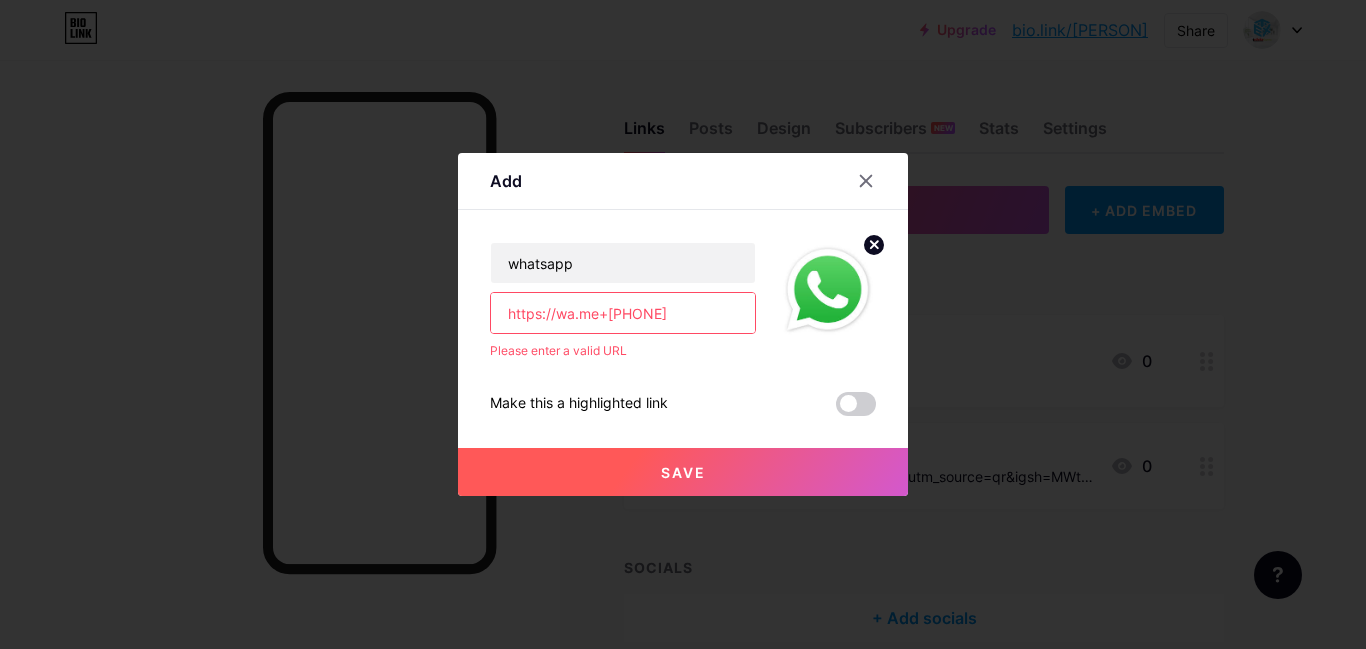 click on "https://wa.me+[PHONE]" at bounding box center (623, 313) 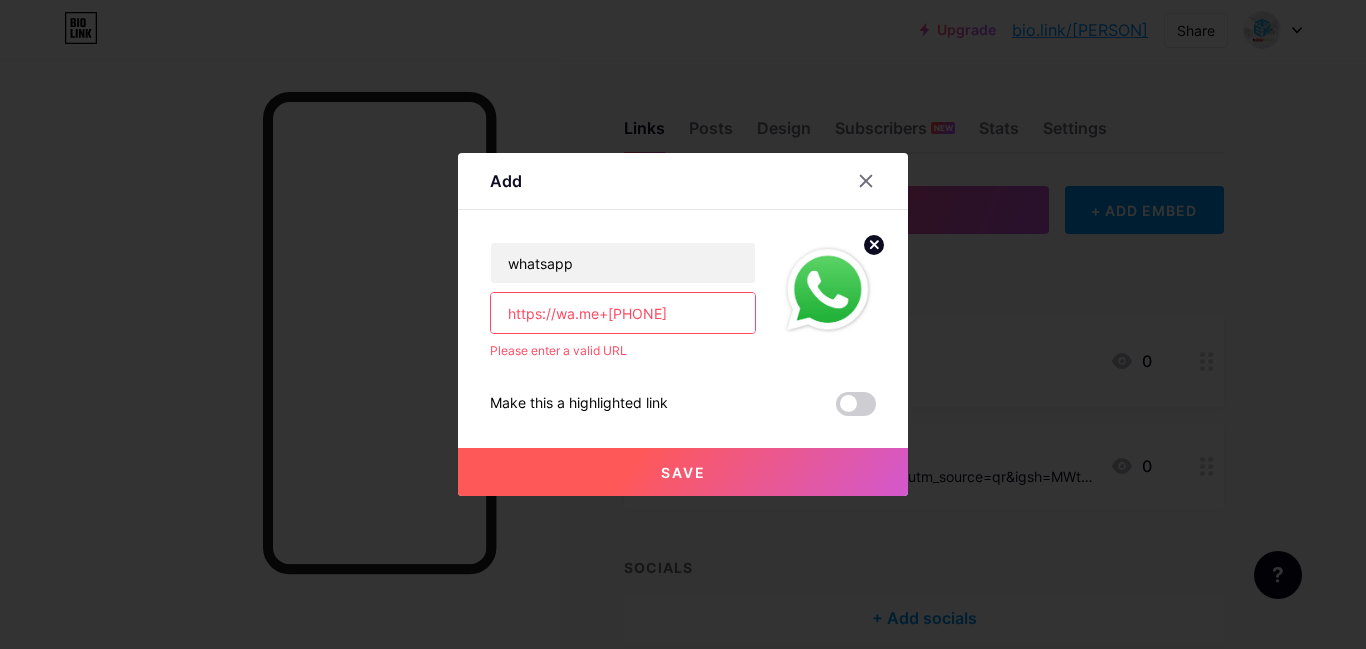 click on "https://wa.me+[PHONE]" at bounding box center [623, 313] 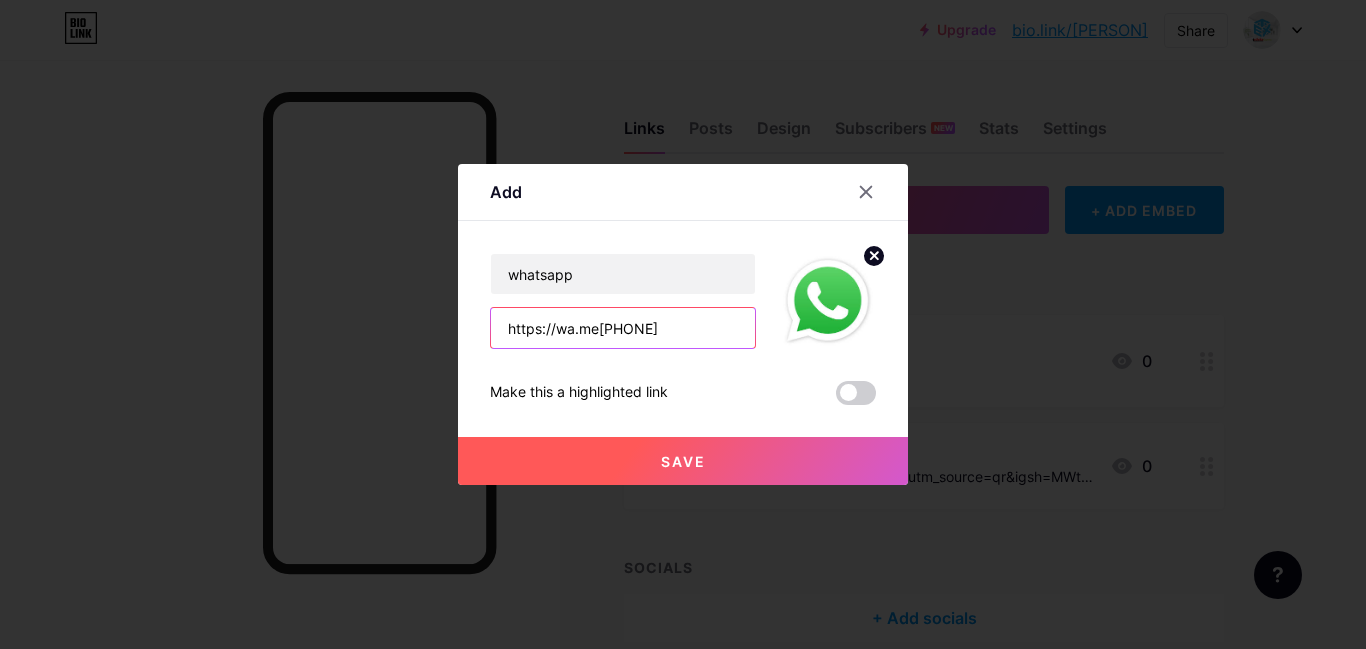 click on "https://wa.me[PHONE]" at bounding box center [623, 328] 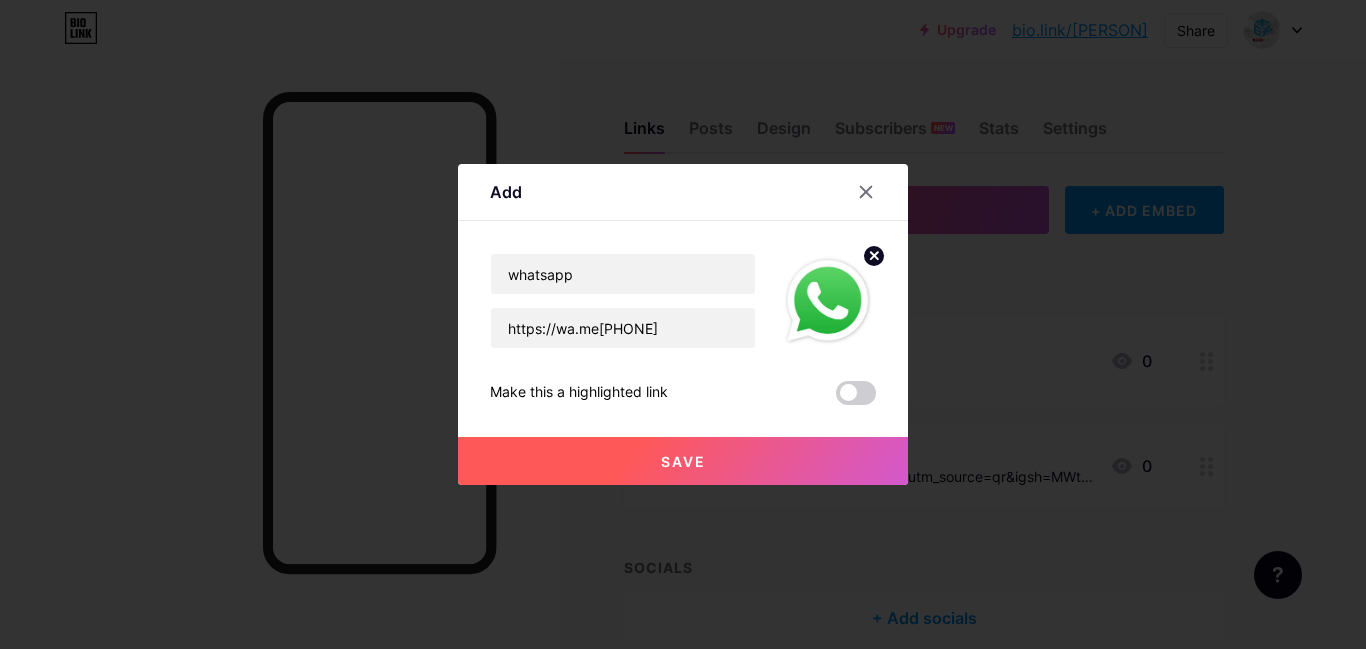 click on "Save" at bounding box center [683, 461] 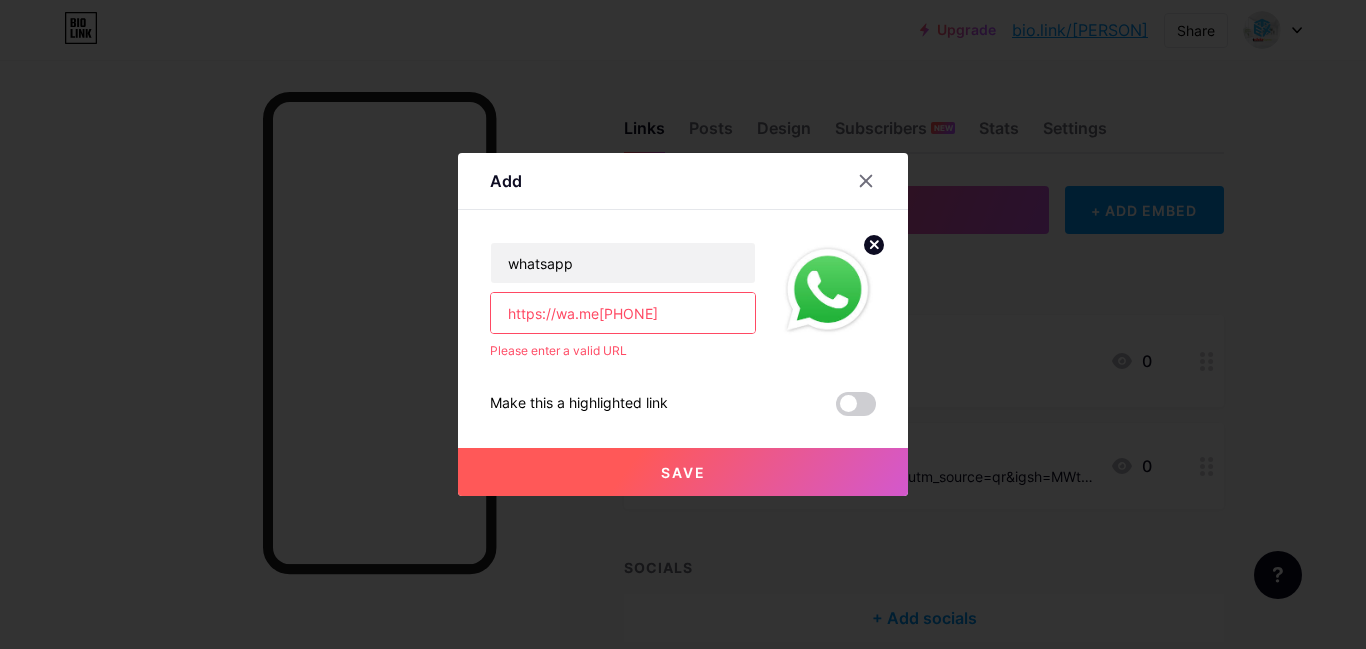 click at bounding box center [683, 324] 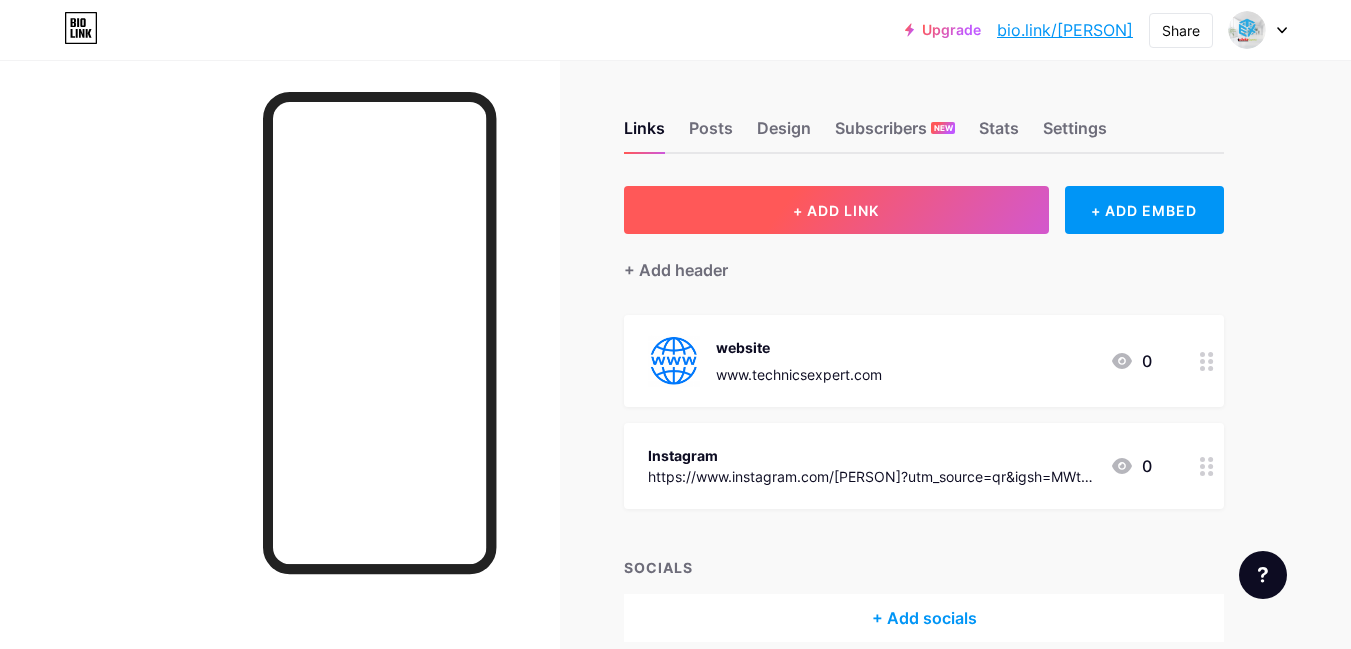 click on "+ ADD LINK" at bounding box center [836, 210] 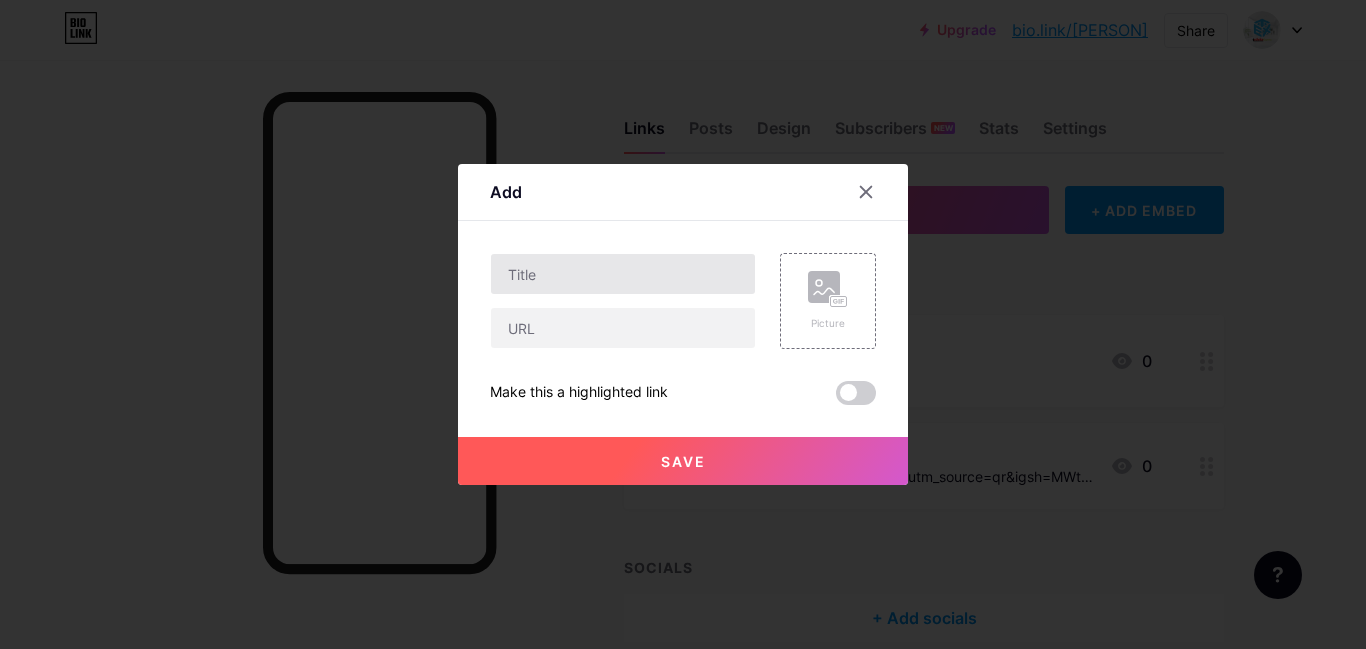 type 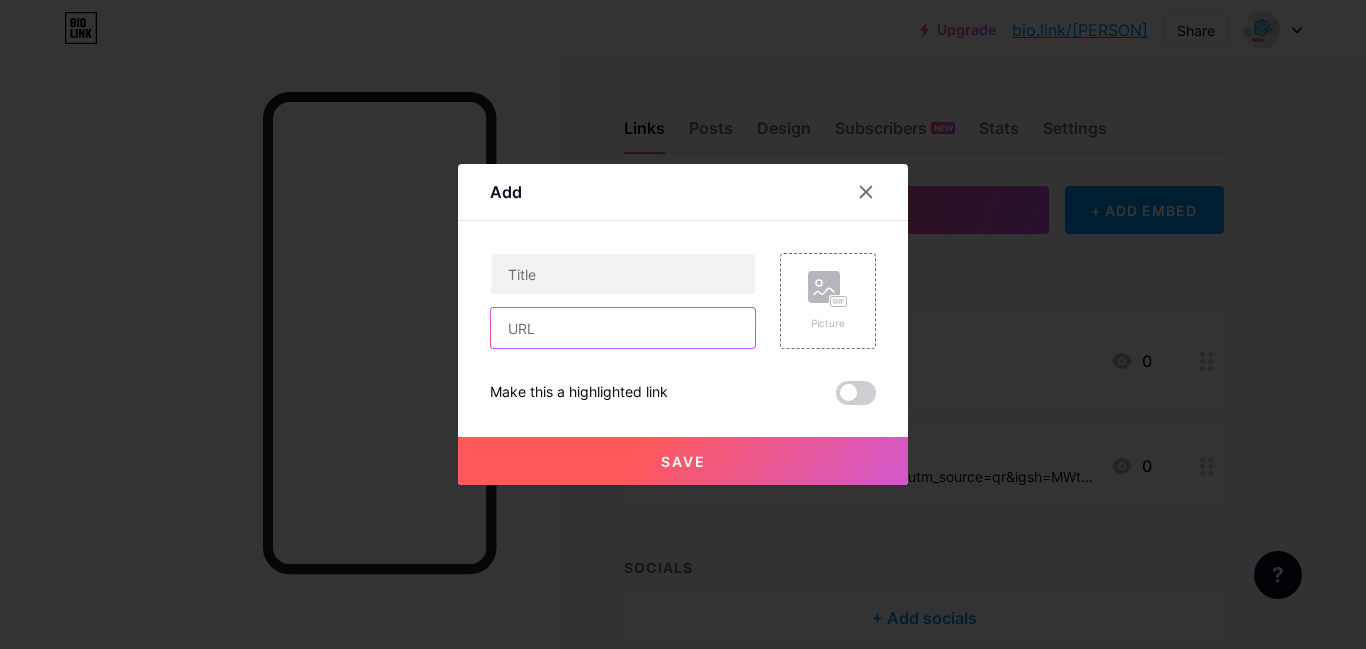 click at bounding box center (623, 328) 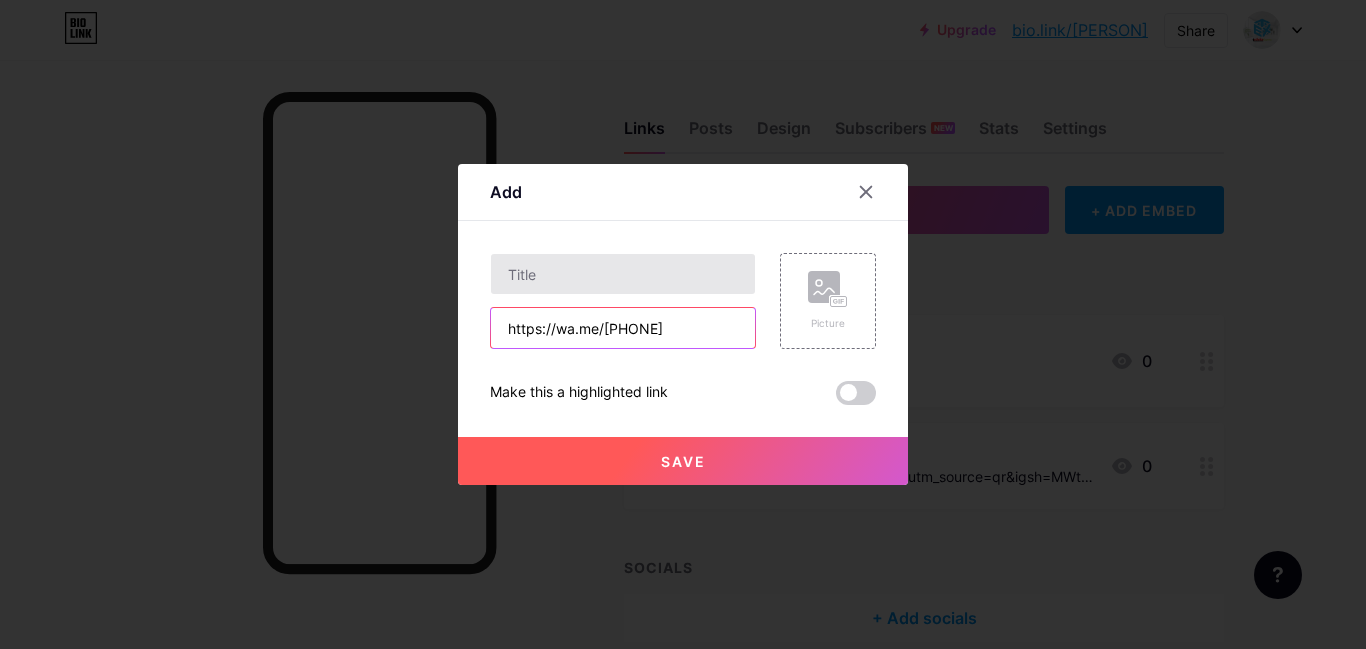 type on "https://wa.me/[PHONE]" 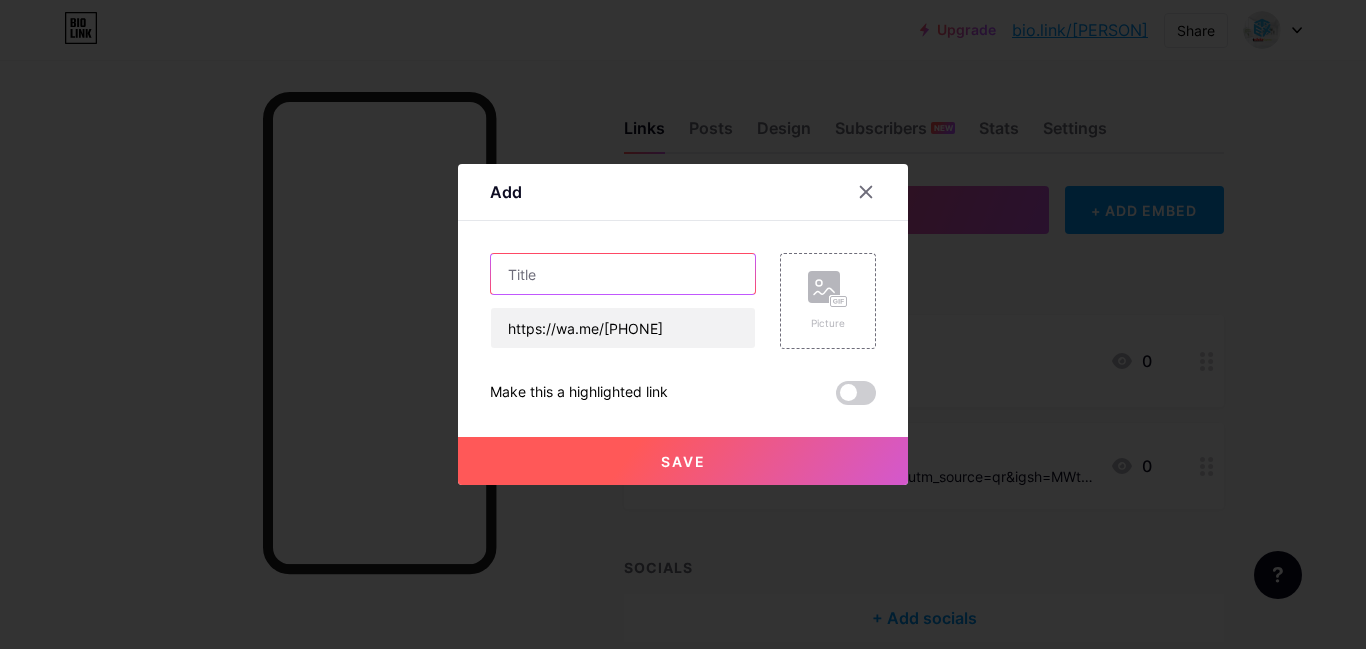 click at bounding box center [623, 274] 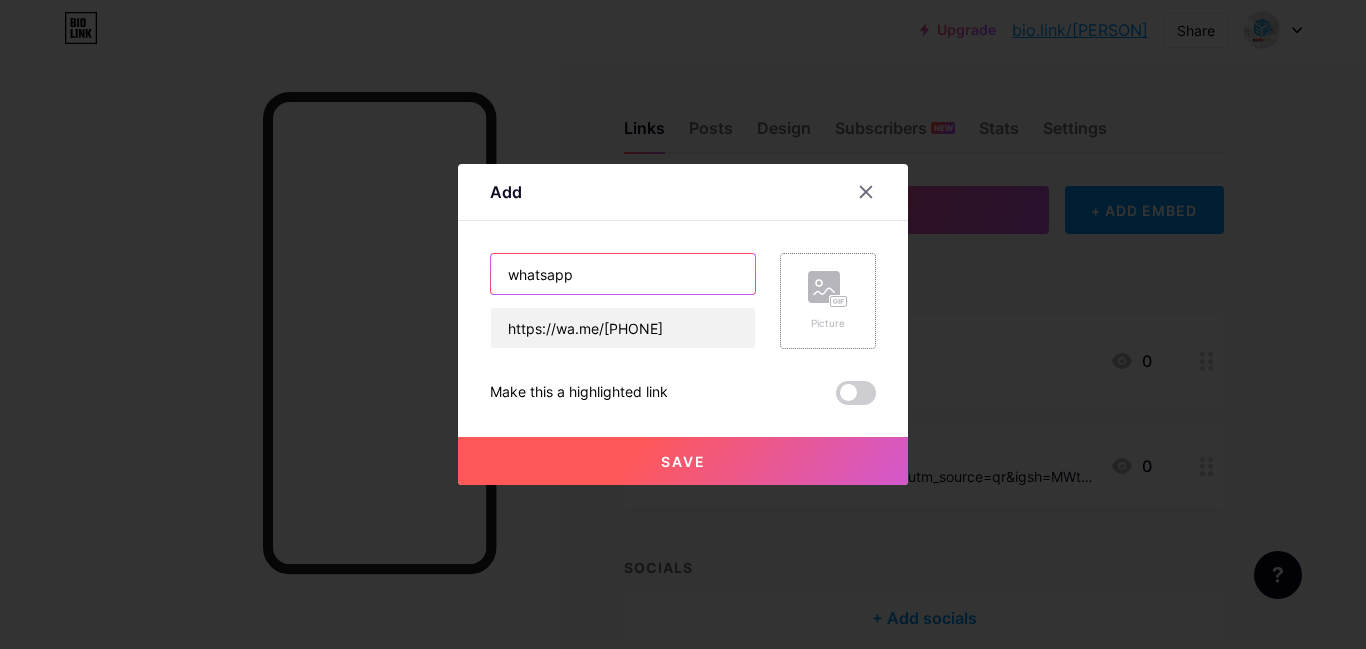 type on "whatsapp" 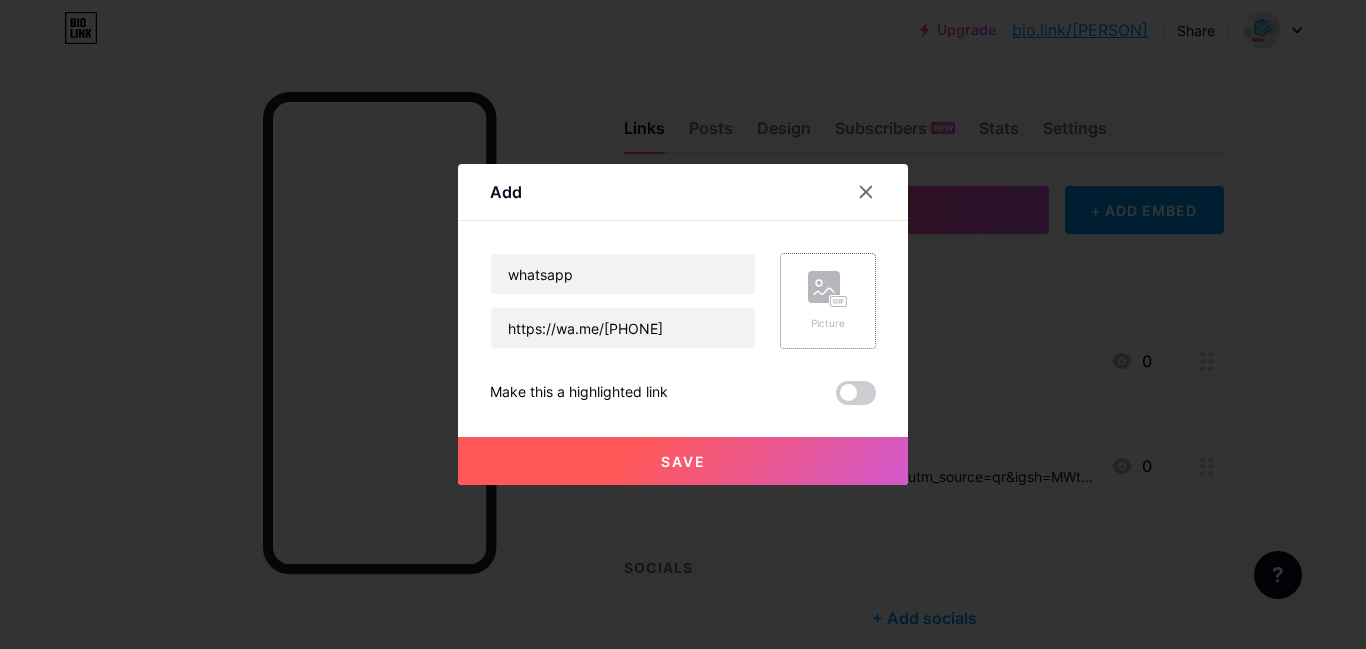 click on "Picture" at bounding box center (828, 323) 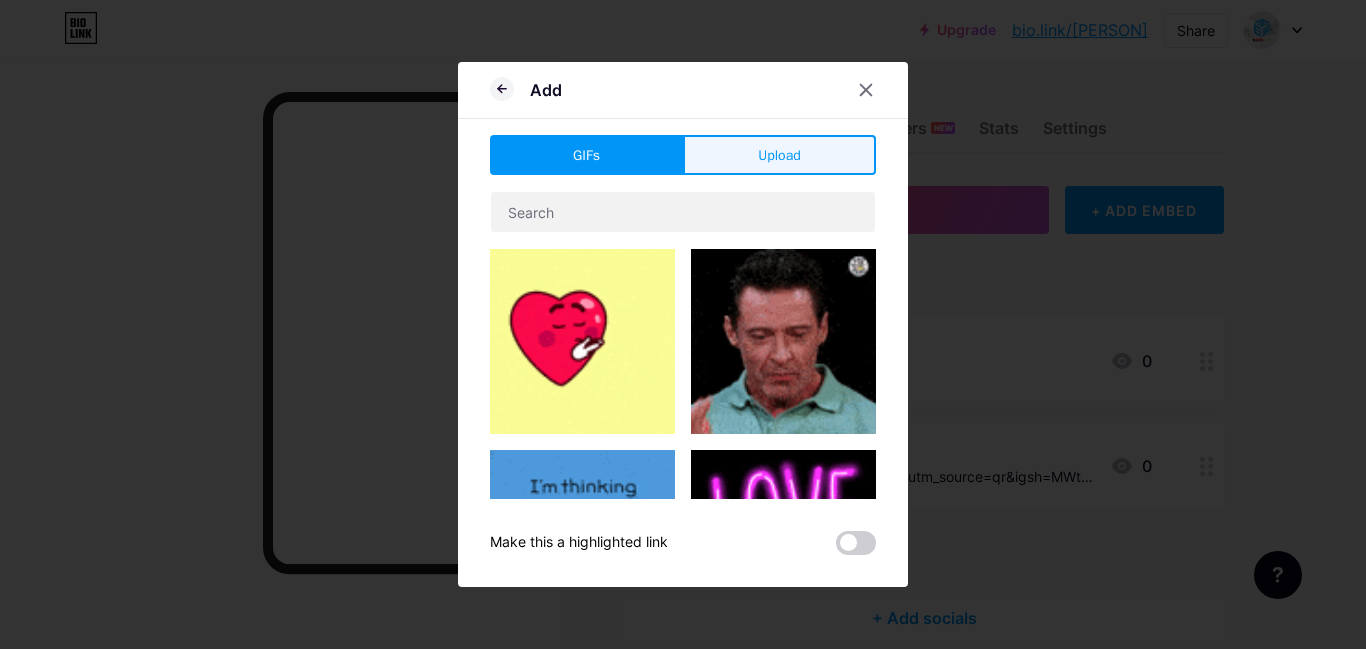 click on "Upload" at bounding box center [779, 155] 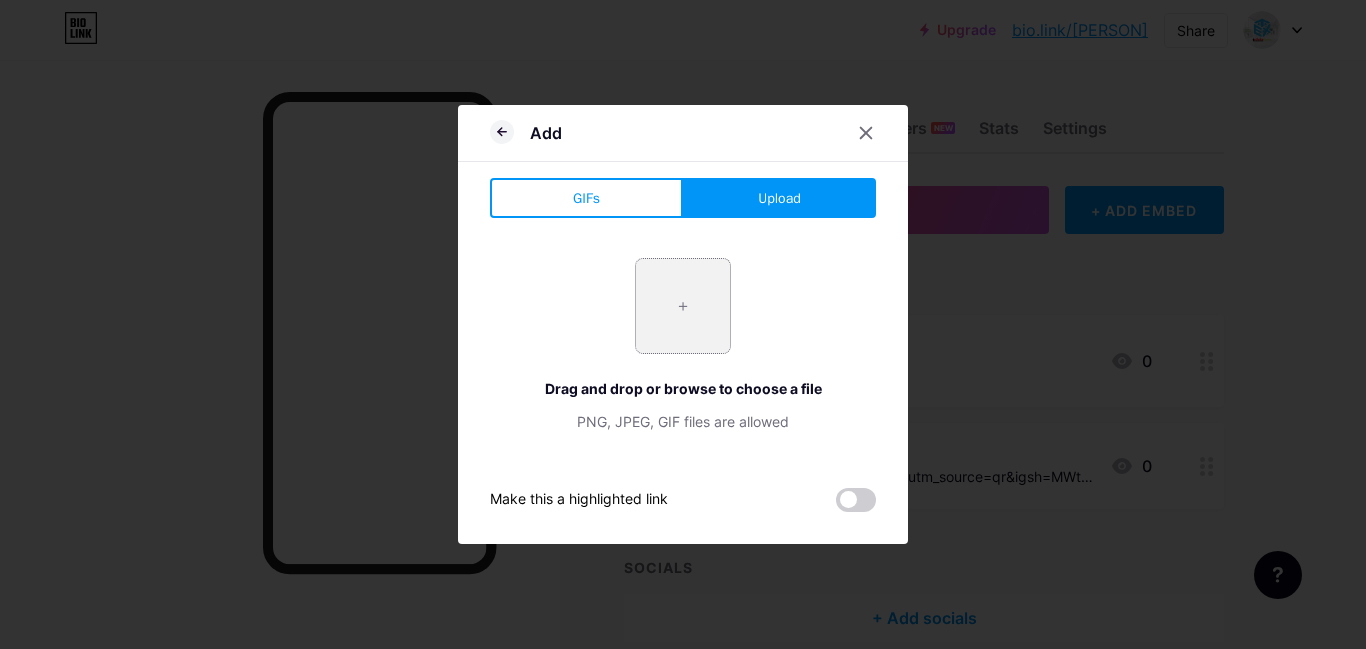 click at bounding box center [683, 306] 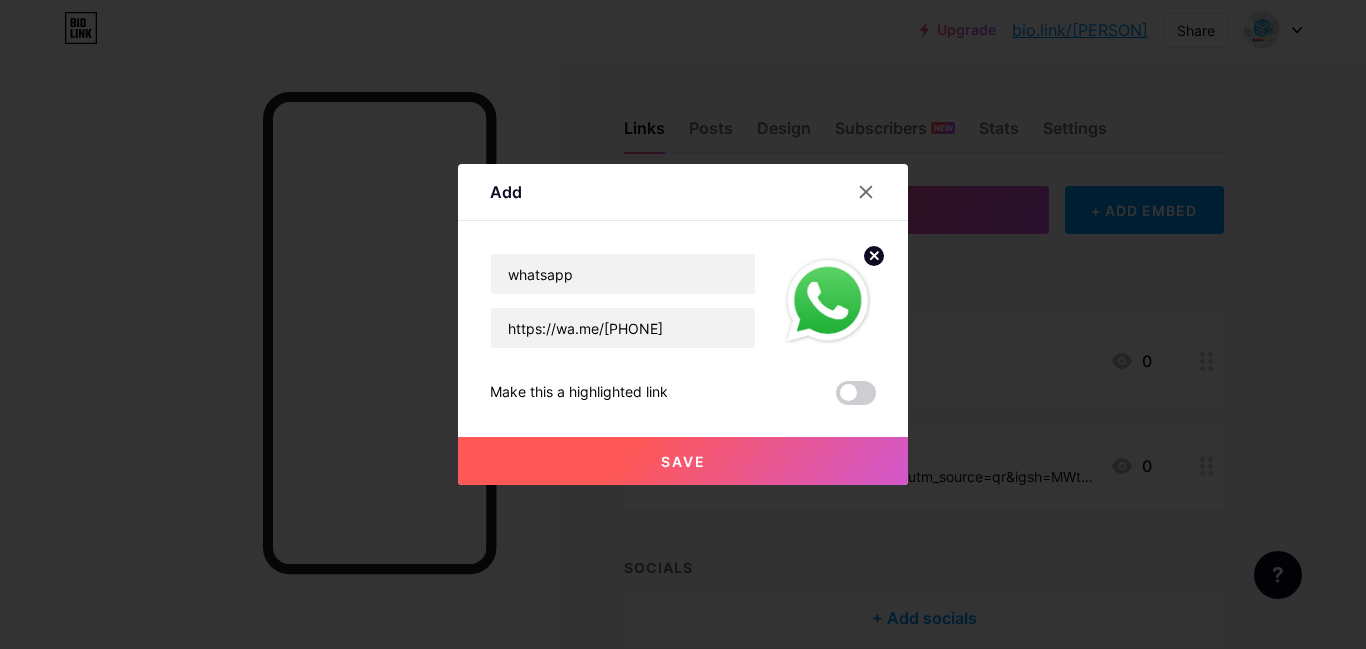 click on "Save" at bounding box center (683, 461) 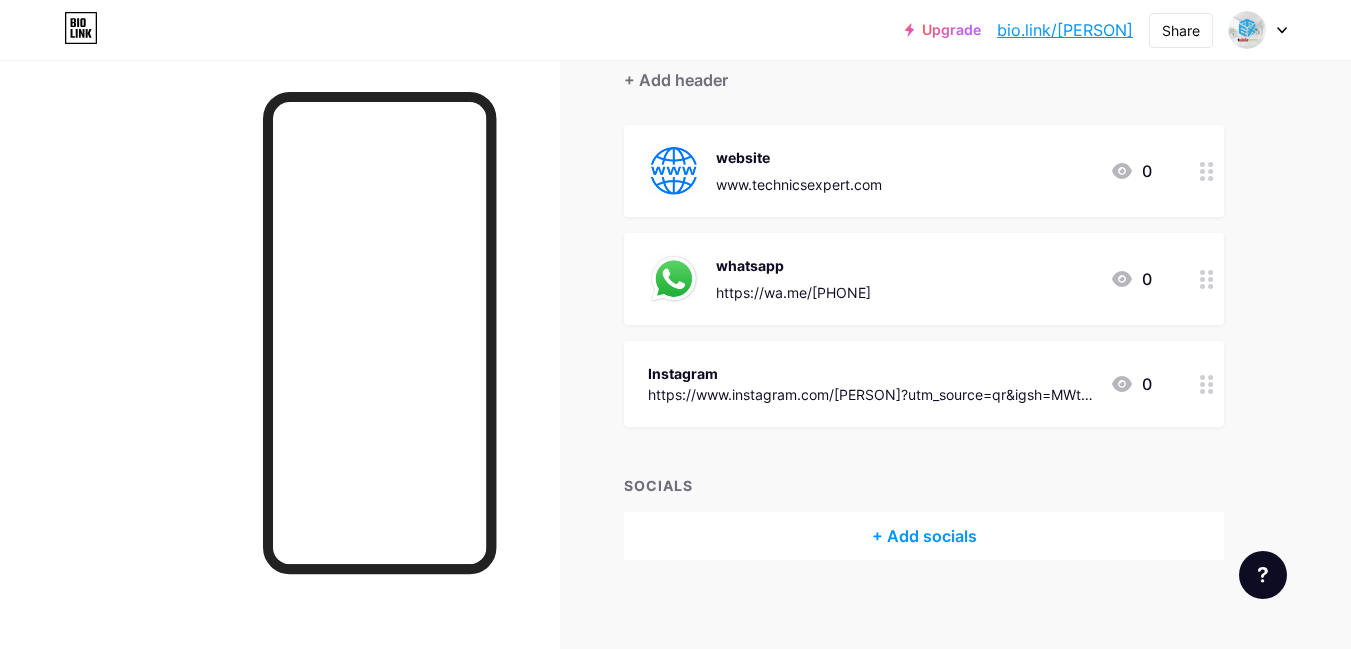 scroll, scrollTop: 200, scrollLeft: 0, axis: vertical 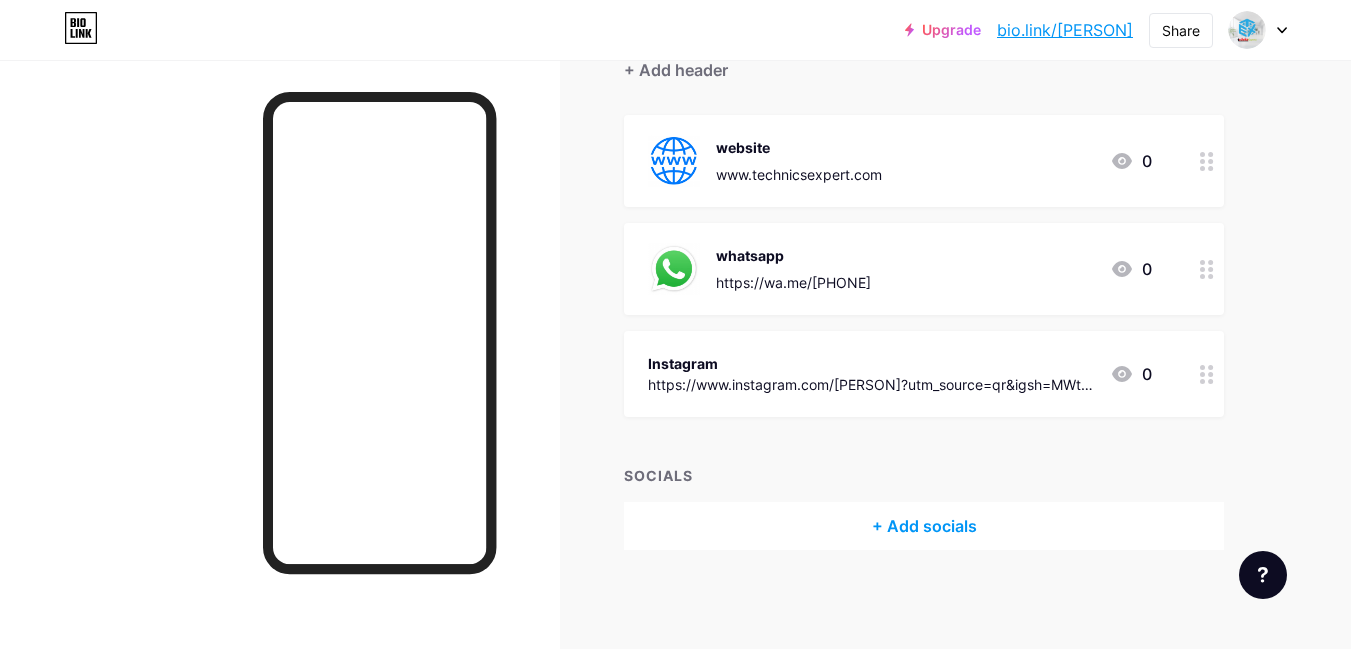 click on "Instagram" at bounding box center [871, 363] 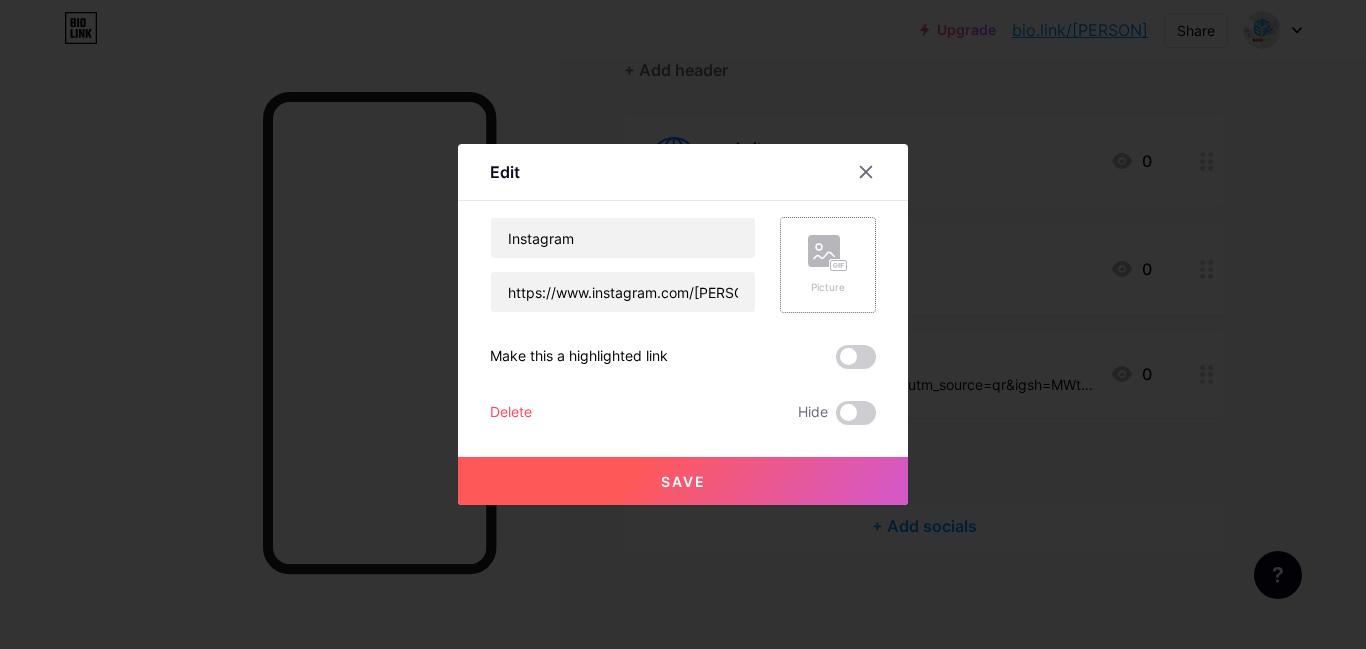 click on "Picture" at bounding box center [828, 265] 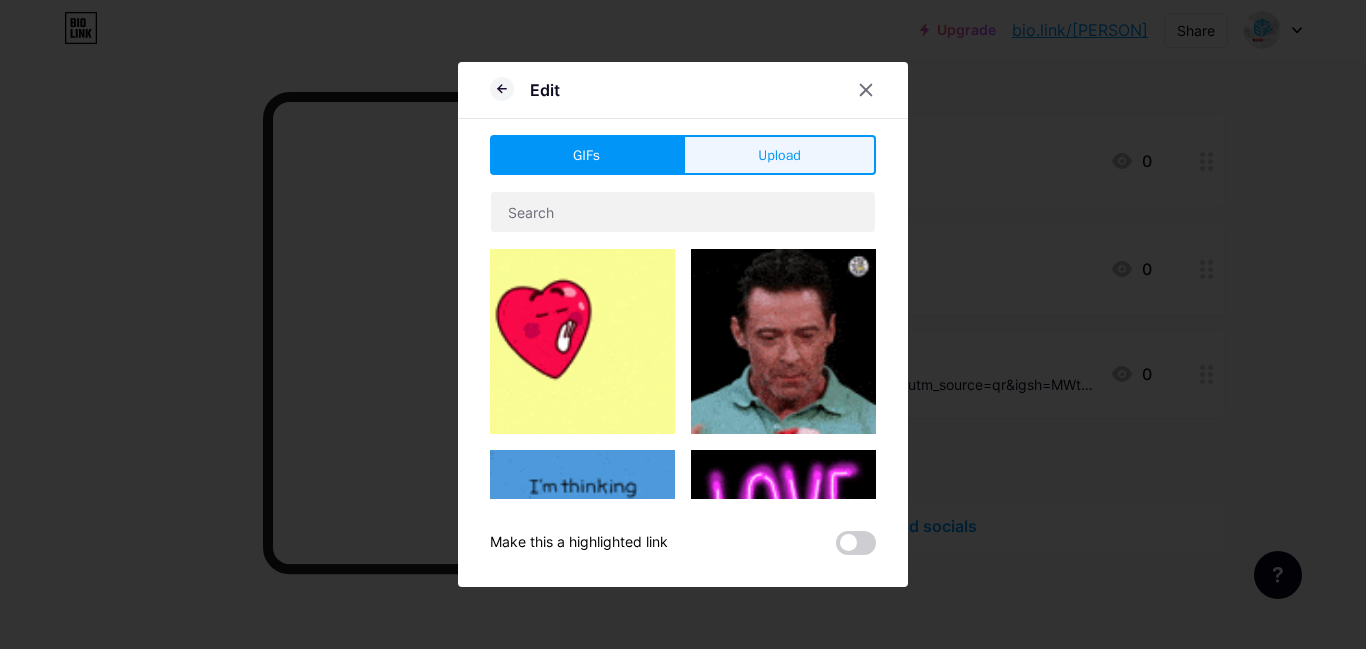 click on "Upload" at bounding box center [779, 155] 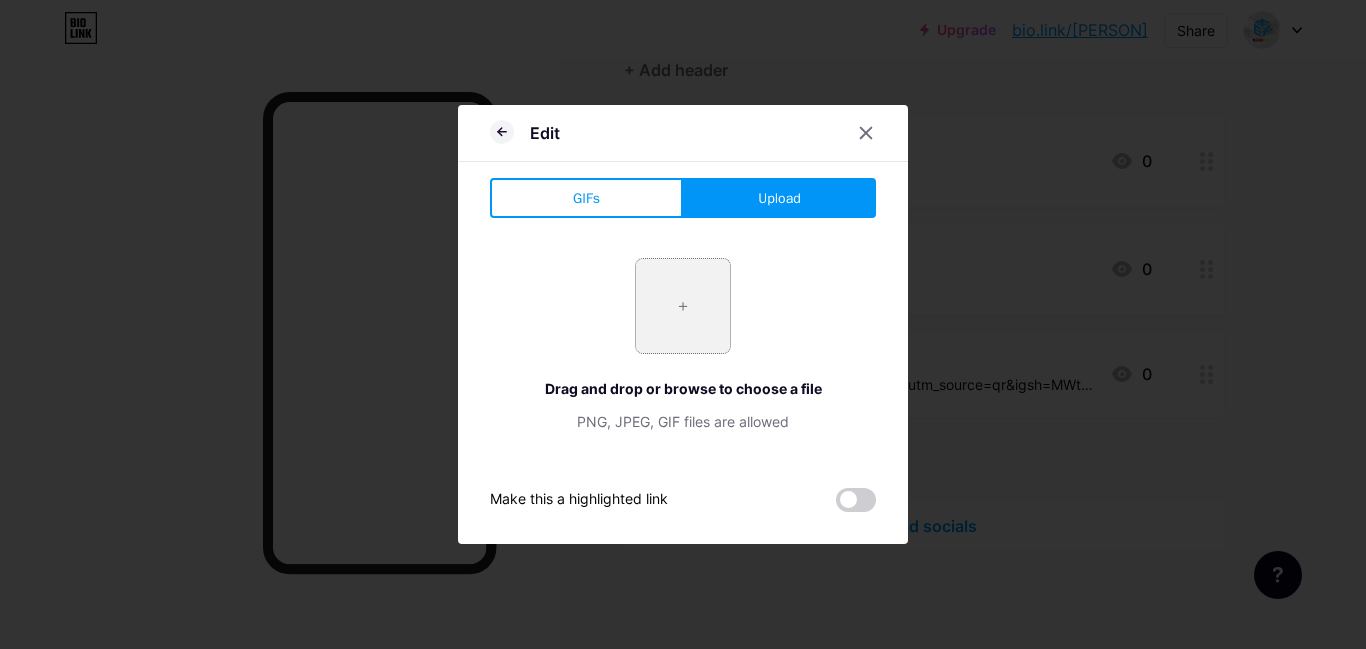 click at bounding box center (683, 306) 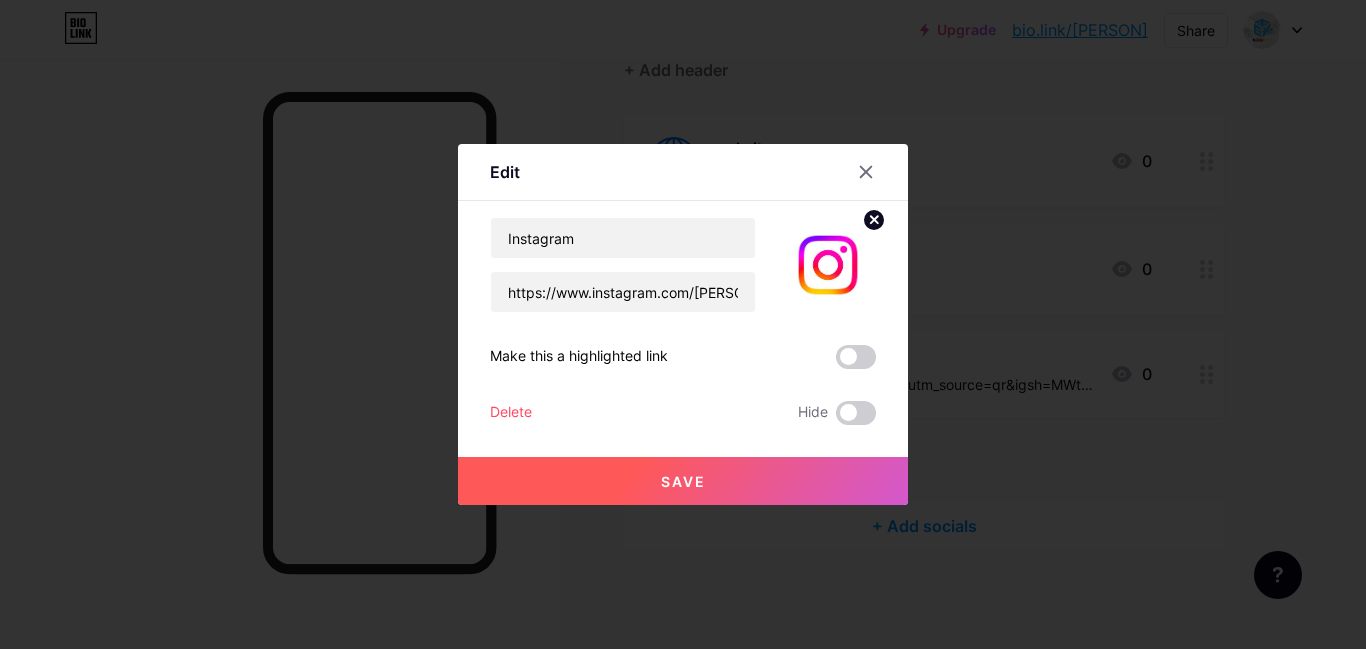 click on "Save" at bounding box center [683, 481] 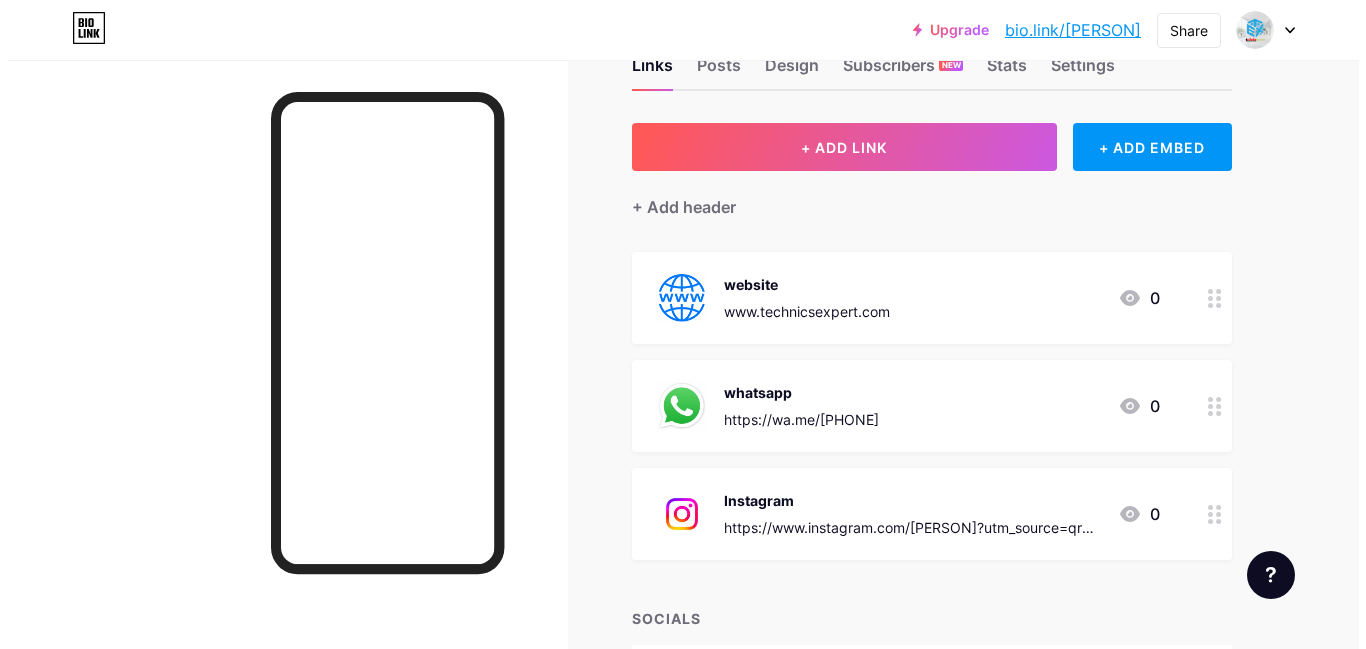 scroll, scrollTop: 0, scrollLeft: 0, axis: both 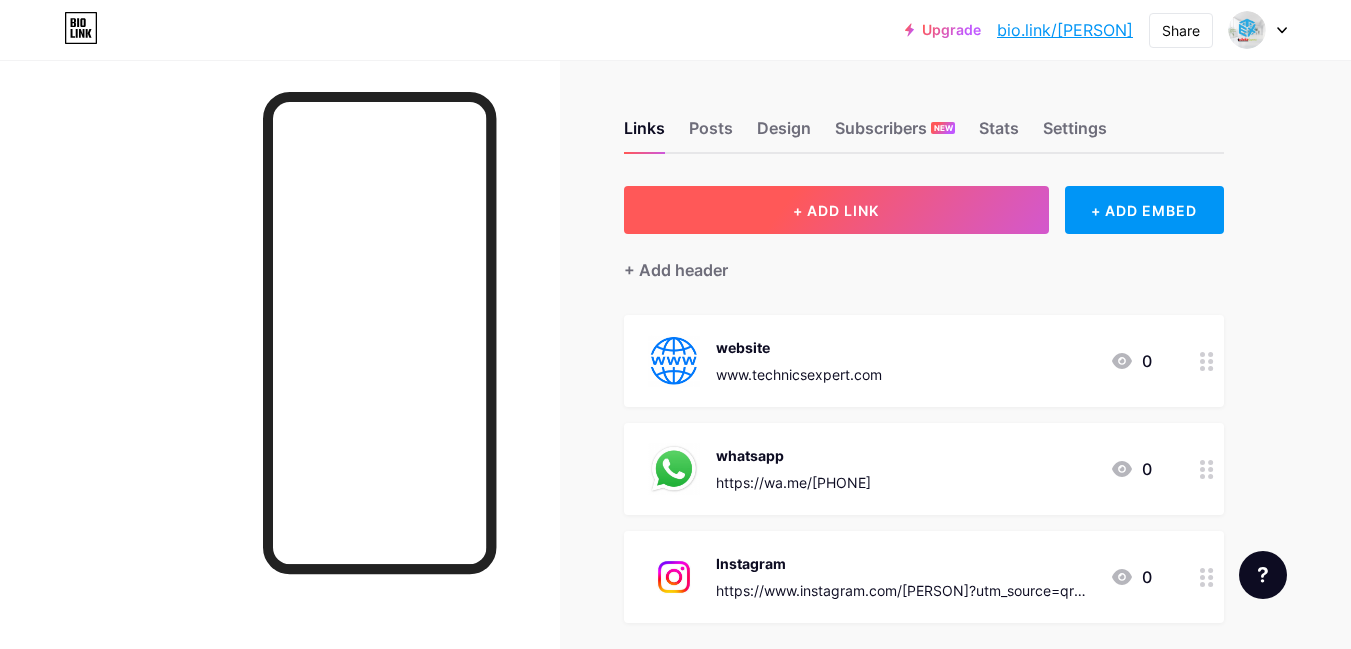 click on "+ ADD LINK" at bounding box center [836, 210] 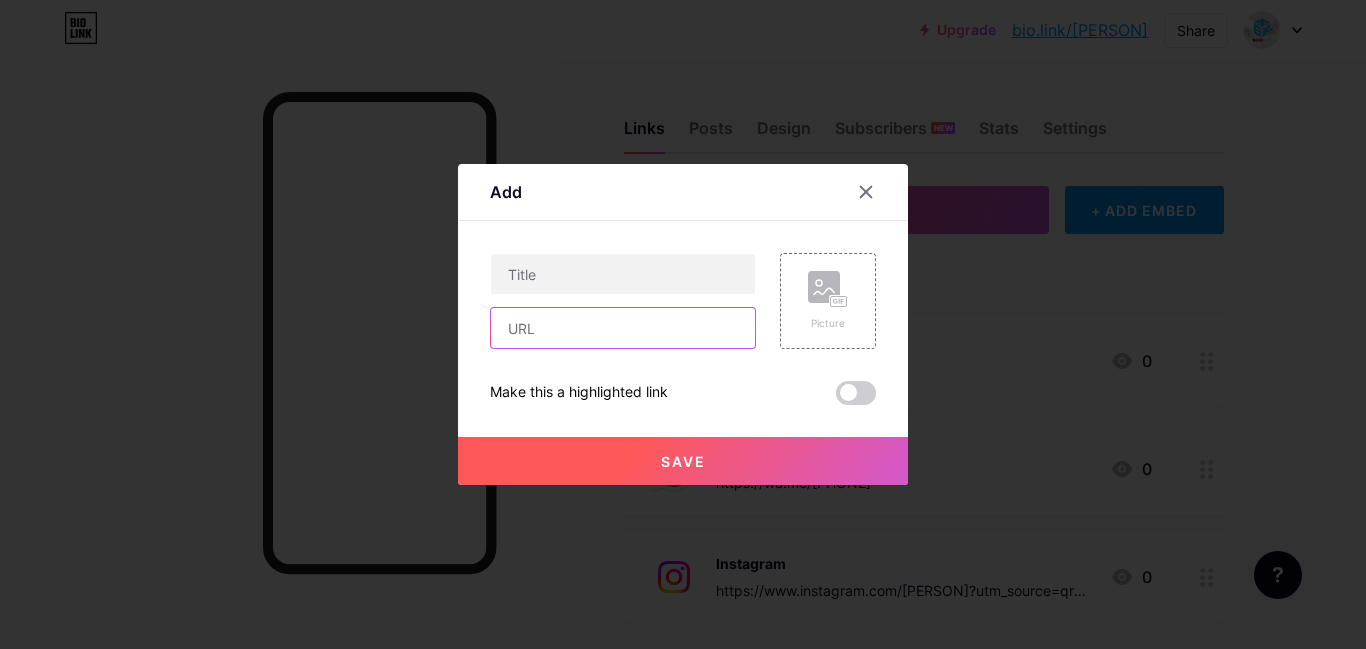 click at bounding box center (623, 328) 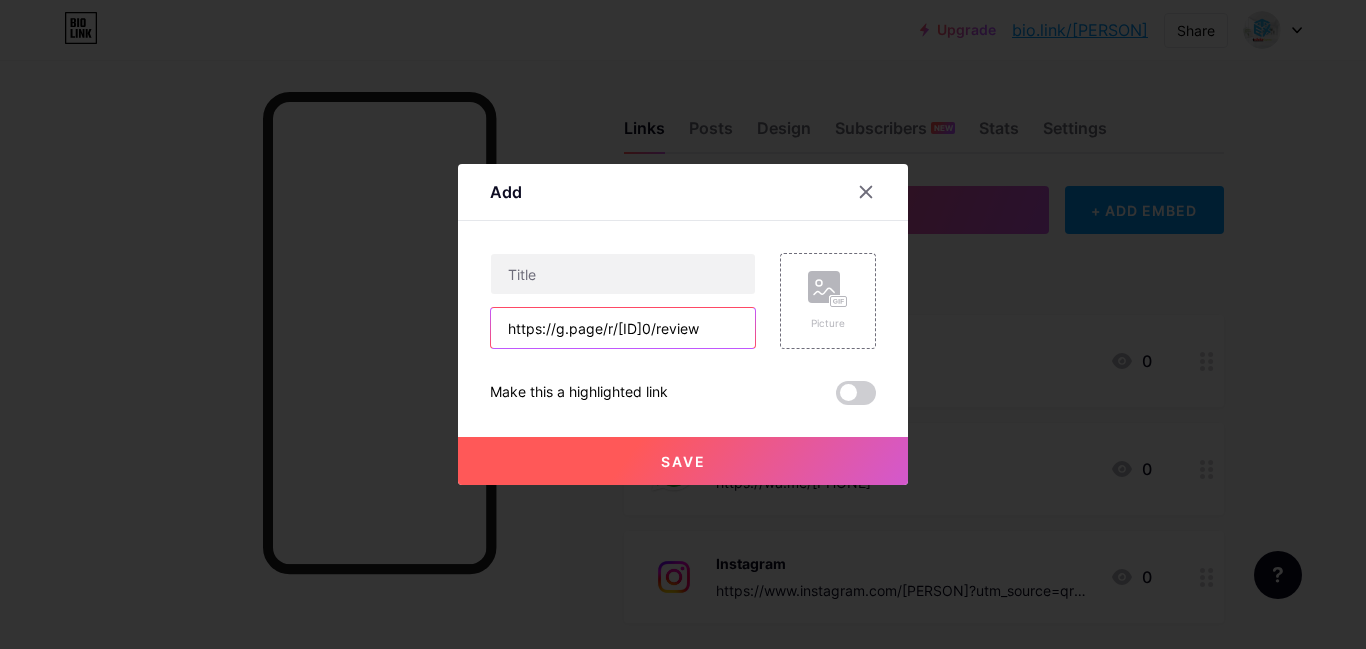 scroll, scrollTop: 0, scrollLeft: 62, axis: horizontal 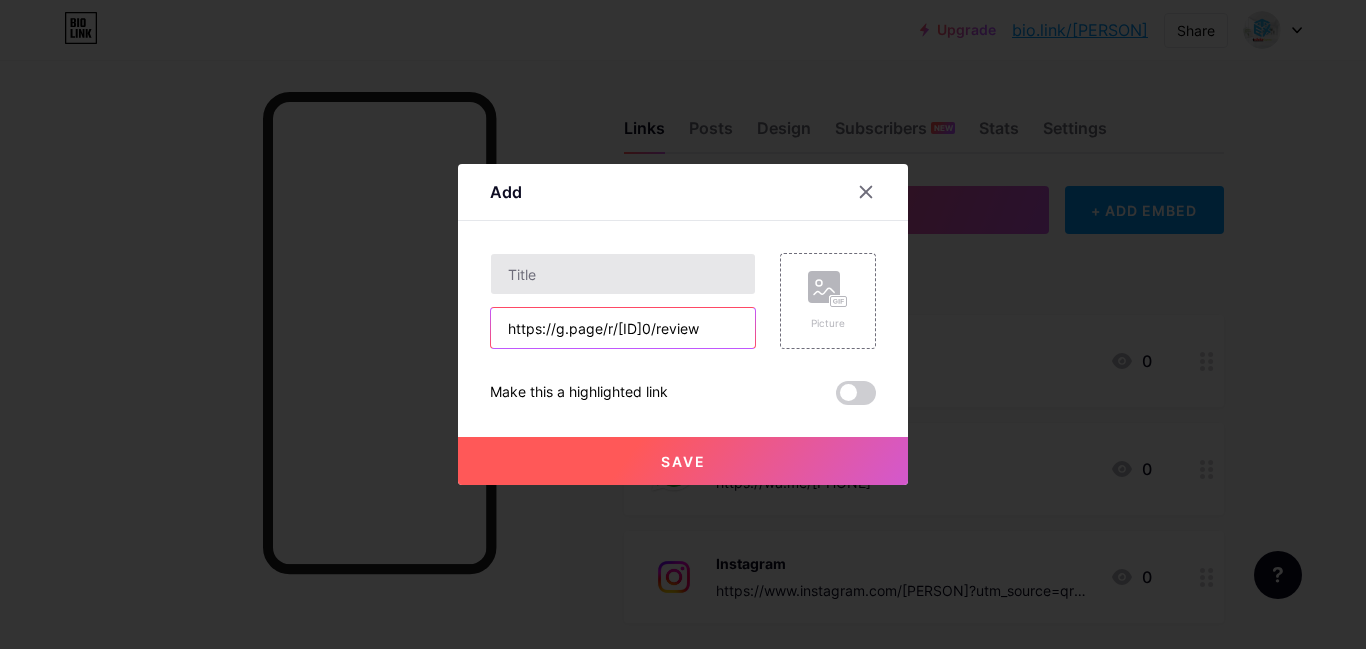 type on "https://g.page/r/[ID]0/review" 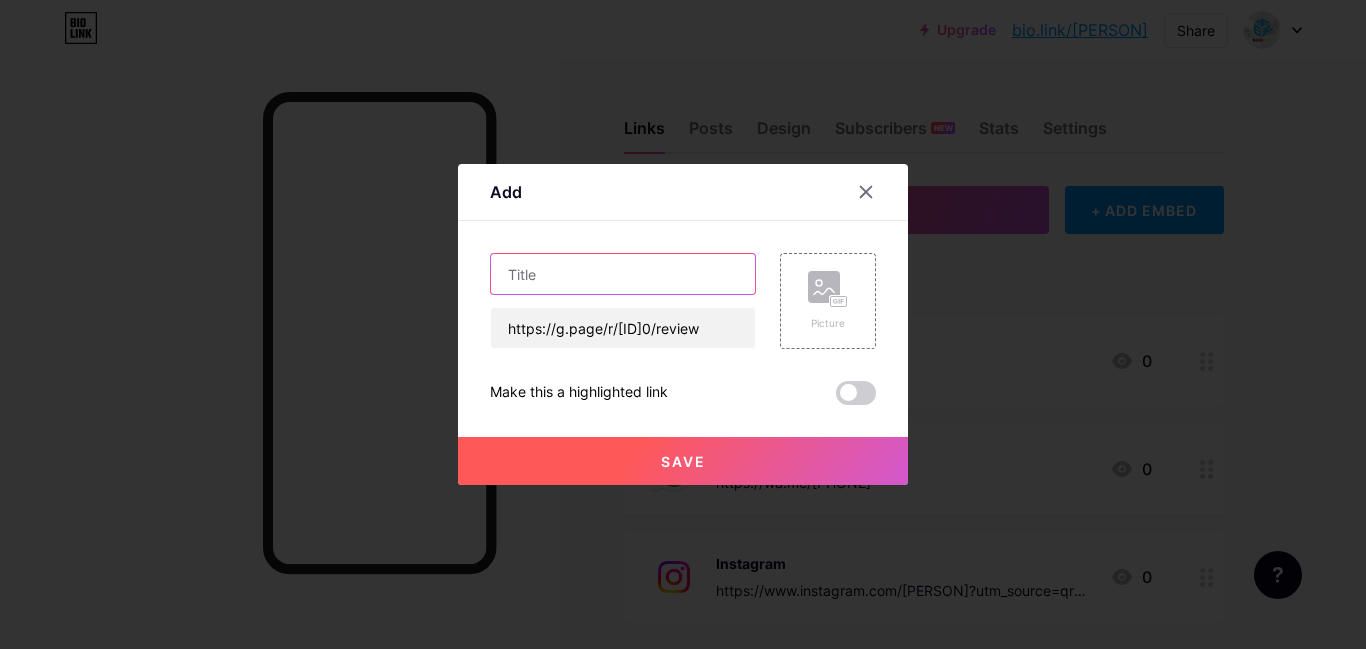 scroll, scrollTop: 0, scrollLeft: 0, axis: both 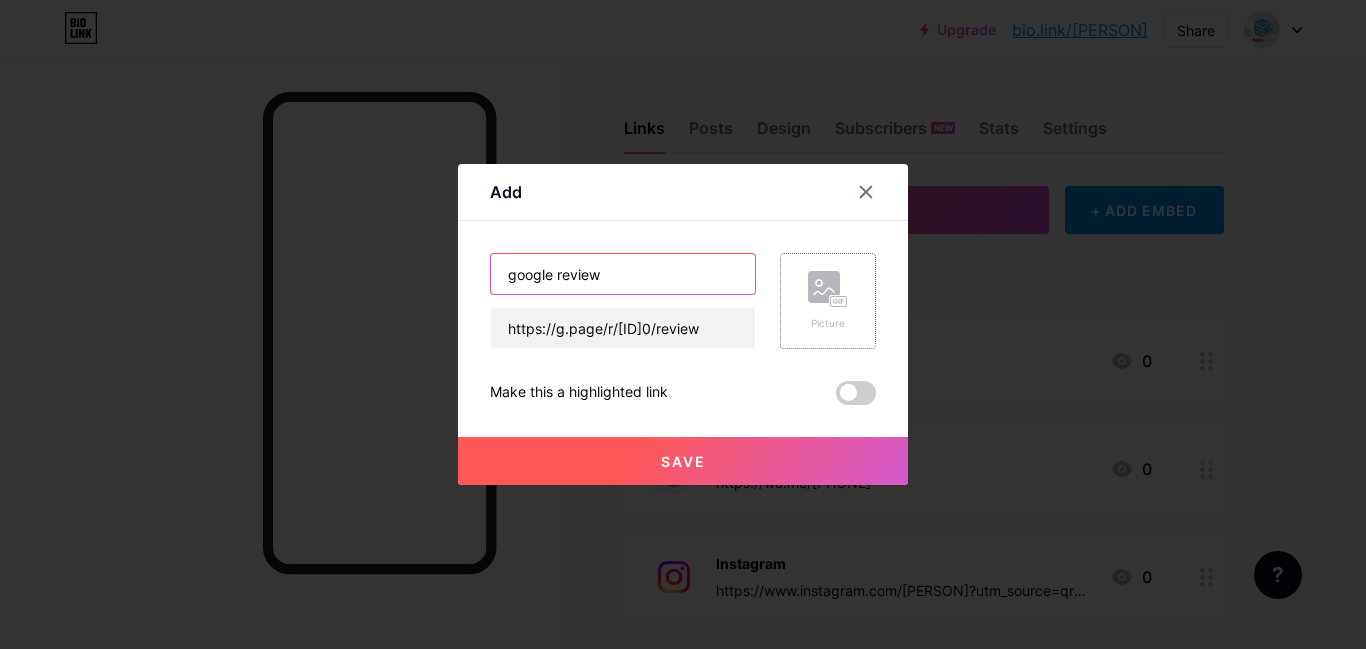 type on "google review" 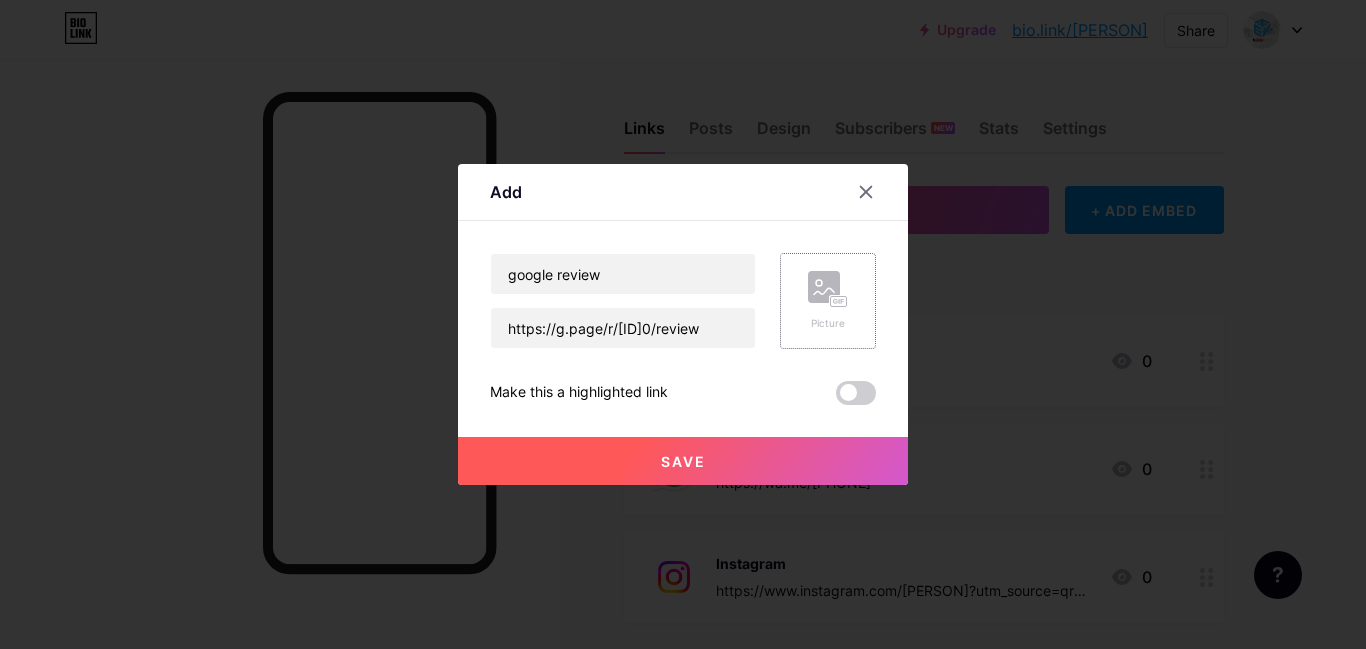 click 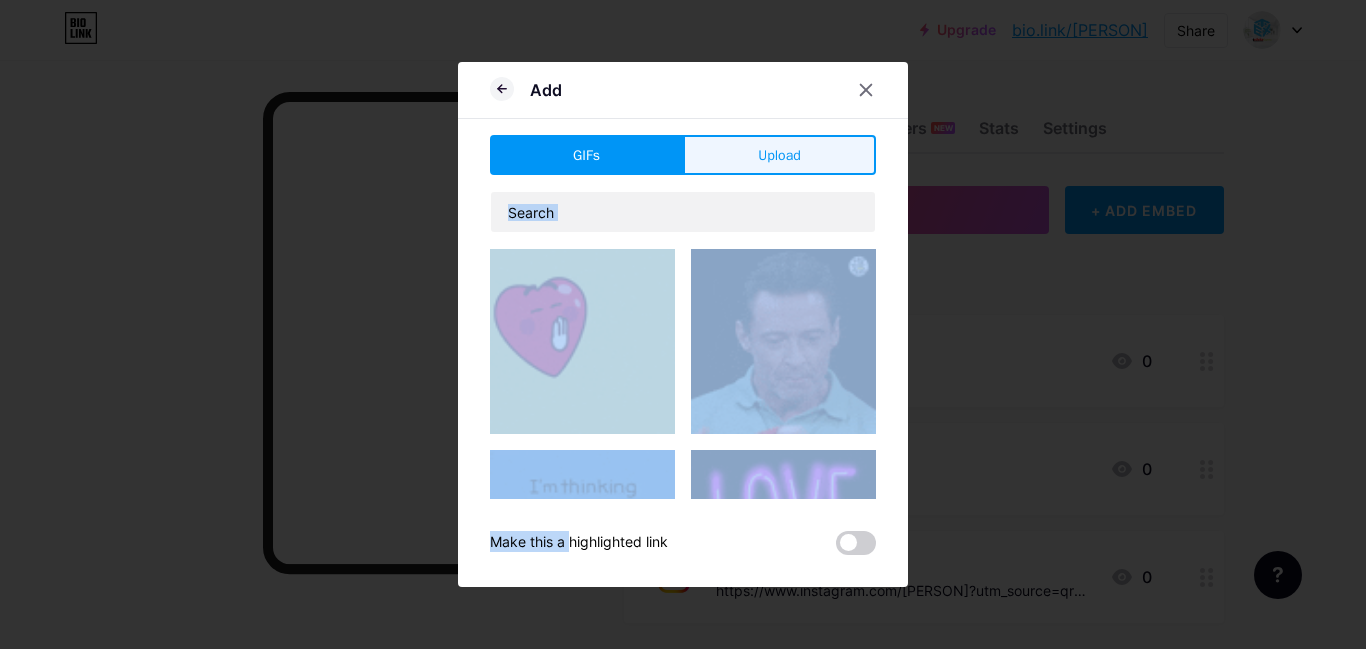 click on "Upload" at bounding box center [779, 155] 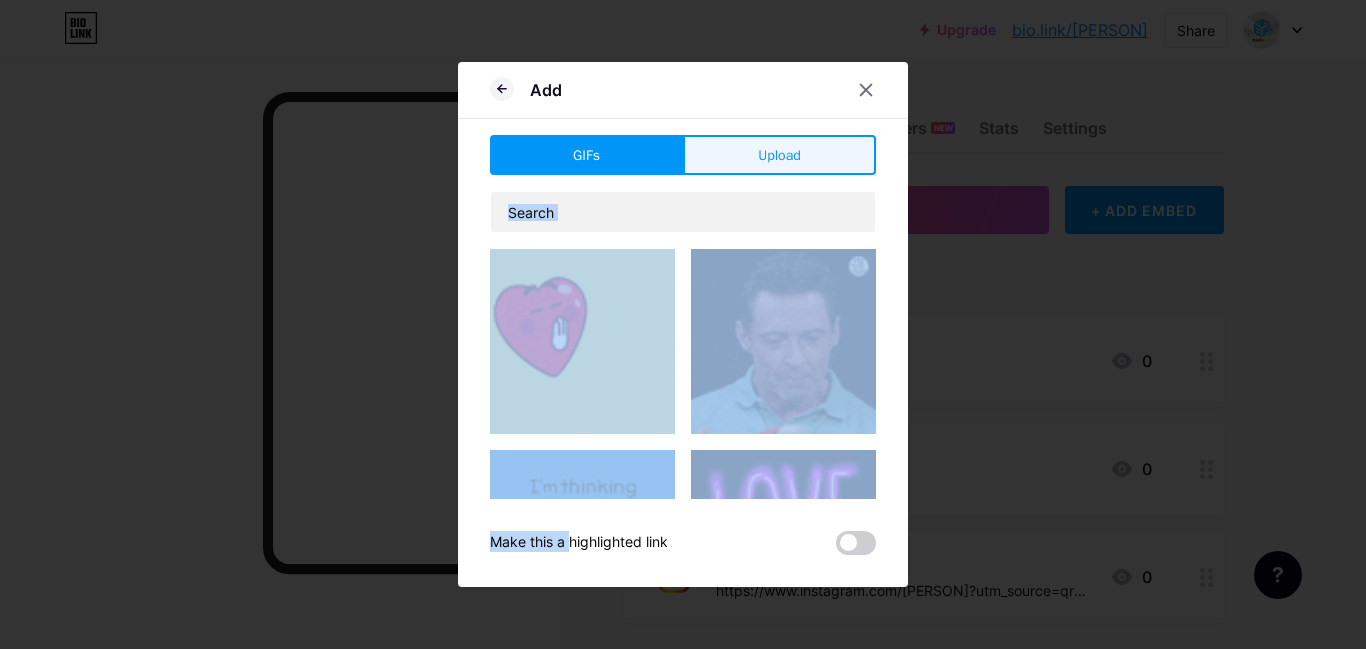 click on "Add" at bounding box center (683, 95) 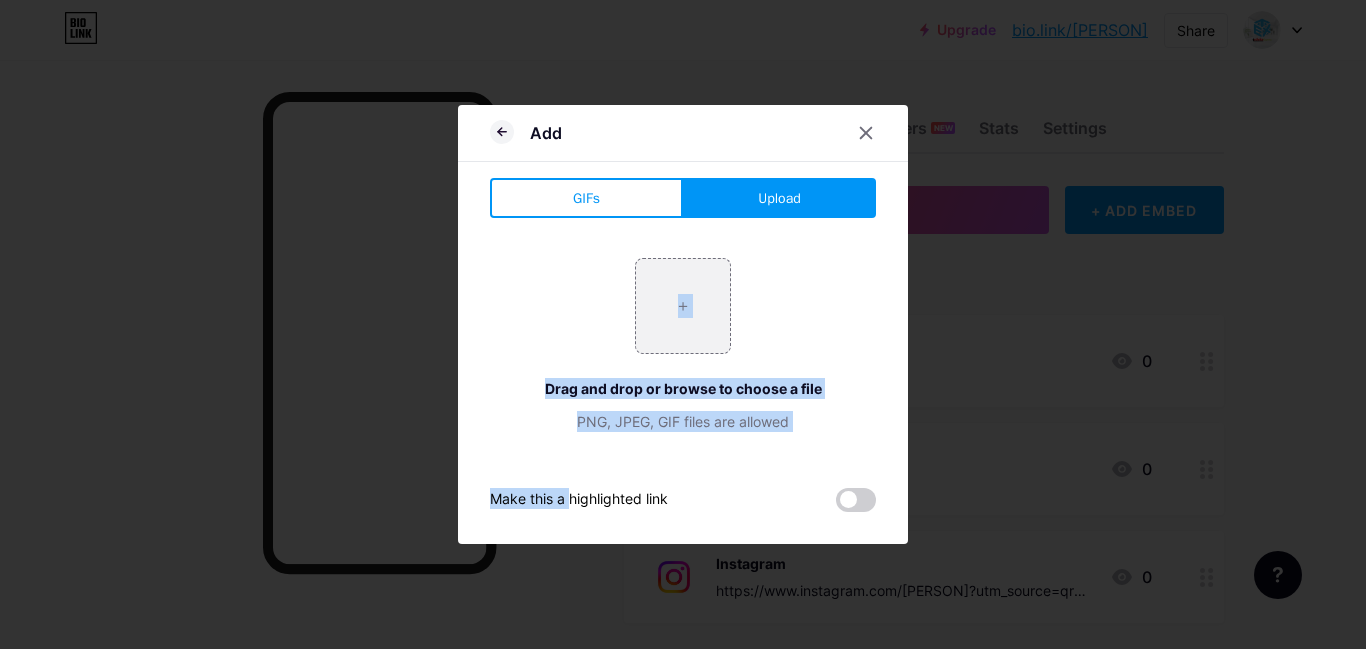 click on "+       Drag and drop or browse to choose a file   PNG, JPEG, GIF files are allowed" at bounding box center (683, 345) 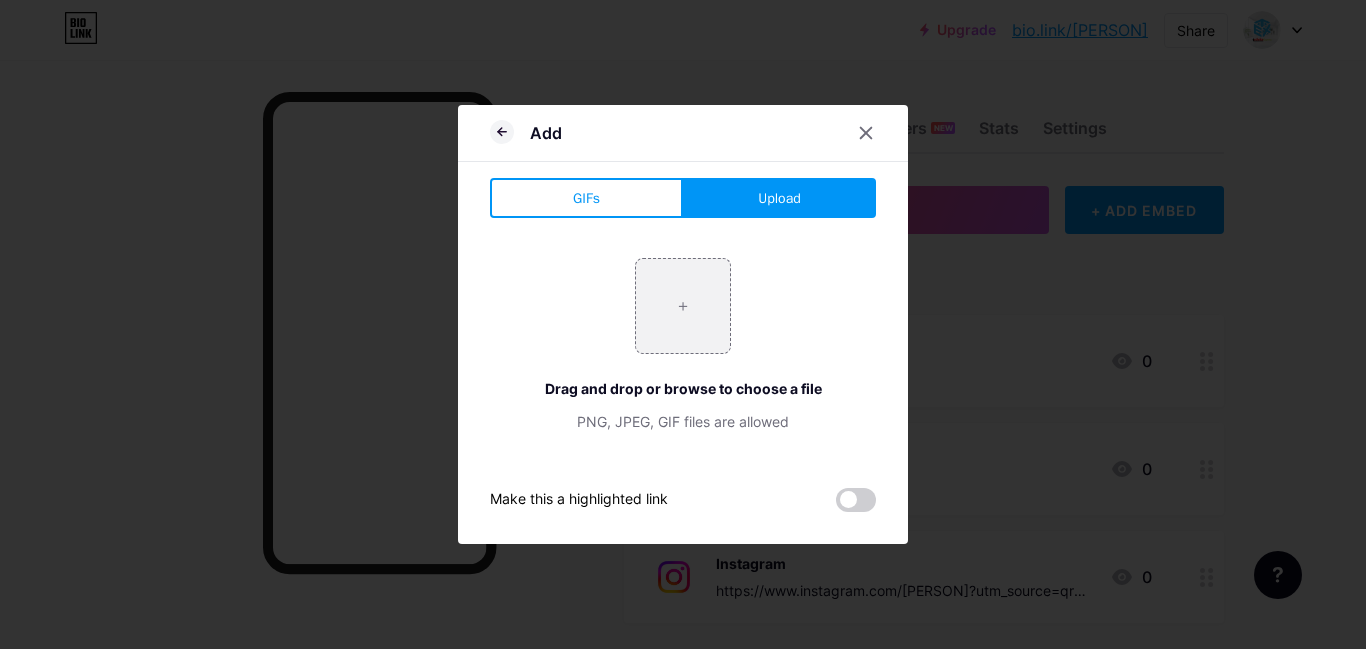click on "Upload" at bounding box center [779, 198] 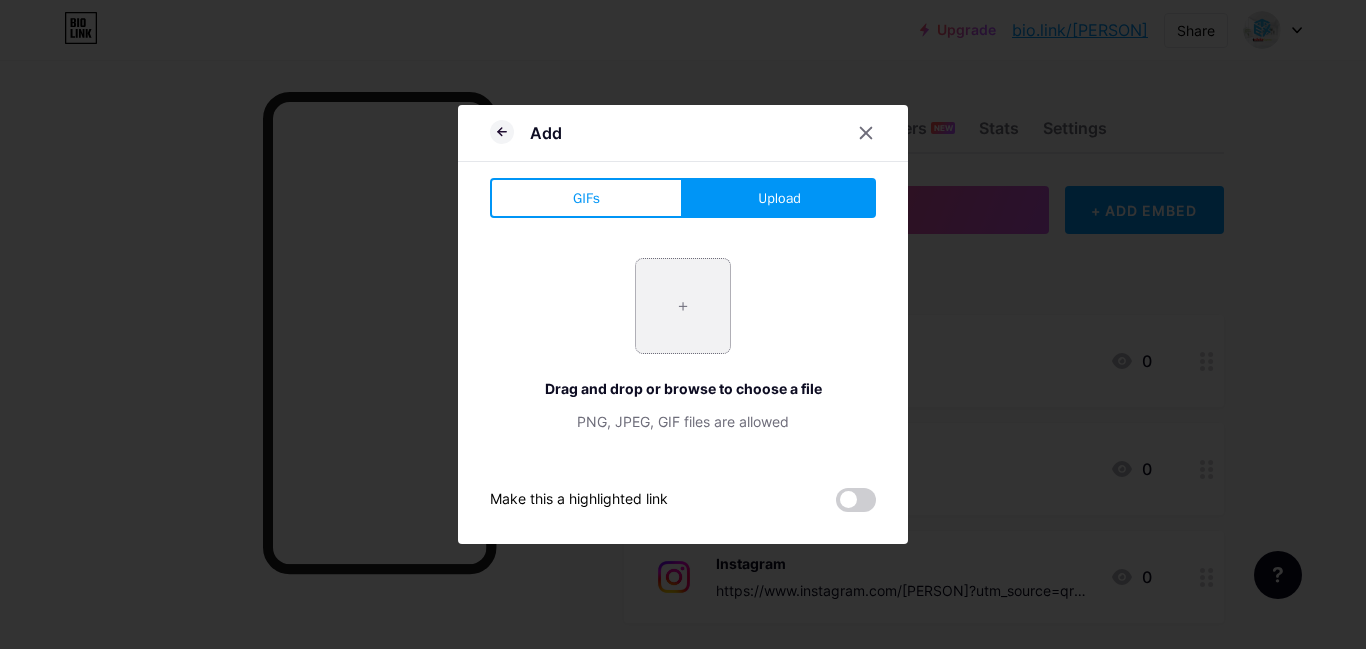 click at bounding box center (683, 306) 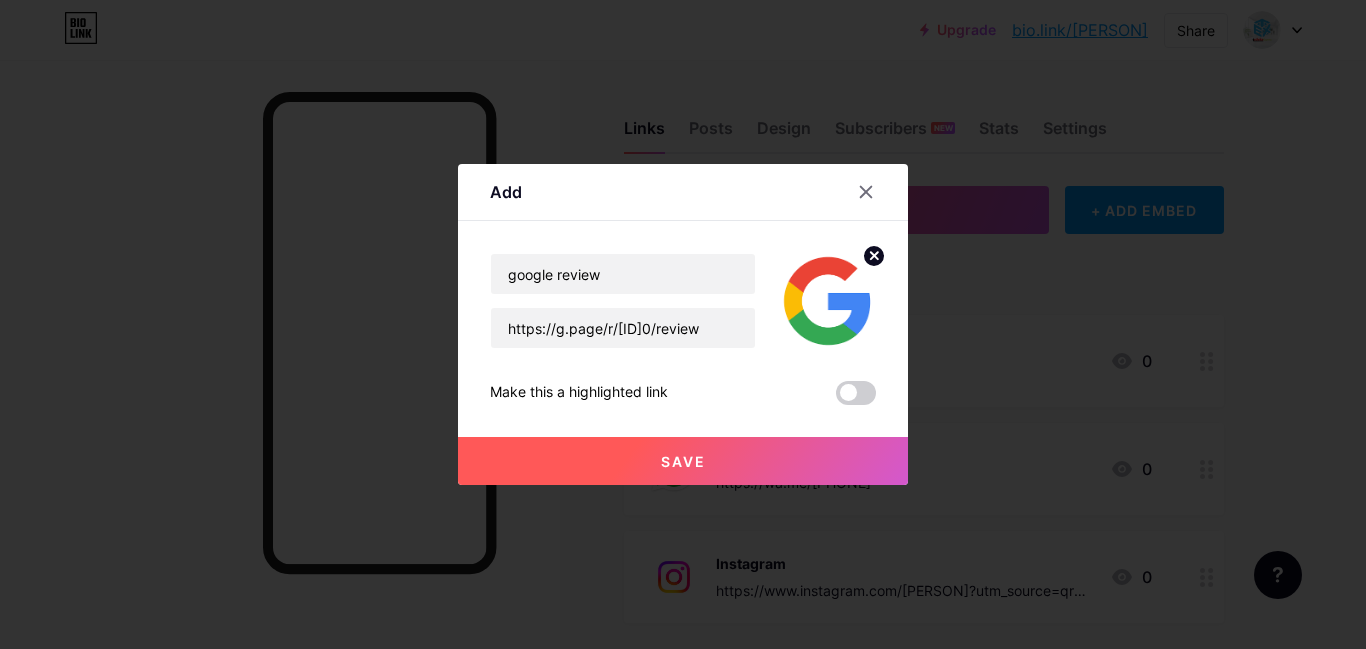 click on "Save" at bounding box center [683, 461] 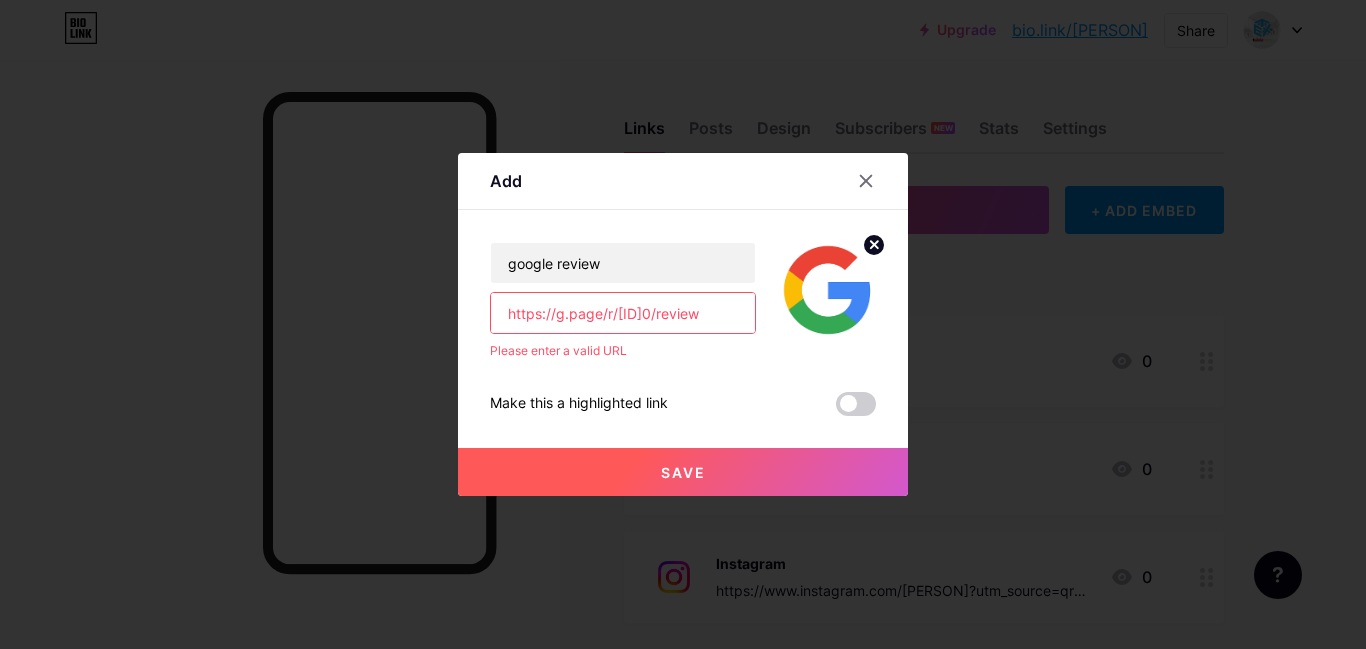 click on "https://g.page/r/[ID]0/review" at bounding box center [623, 313] 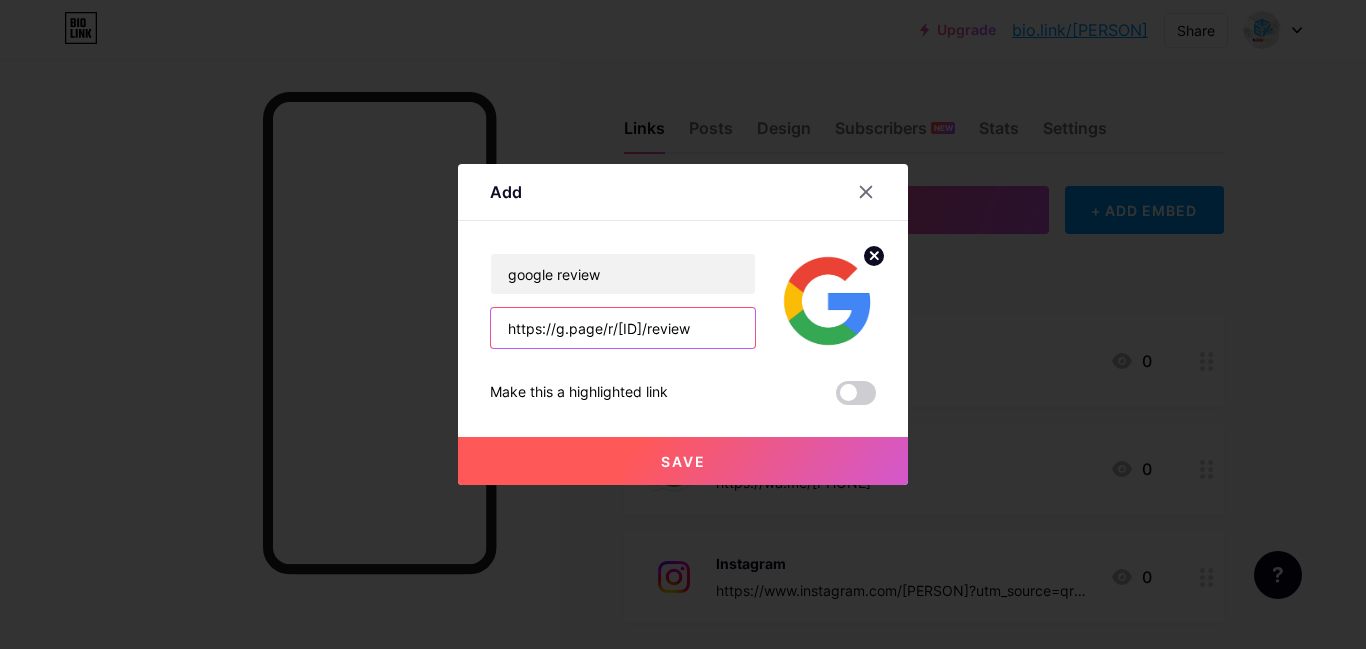 scroll, scrollTop: 0, scrollLeft: 0, axis: both 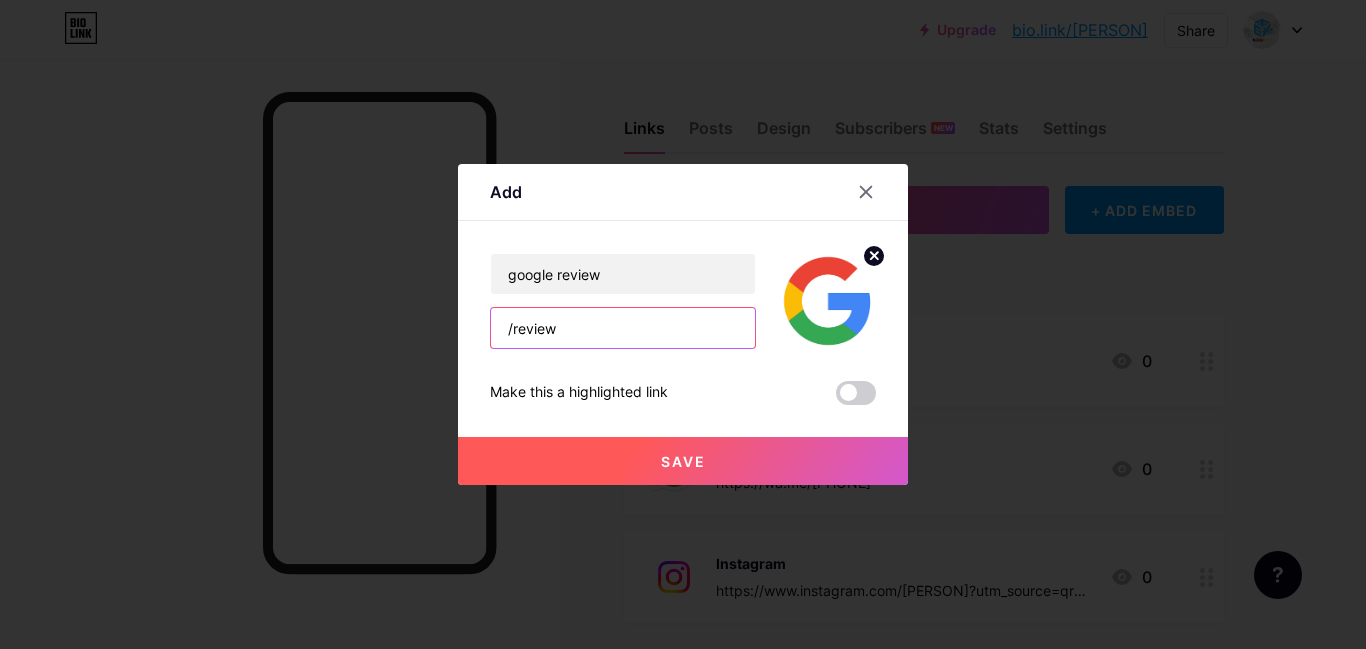 click on "/review" at bounding box center [623, 328] 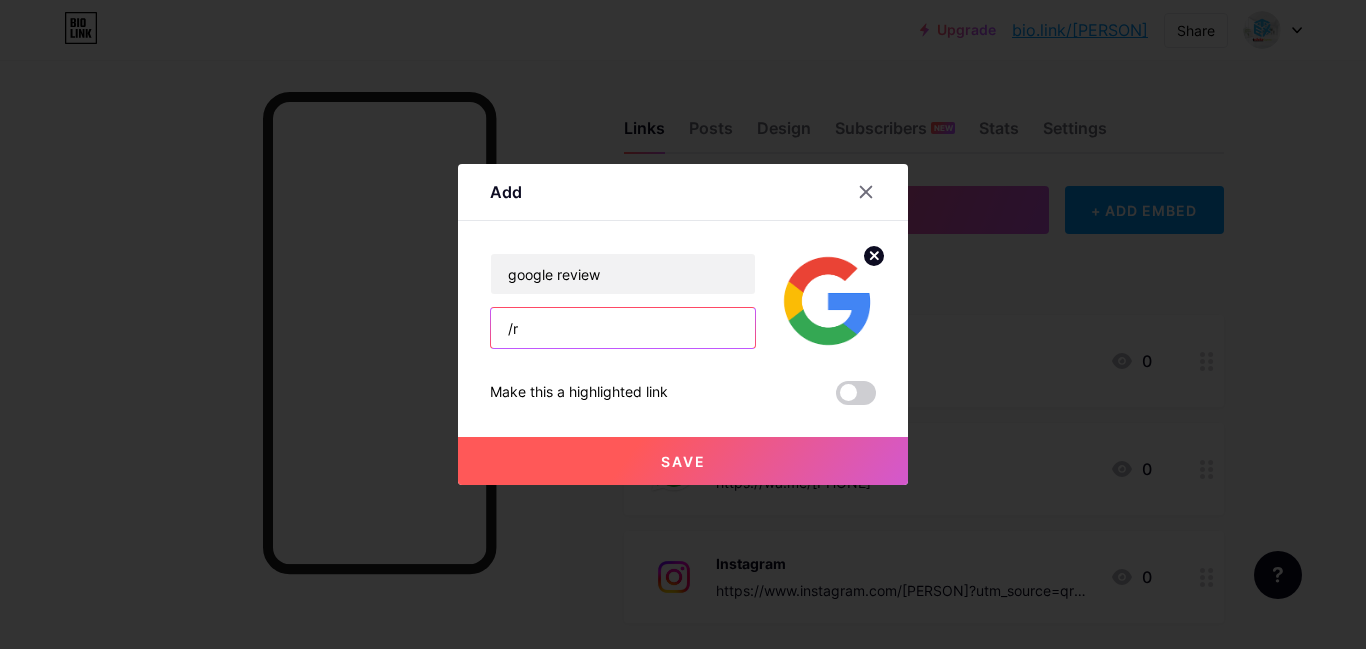 type on "/" 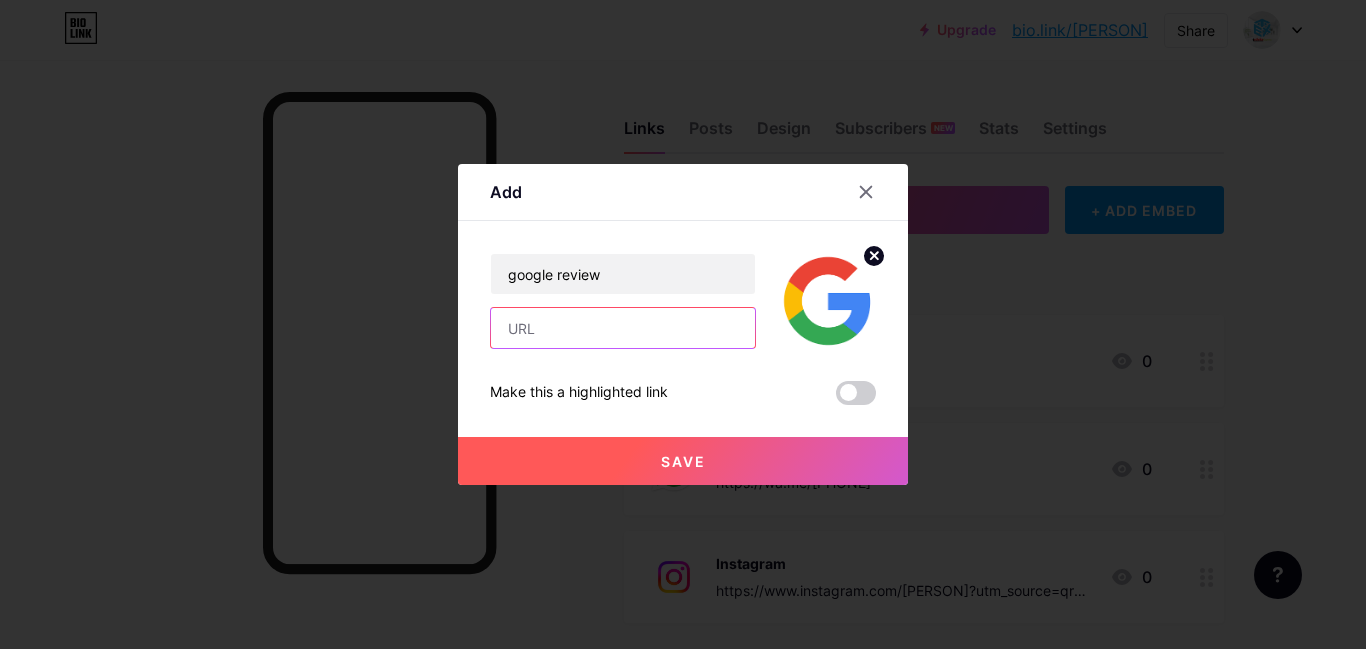 paste on "https://g.page/r/[ID]0/review" 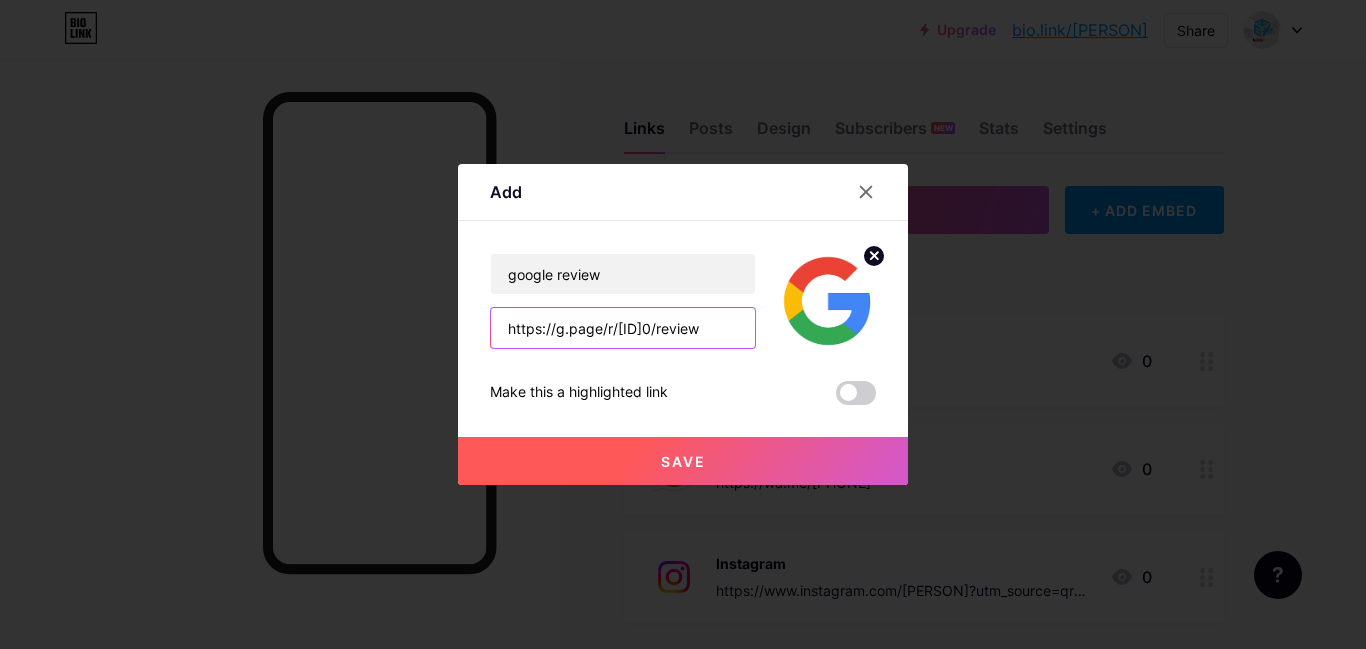 scroll, scrollTop: 0, scrollLeft: 58, axis: horizontal 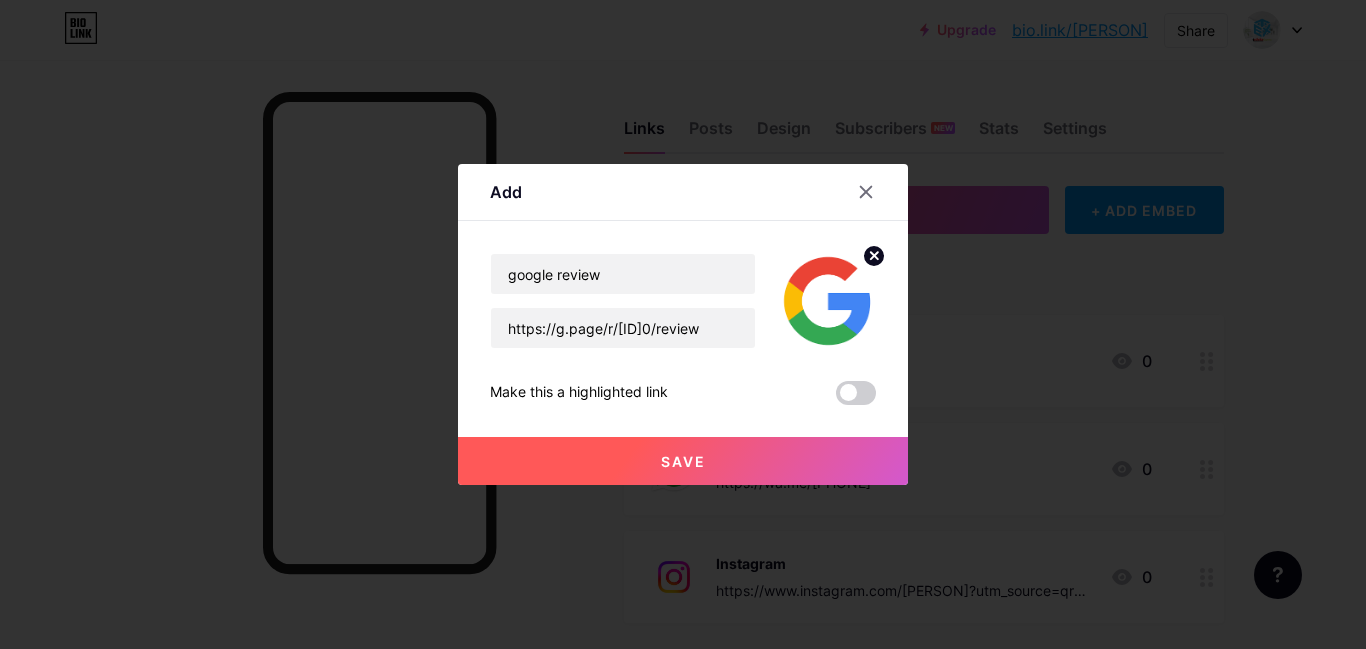 click on "Save" at bounding box center [683, 461] 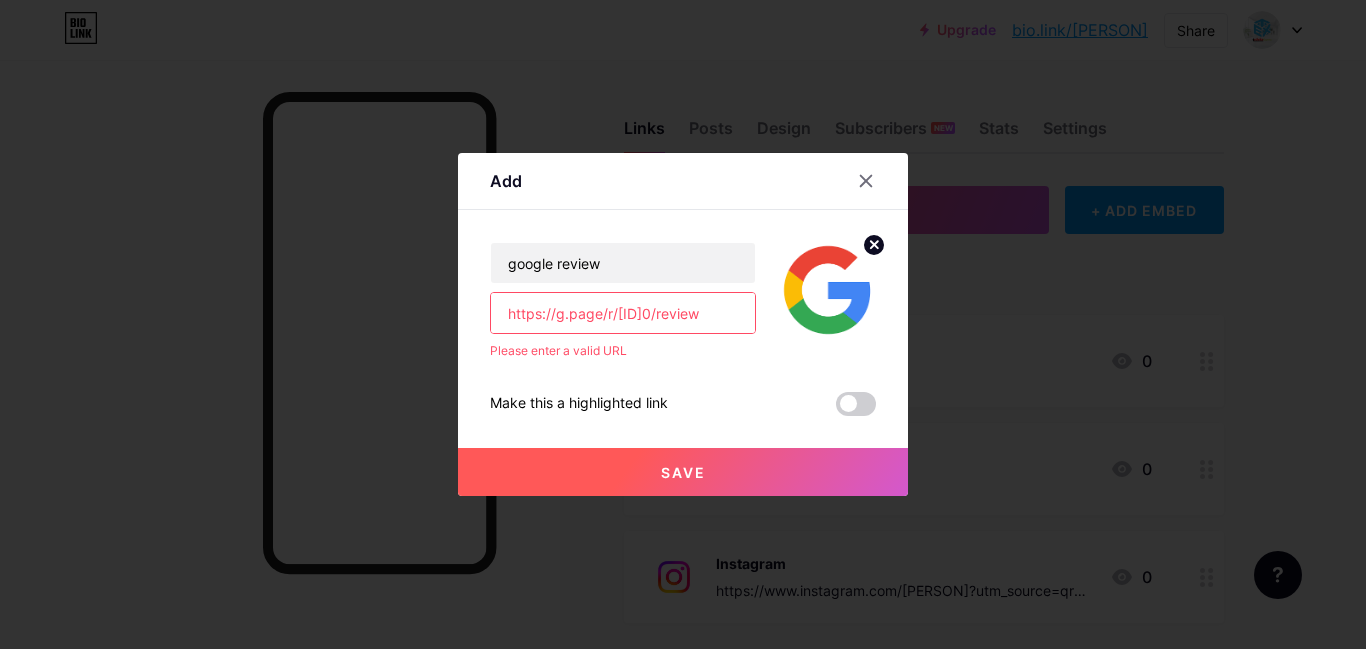 click on "https://g.page/r/[ID]0/review" at bounding box center [623, 313] 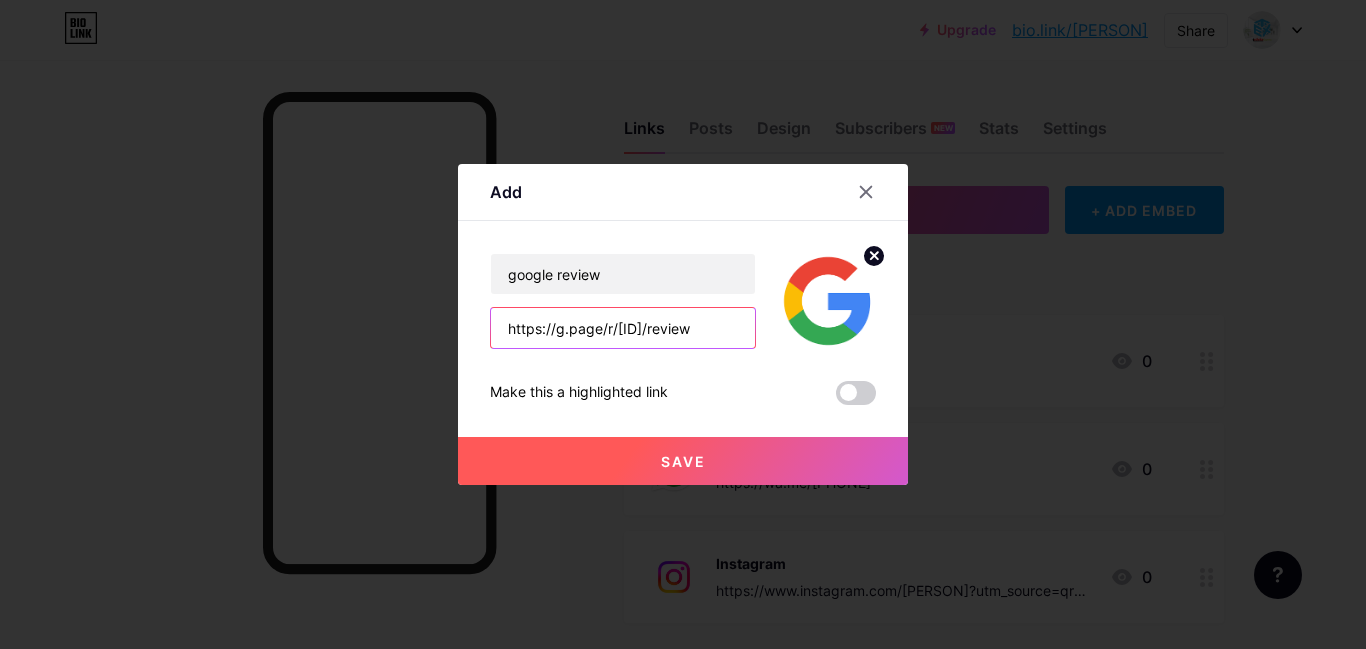 scroll, scrollTop: 0, scrollLeft: 0, axis: both 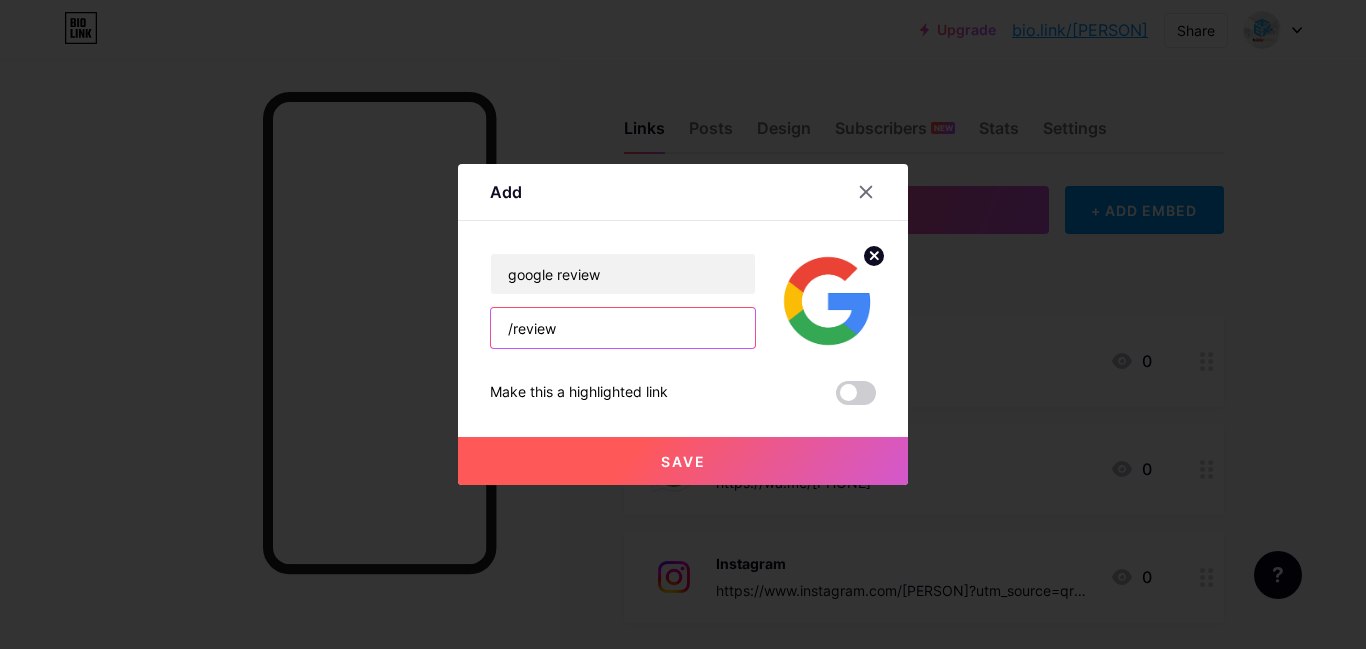 click on "/review" at bounding box center [623, 328] 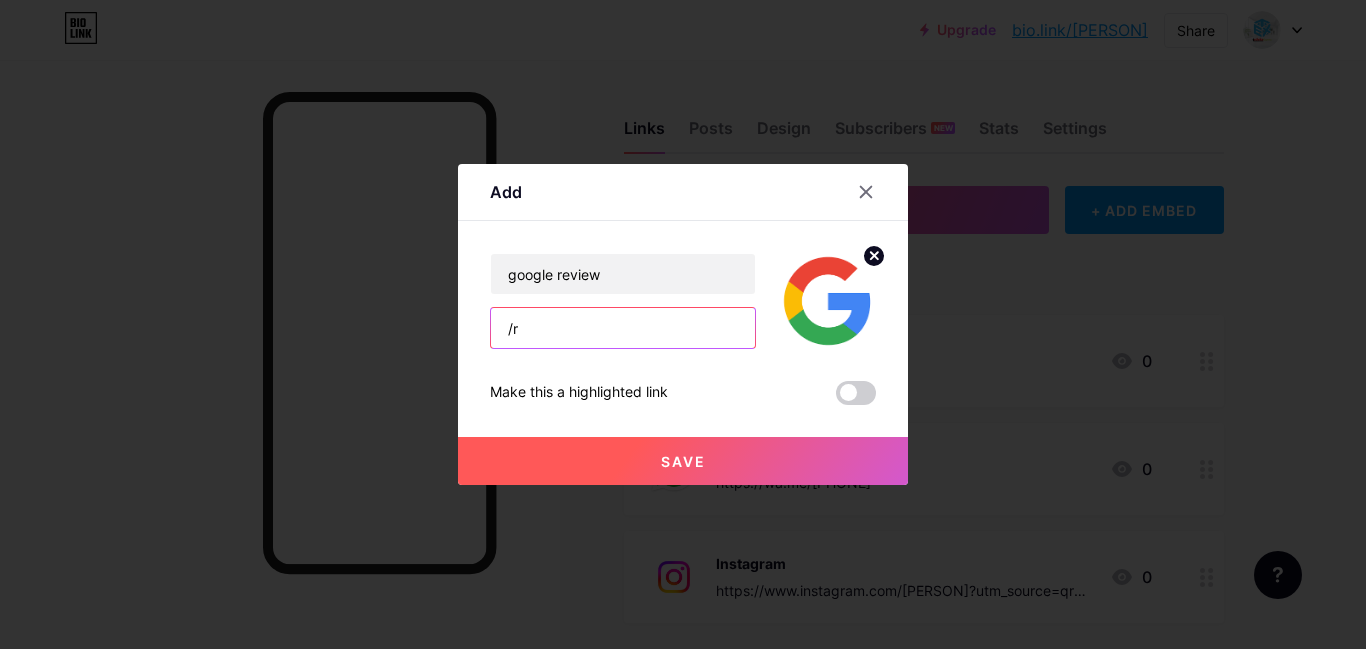 type on "/" 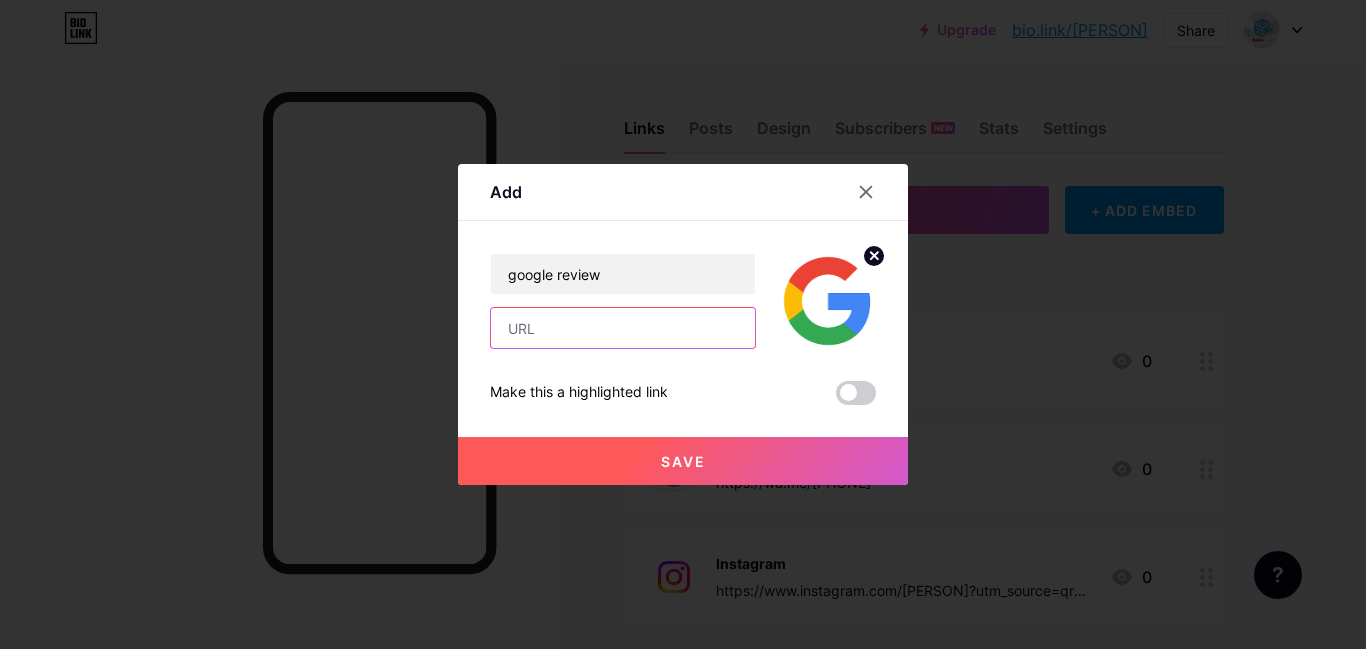 paste on "https://search.google.com/local/writereview?placeid=ChIJiRQm53rHBTsR_WBsZnVSmwM" 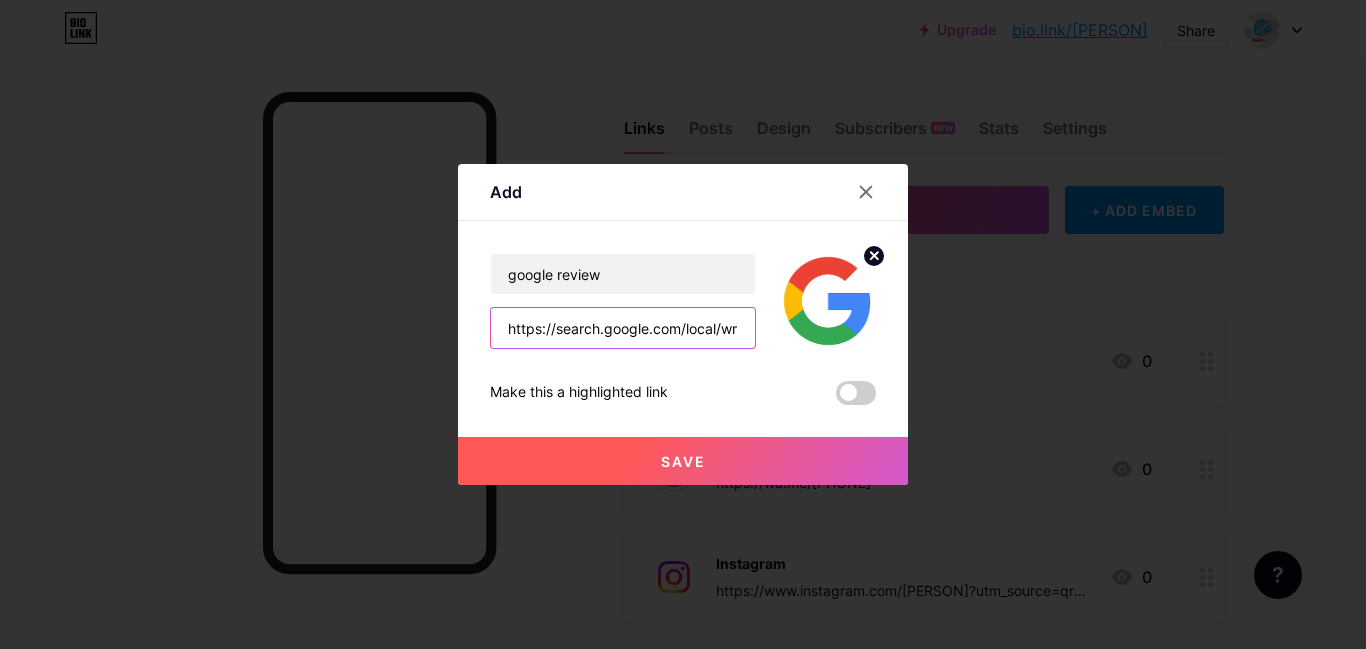 scroll, scrollTop: 0, scrollLeft: 363, axis: horizontal 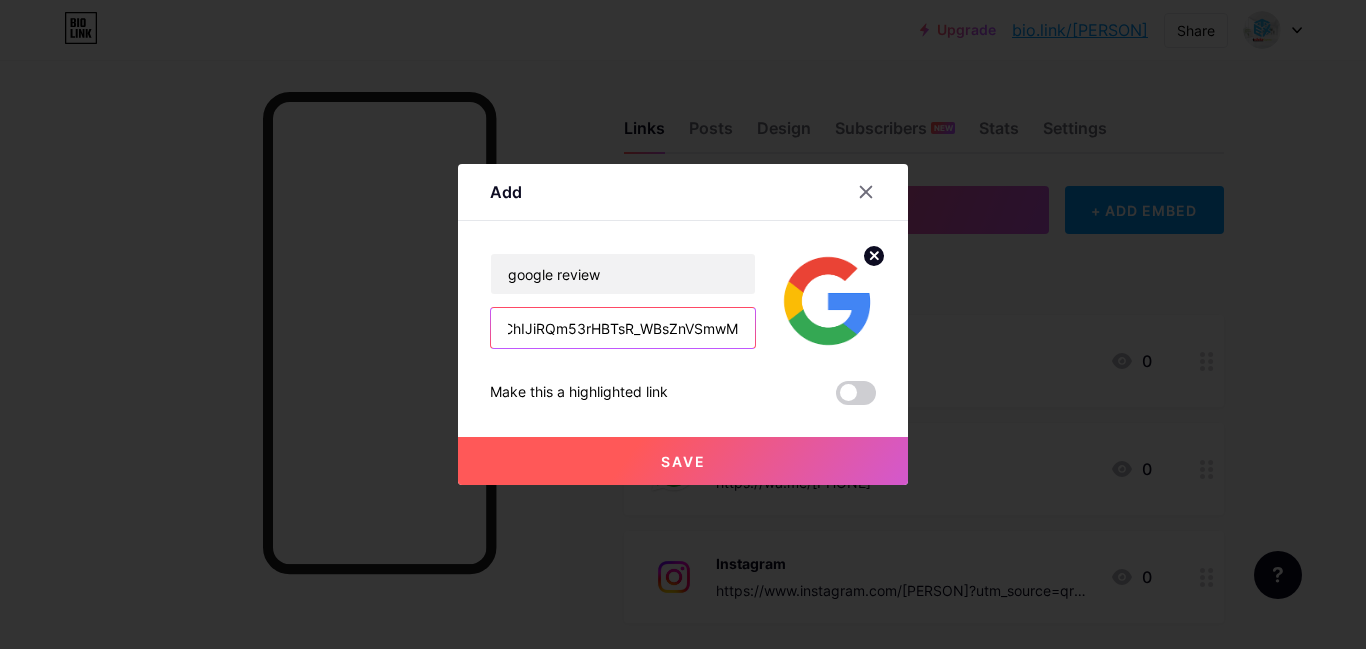 type on "https://search.google.com/local/writereview?placeid=ChIJiRQm53rHBTsR_WBsZnVSmwM" 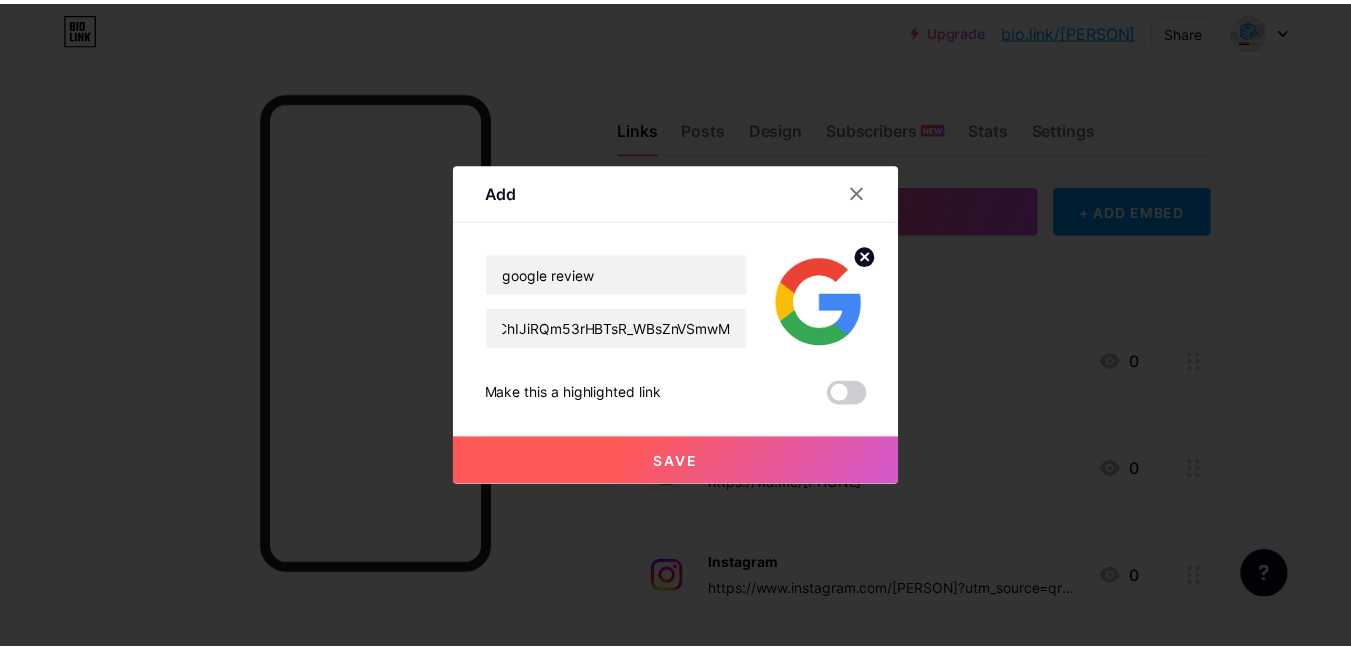scroll, scrollTop: 0, scrollLeft: 0, axis: both 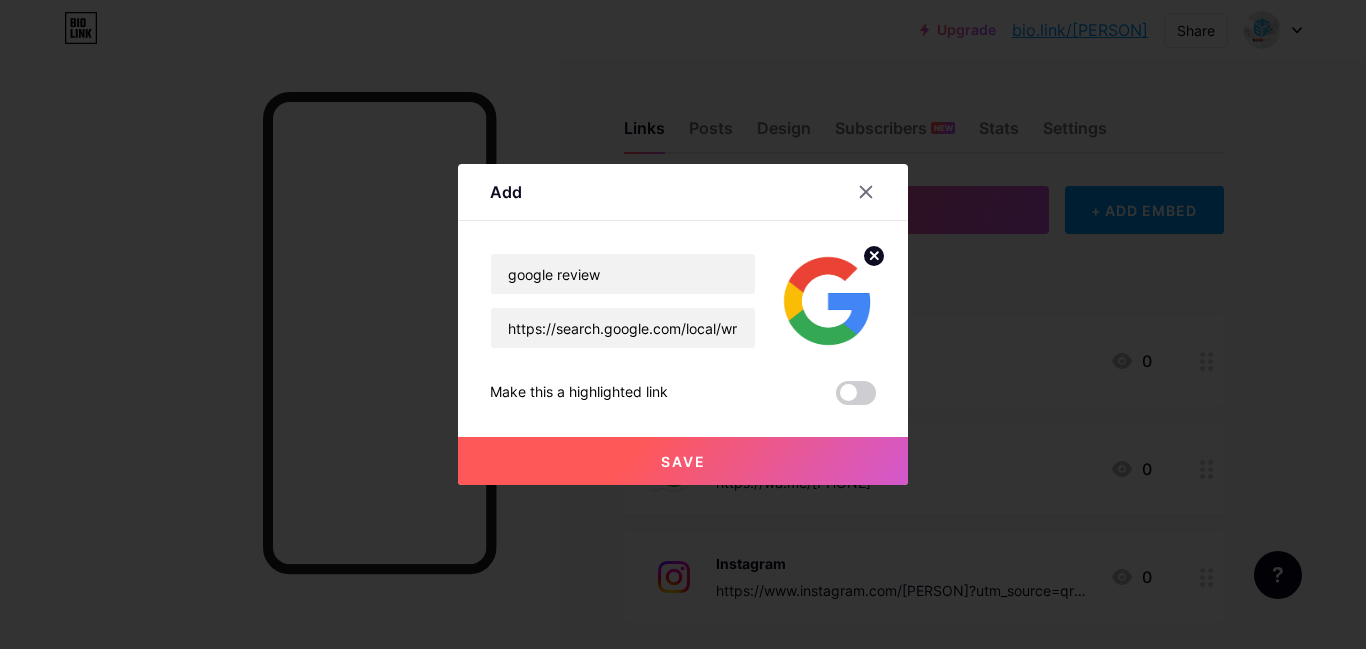 click on "Save" at bounding box center [683, 461] 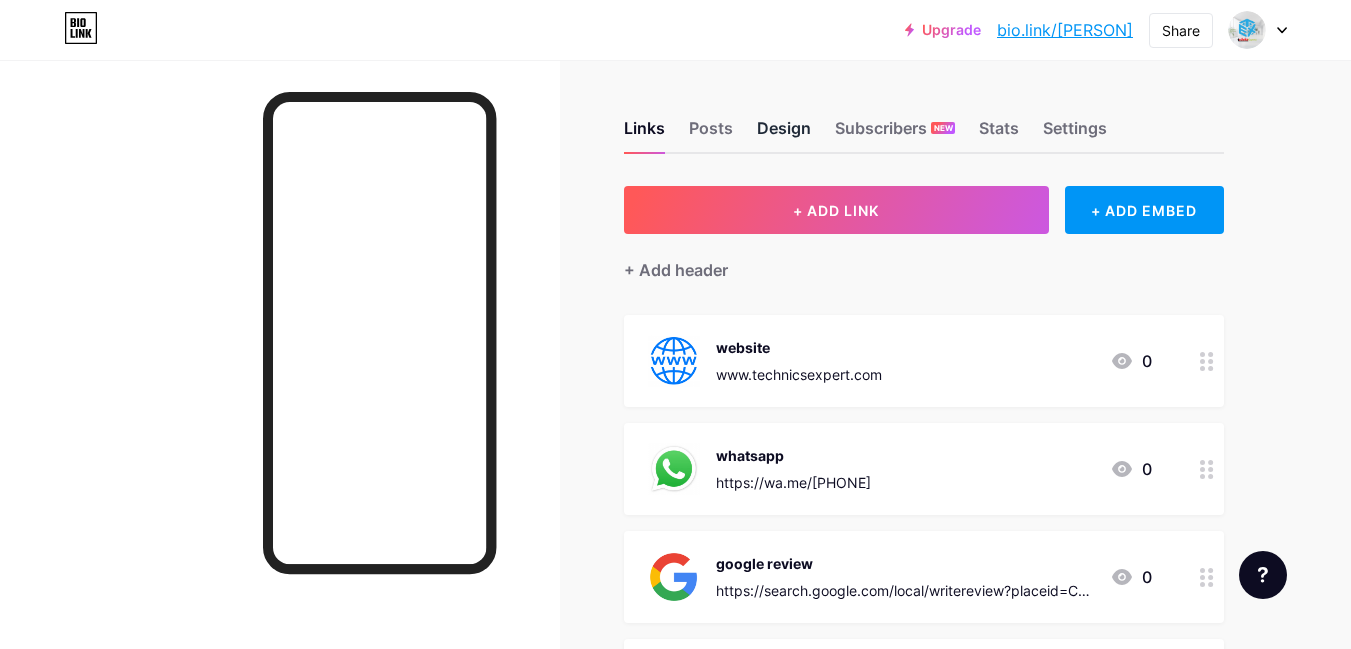 click on "Design" at bounding box center (784, 134) 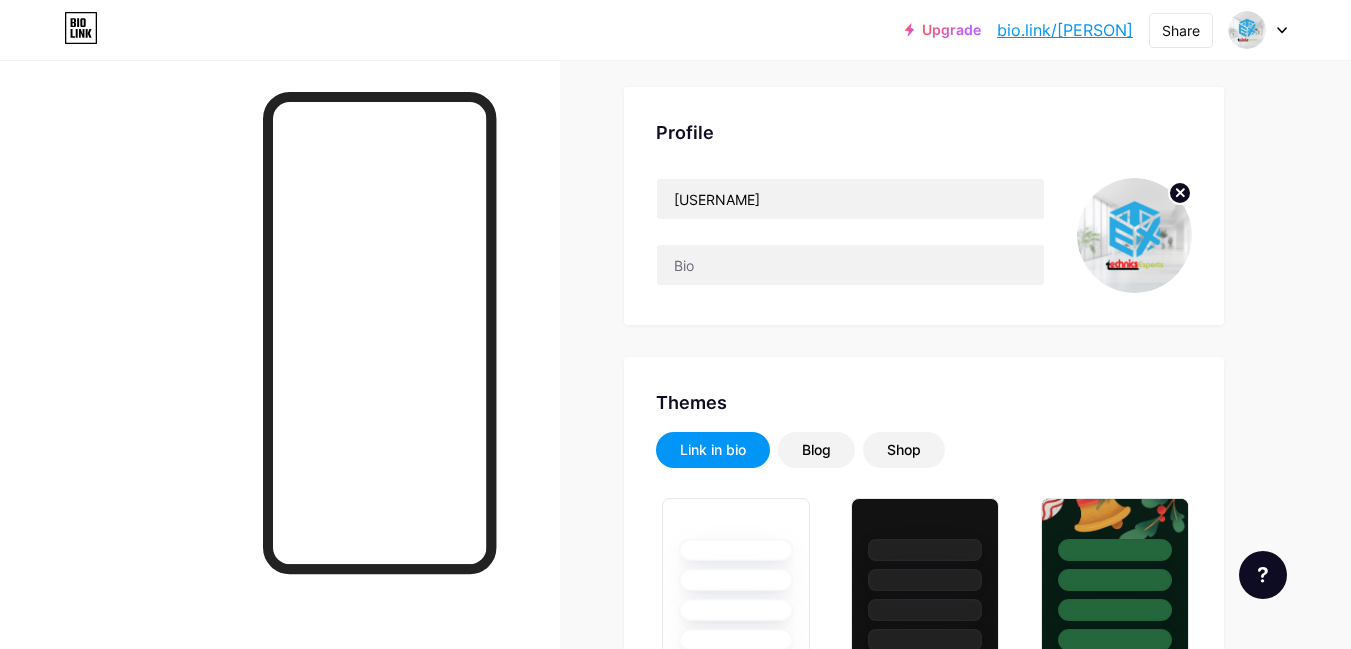 type on "#ffffff" 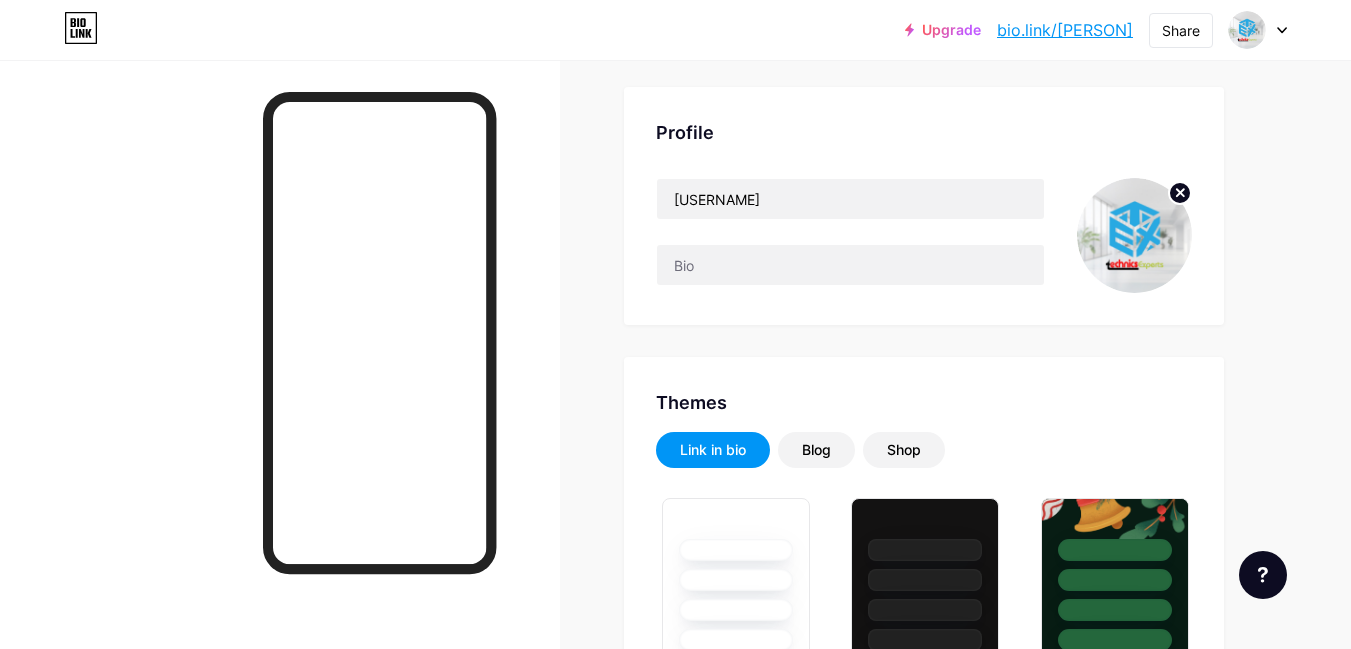 type on "#000000" 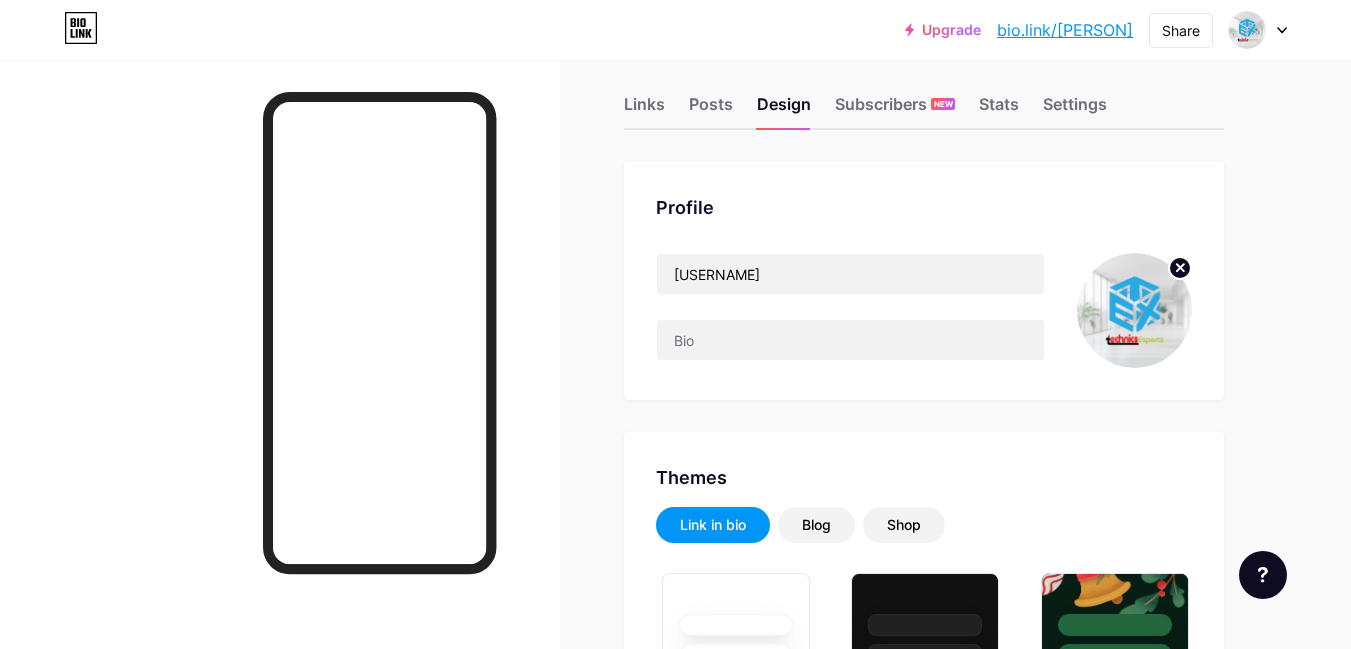 scroll, scrollTop: 0, scrollLeft: 0, axis: both 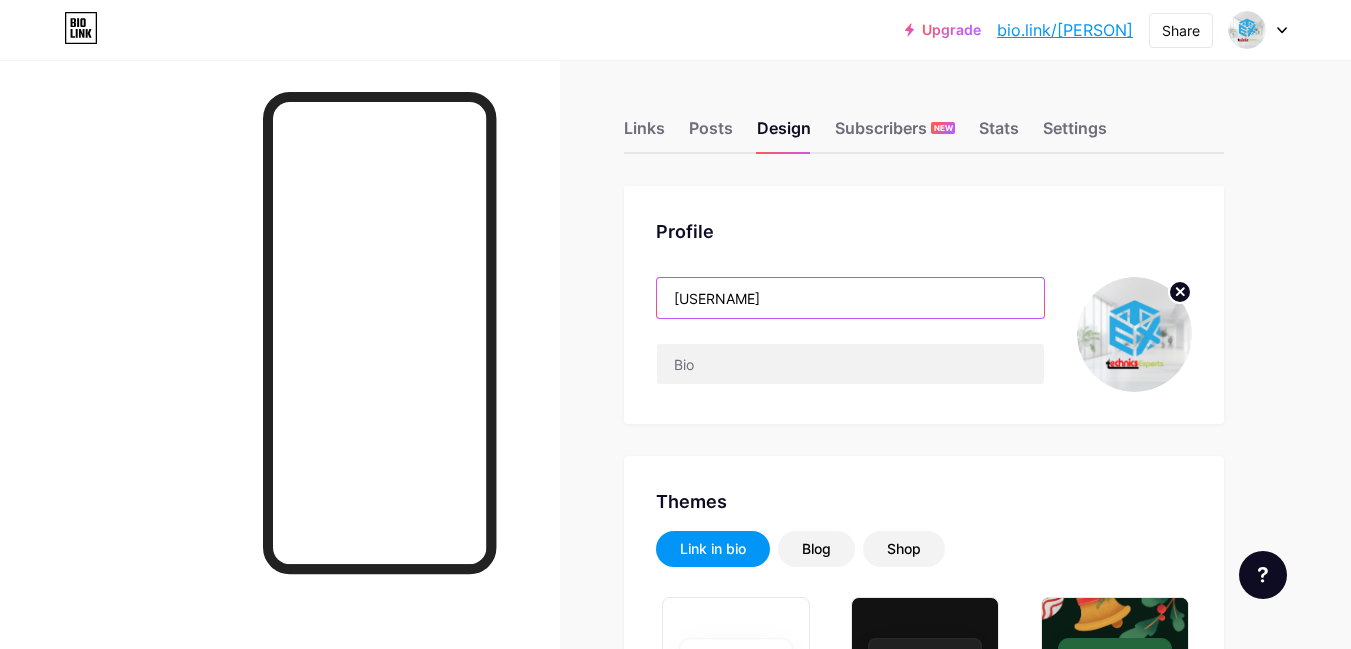 click on "[USERNAME]" at bounding box center (850, 298) 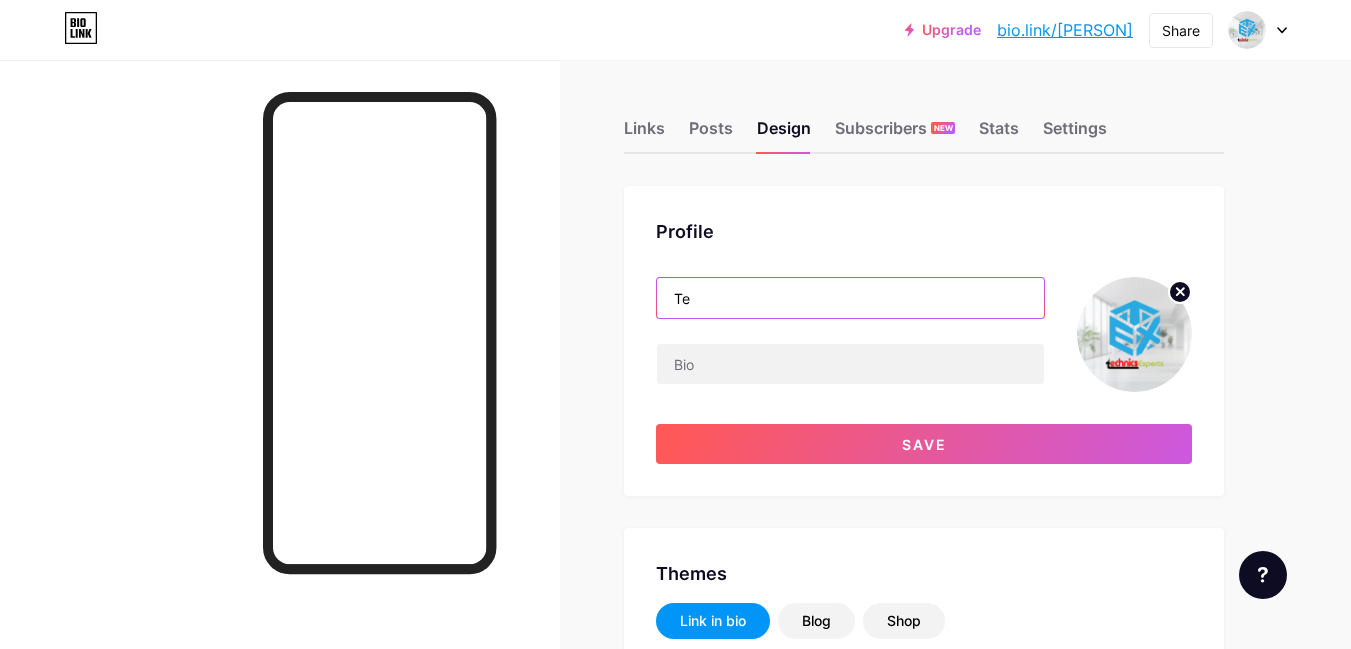 type on "T" 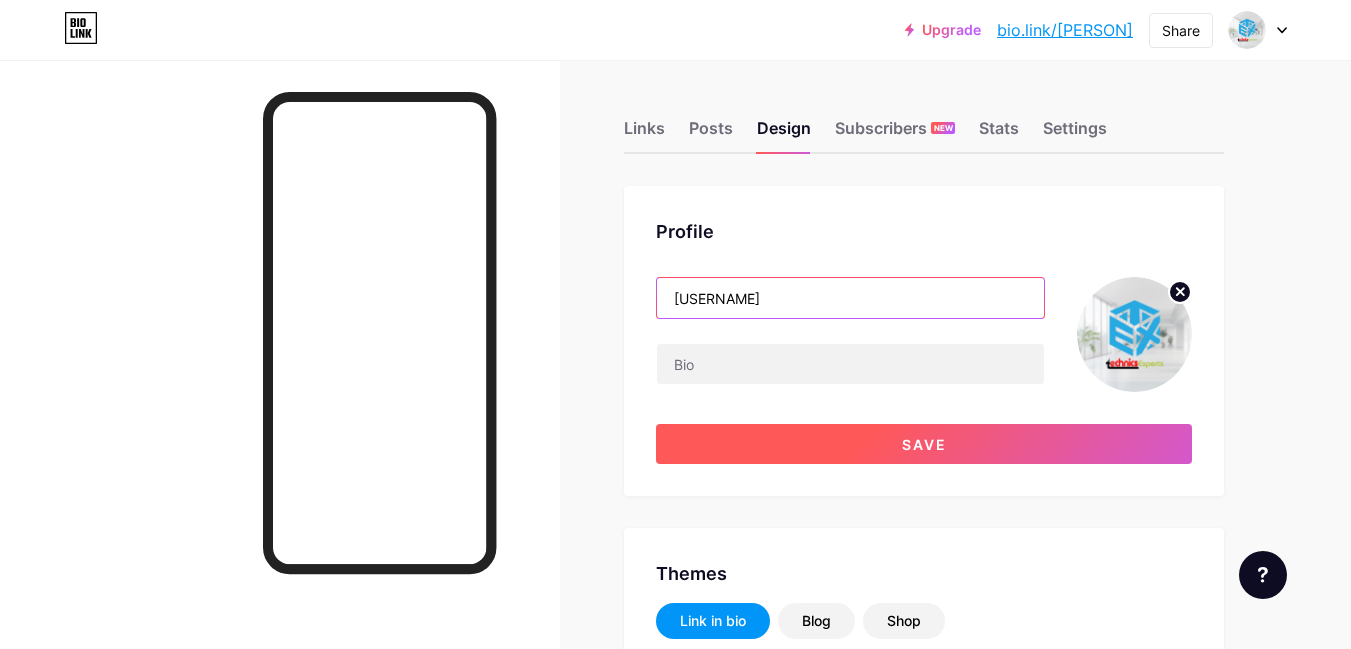 type on "[USERNAME]" 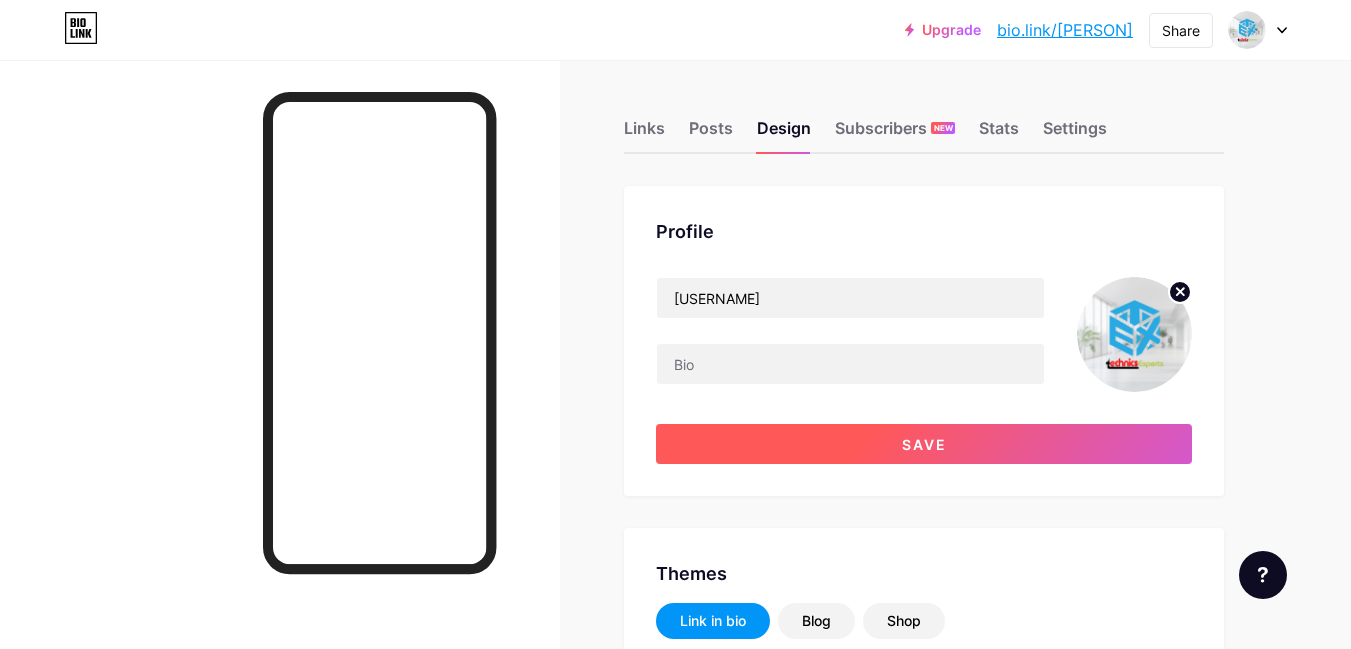 click on "Save" at bounding box center (924, 444) 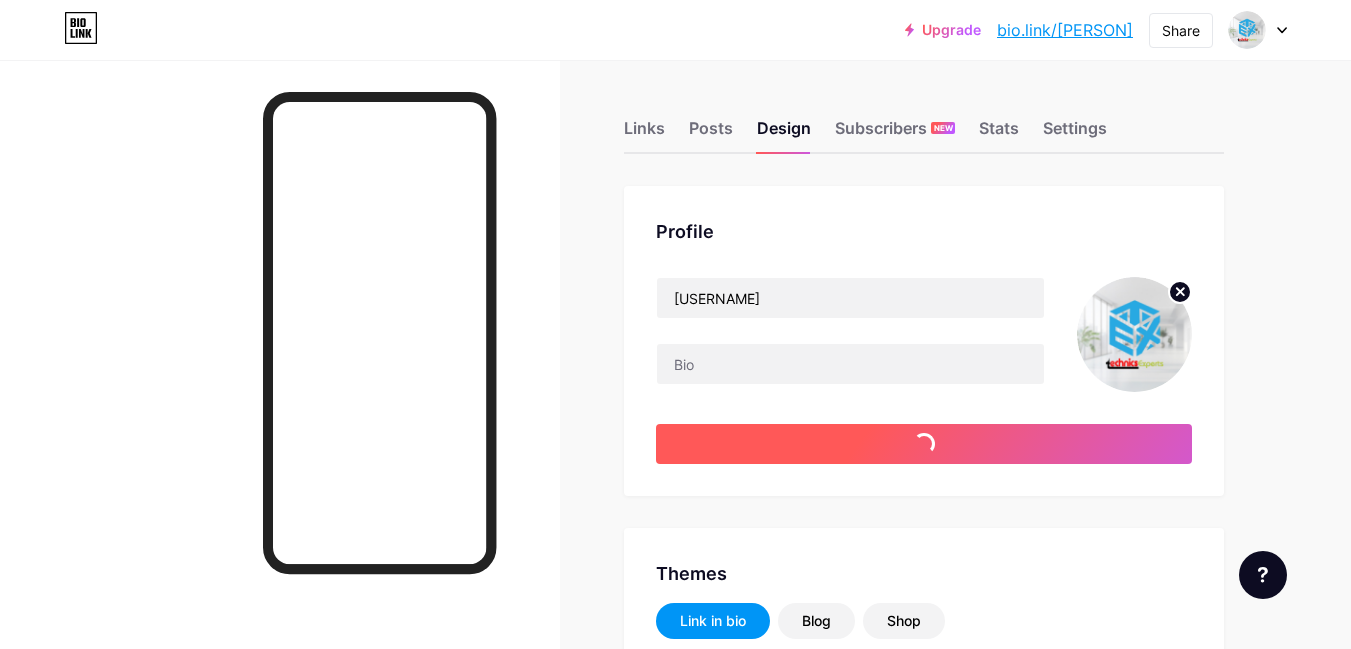 type on "#ffffff" 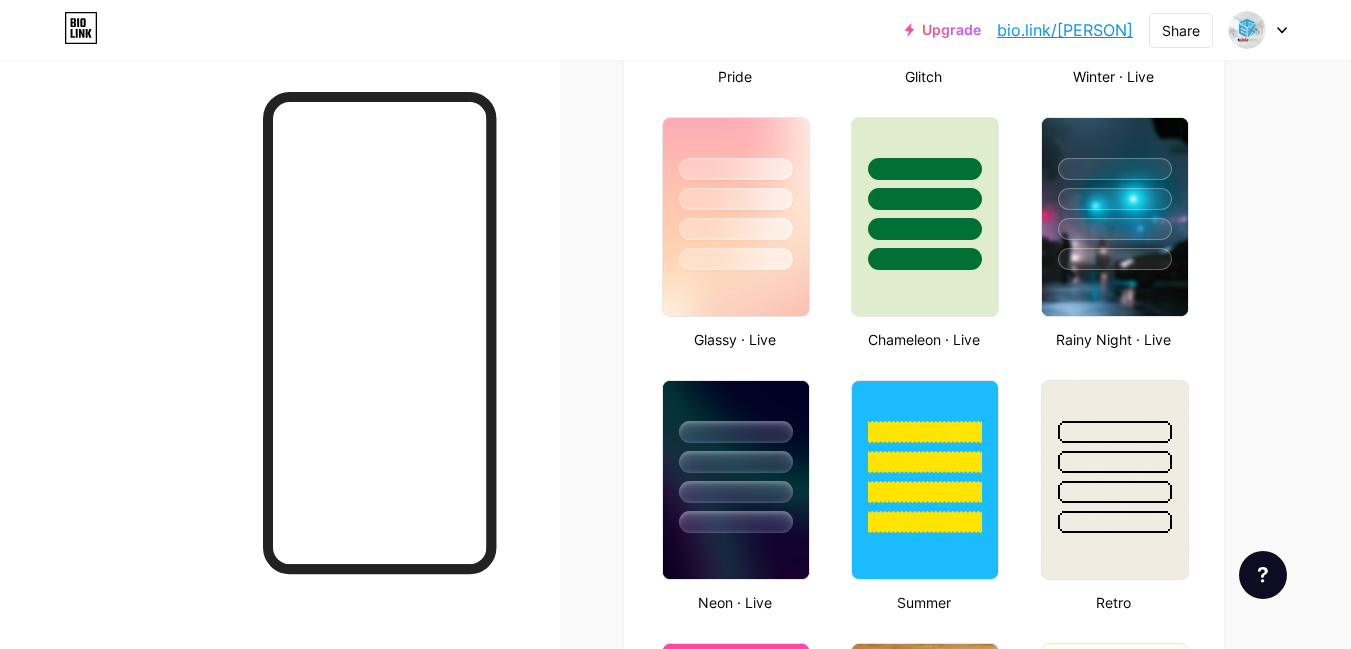 scroll, scrollTop: 1014, scrollLeft: 0, axis: vertical 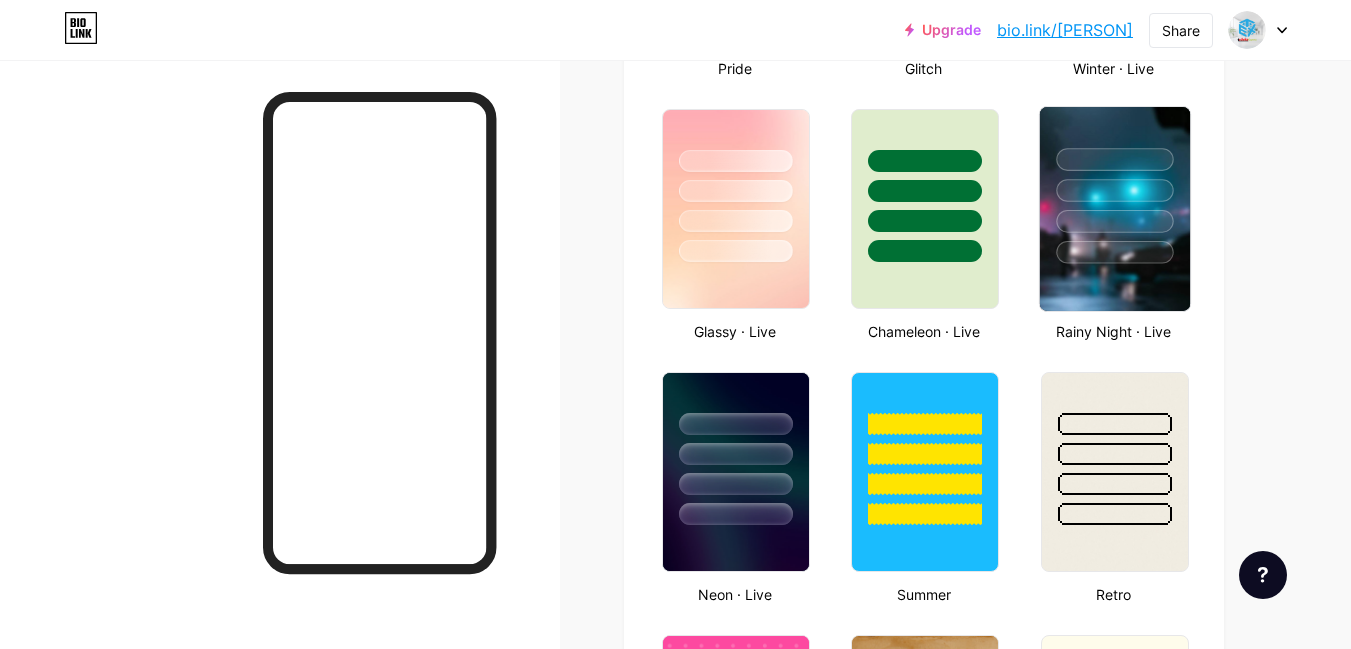 click at bounding box center [1114, 252] 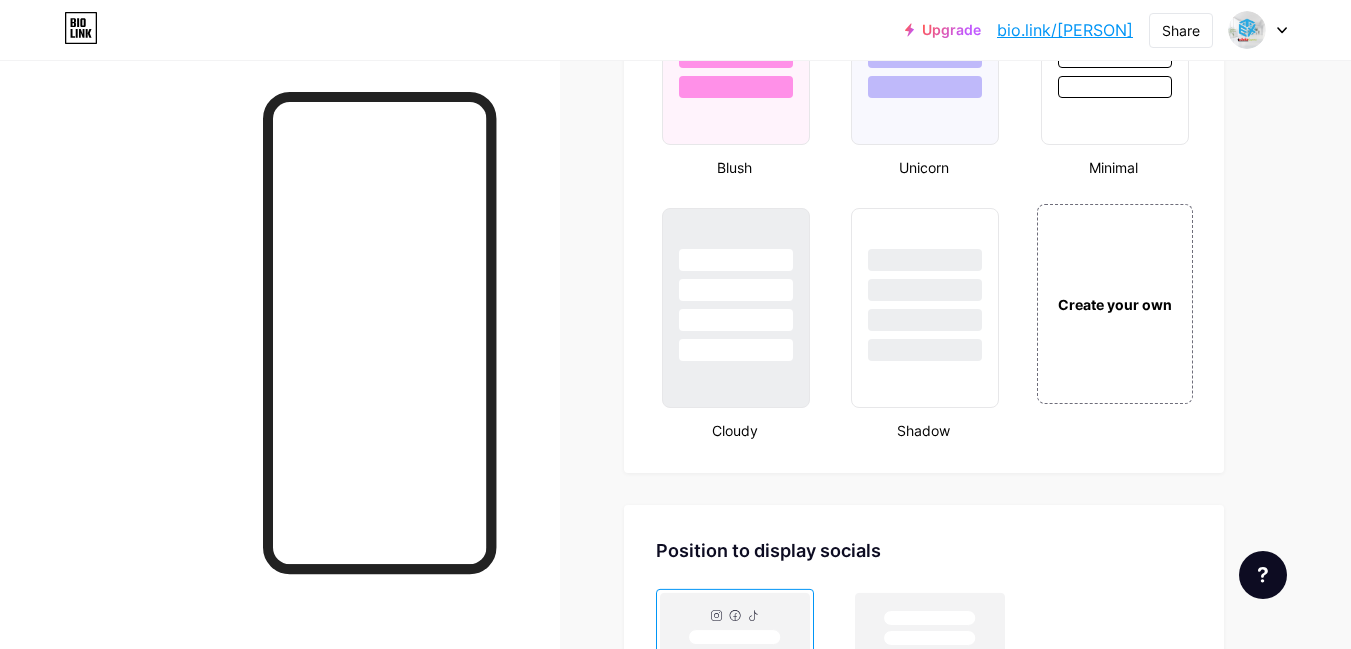 scroll, scrollTop: 2167, scrollLeft: 0, axis: vertical 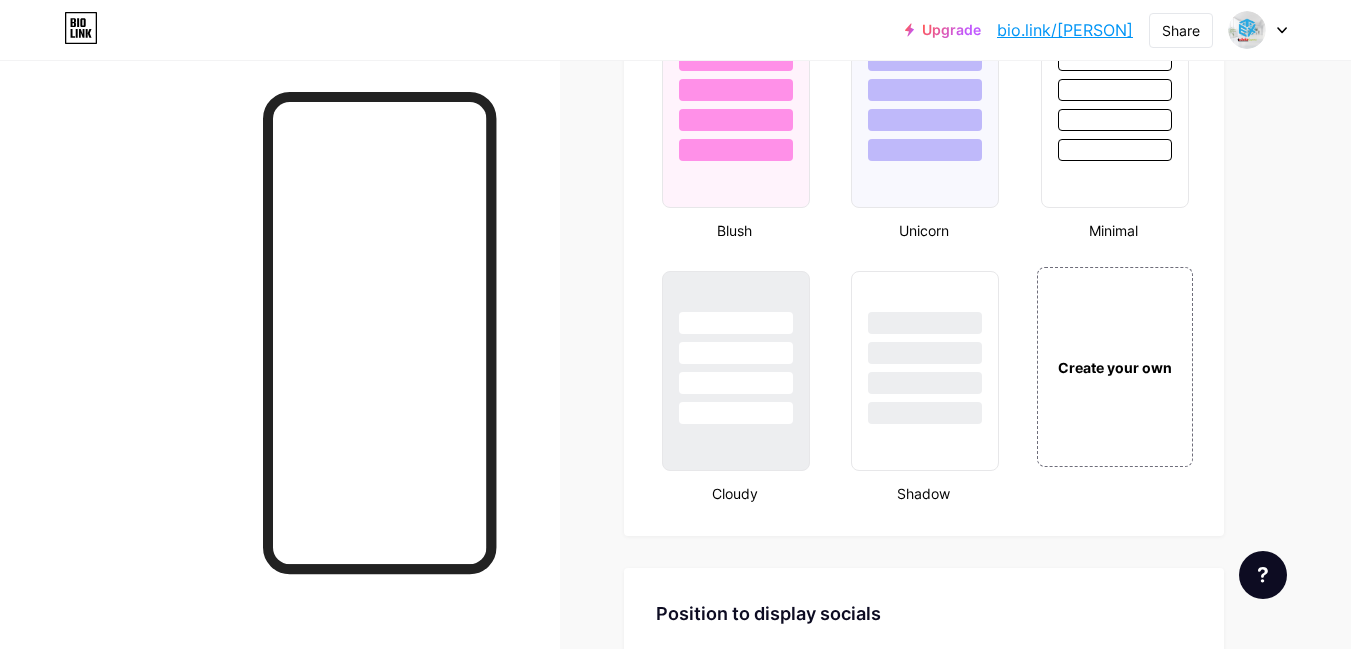 click on "Create your own" at bounding box center (1115, 367) 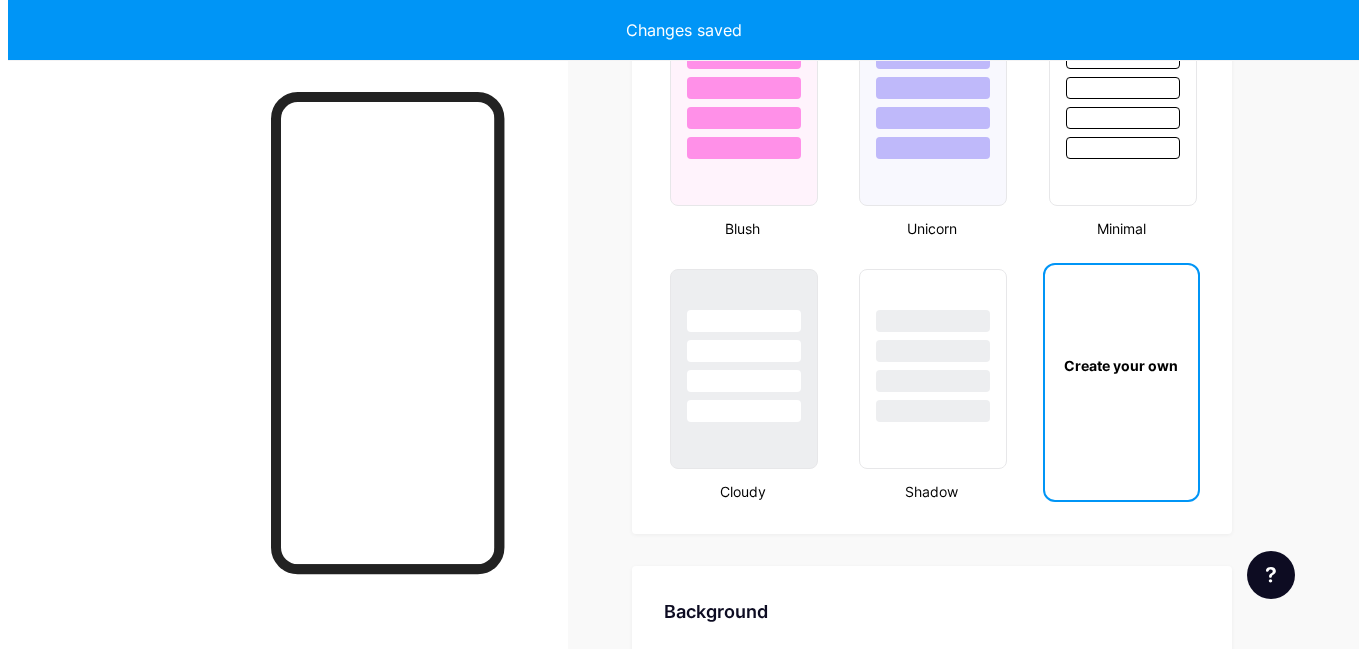 scroll, scrollTop: 2655, scrollLeft: 0, axis: vertical 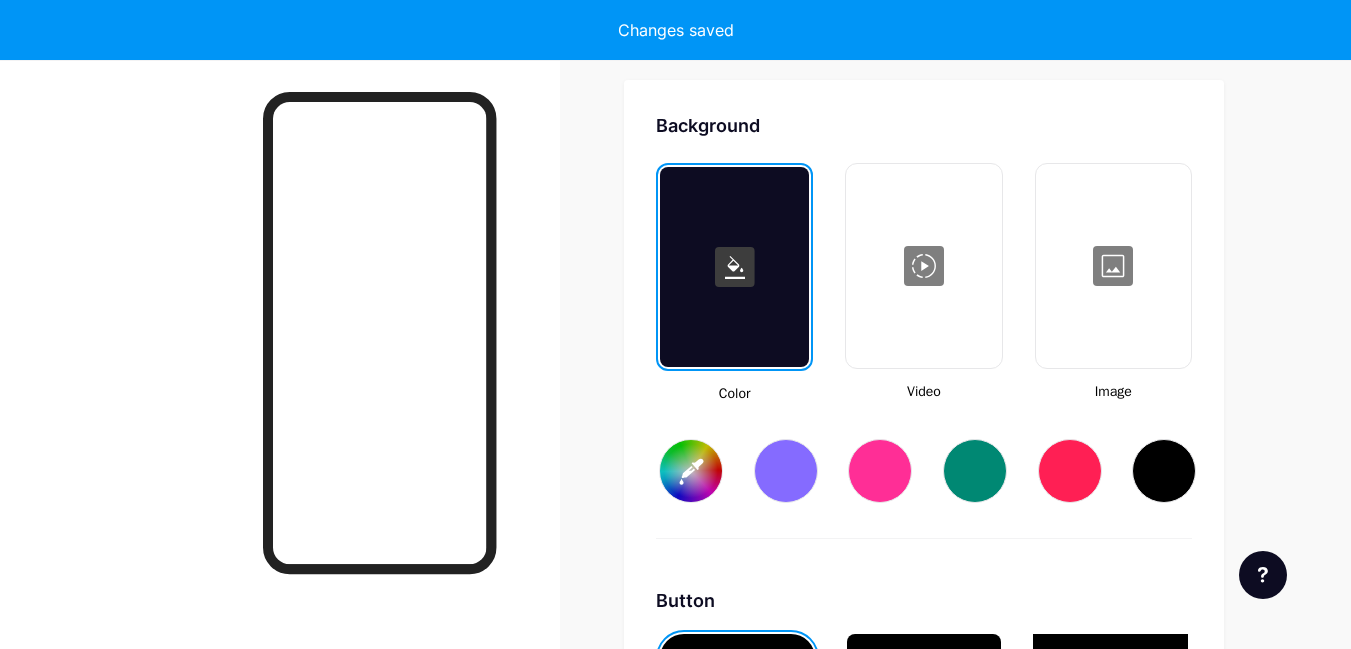 type on "#ffffff" 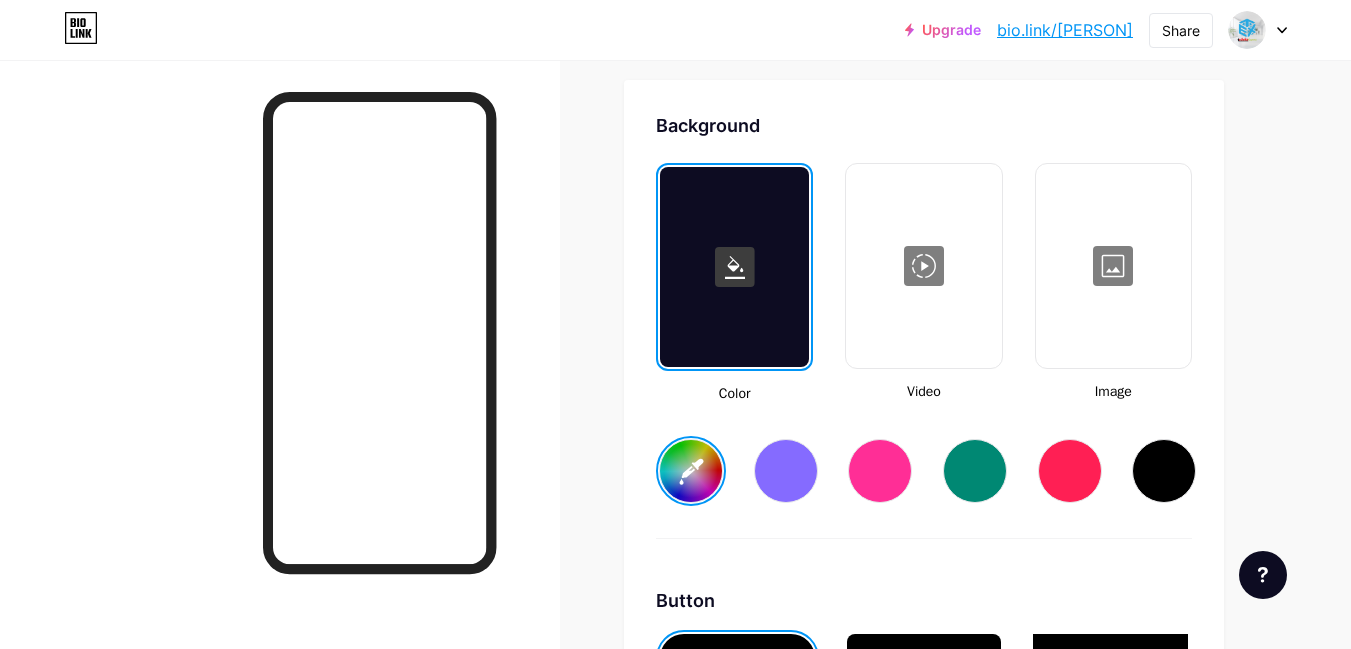 click at bounding box center (1113, 266) 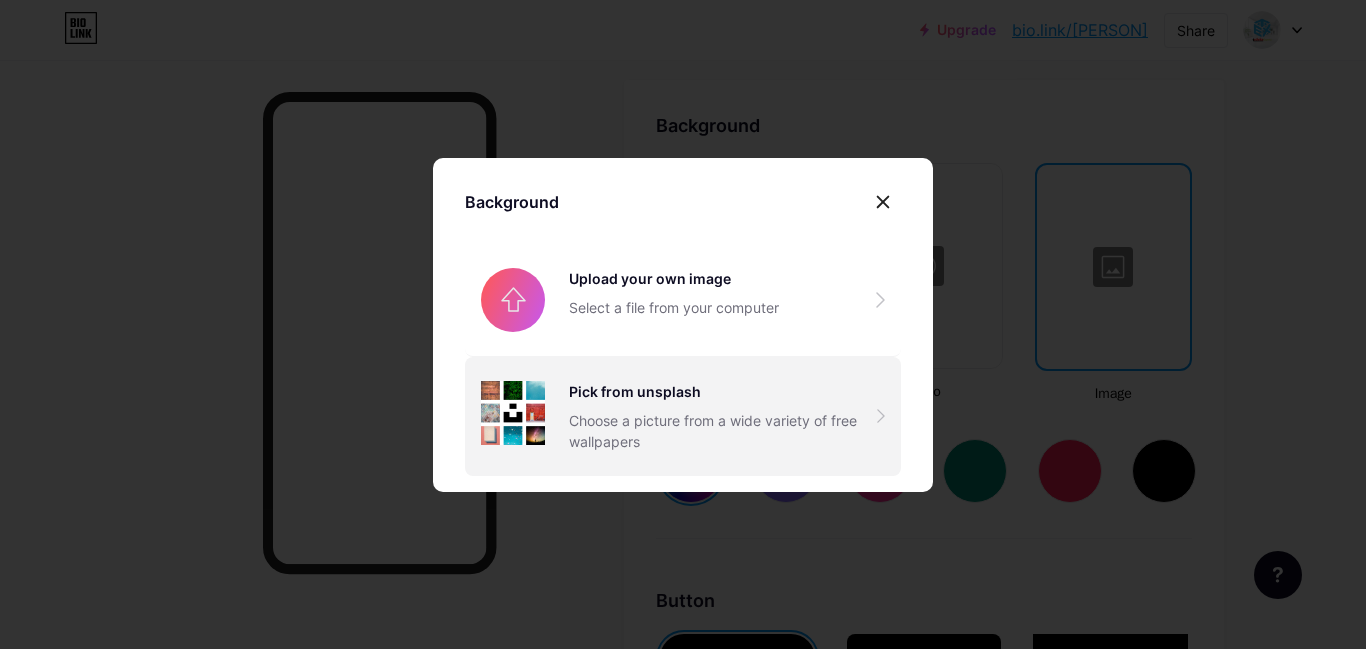 click on "Choose a picture from a wide variety of
free wallpapers" at bounding box center (723, 431) 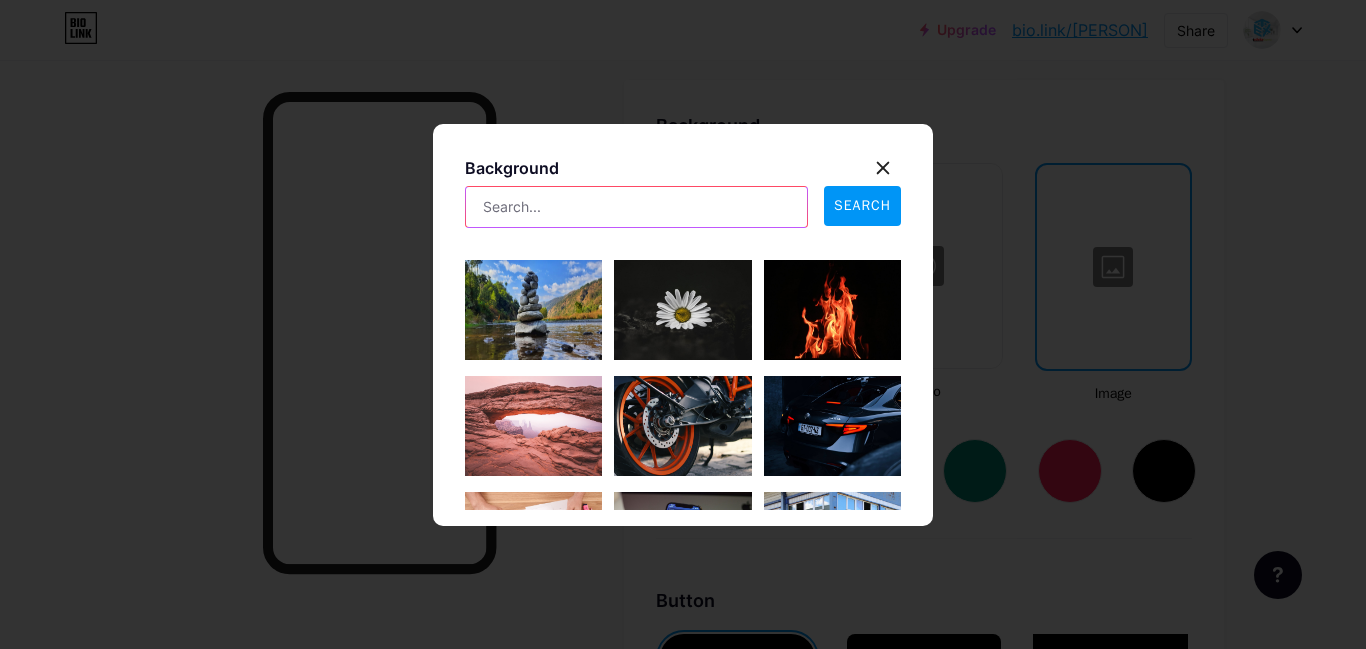 click at bounding box center [636, 207] 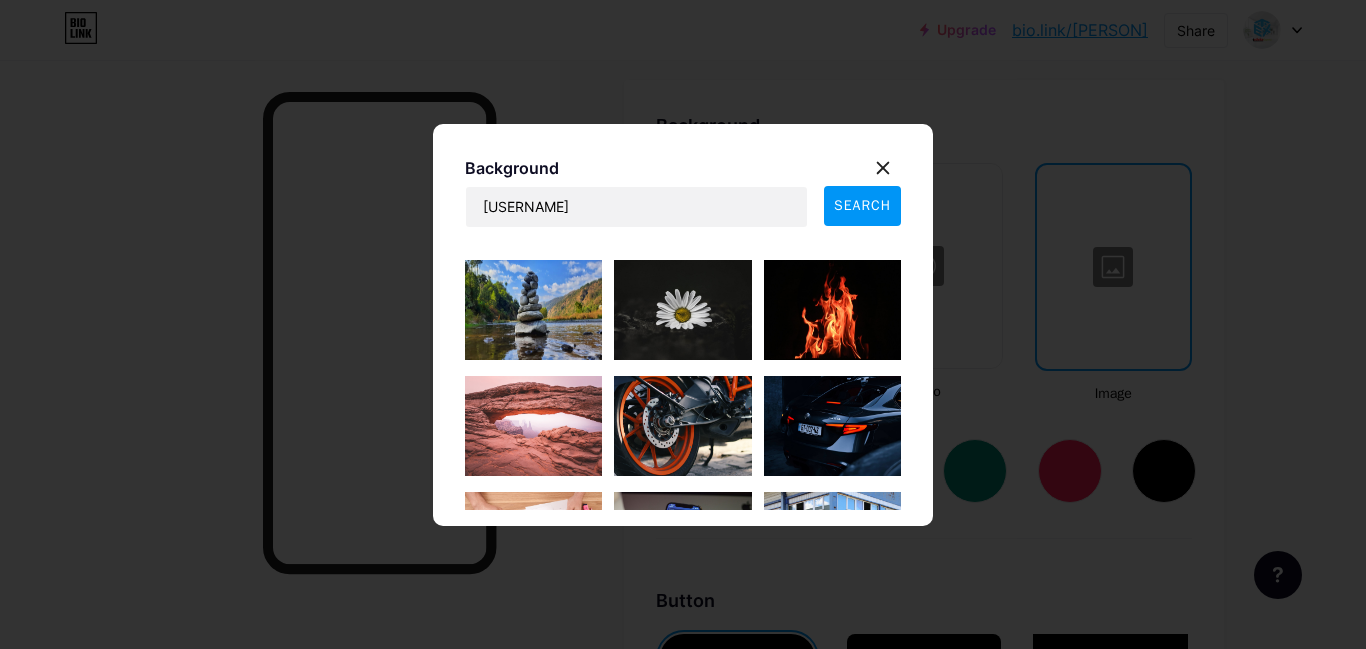 click on "SEARCH" at bounding box center [862, 205] 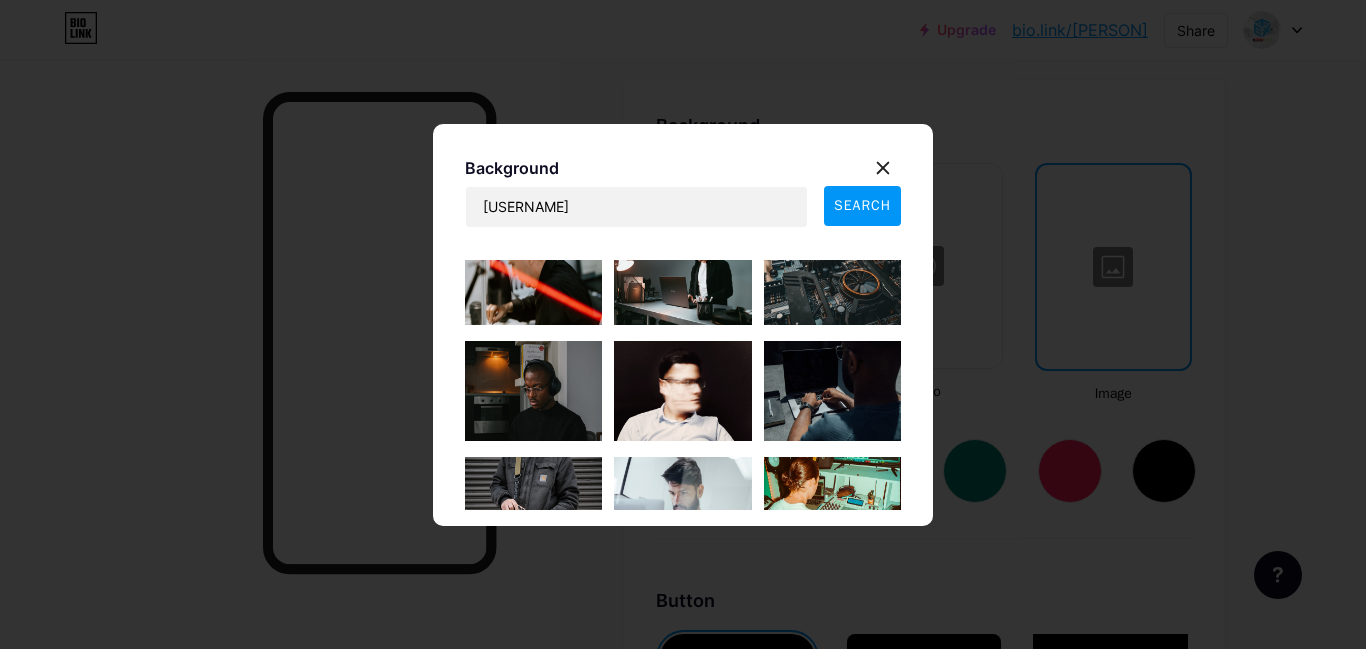 scroll, scrollTop: 0, scrollLeft: 0, axis: both 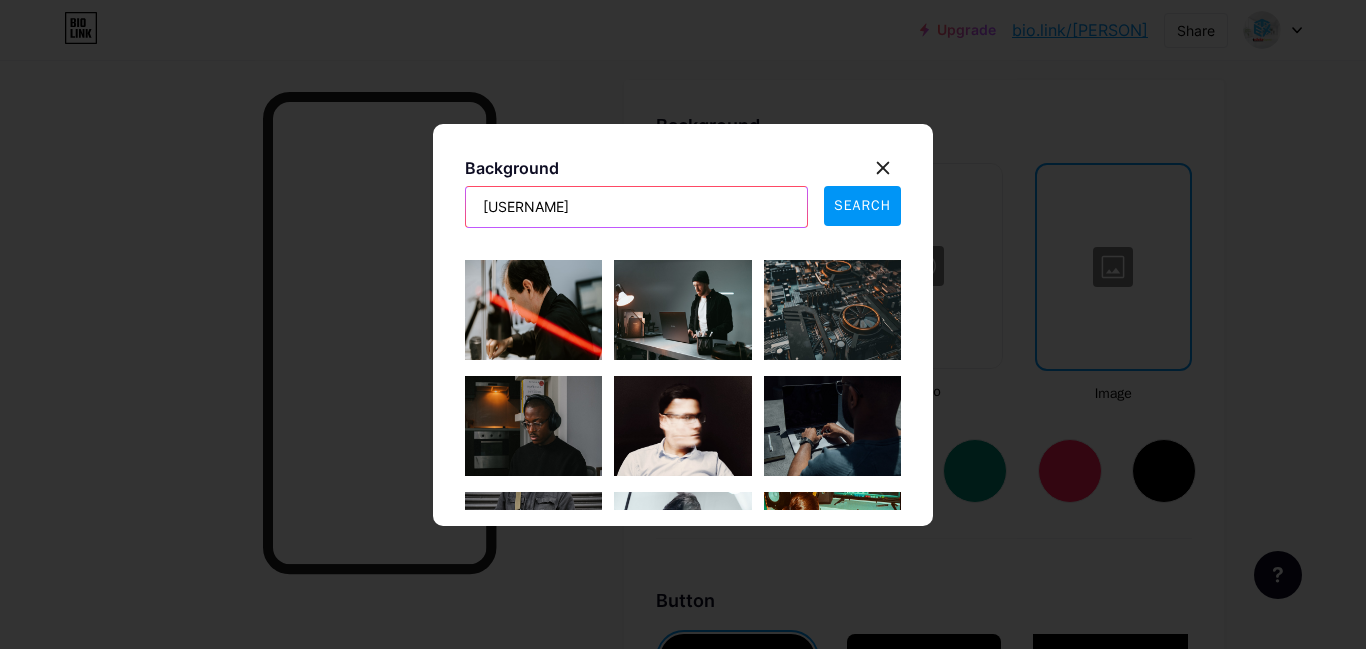 click on "[USERNAME]" at bounding box center [636, 207] 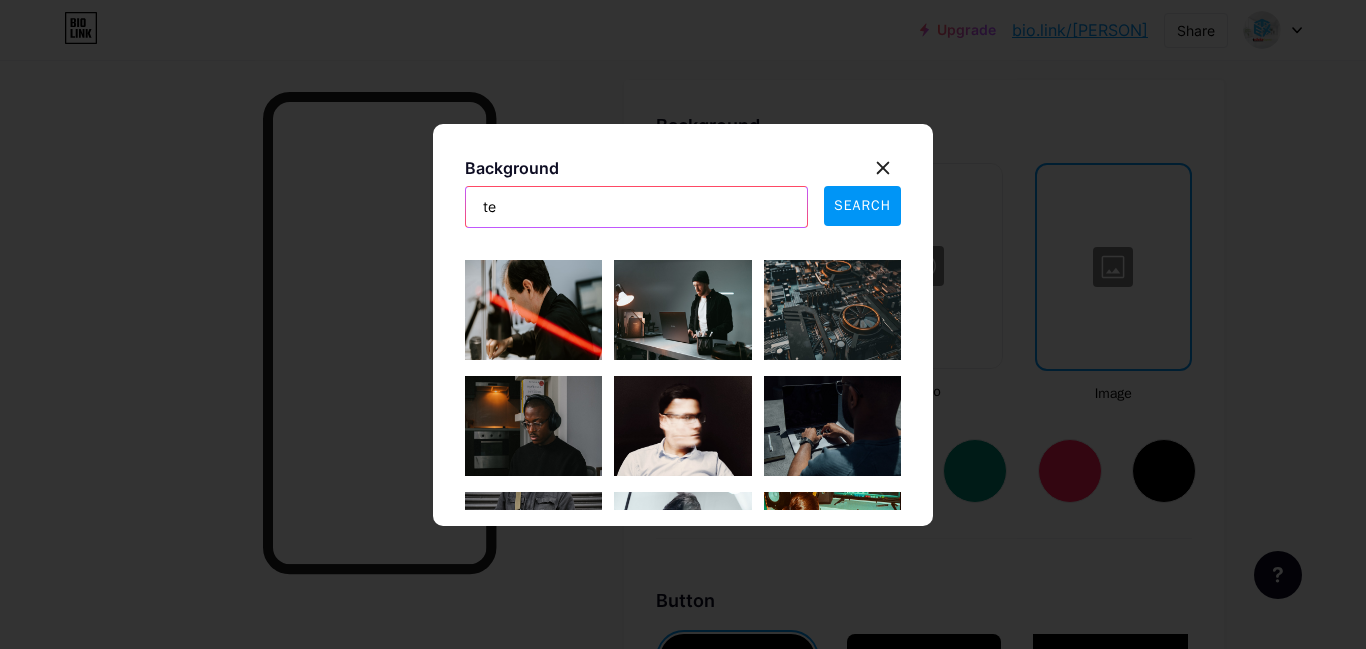type on "t" 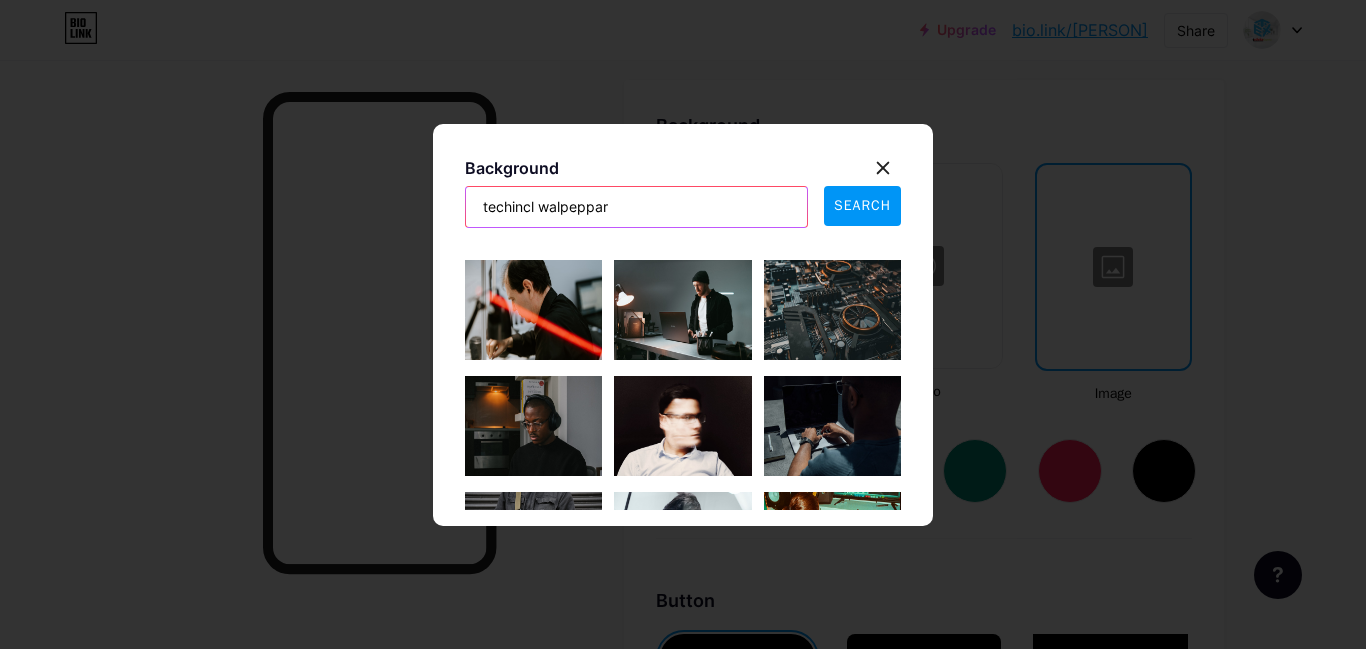 type on "techincl walpeppar" 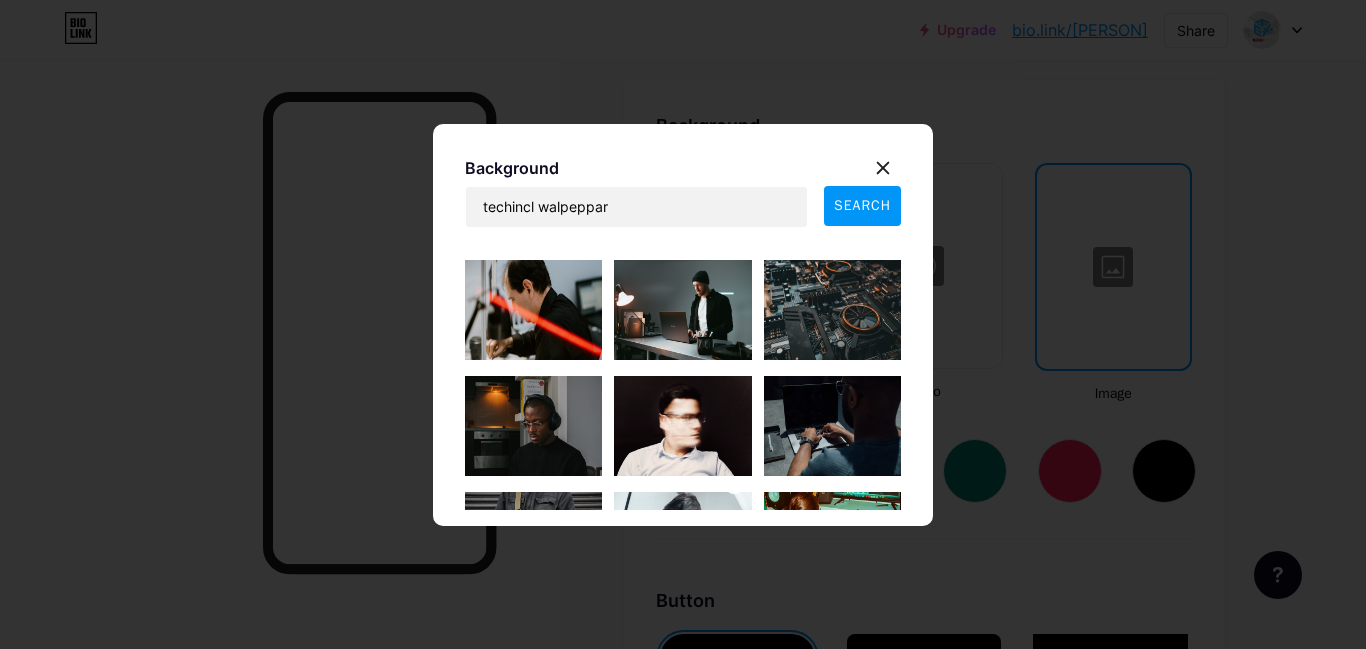 click on "SEARCH" at bounding box center (862, 205) 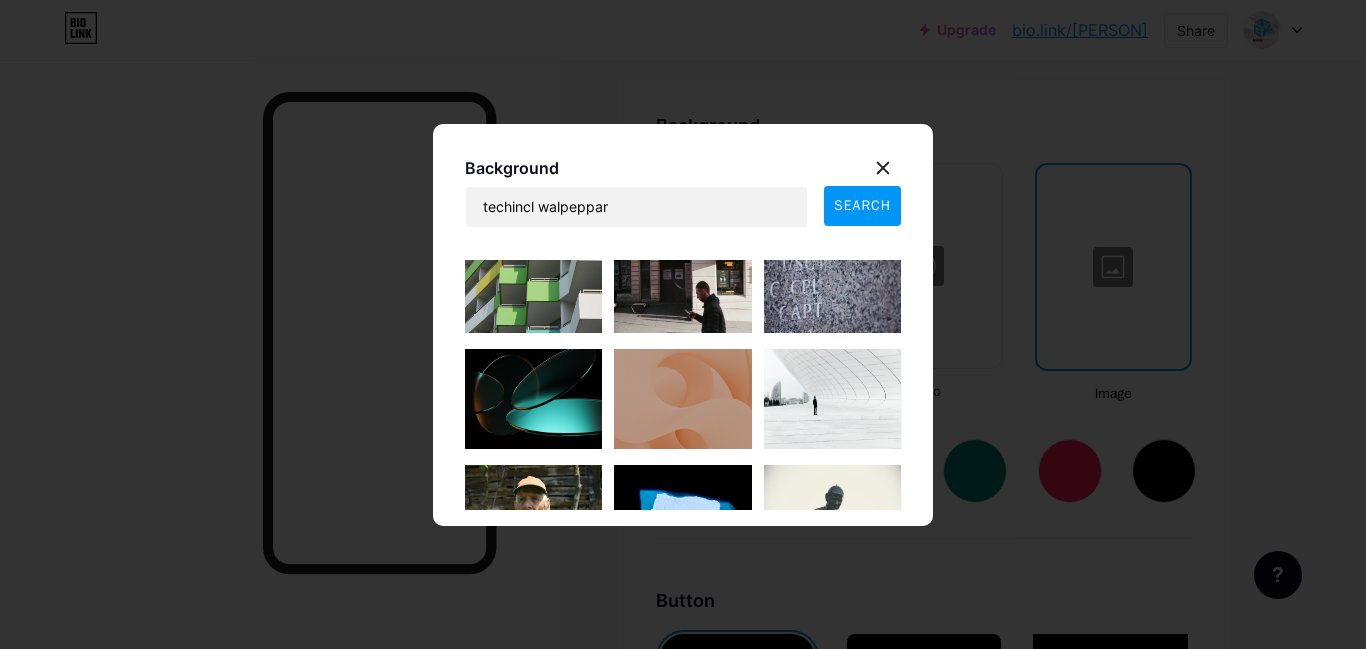 scroll, scrollTop: 3852, scrollLeft: 0, axis: vertical 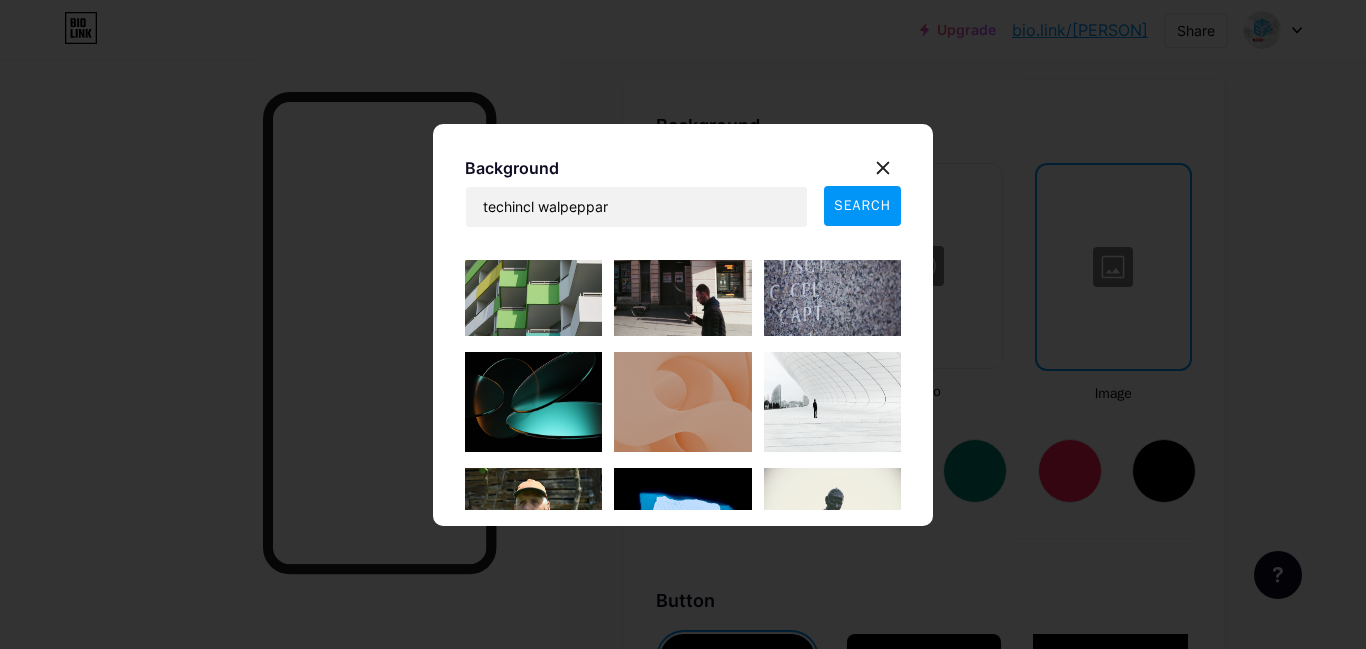 click at bounding box center (832, 286) 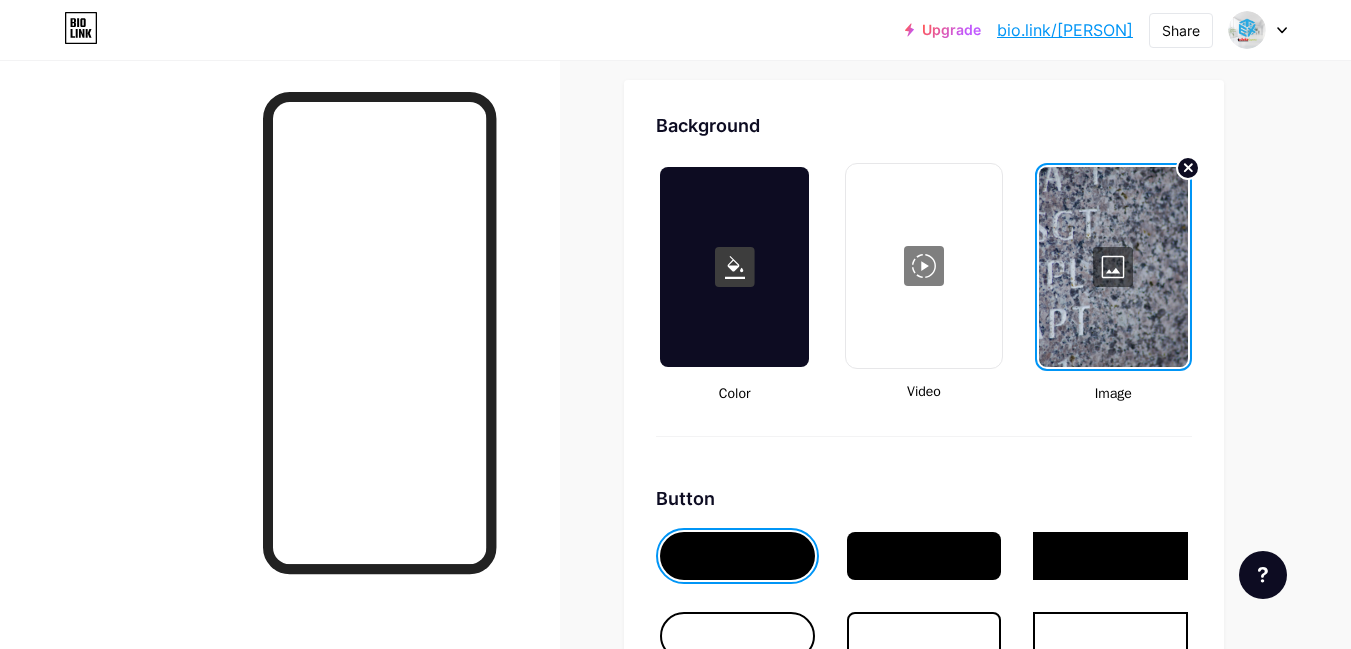 click at bounding box center [1113, 267] 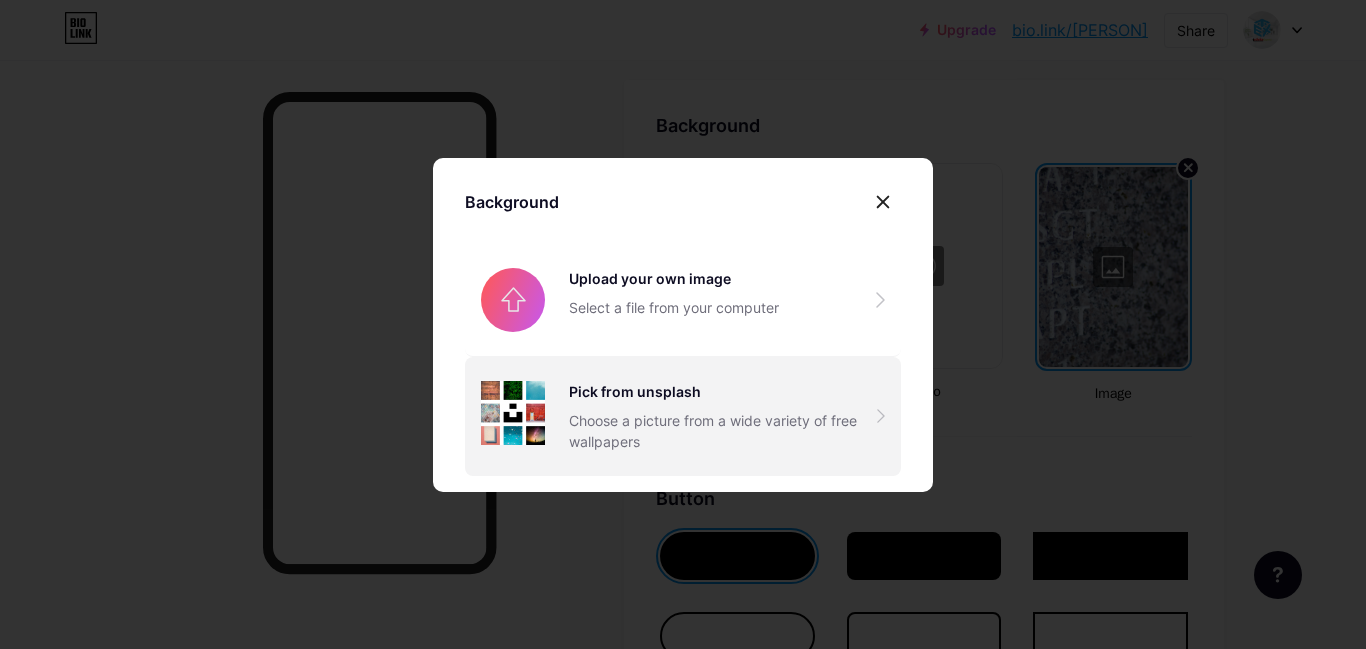 click on "Choose a picture from a wide variety of
free wallpapers" at bounding box center (723, 431) 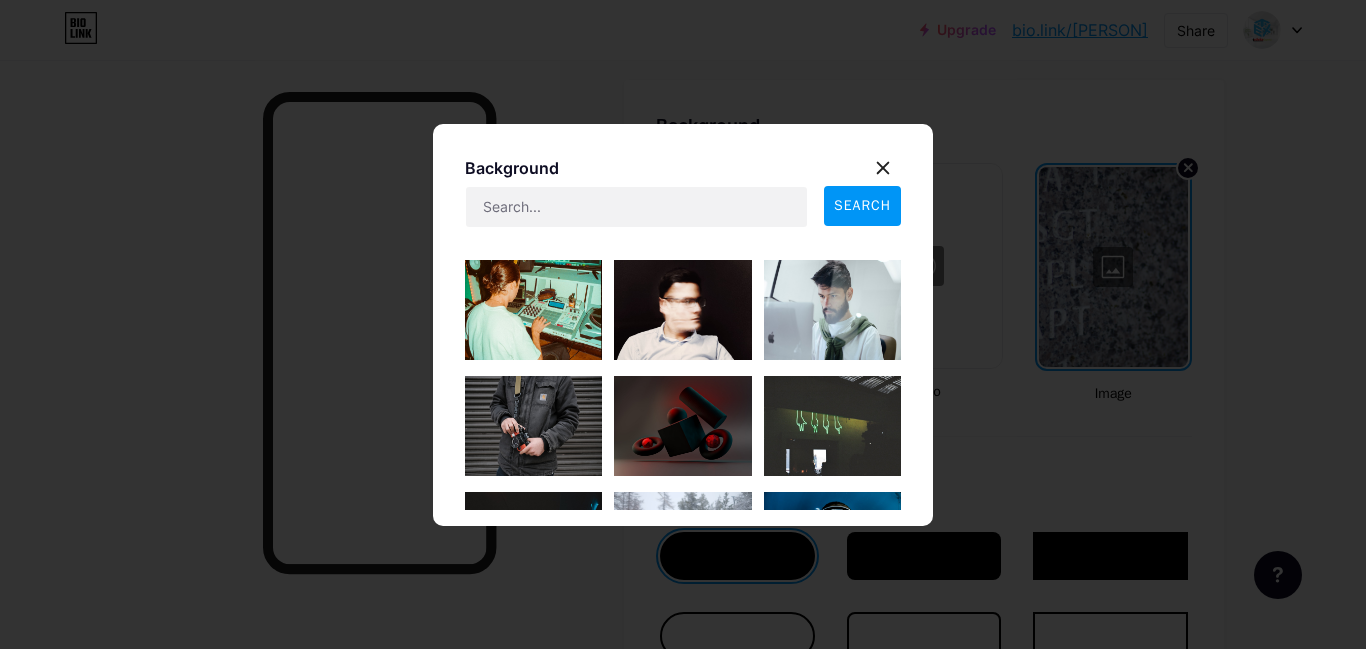 click at bounding box center (682, 426) 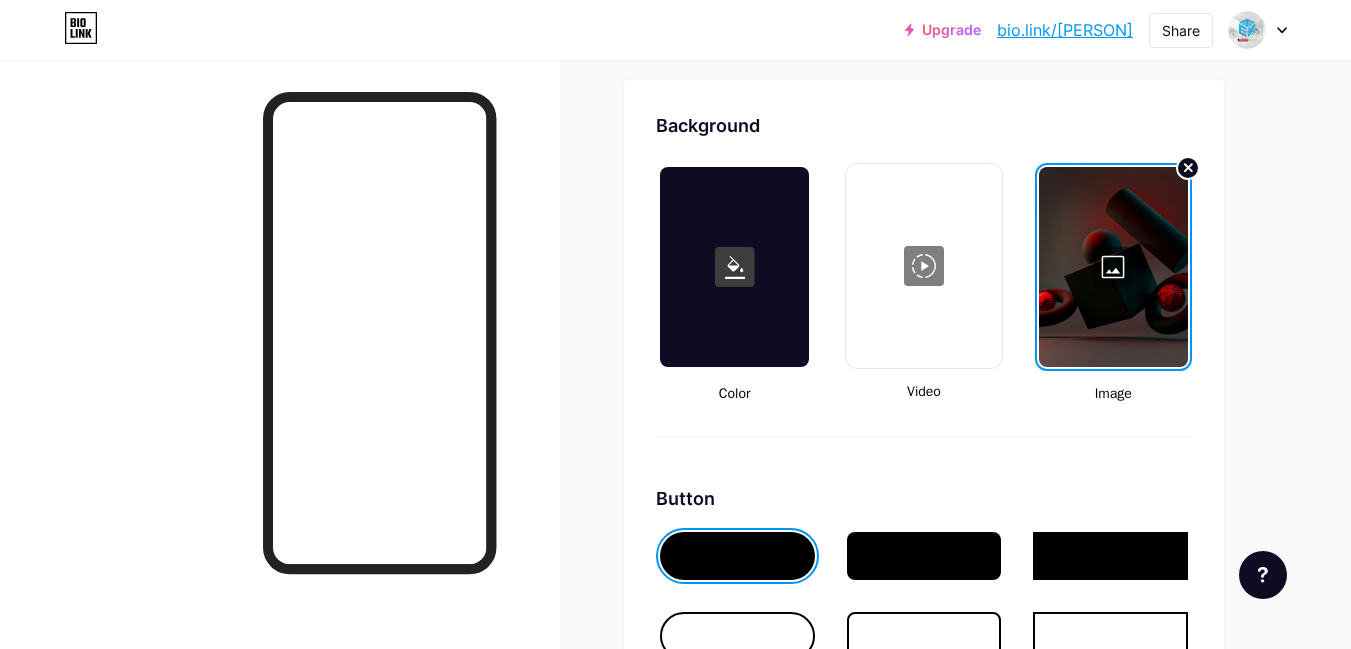 click at bounding box center [1113, 267] 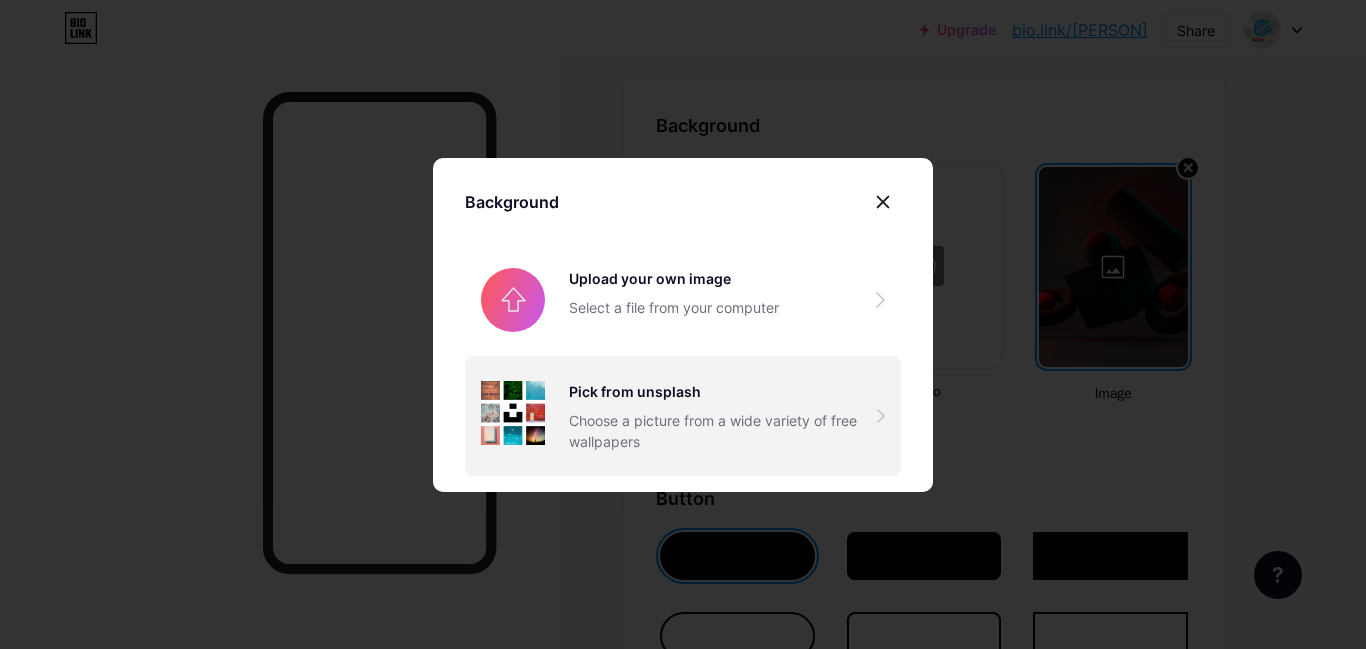 click on "Choose a picture from a wide variety of
free wallpapers" at bounding box center (723, 431) 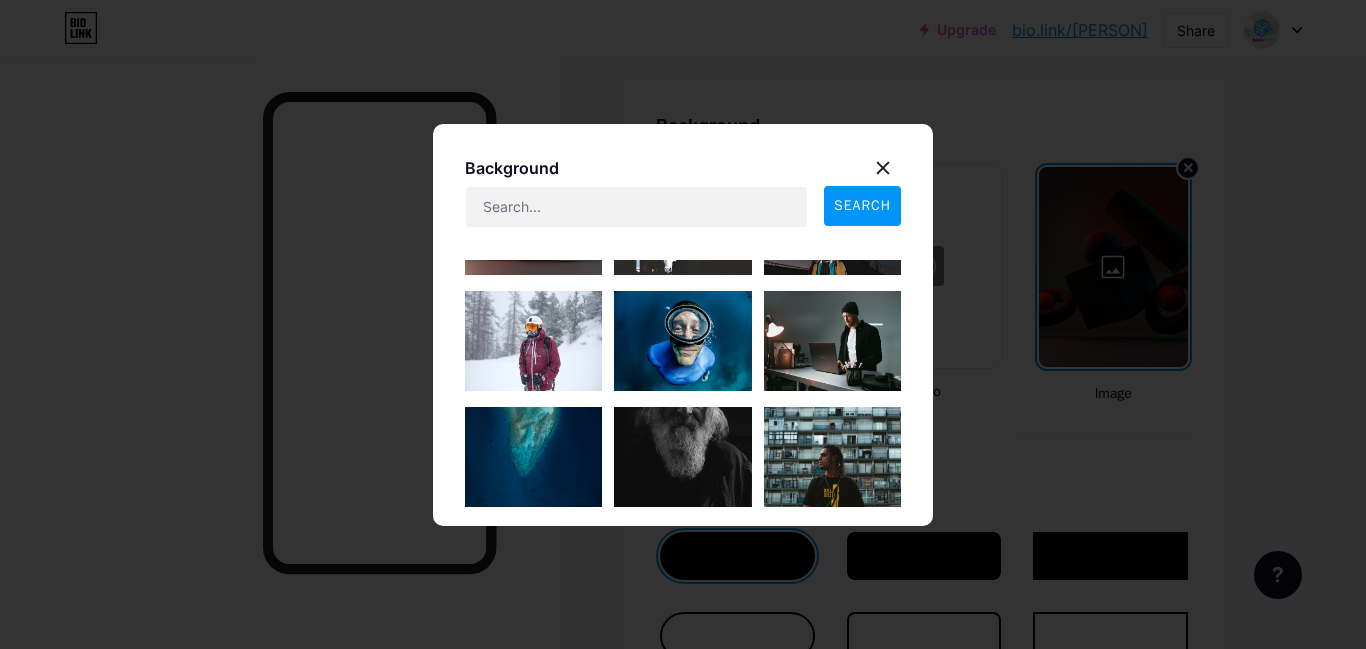 scroll, scrollTop: 1023, scrollLeft: 0, axis: vertical 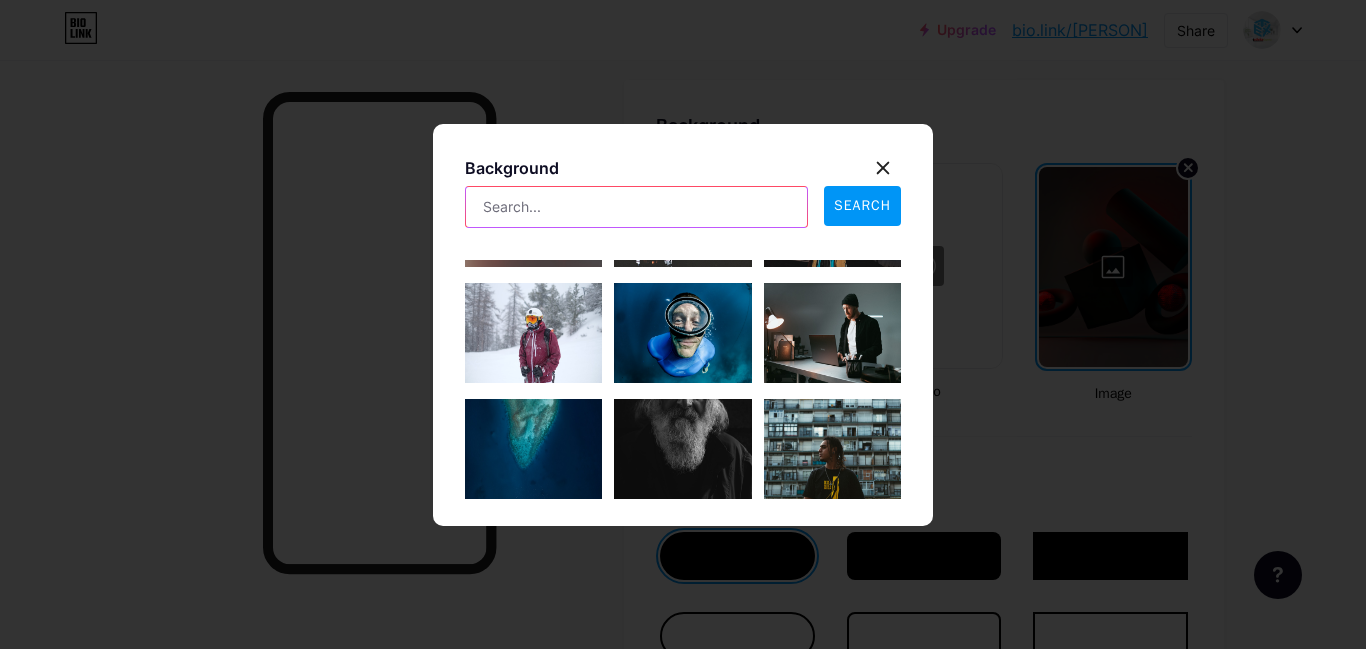 click at bounding box center (636, 207) 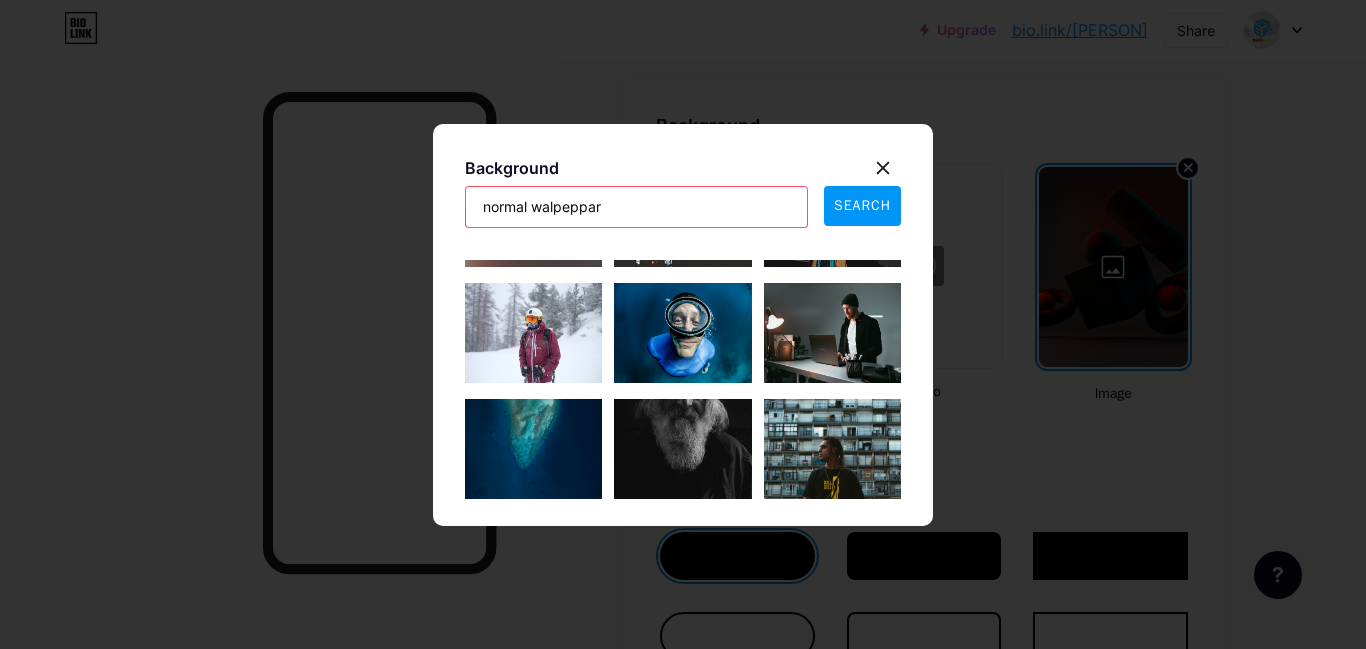 type on "normal walpeppar" 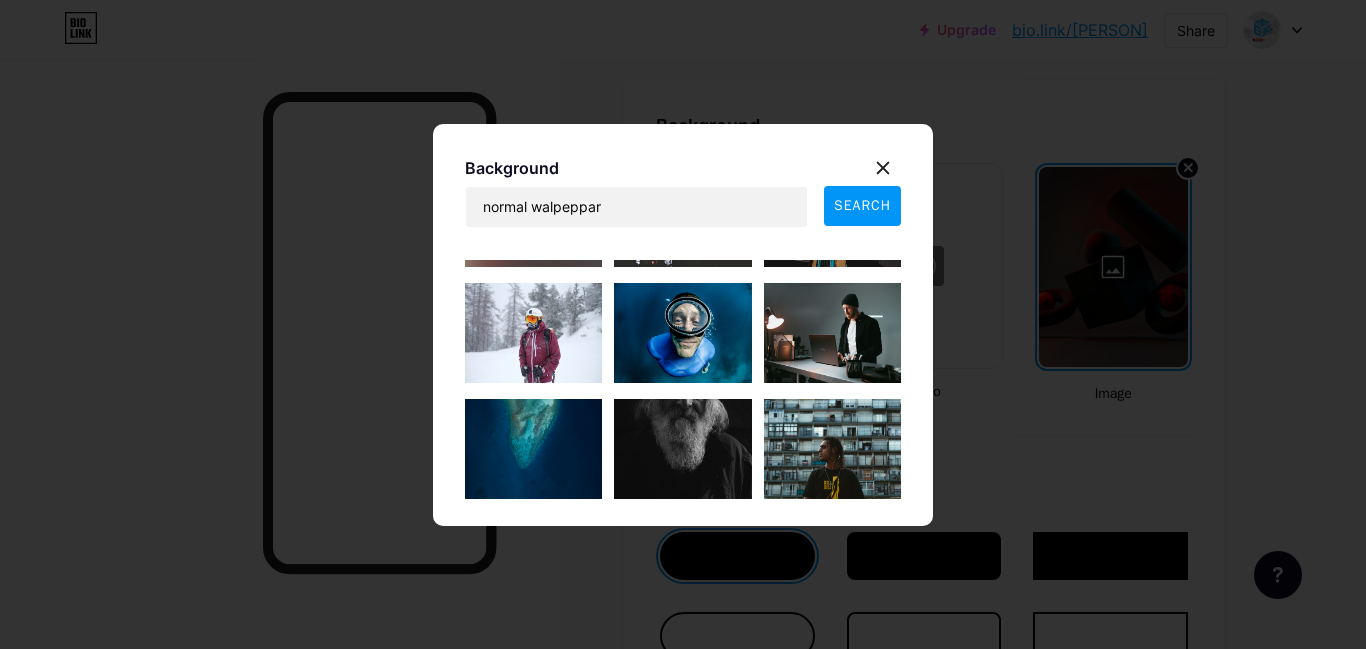 click on "SEARCH" at bounding box center (862, 205) 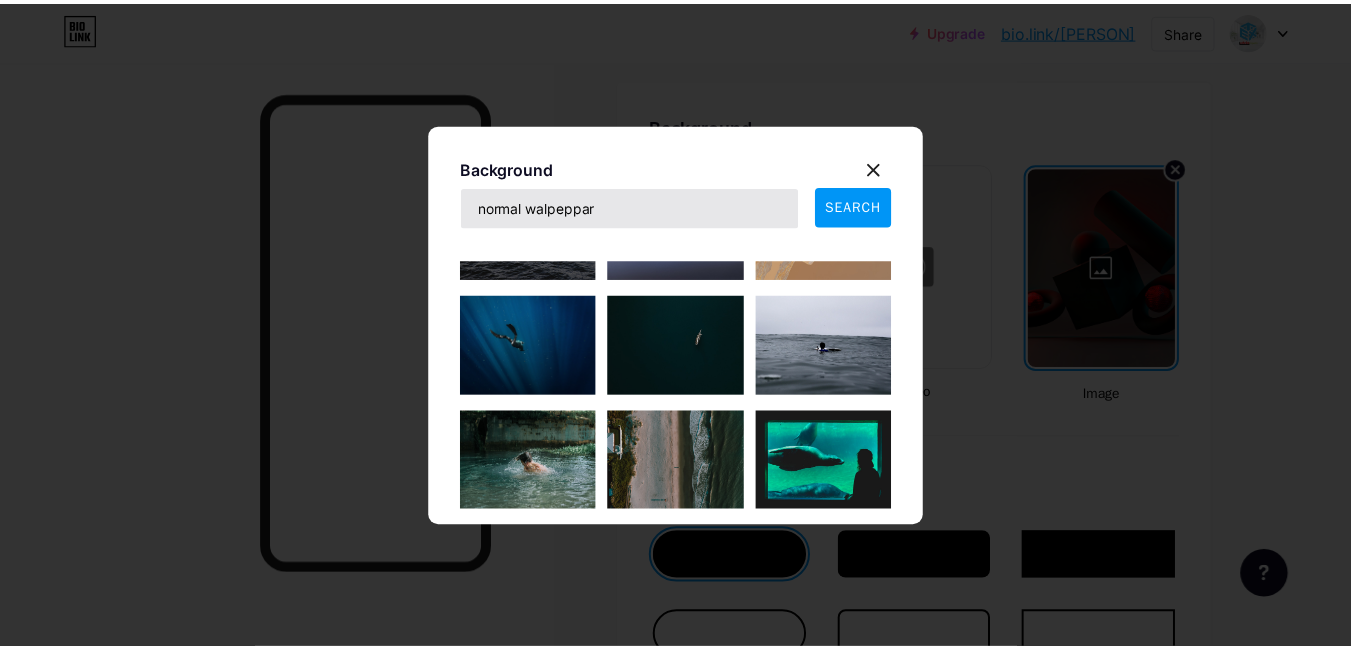 scroll, scrollTop: 2055, scrollLeft: 0, axis: vertical 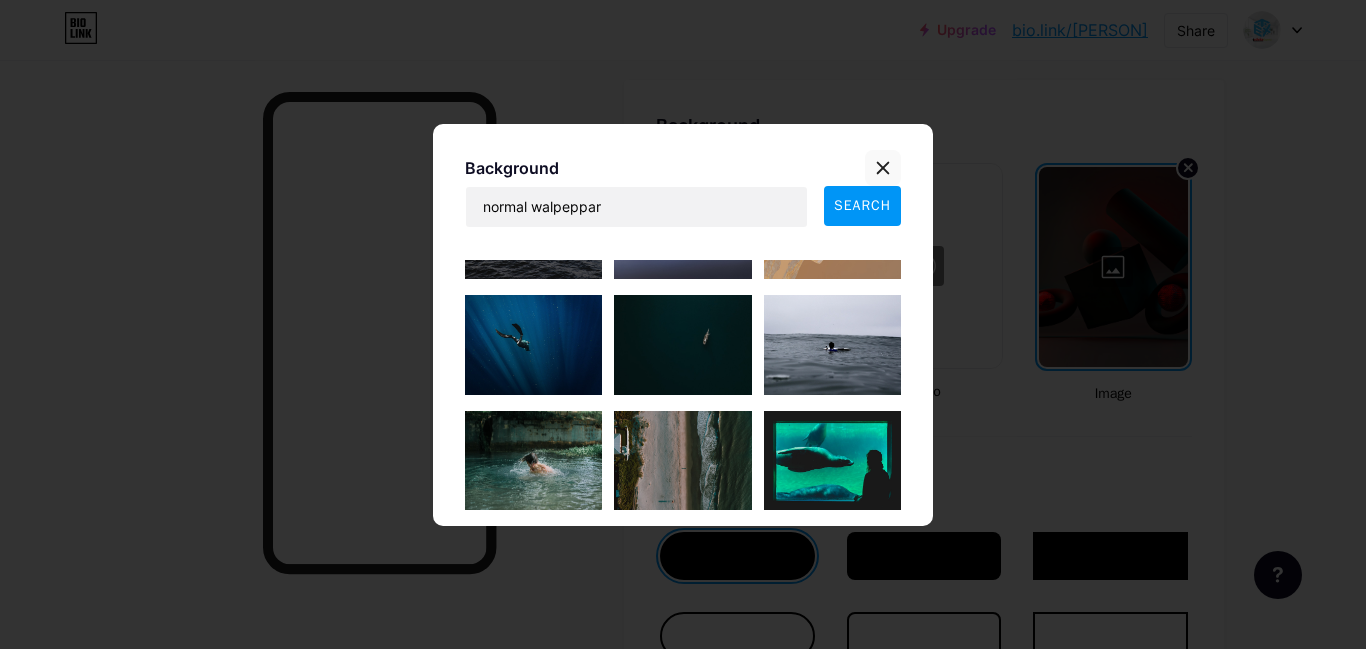 click 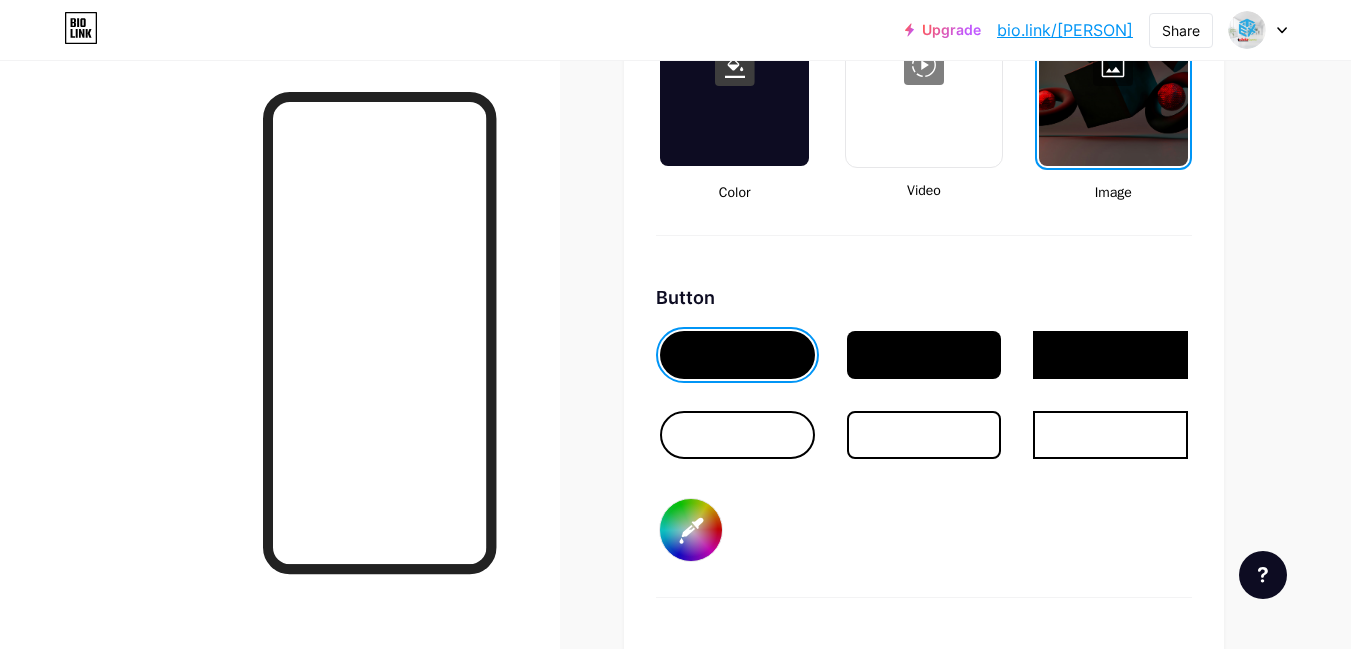 scroll, scrollTop: 2857, scrollLeft: 0, axis: vertical 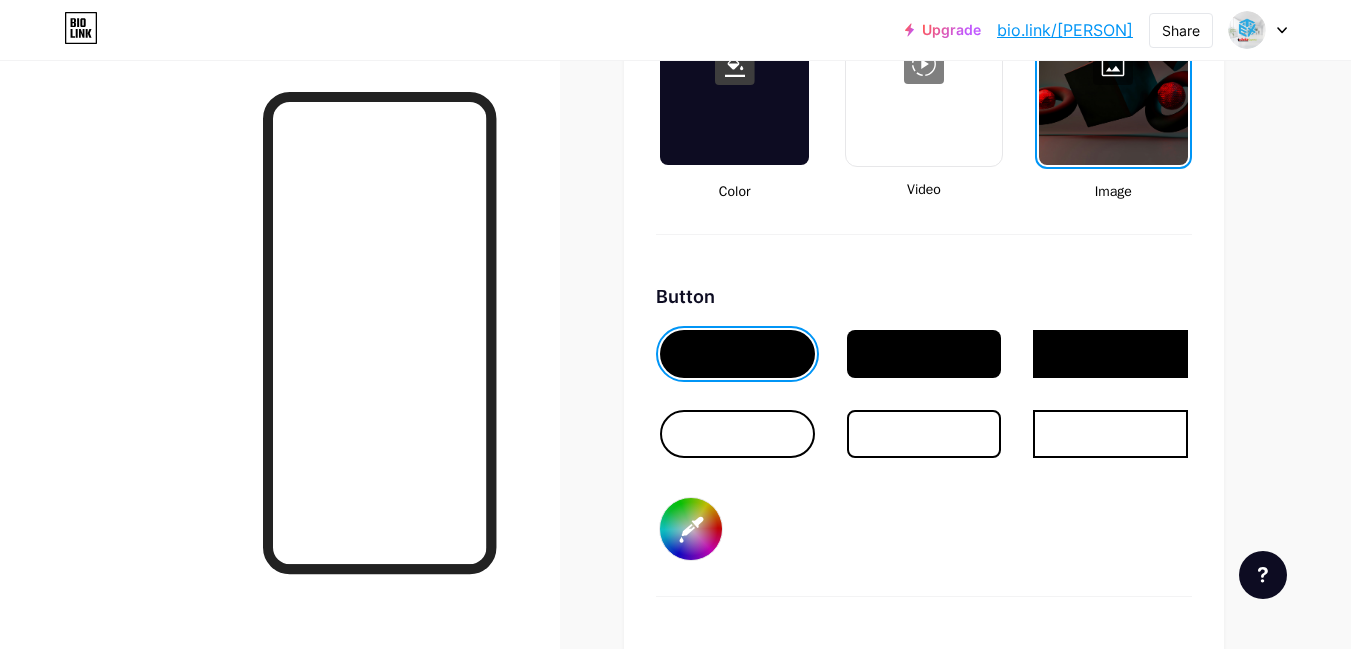 click at bounding box center (737, 434) 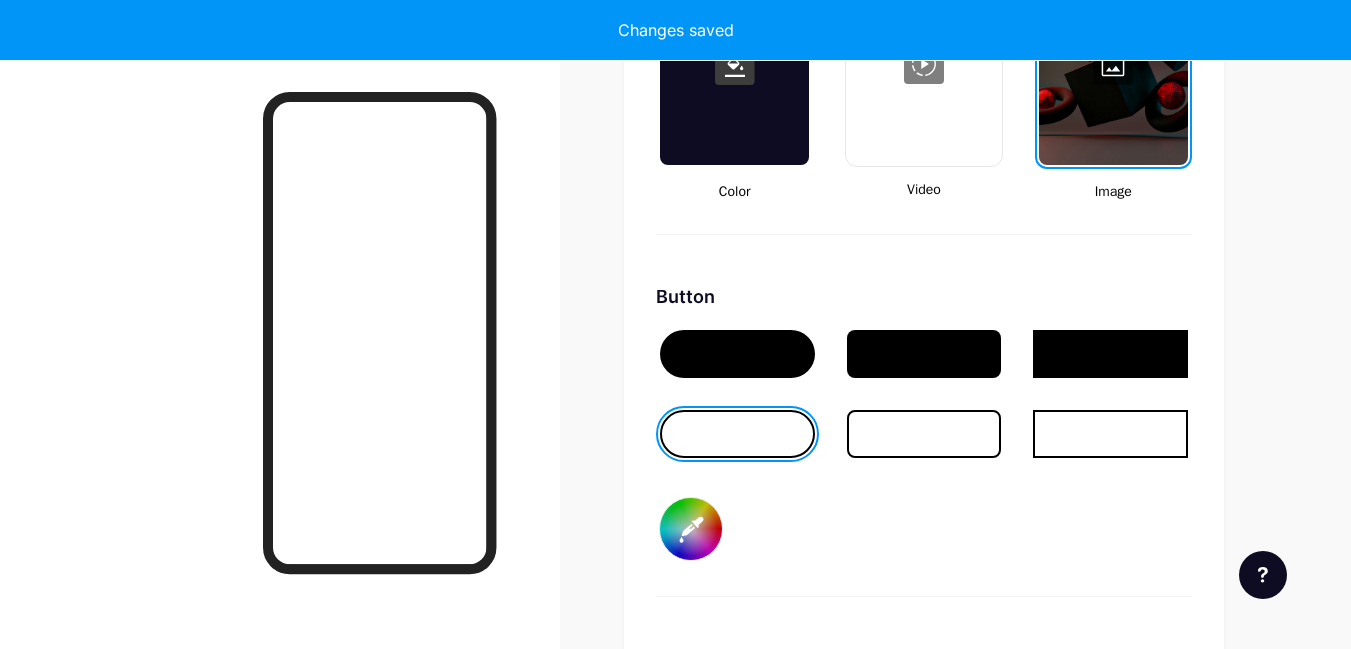 click on "#000000" at bounding box center (691, 529) 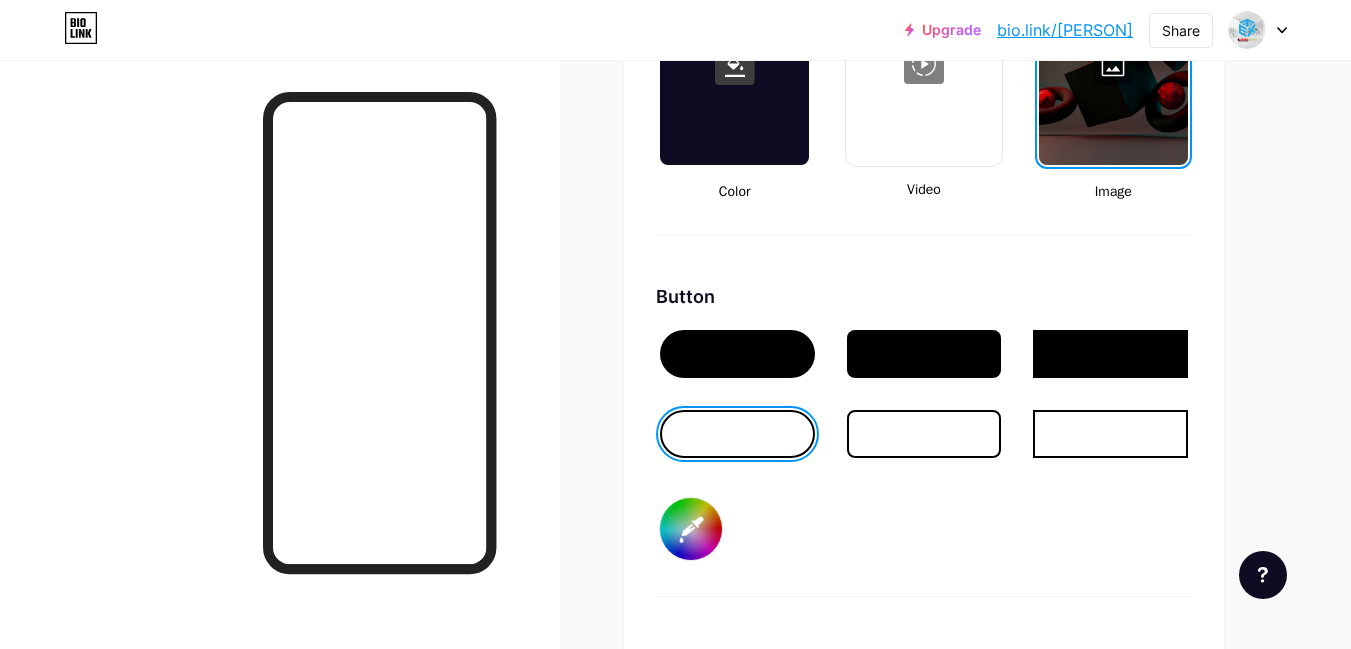 type on "#fffafa" 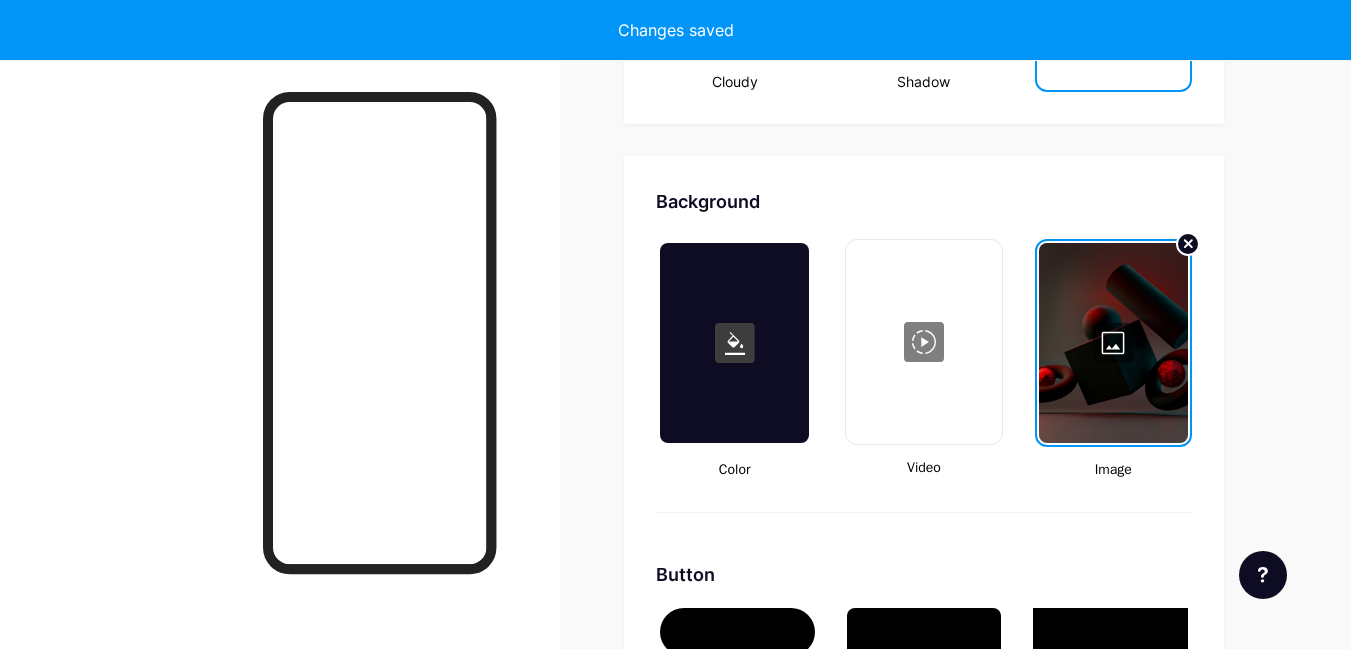 scroll, scrollTop: 2460, scrollLeft: 0, axis: vertical 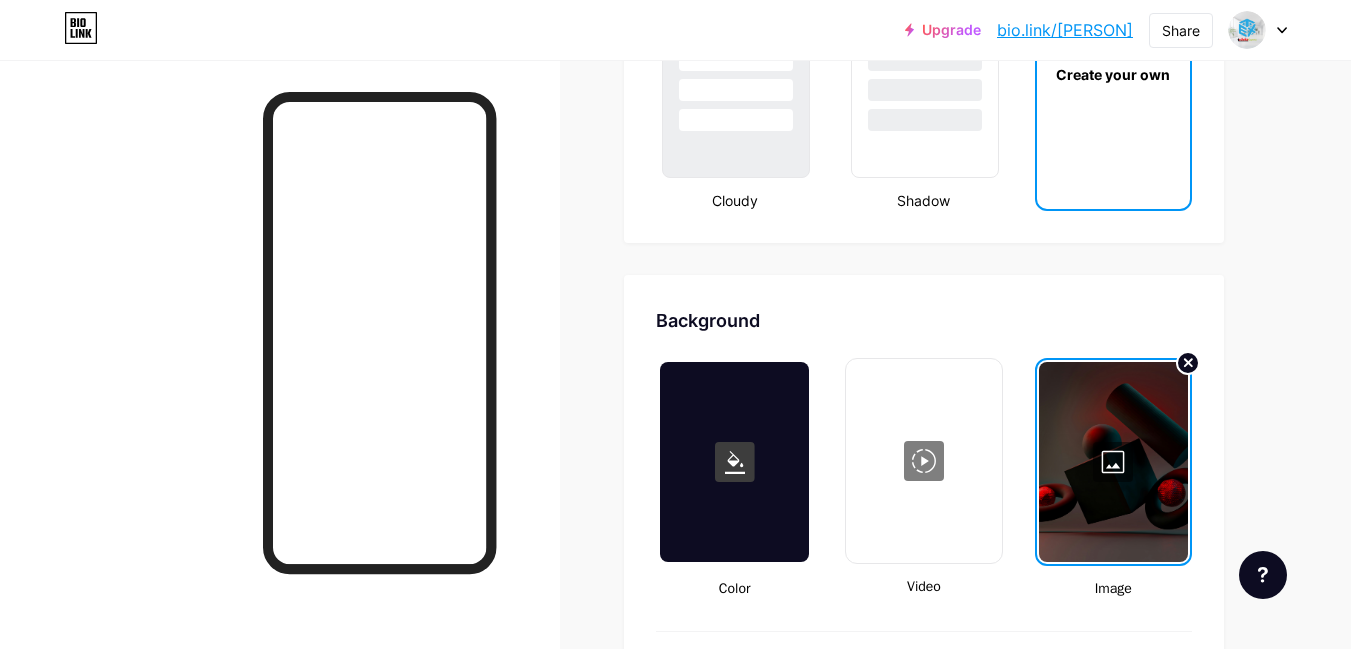 click at bounding box center [734, 462] 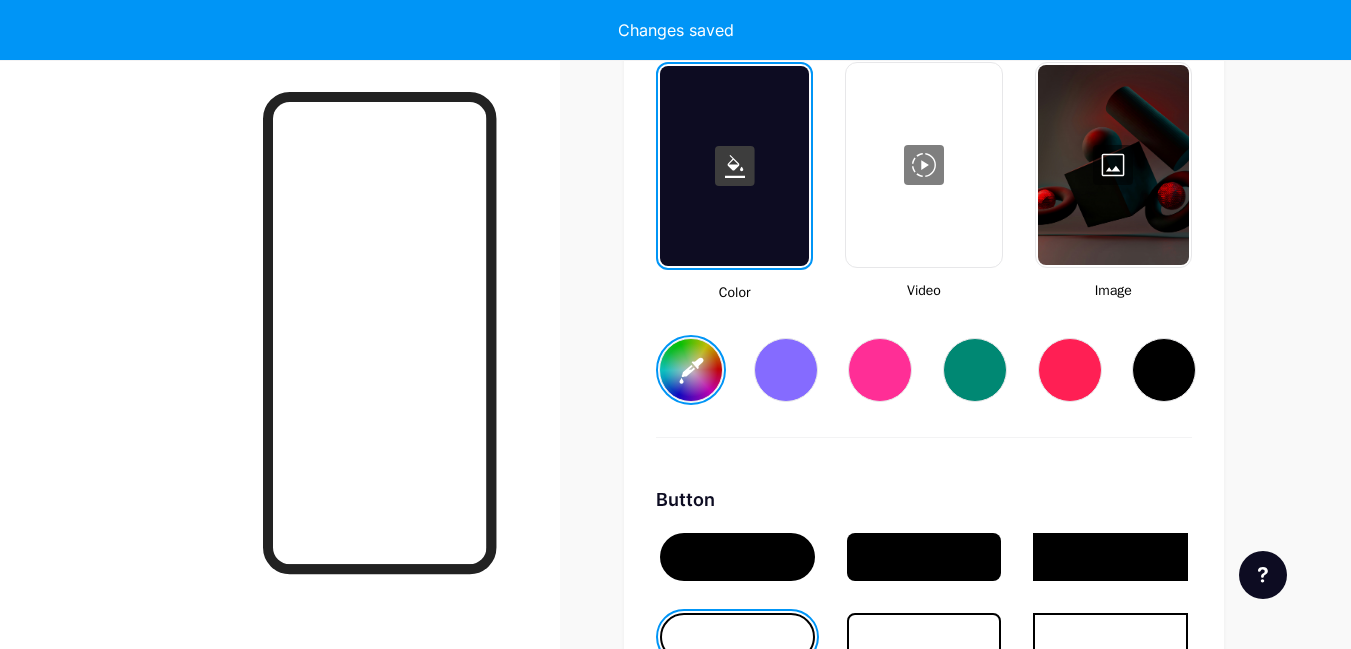 scroll, scrollTop: 2763, scrollLeft: 0, axis: vertical 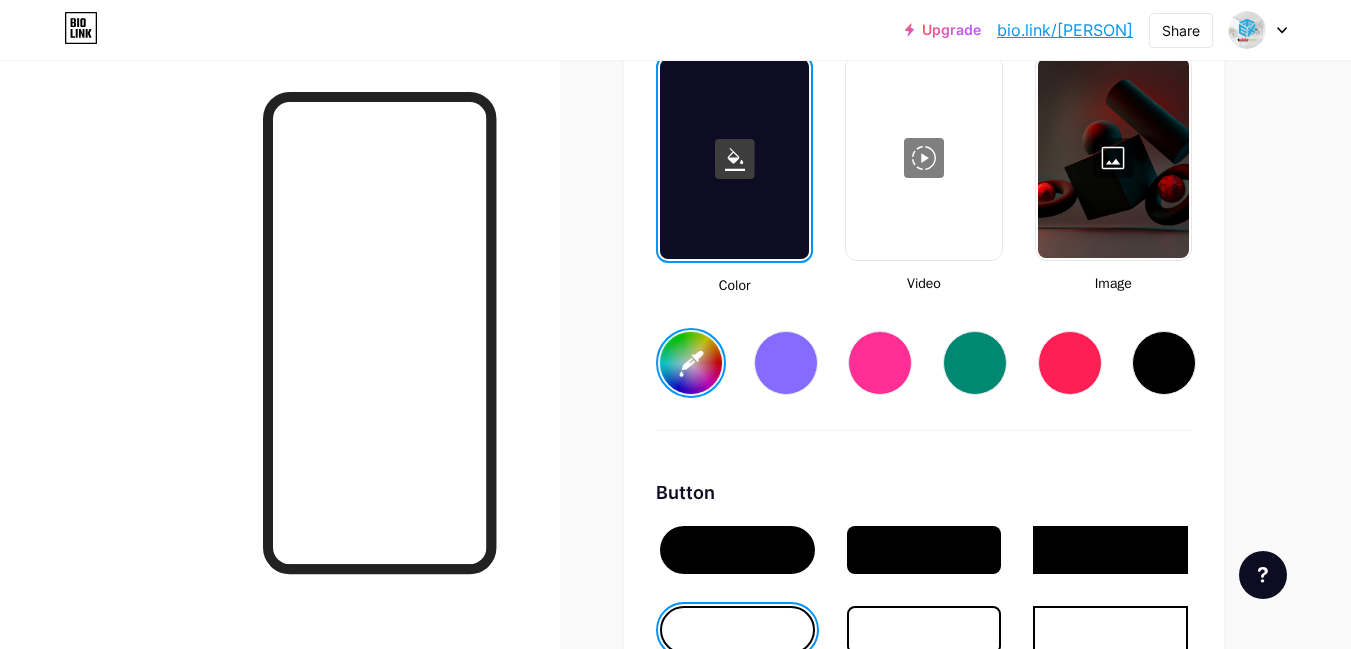 click at bounding box center (1164, 363) 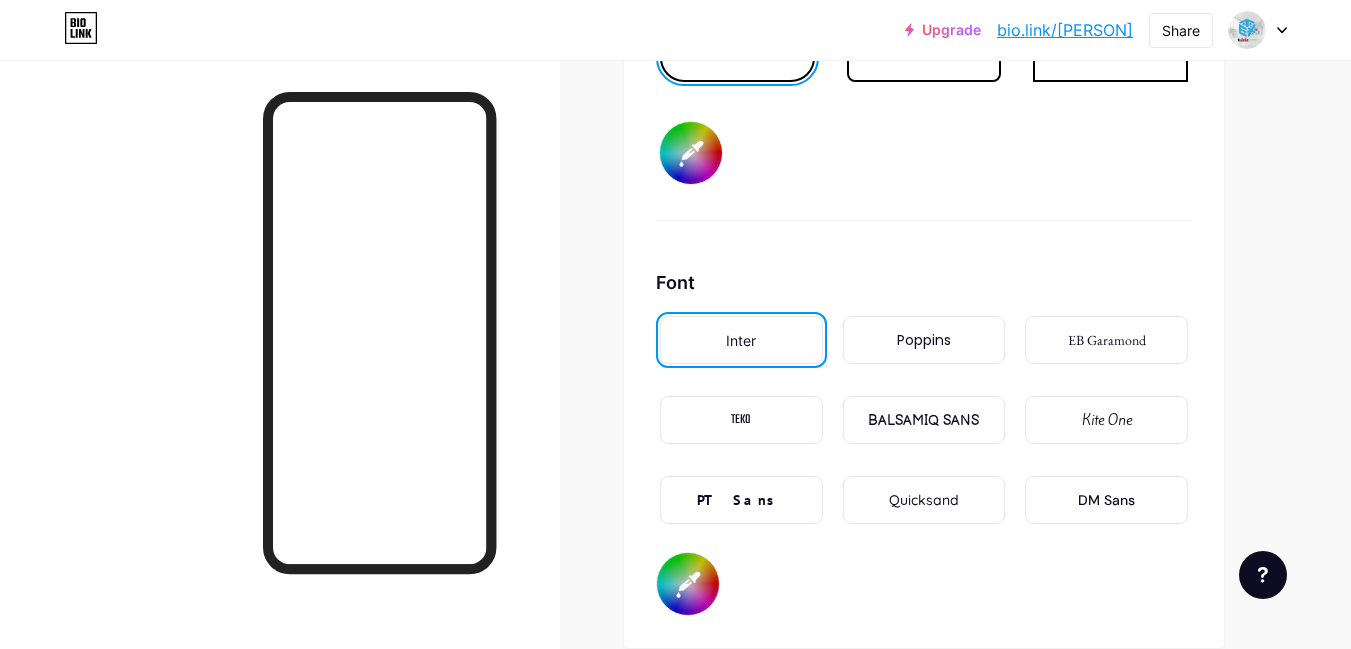 scroll, scrollTop: 3336, scrollLeft: 0, axis: vertical 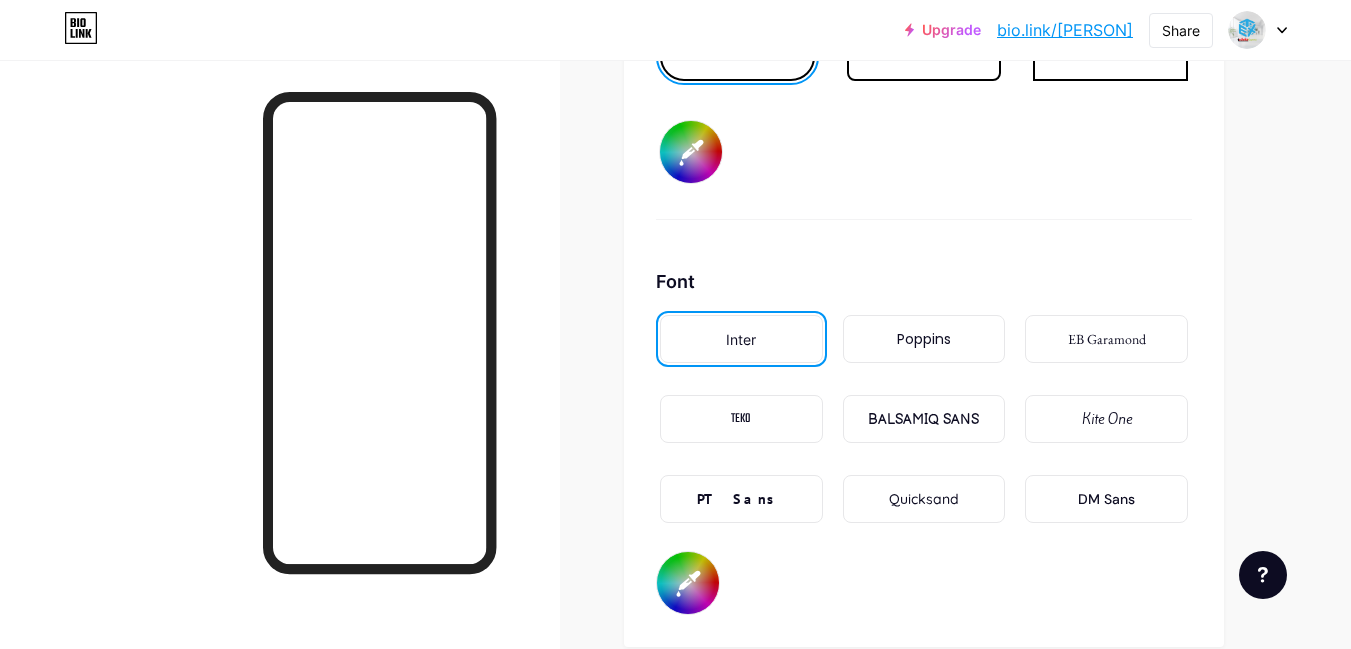 click on "#000000" at bounding box center (688, 583) 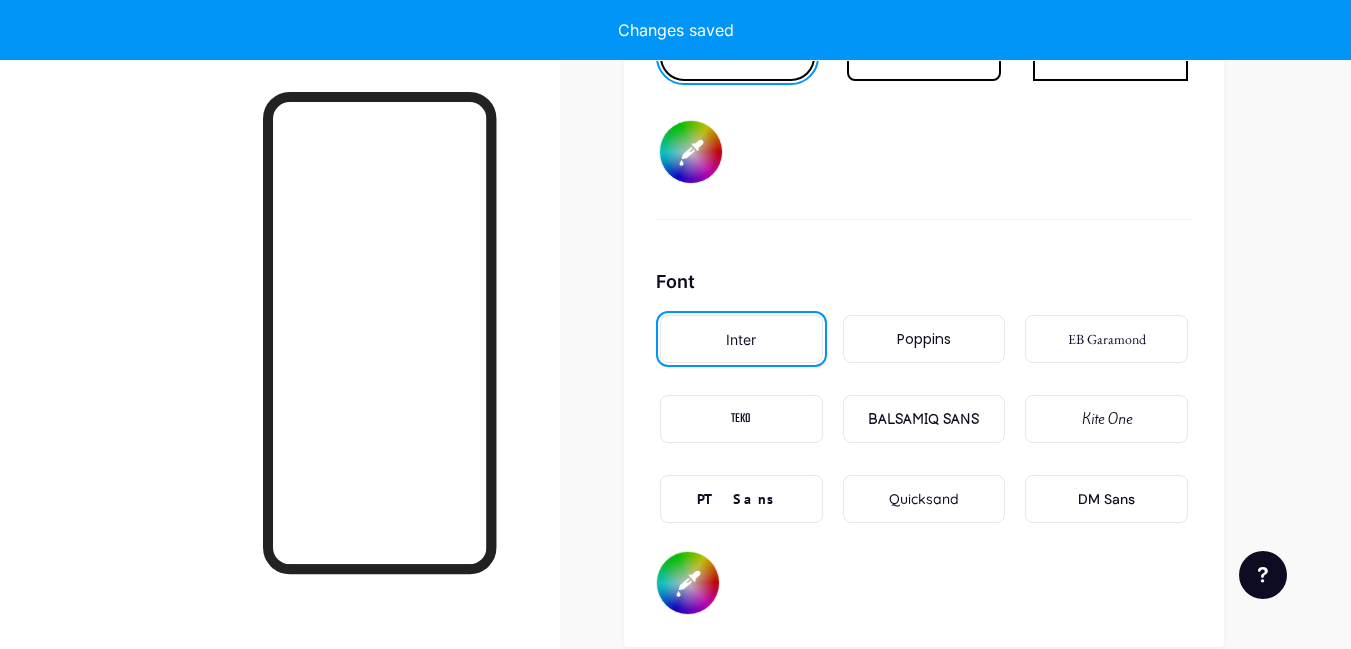 click on "BALSAMIQ SANS" at bounding box center (923, 419) 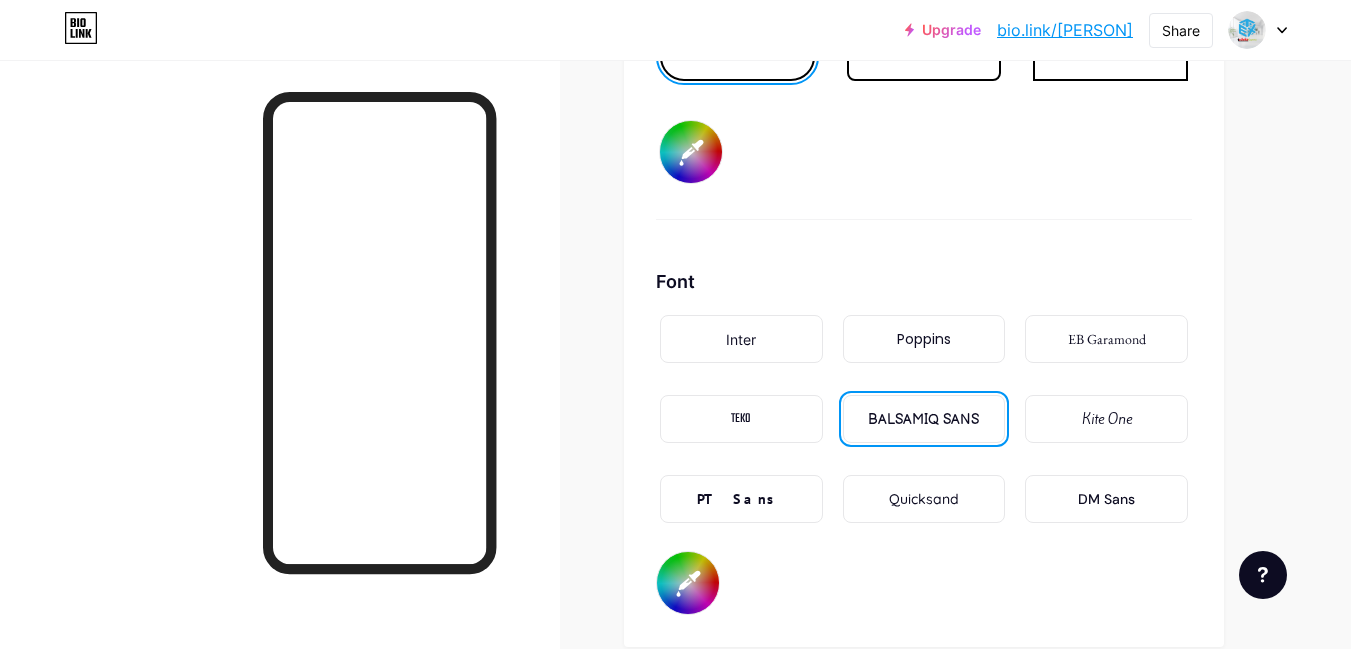 click on "Kite One" at bounding box center [1106, 419] 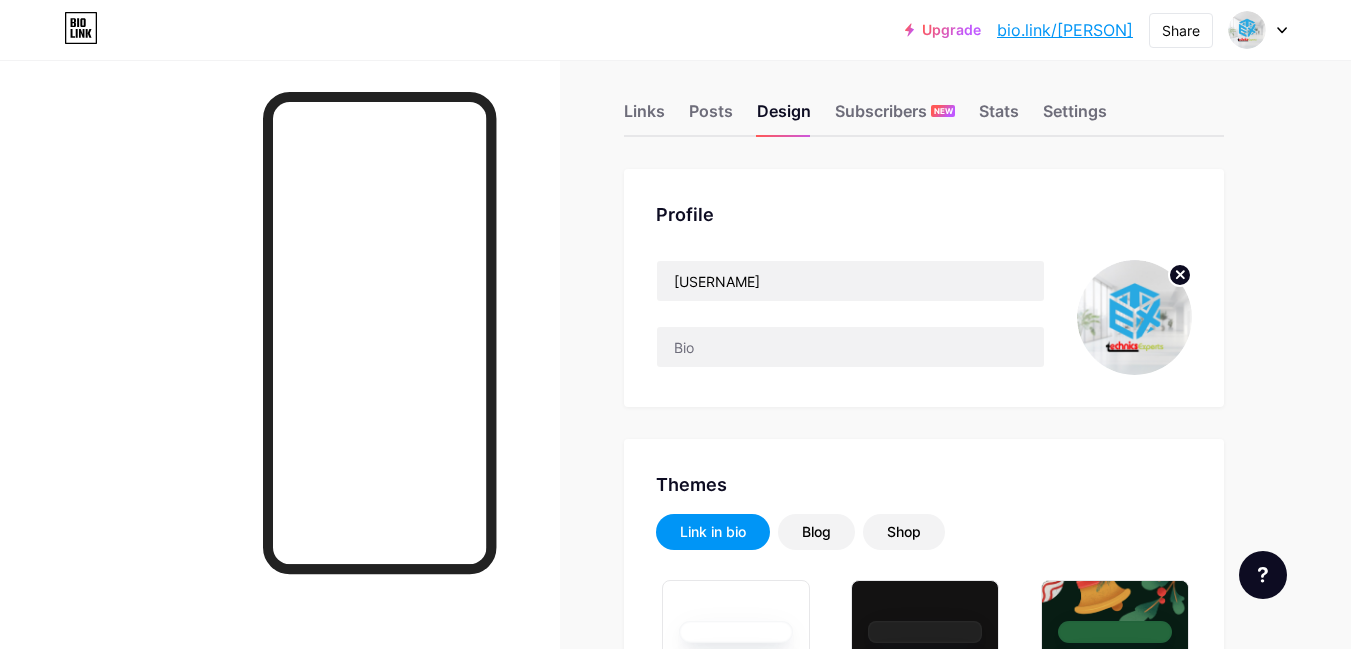 scroll, scrollTop: 0, scrollLeft: 0, axis: both 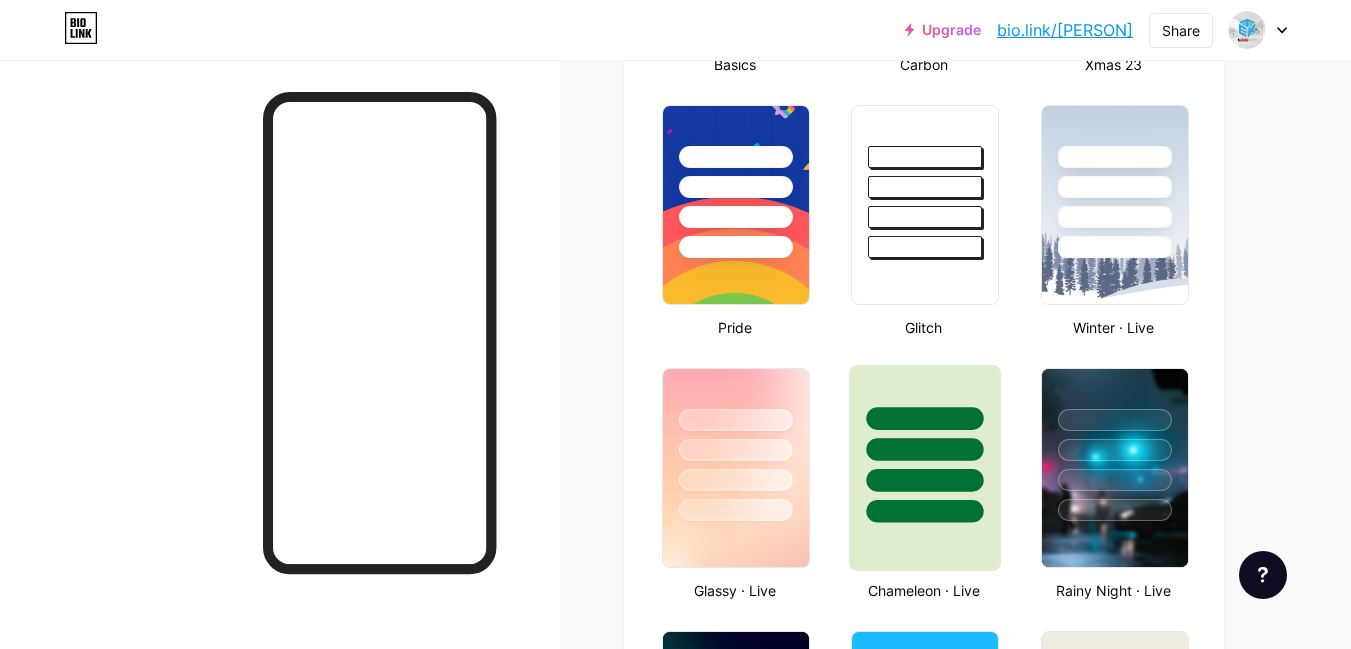 click on "Basics       Carbon       Xmas 23       Pride       Glitch       Winter · Live       Glassy · Live       Chameleon · Live       Rainy Night · Live       Neon · Live       Summer       Retro       Strawberry · Live       Desert       Sunny       Autumn       Leaf       Clear Sky       Blush       Unicorn       Minimal       Cloudy       Shadow     Create your own" at bounding box center (924, 876) 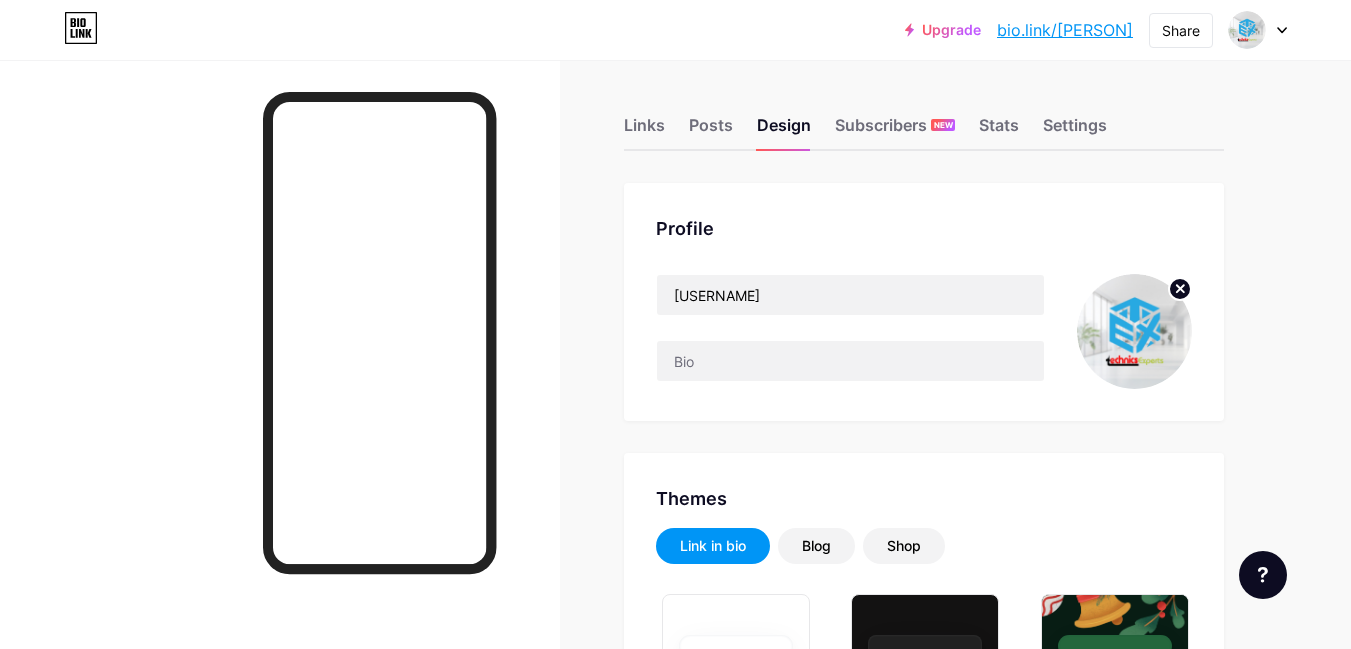 scroll, scrollTop: 0, scrollLeft: 0, axis: both 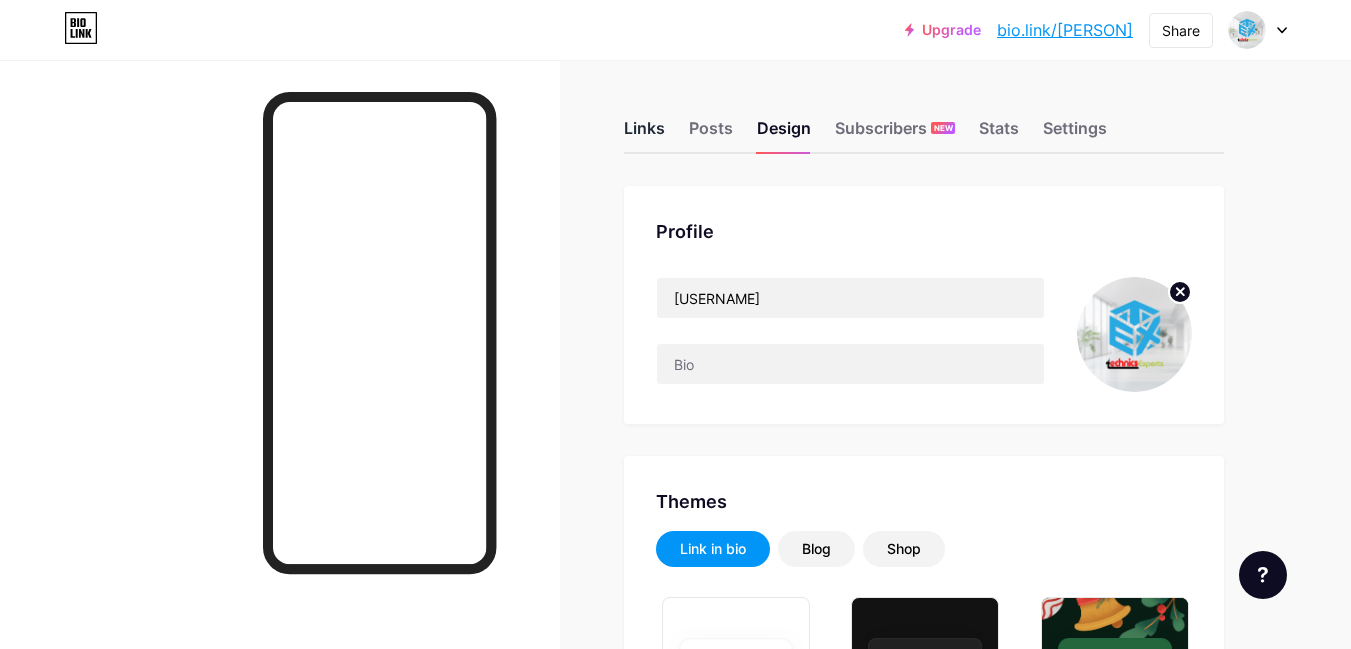 click on "Links" at bounding box center [644, 134] 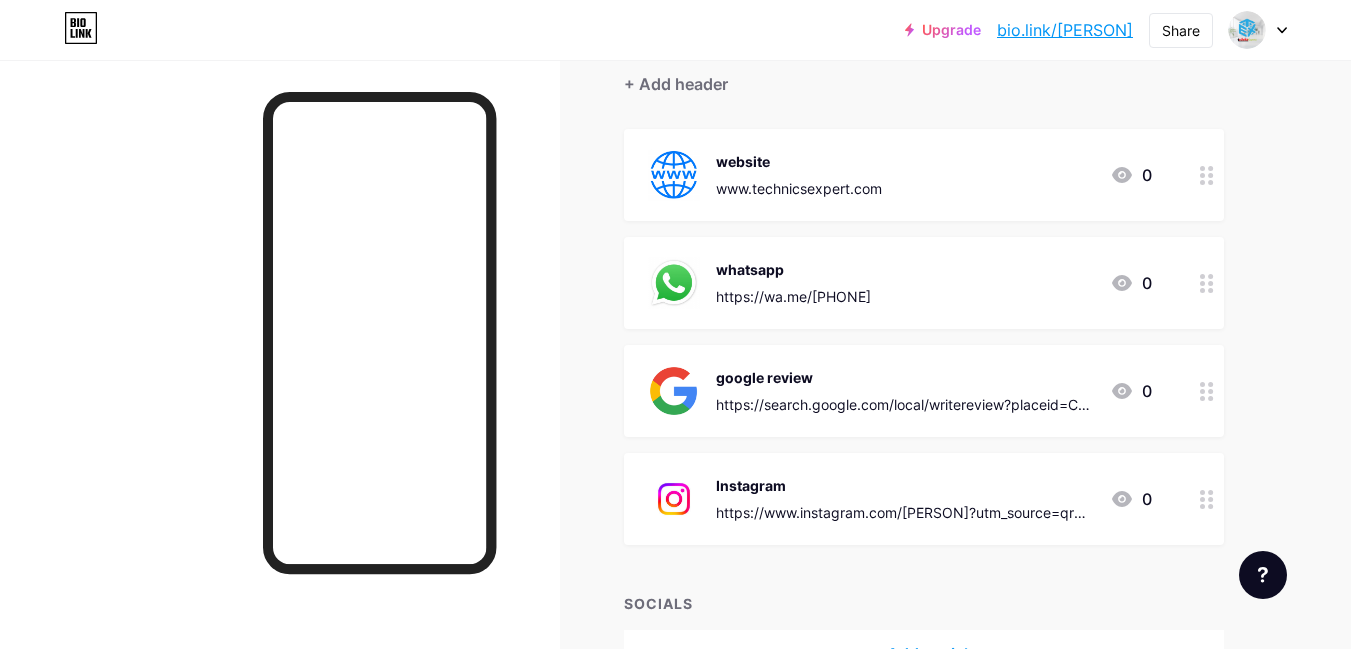 scroll, scrollTop: 183, scrollLeft: 0, axis: vertical 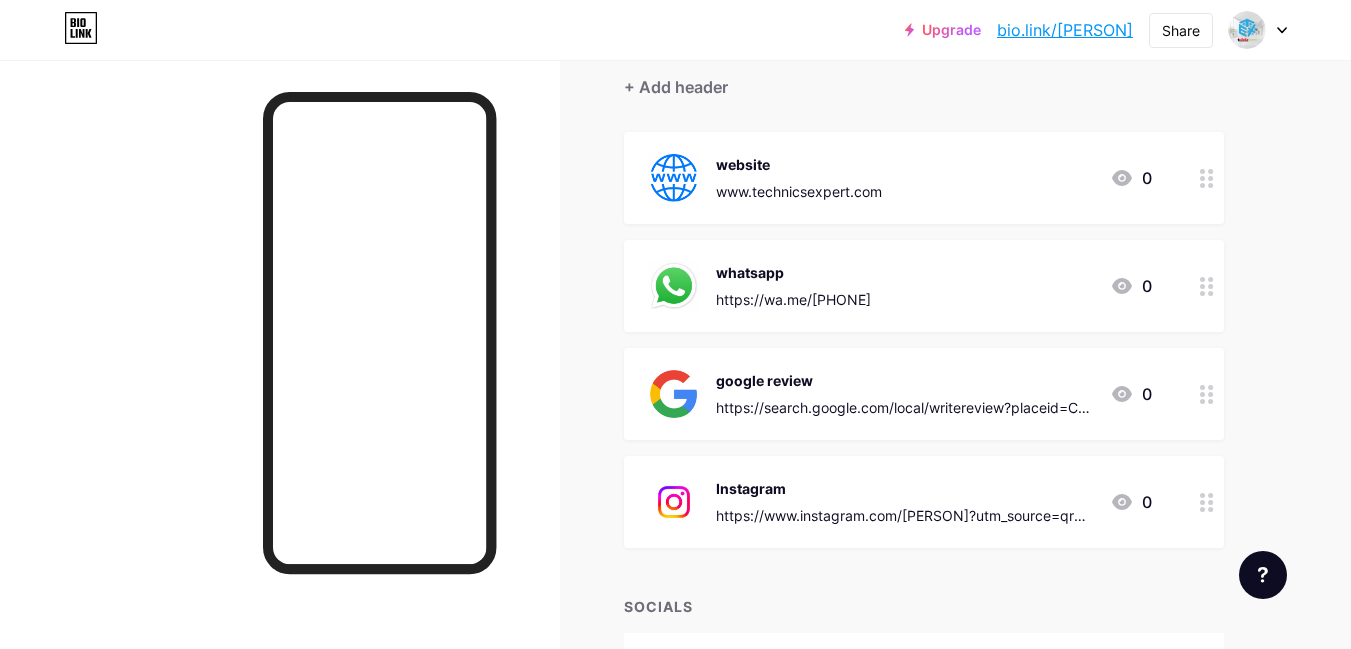drag, startPoint x: 1007, startPoint y: 382, endPoint x: 1004, endPoint y: 259, distance: 123.03658 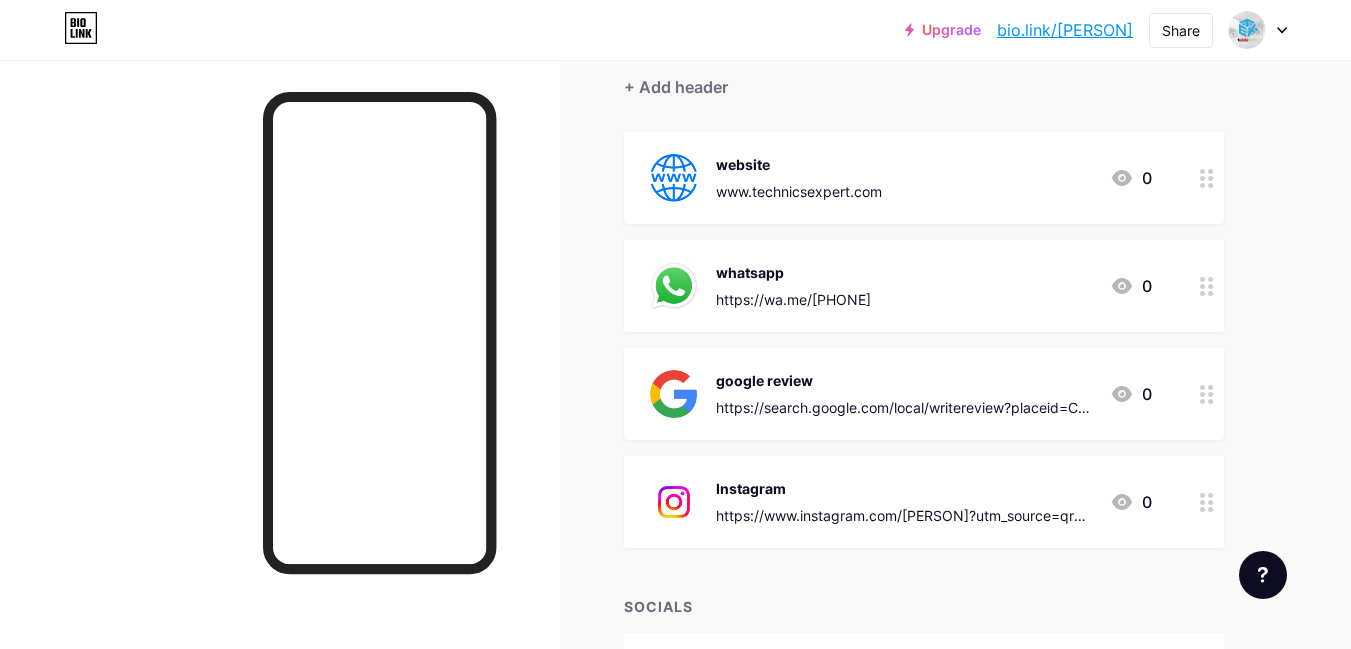 click on "www.technicsexpert.com
0
whatsapp
https://wa.me/[PHONE]
0
google review
https://search.google.com/local/writereview?placeid=ChIJiRQm53rHBTsR_WBsZnVSmwM
0
Instagram
https://www.instagram.com/[USERNAME]?utm_source=qr&igsh=MWtqOTAwM2JxcHVl
0" at bounding box center [924, 340] 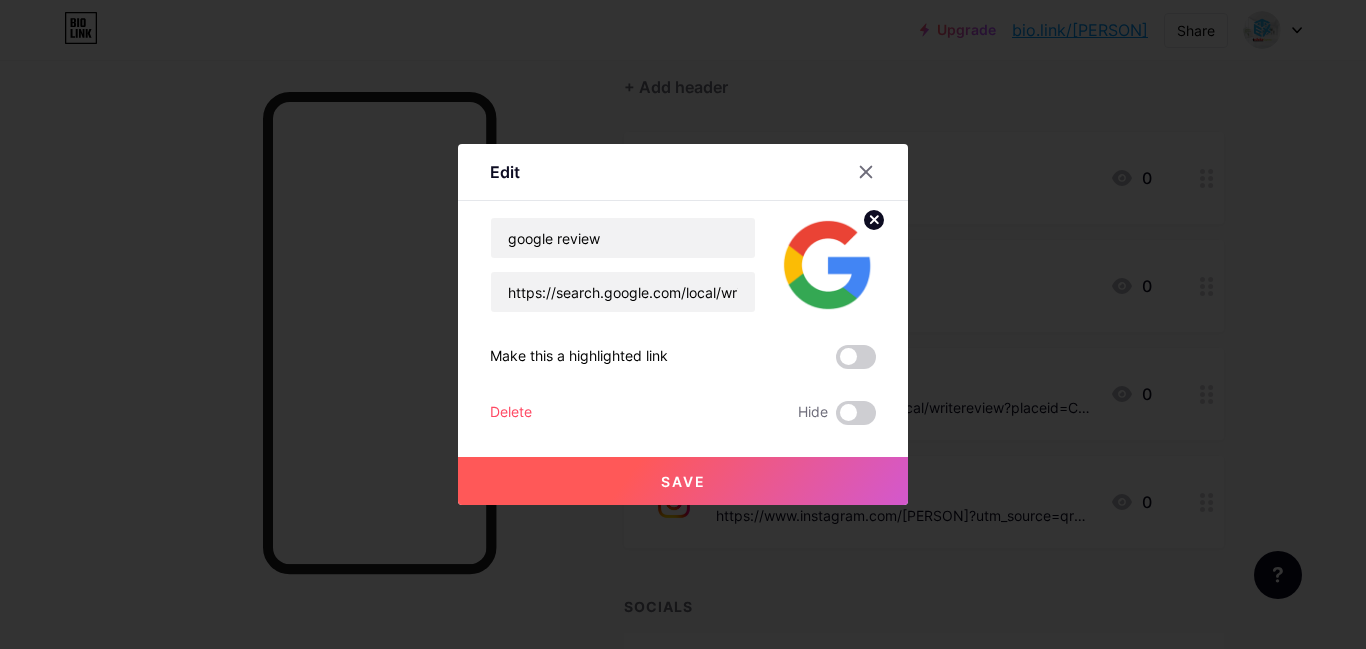 click at bounding box center (683, 324) 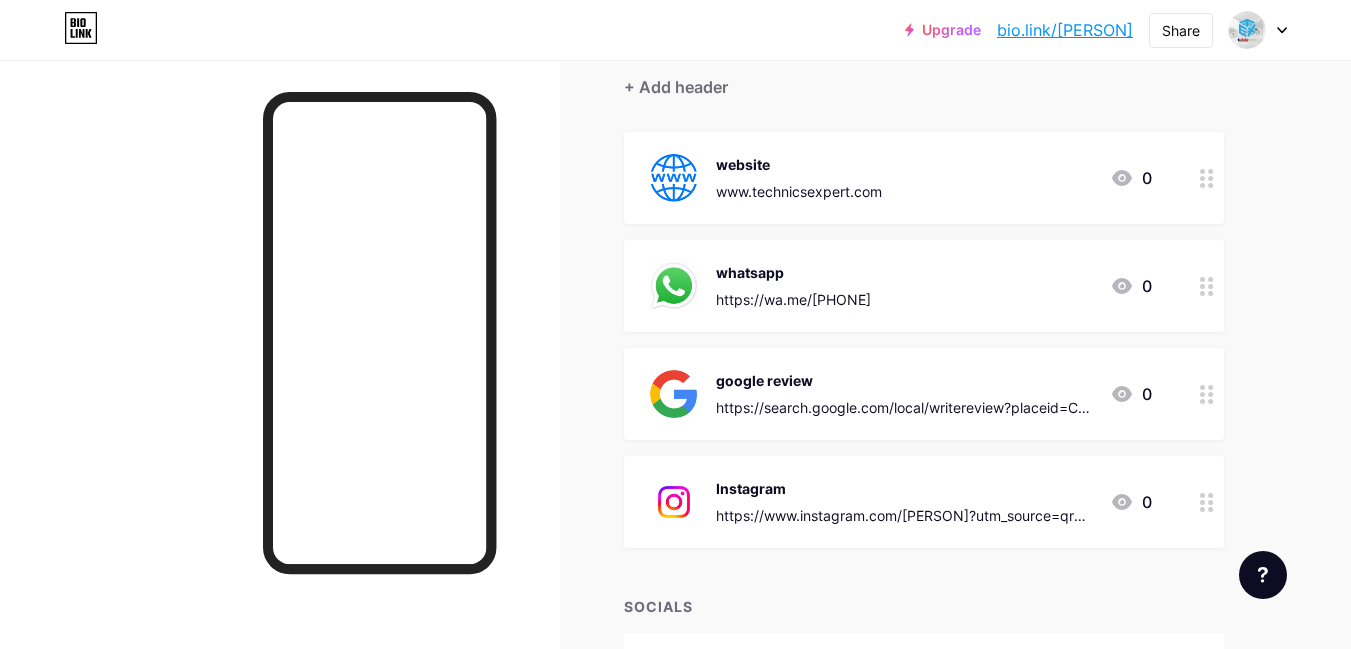 drag, startPoint x: 1164, startPoint y: 346, endPoint x: 1169, endPoint y: 357, distance: 12.083046 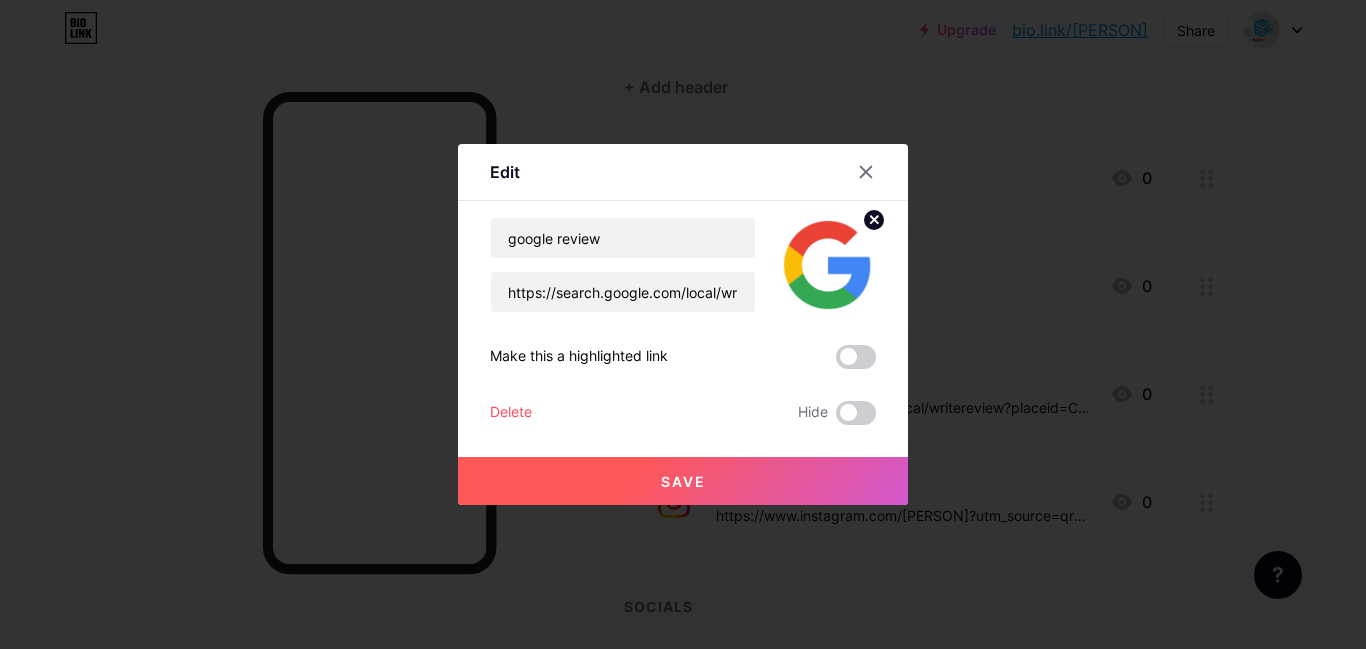 click at bounding box center (683, 324) 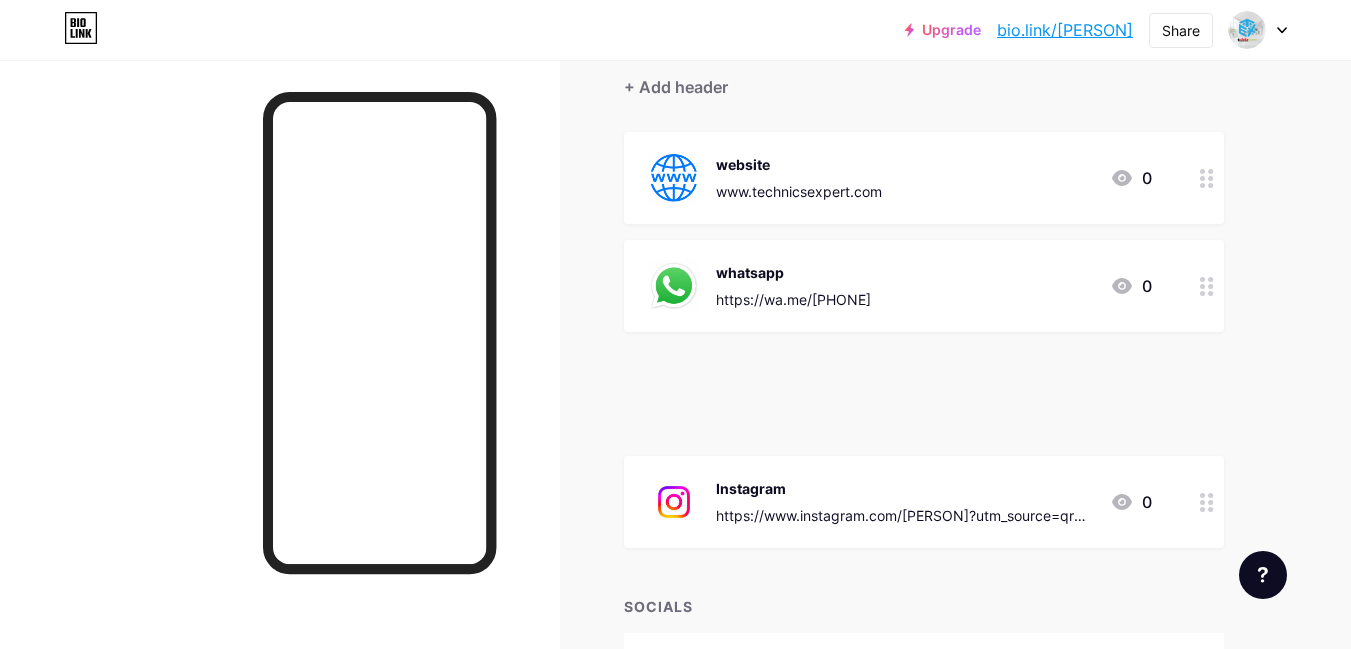 type 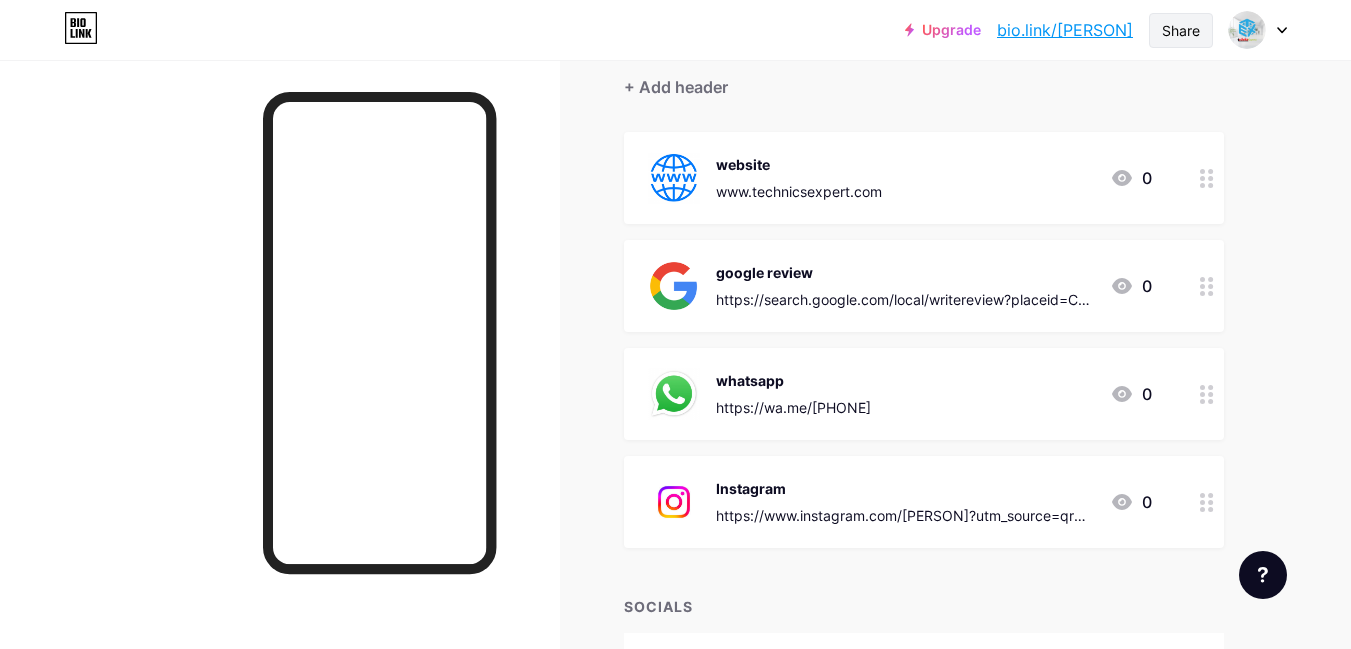 click on "Share" at bounding box center (1181, 30) 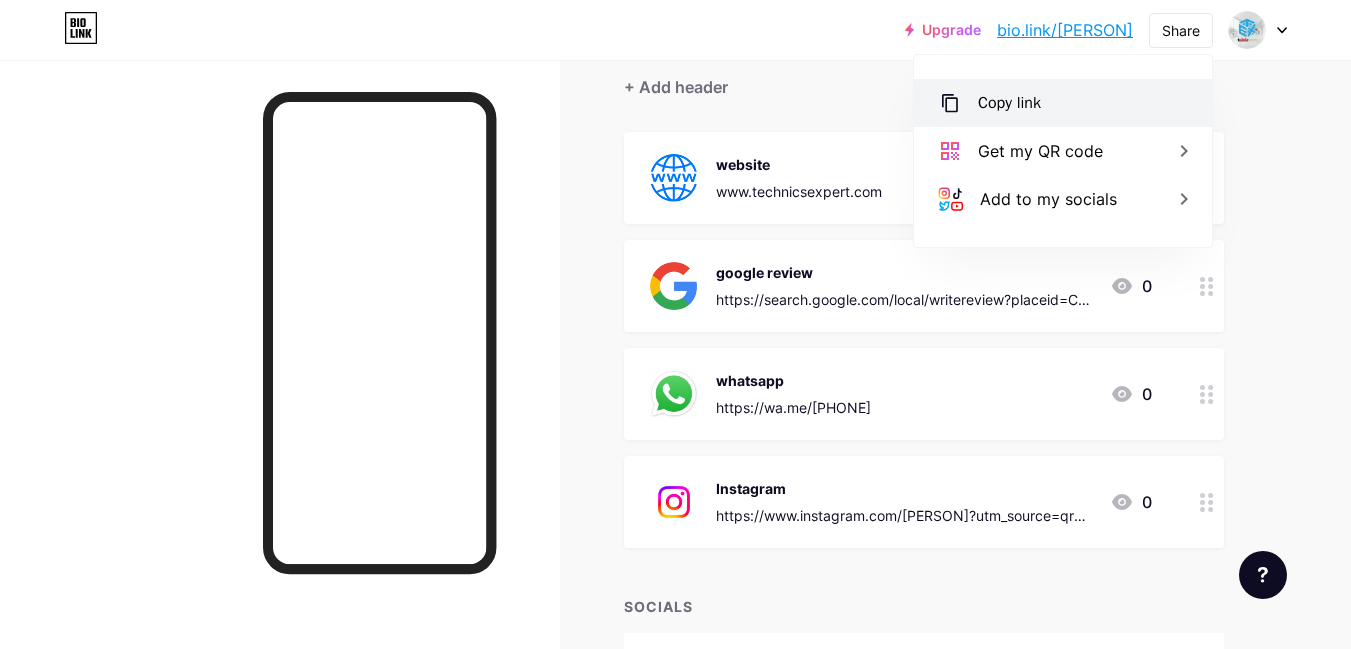 click on "Copy link" at bounding box center (1009, 103) 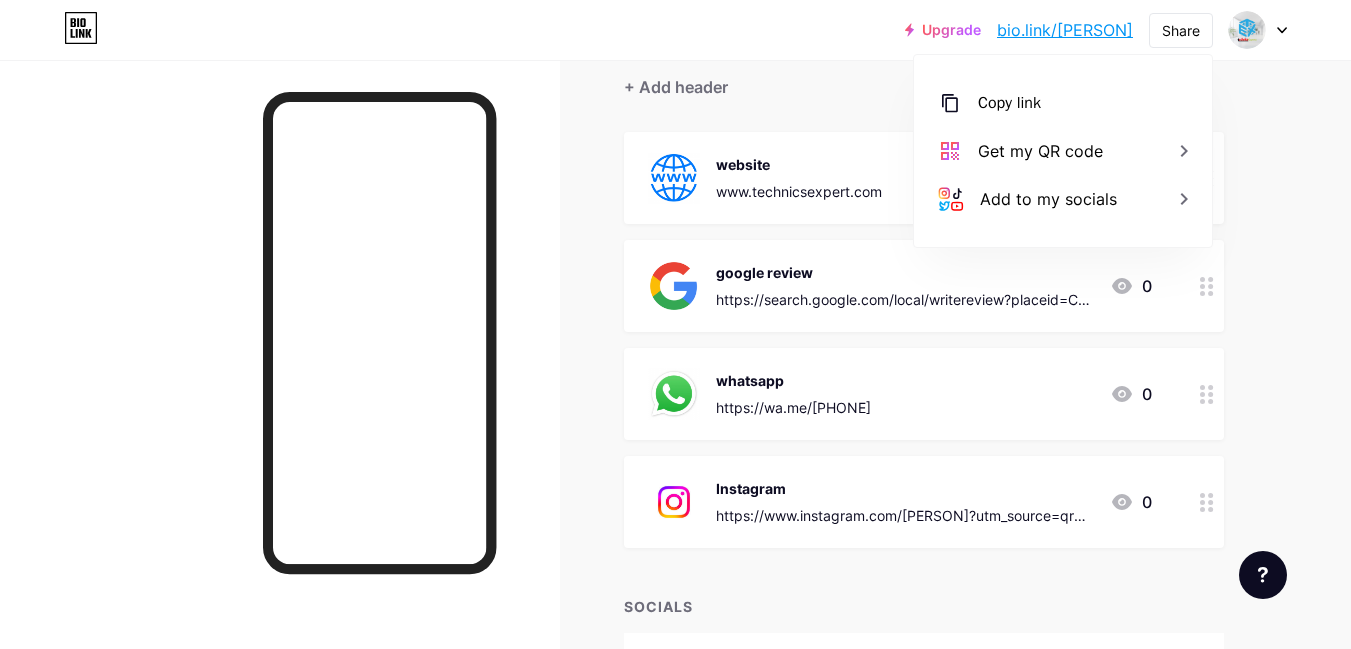 click 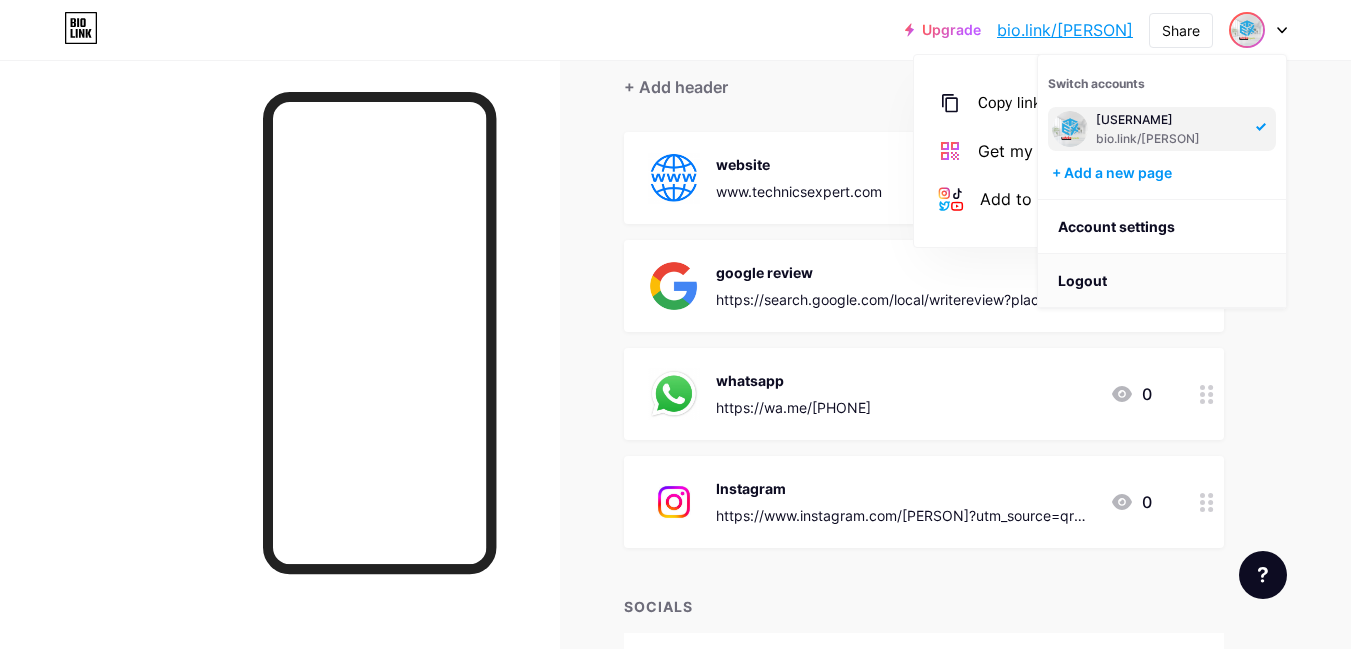 click on "Logout" at bounding box center [1162, 281] 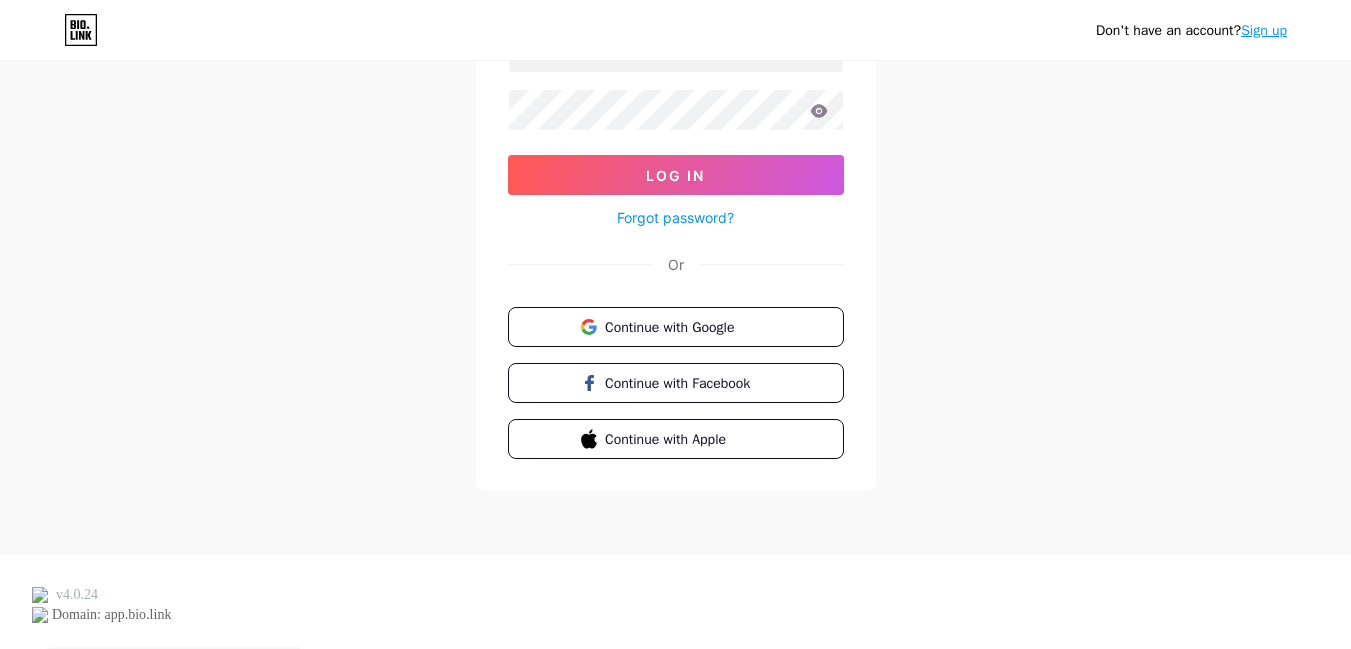 scroll, scrollTop: 0, scrollLeft: 0, axis: both 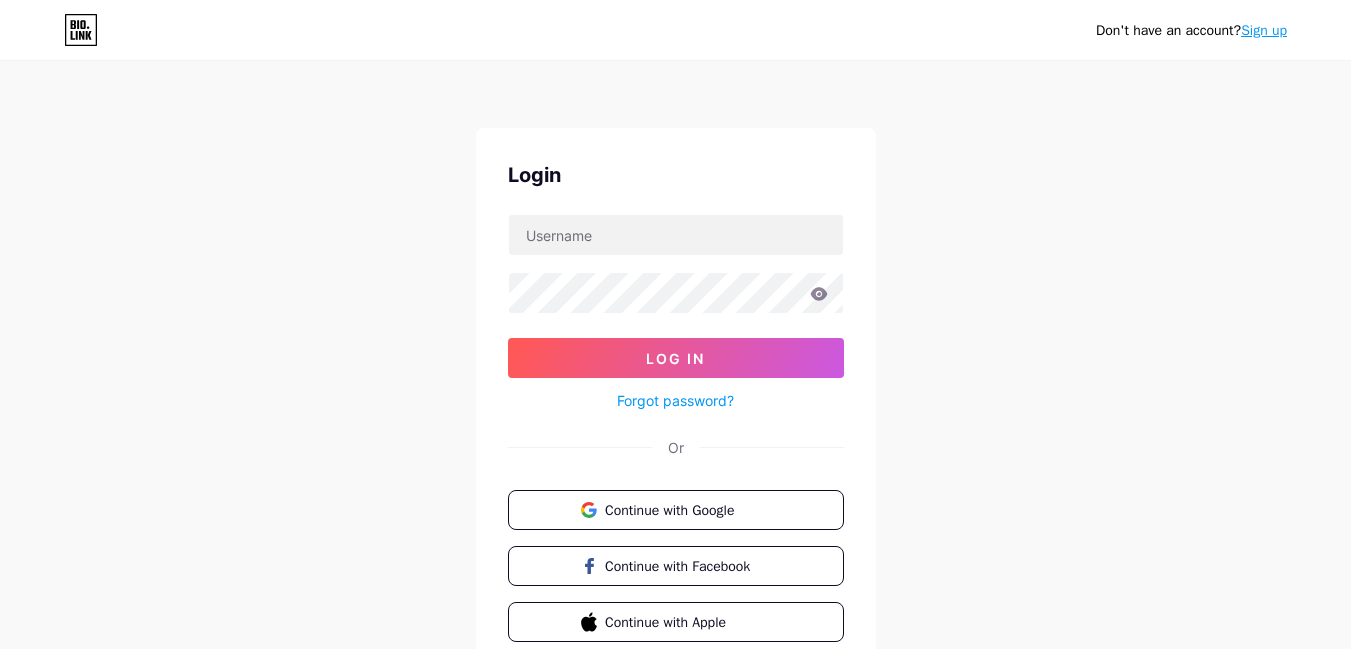click on "Don't have an account?  Sign up   Login                   Log In
Forgot password?
Or       Continue with Google     Continue with Facebook
Continue with Apple" at bounding box center [675, 369] 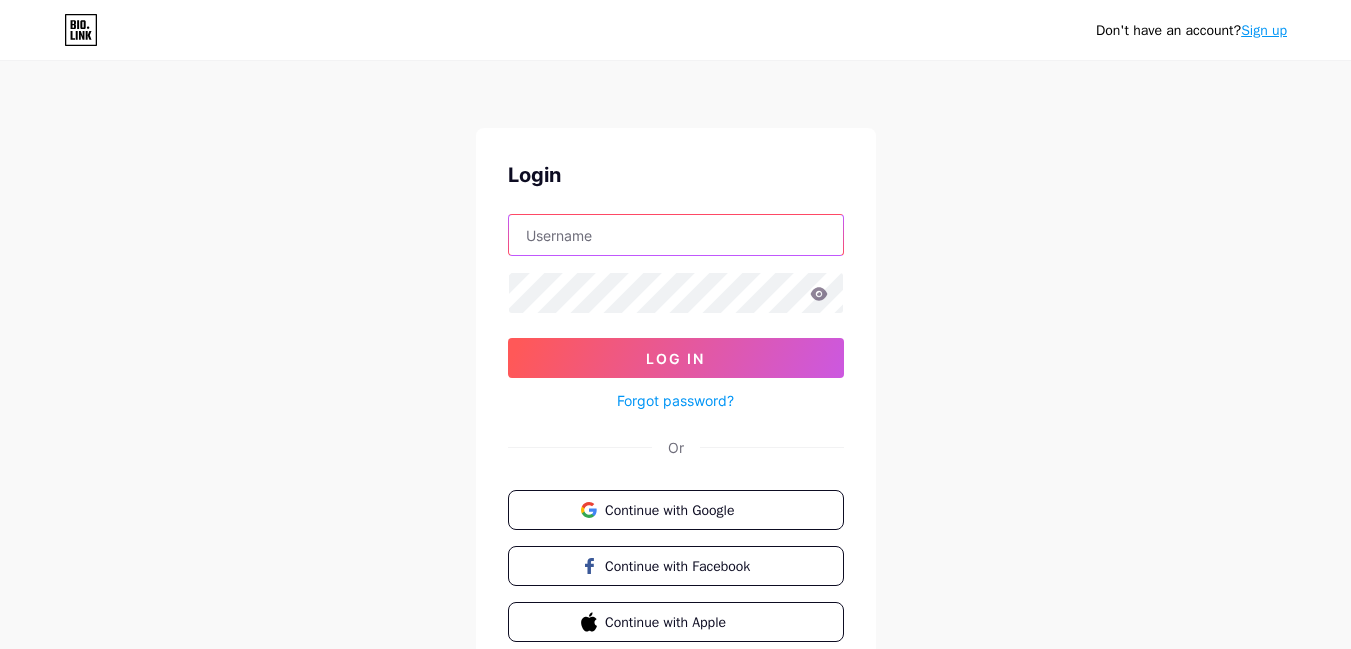 type on "[USERNAME]" 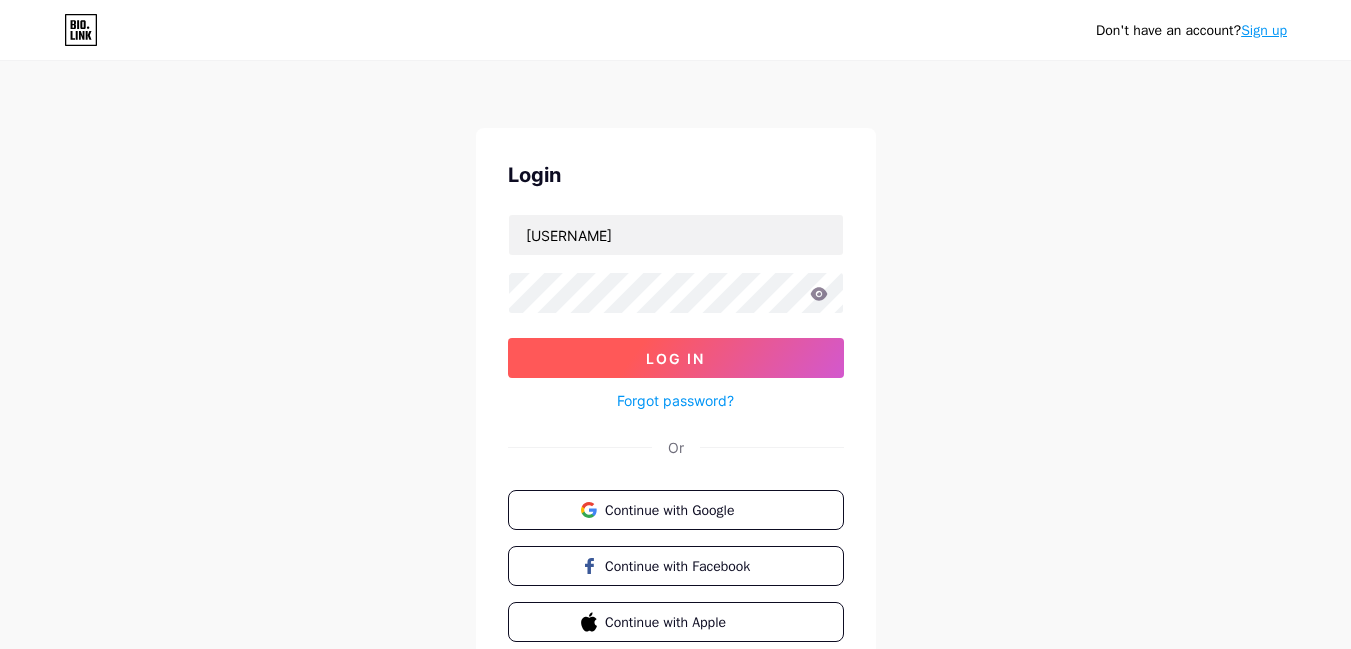click on "Log In" at bounding box center (675, 358) 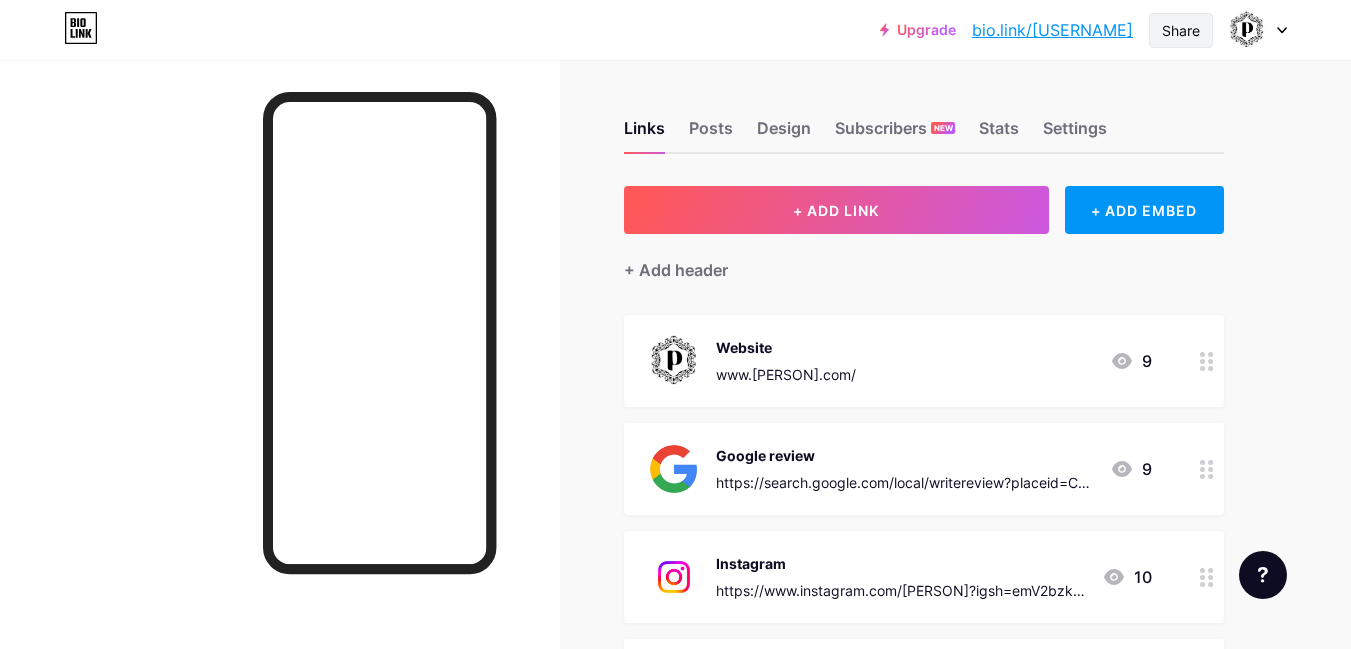 click on "Share" at bounding box center [1181, 30] 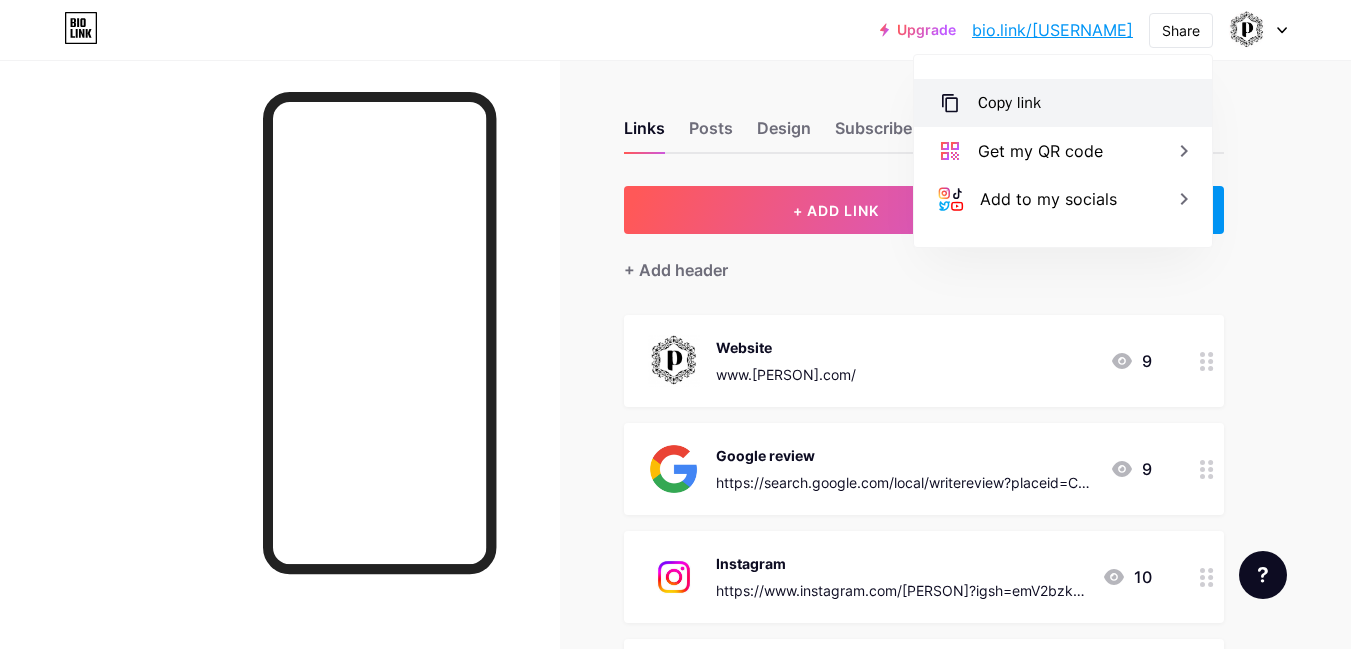 click on "Copy link" at bounding box center (1009, 103) 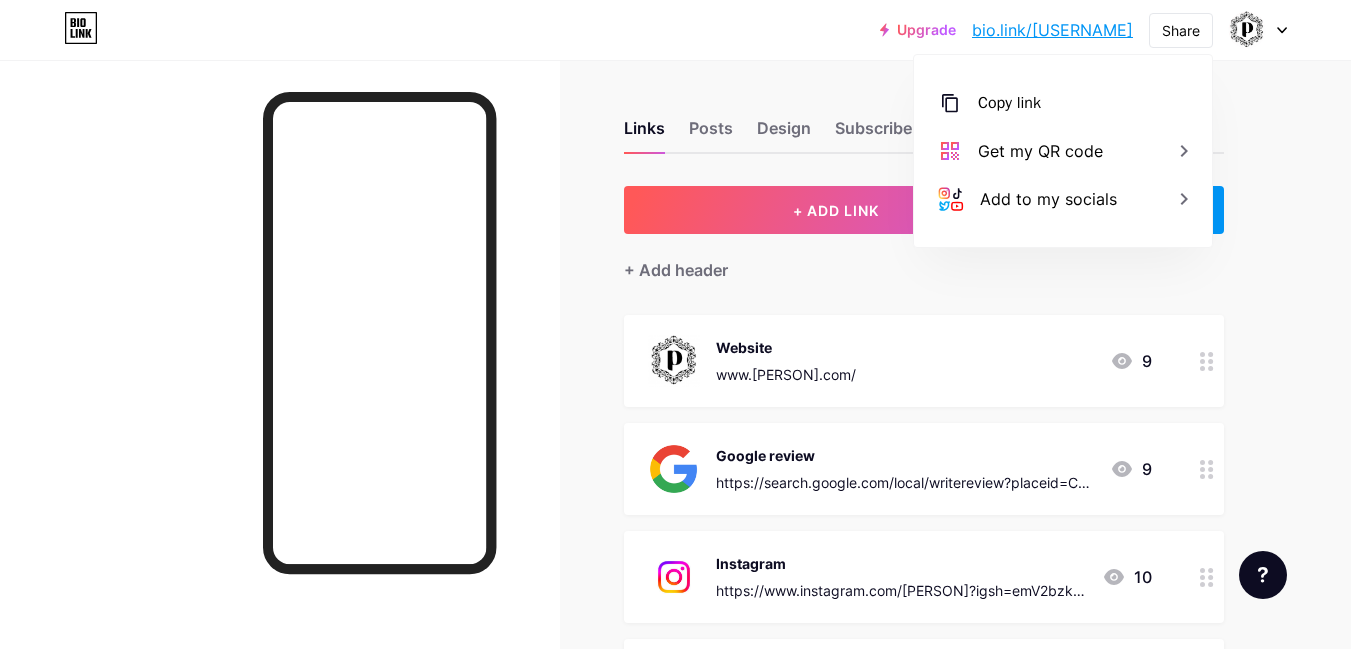 click 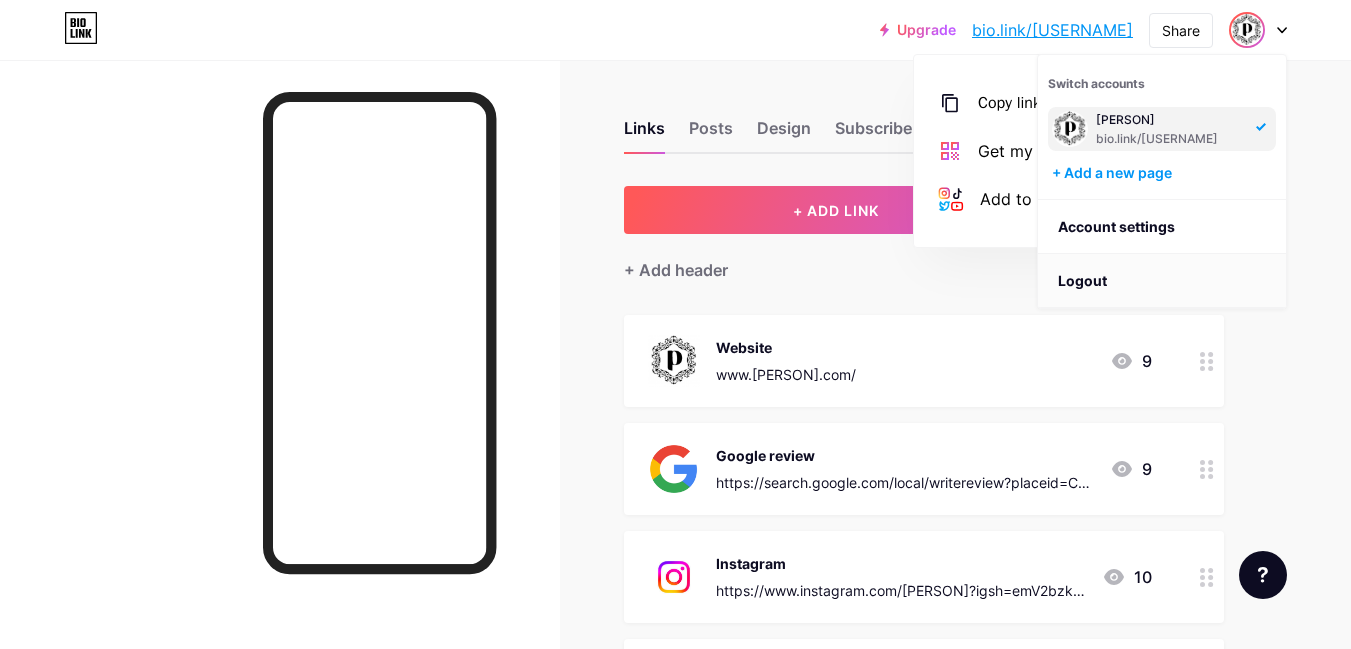 click on "Logout" at bounding box center [1162, 281] 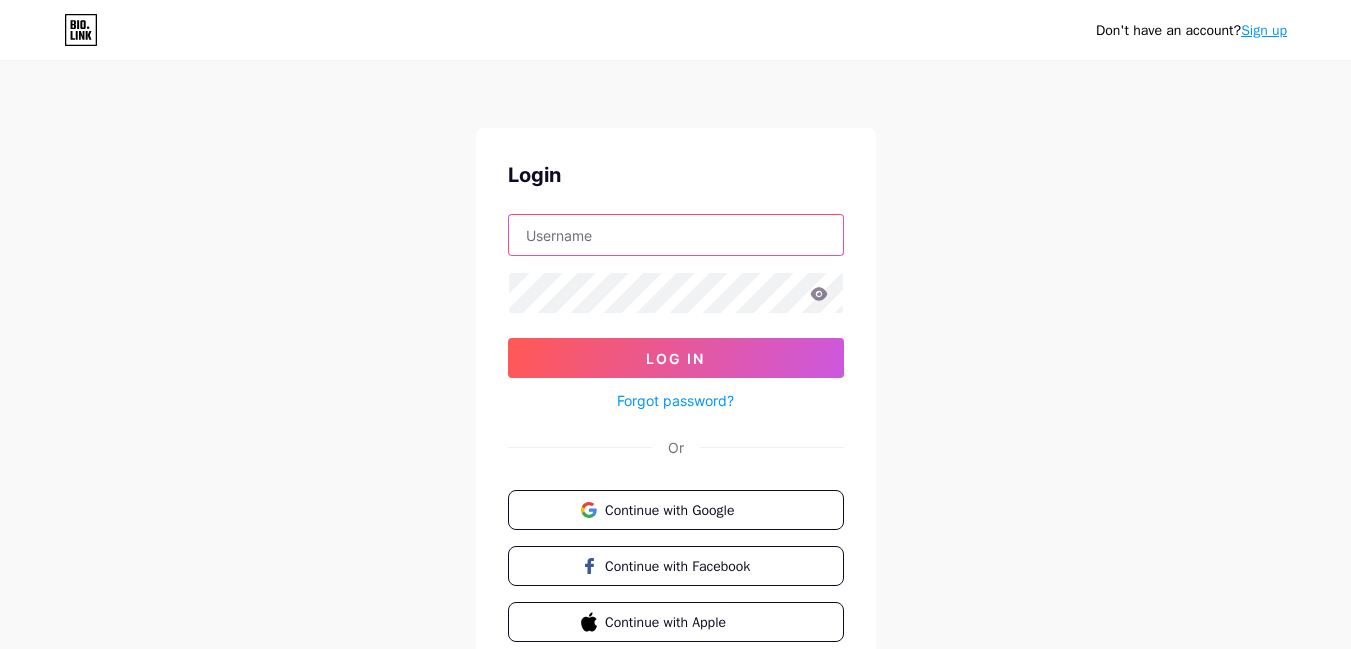 type on "[USERNAME]" 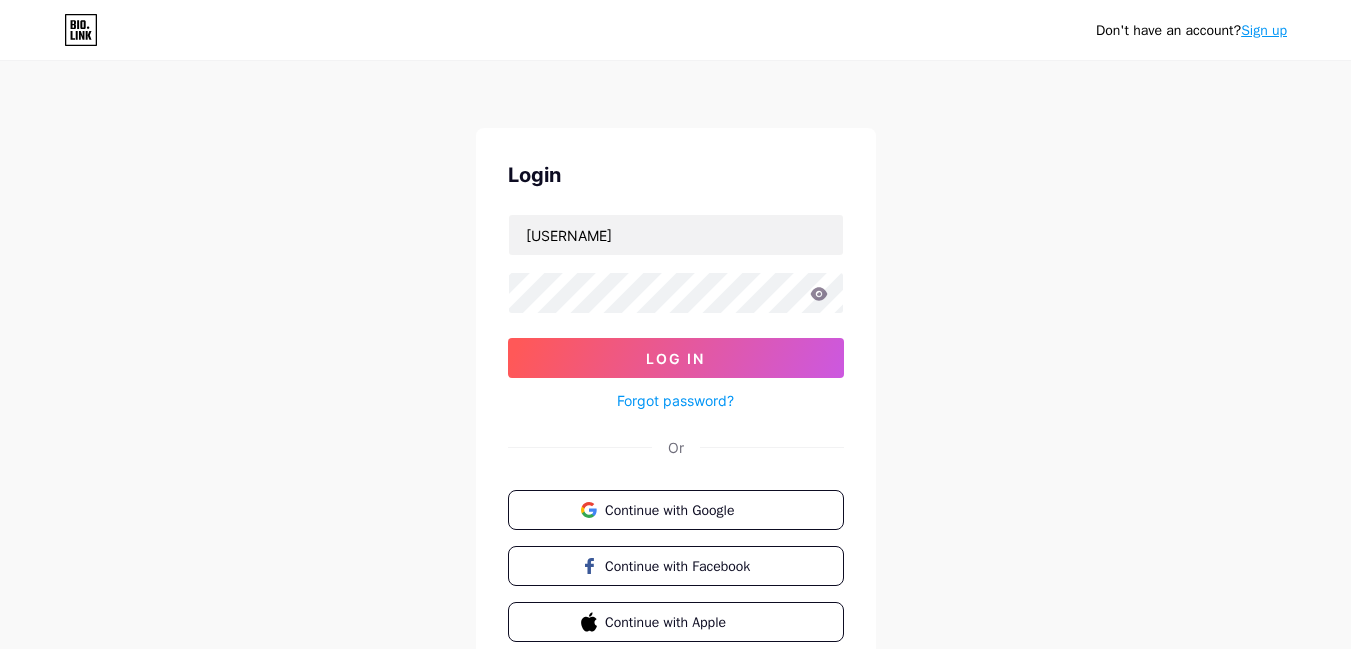 click on "Sign up" at bounding box center (1264, 30) 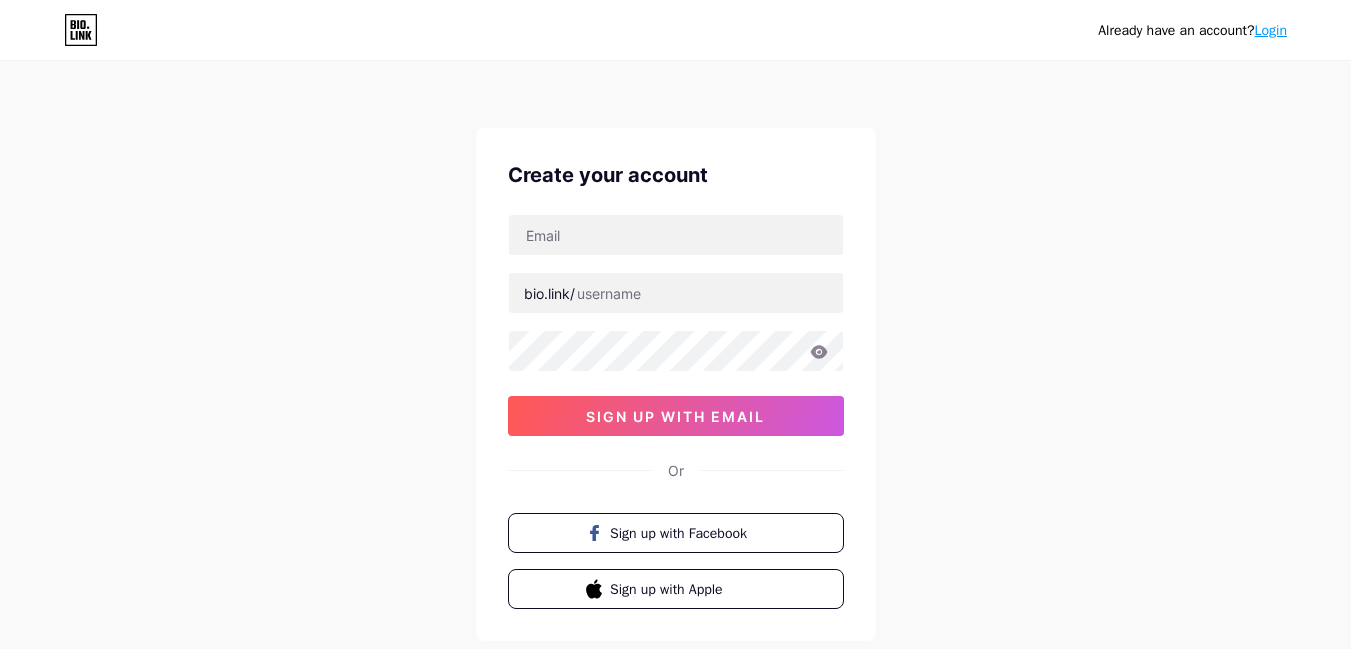 click on "Login" at bounding box center (1271, 30) 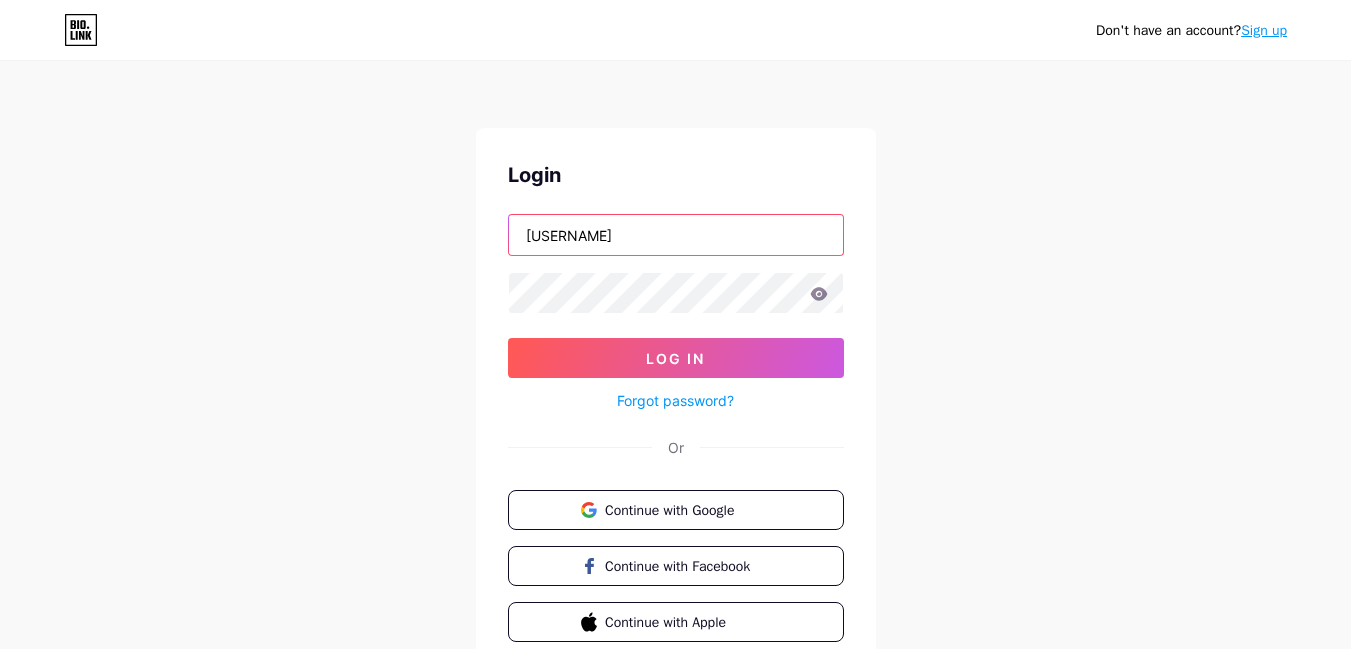 click on "[USERNAME]" at bounding box center (676, 235) 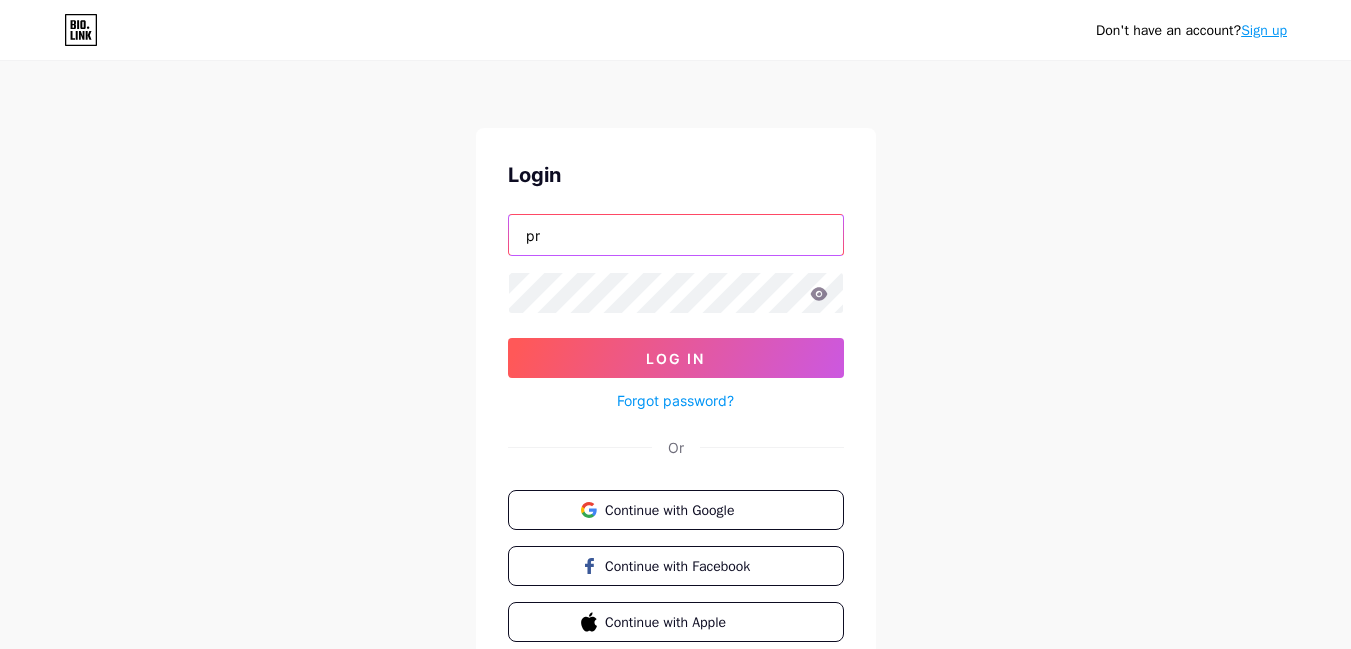 type on "p" 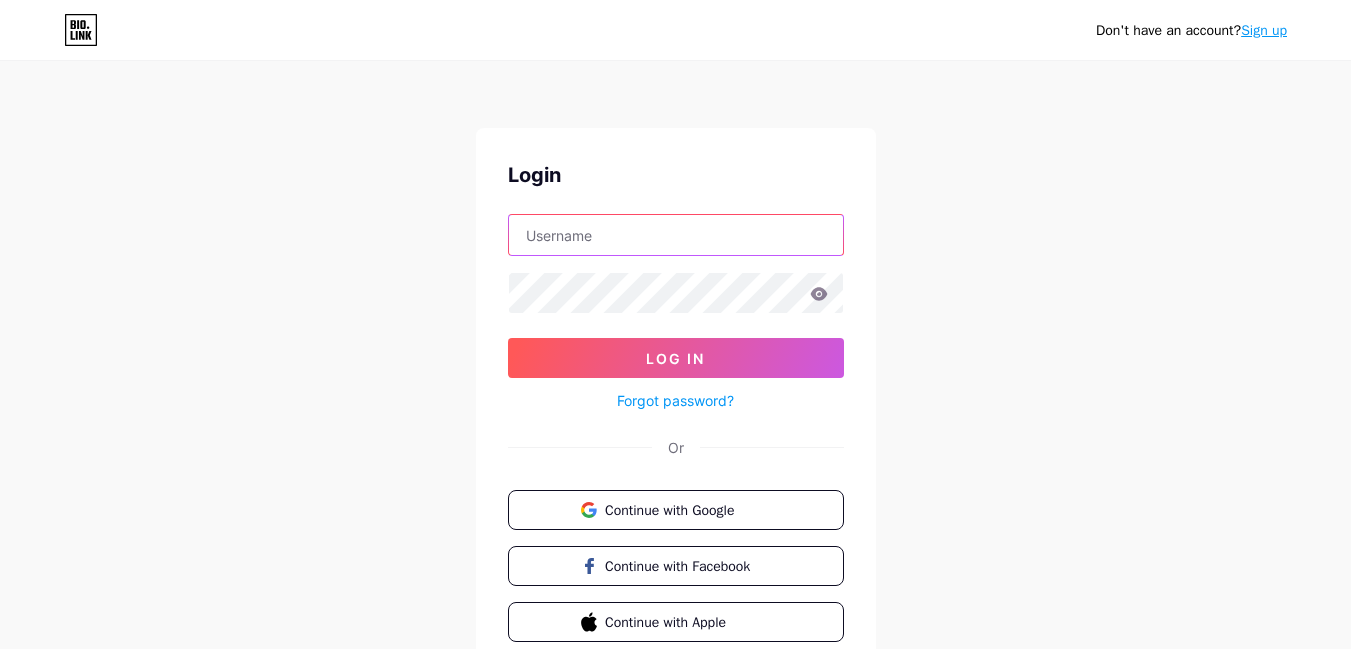type on "L" 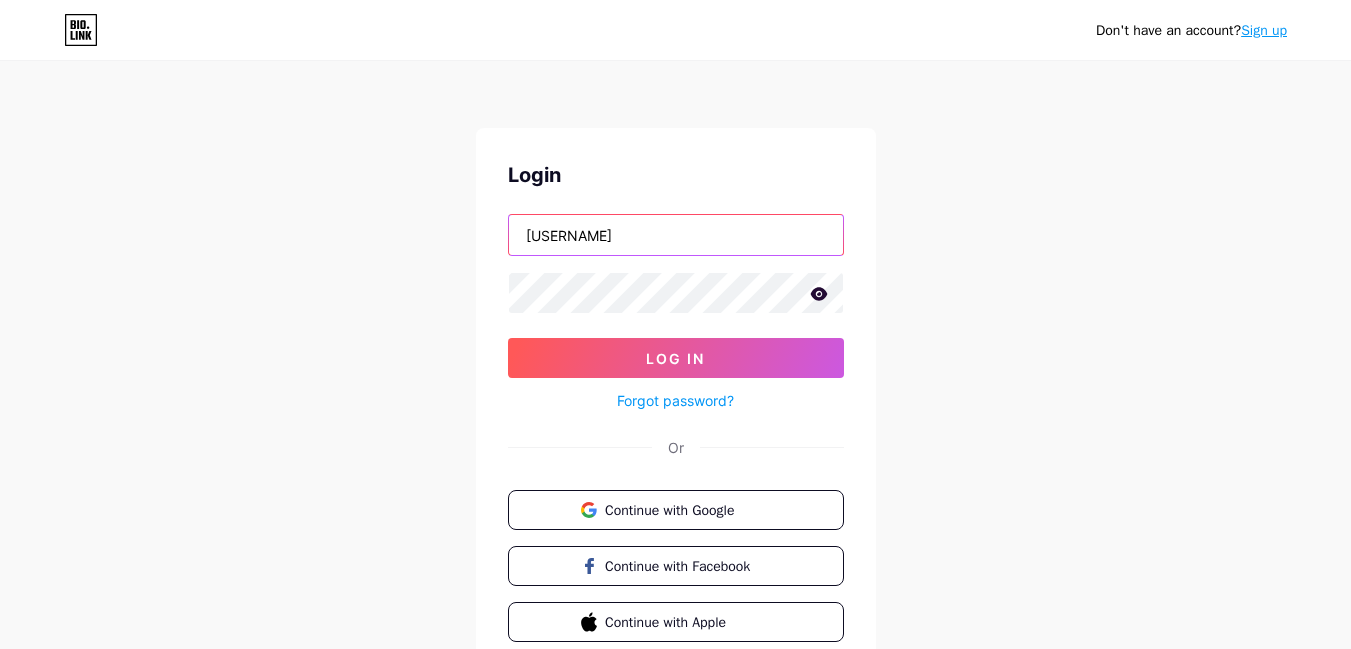 type on "[USERNAME]" 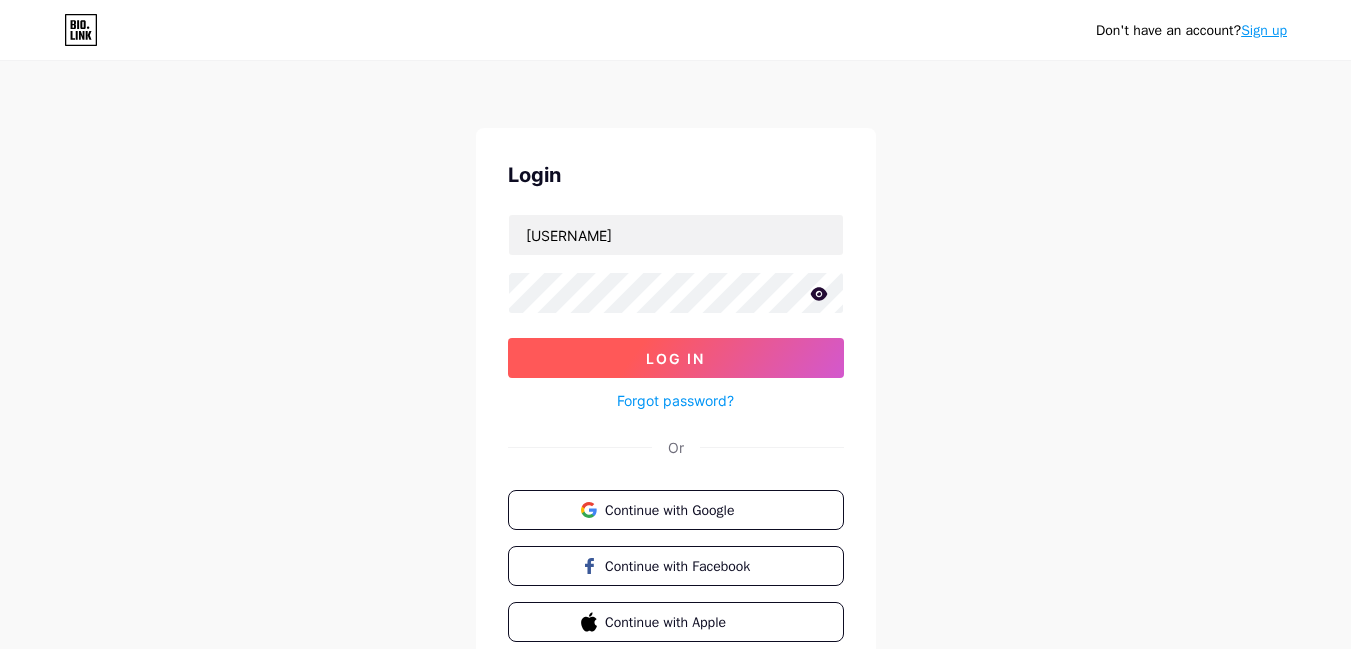 click on "Log In" at bounding box center [676, 358] 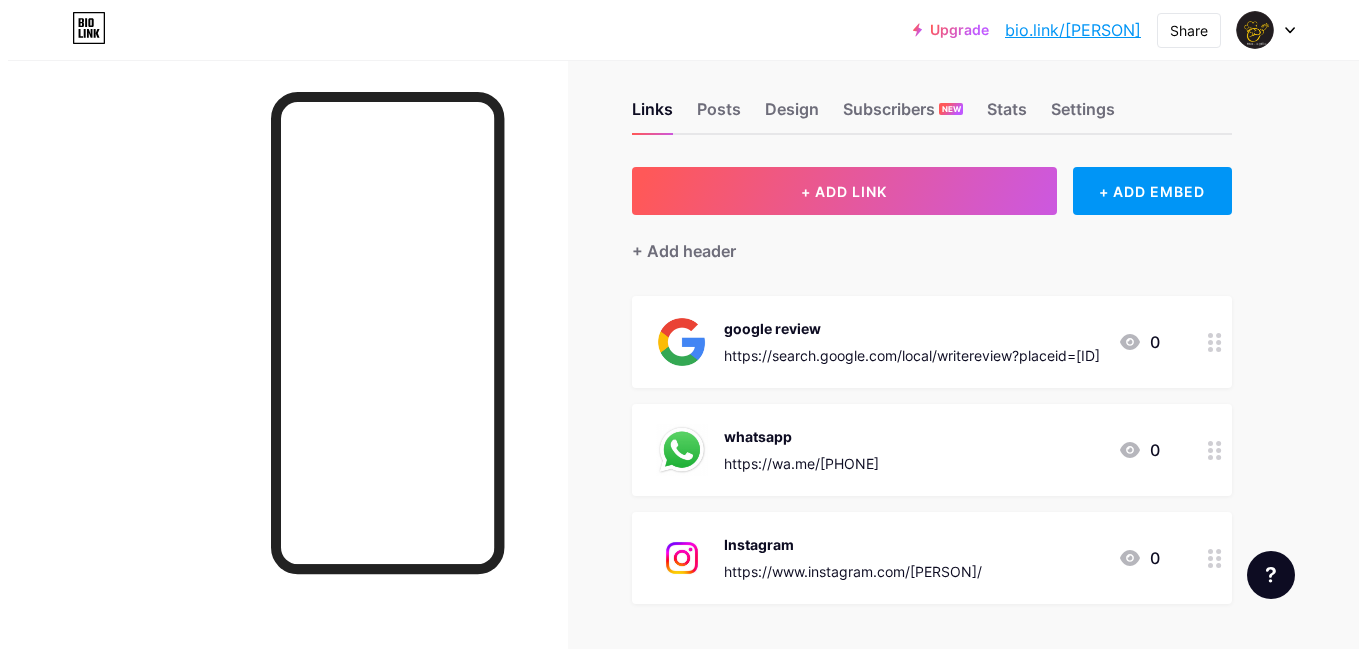 scroll, scrollTop: 0, scrollLeft: 0, axis: both 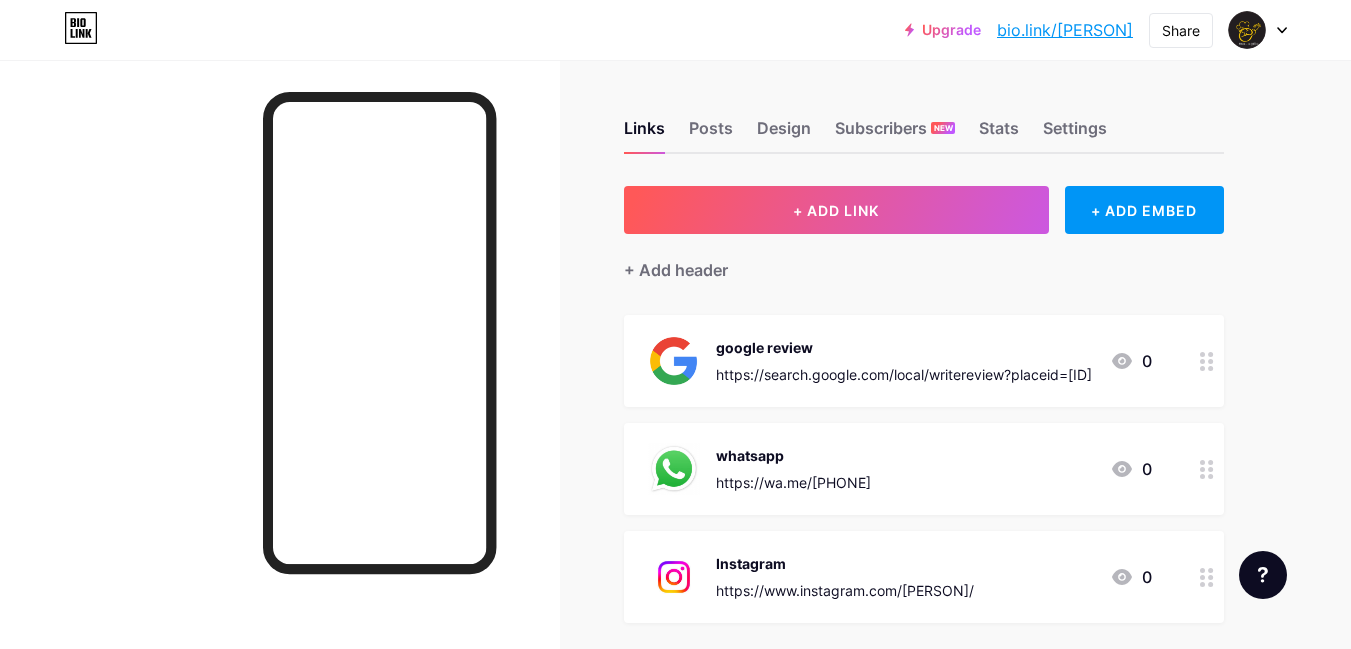 click at bounding box center (1258, 30) 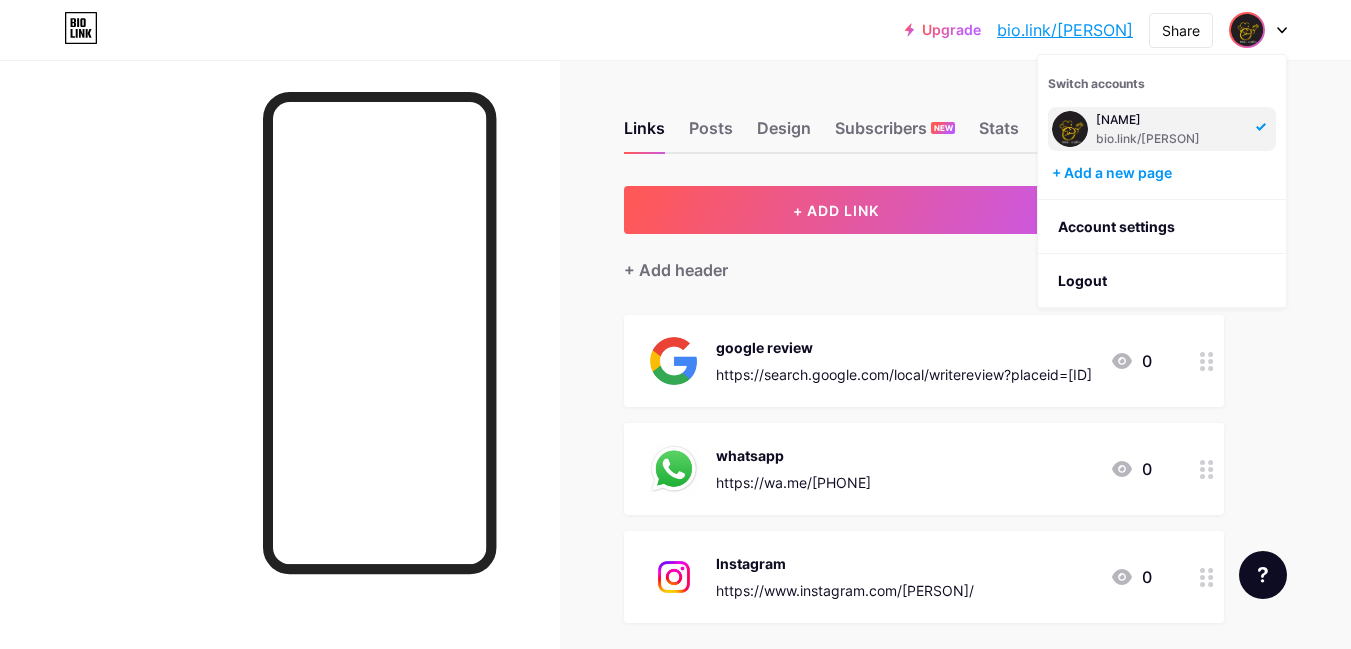 click on "Upgrade   bio.link/[PERSON]   bio.link/[PERSON]   Share               Switch accounts     LOMON THREE RESTAURANT   bio.link/[PERSON]       + Add a new page        Account settings   Logout   Link Copied
Links
Posts
Design
Subscribers
NEW
Stats
Settings       + ADD LINK     + ADD EMBED
+ Add header
google review
https://search.google.com/local/writereview?placeid=[ID]
0
whatsapp
https://wa.me/[PHONE]
0
Instagram
https://www.instagram.com/[PERSON]/
0
SOCIALS     + Add socials                       Feature requests             Help center         Contact support" at bounding box center [675, 428] 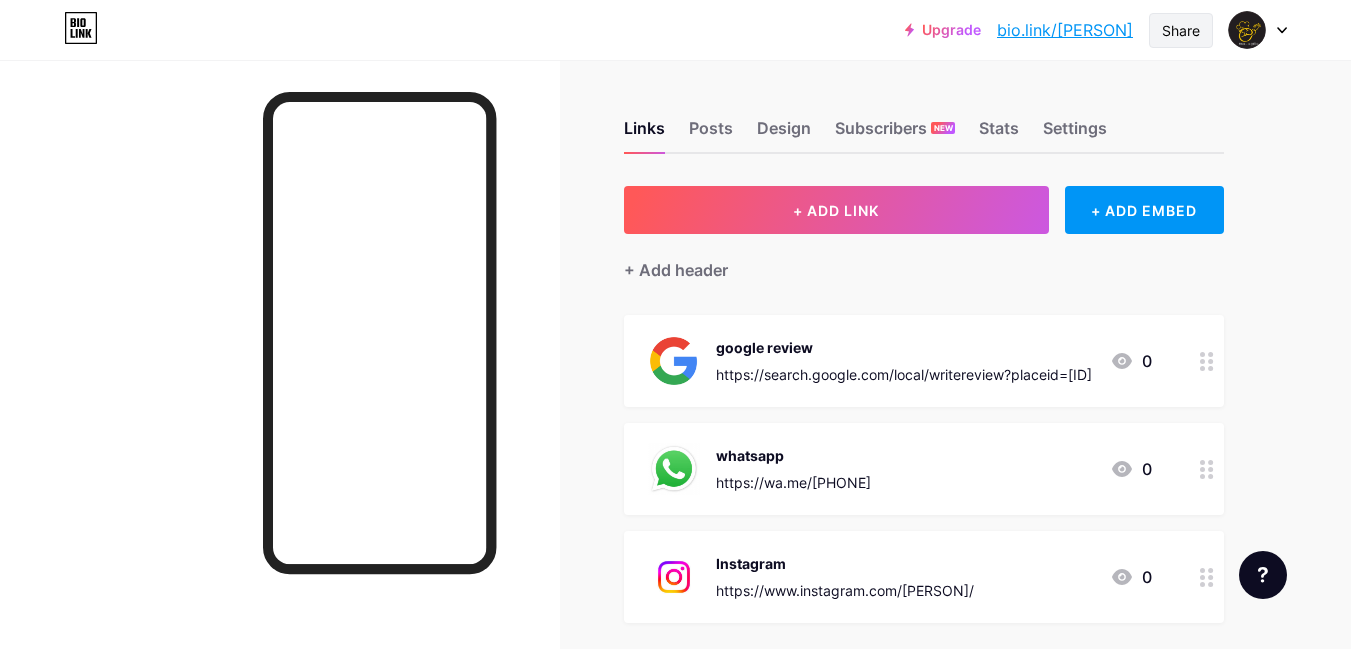 click on "Share" at bounding box center [1181, 30] 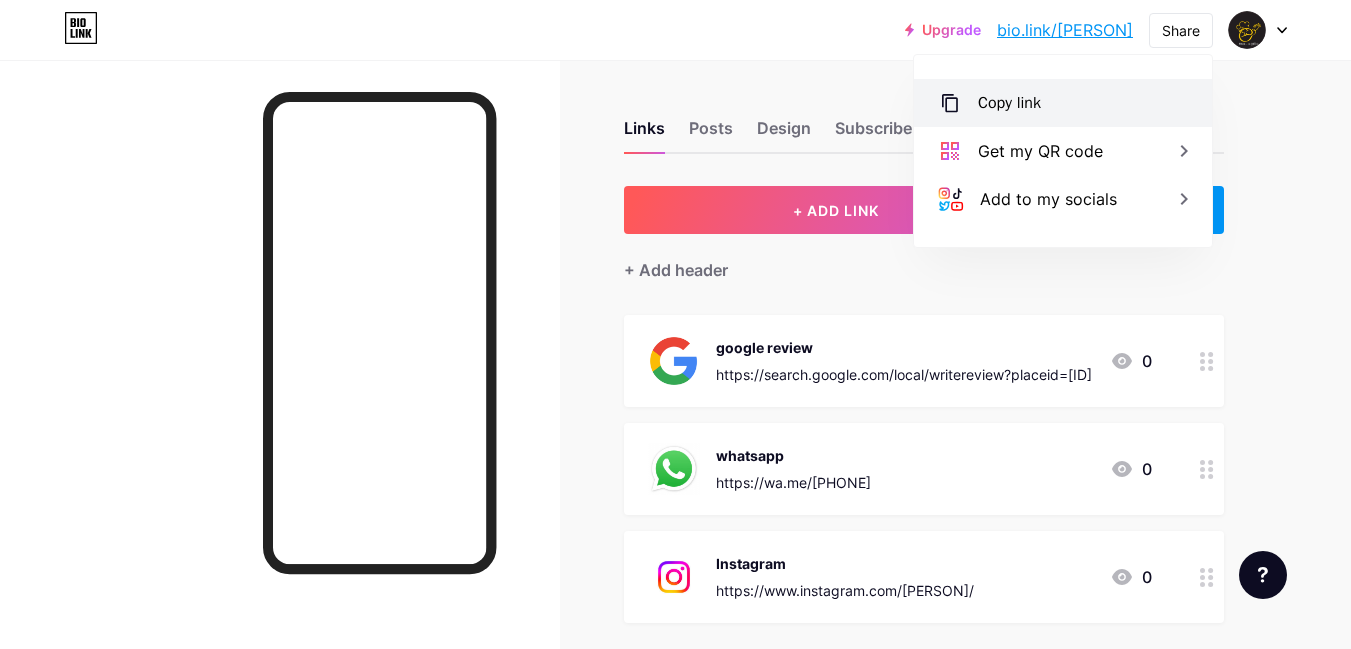 click on "Copy link" at bounding box center [1009, 103] 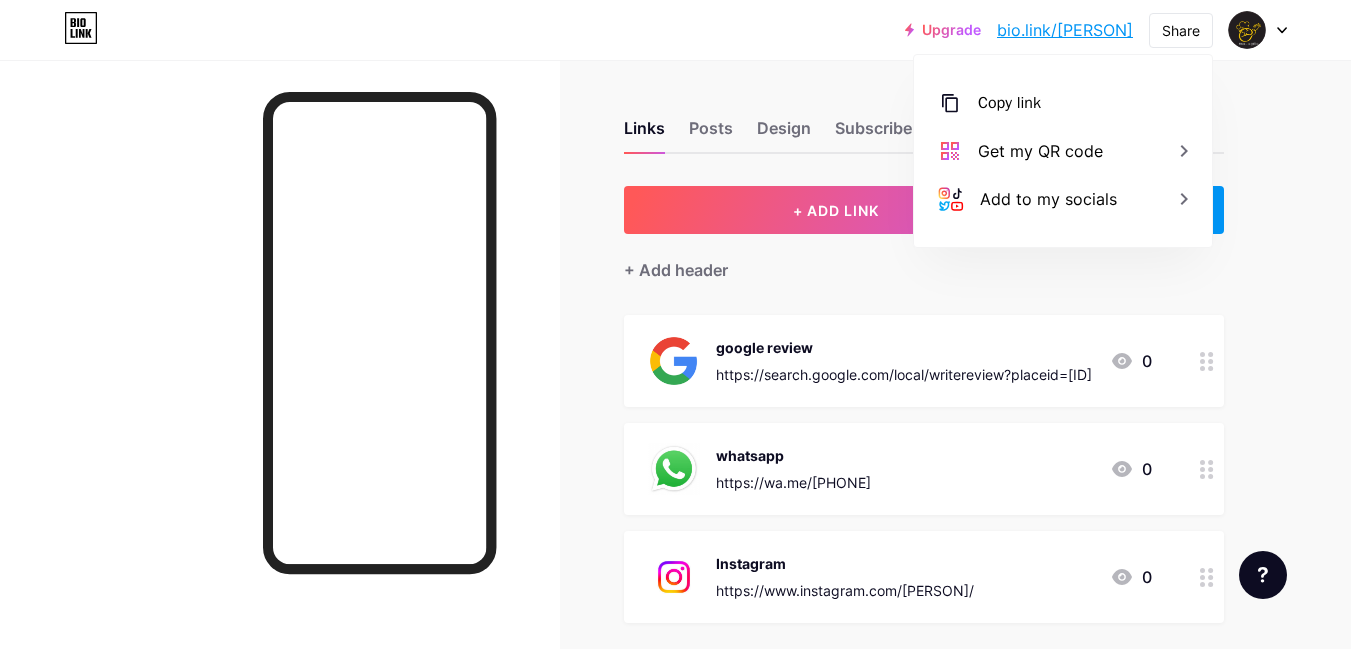 click on "https://www.instagram.com/[USERNAME]/
0" at bounding box center [654, 458] 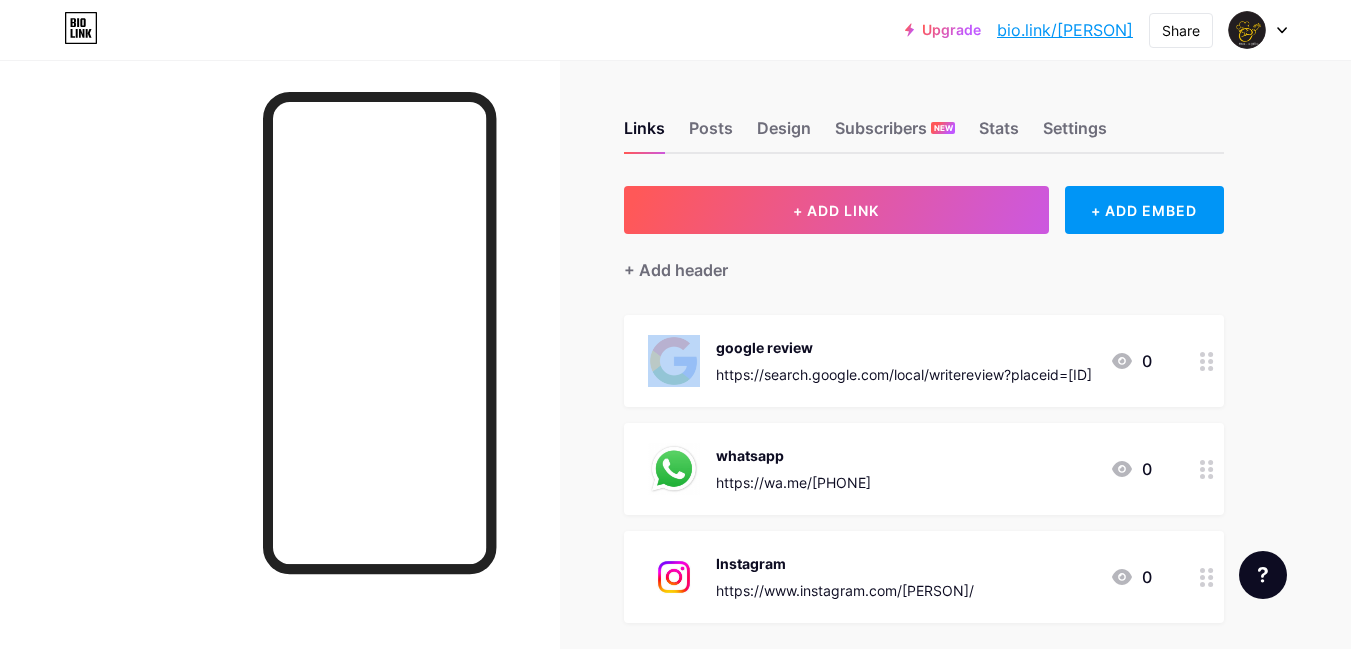 click 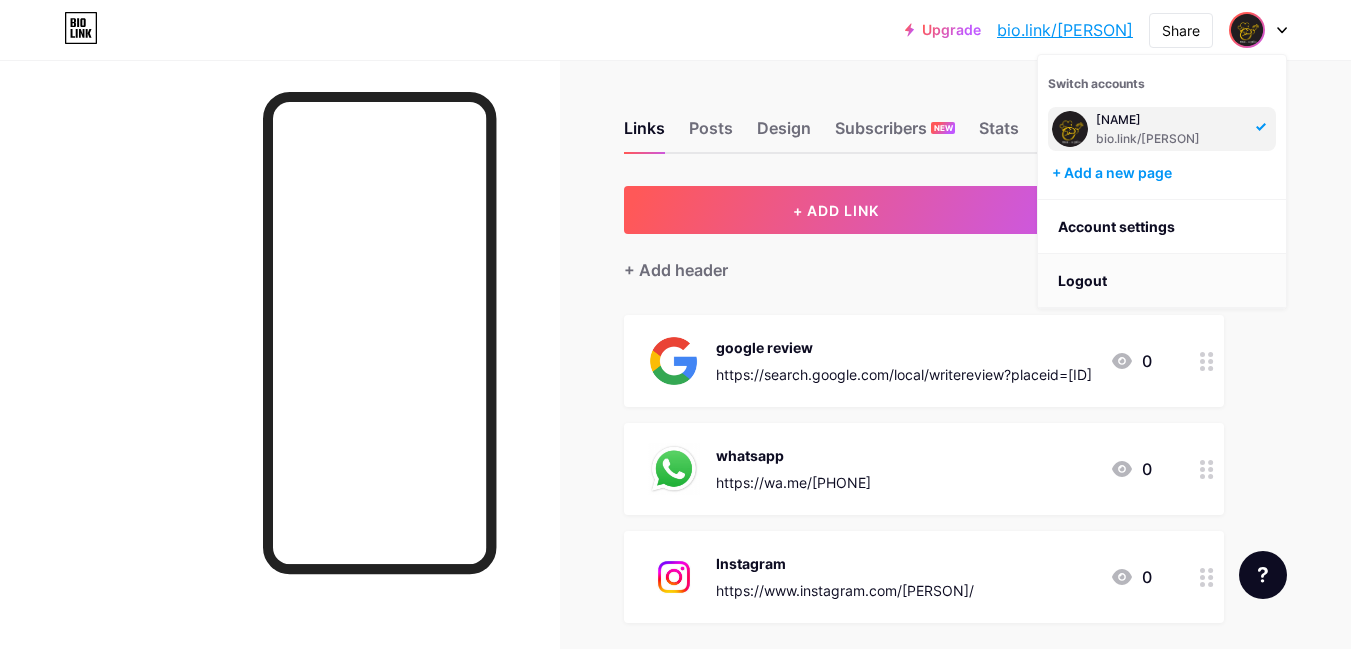 click on "Logout" at bounding box center [1162, 281] 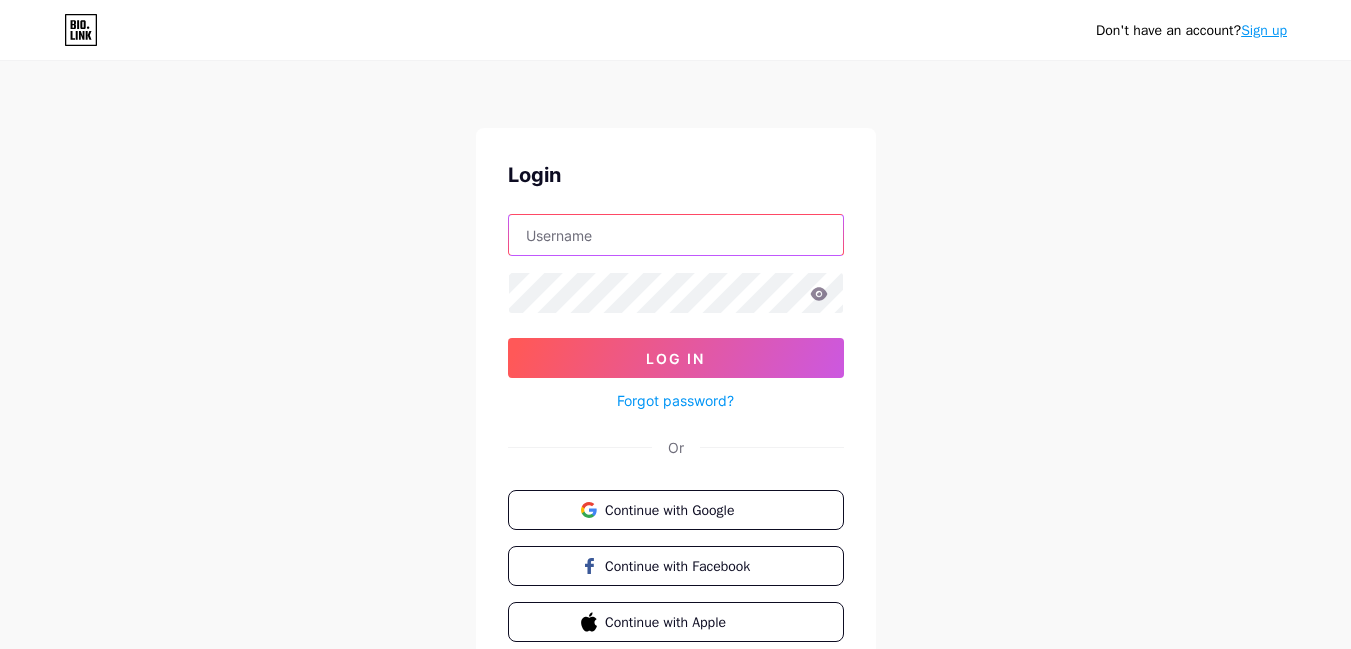 type on "[USERNAME]" 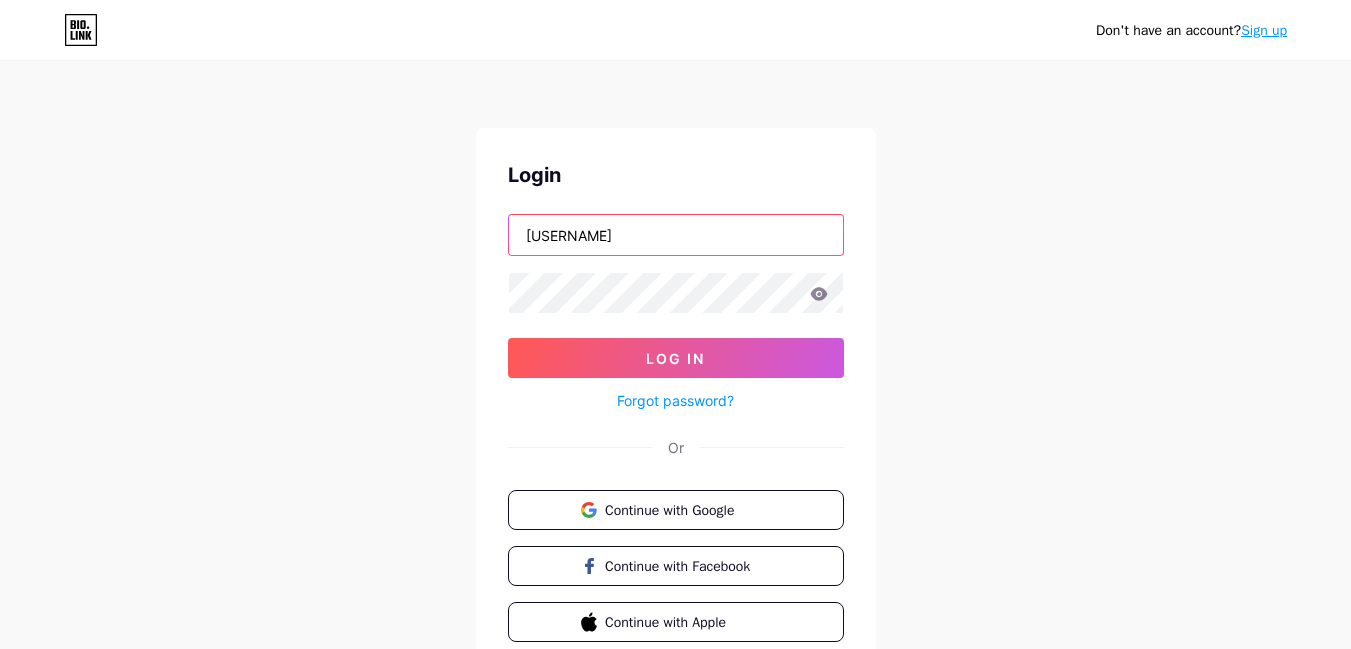 click on "[USERNAME]" at bounding box center (676, 235) 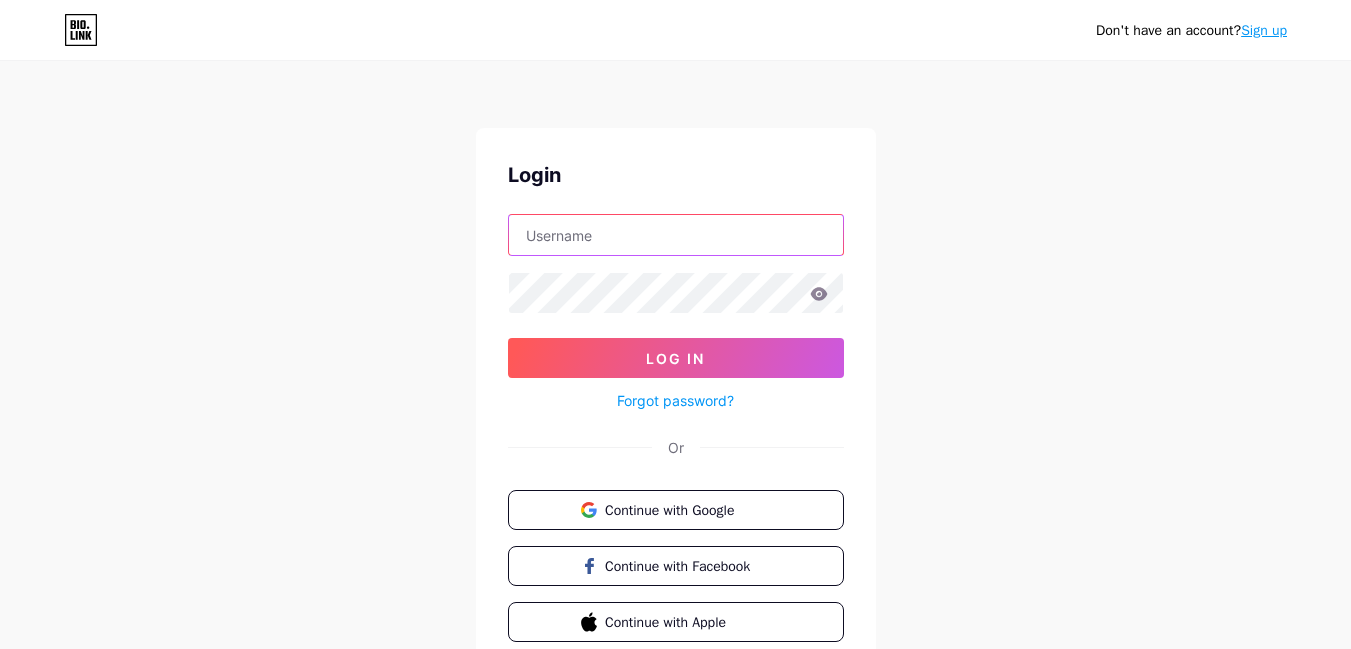 click at bounding box center [676, 235] 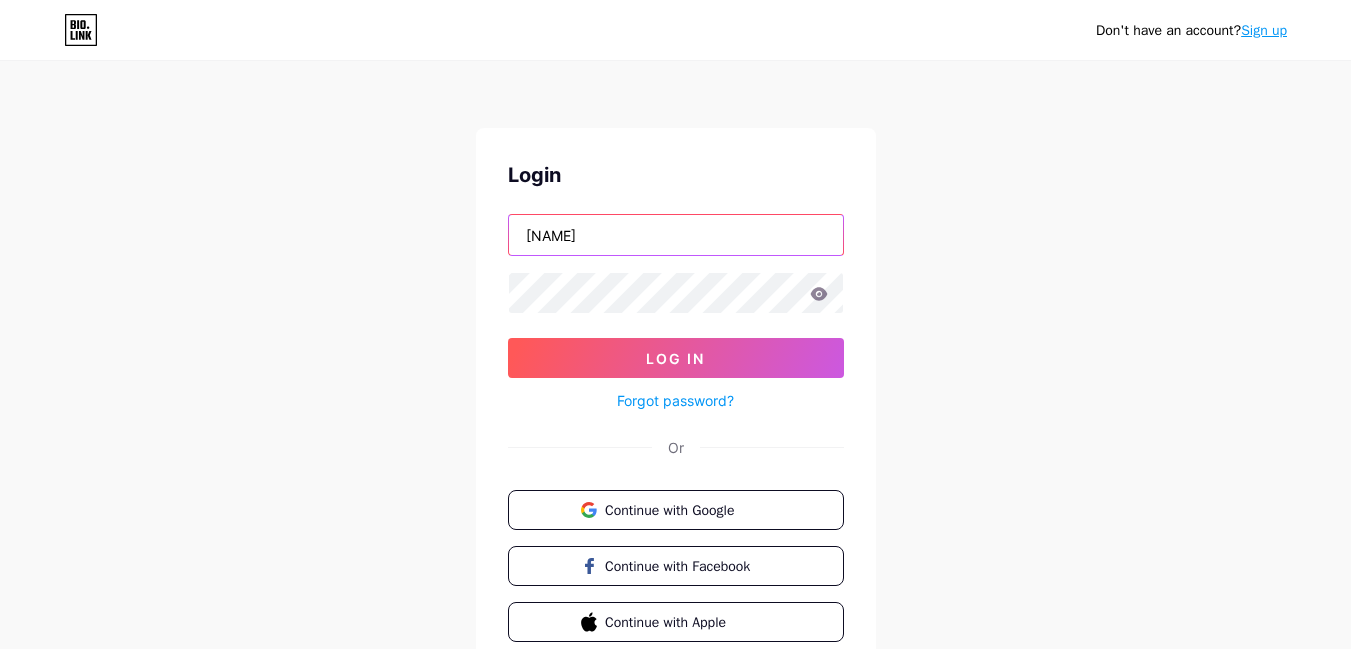 type on "[NAME]" 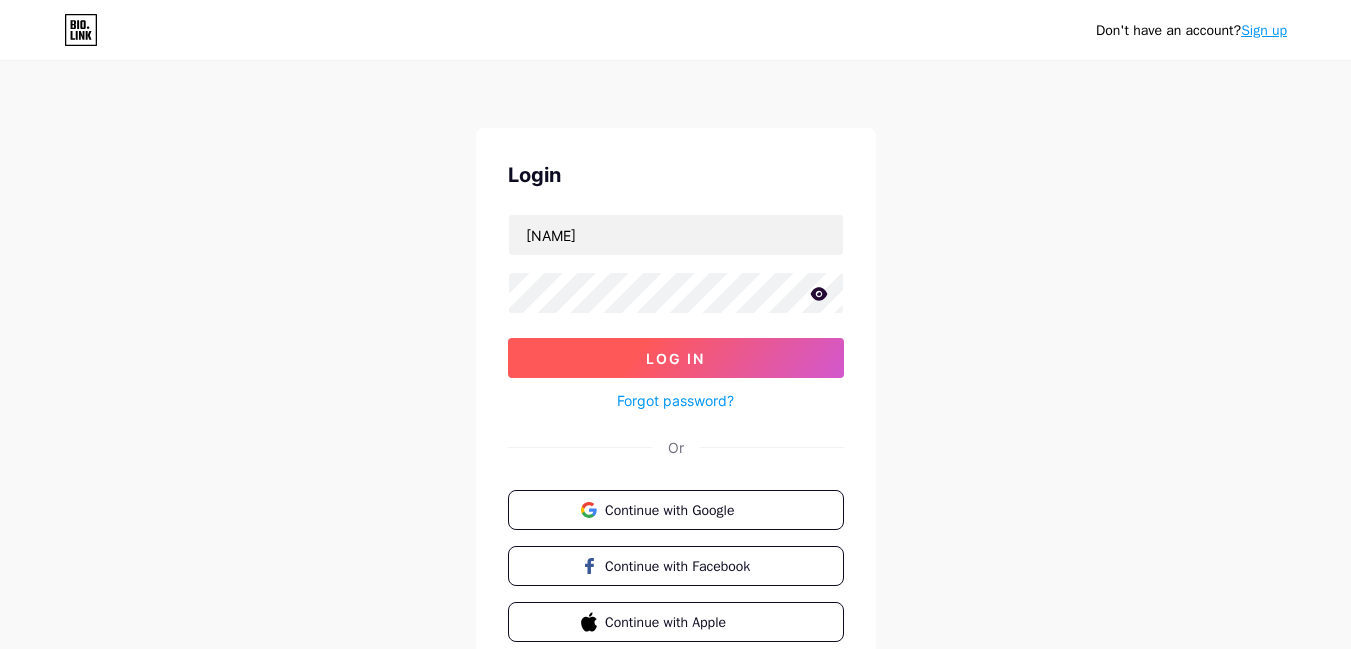 click on "Log In" at bounding box center (676, 358) 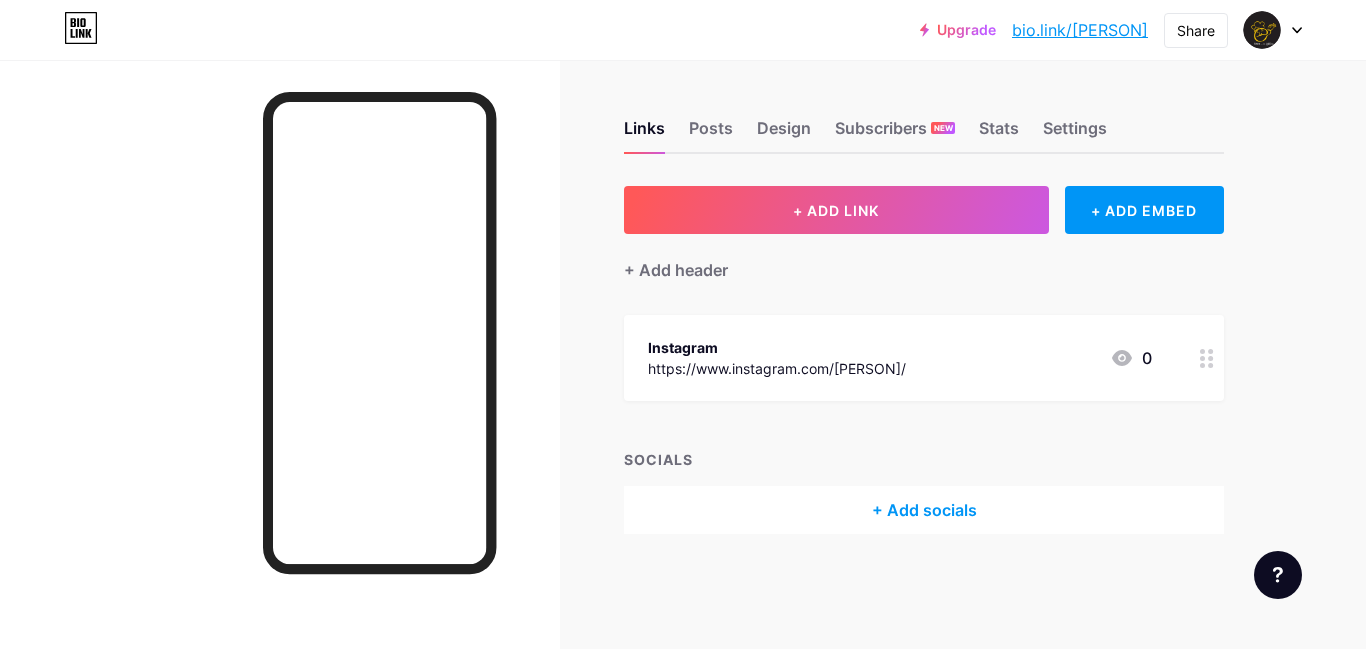click on "Instagram
https://www.instagram.com/[PERSON]/
0" at bounding box center (900, 358) 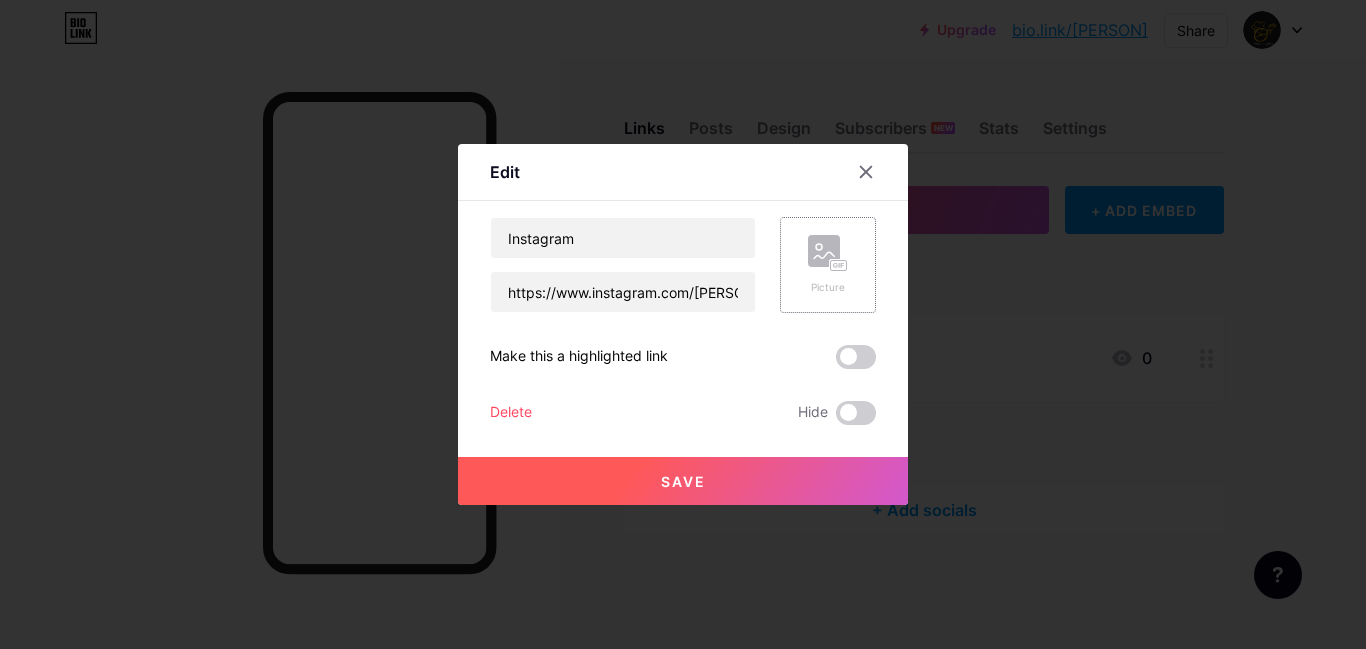 click on "Picture" at bounding box center (828, 265) 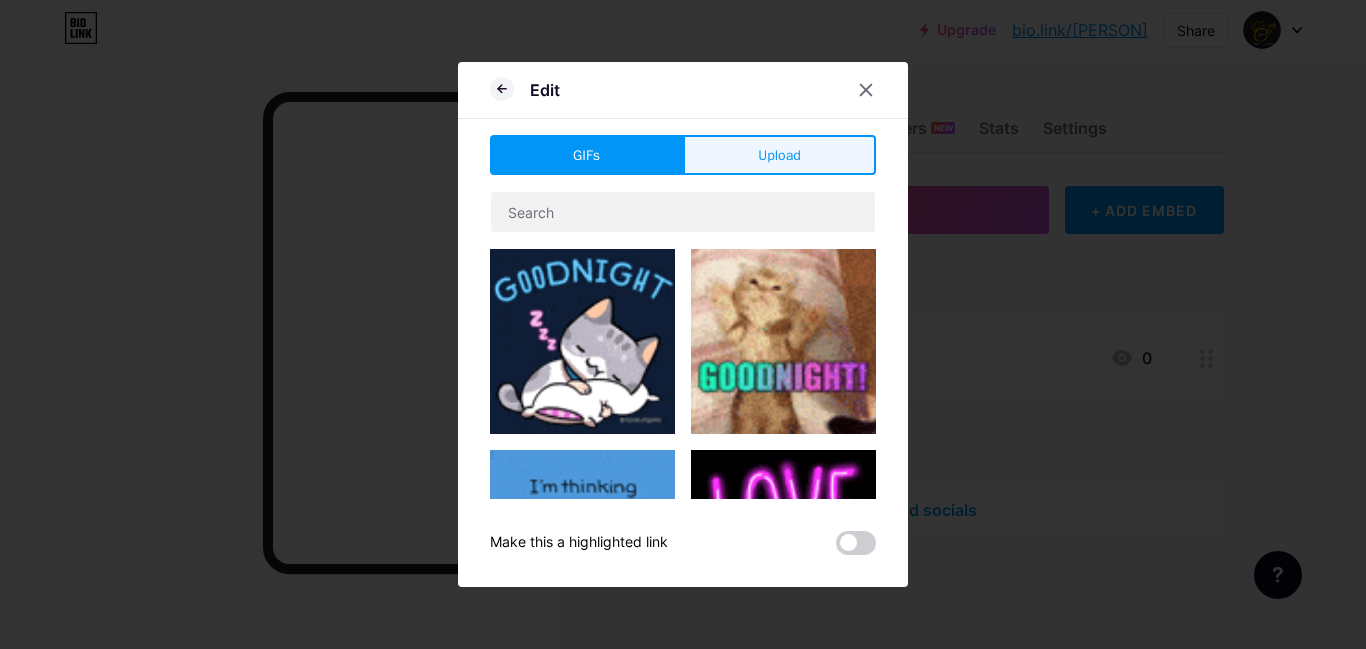 click on "Upload" at bounding box center [779, 155] 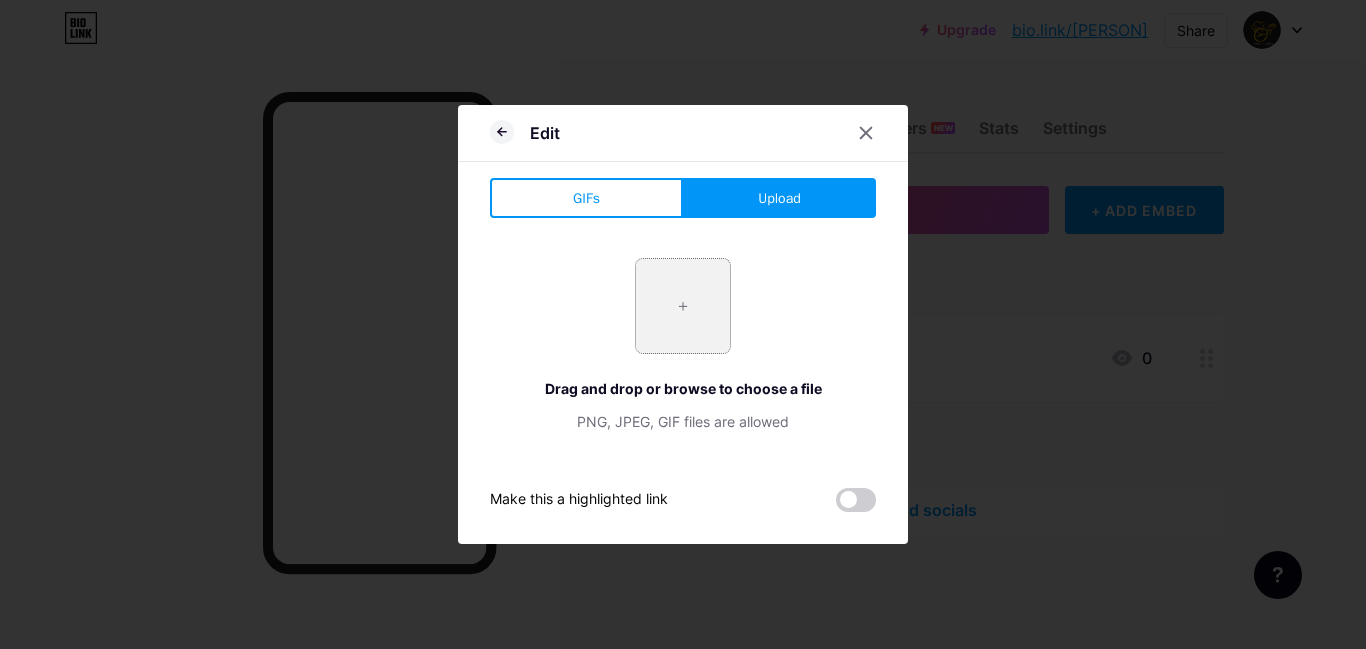 click at bounding box center [683, 306] 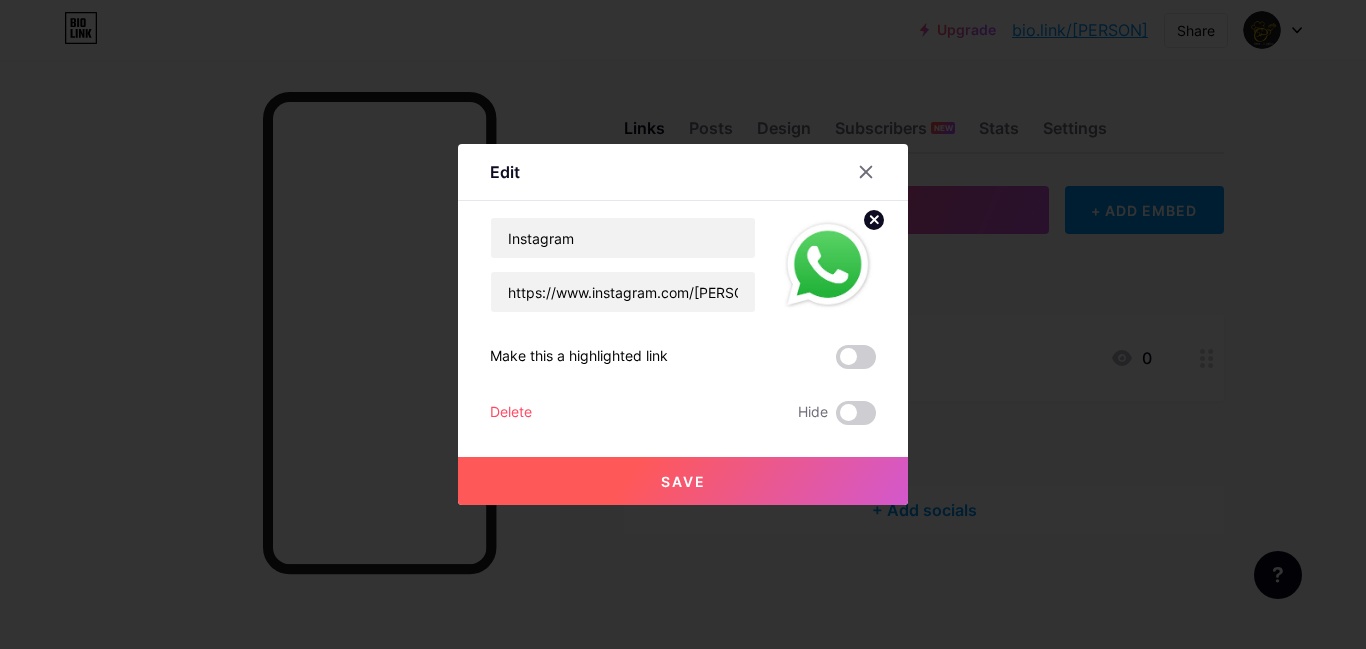 click 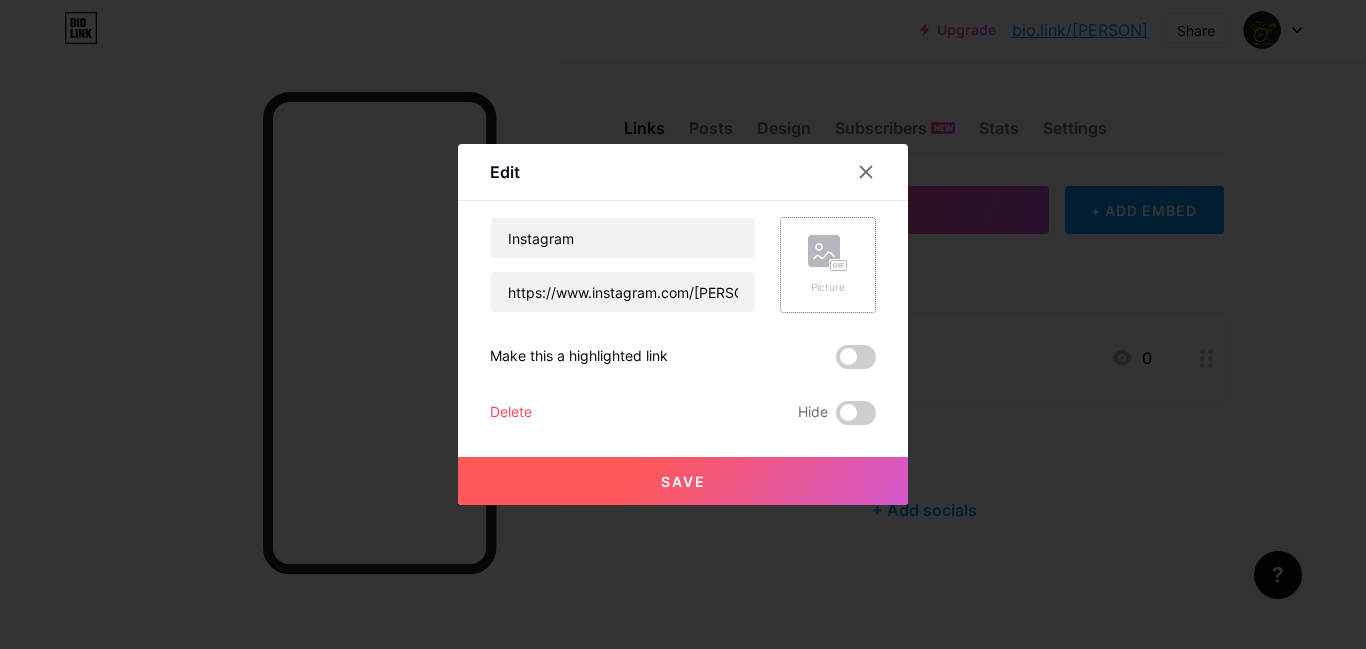 click 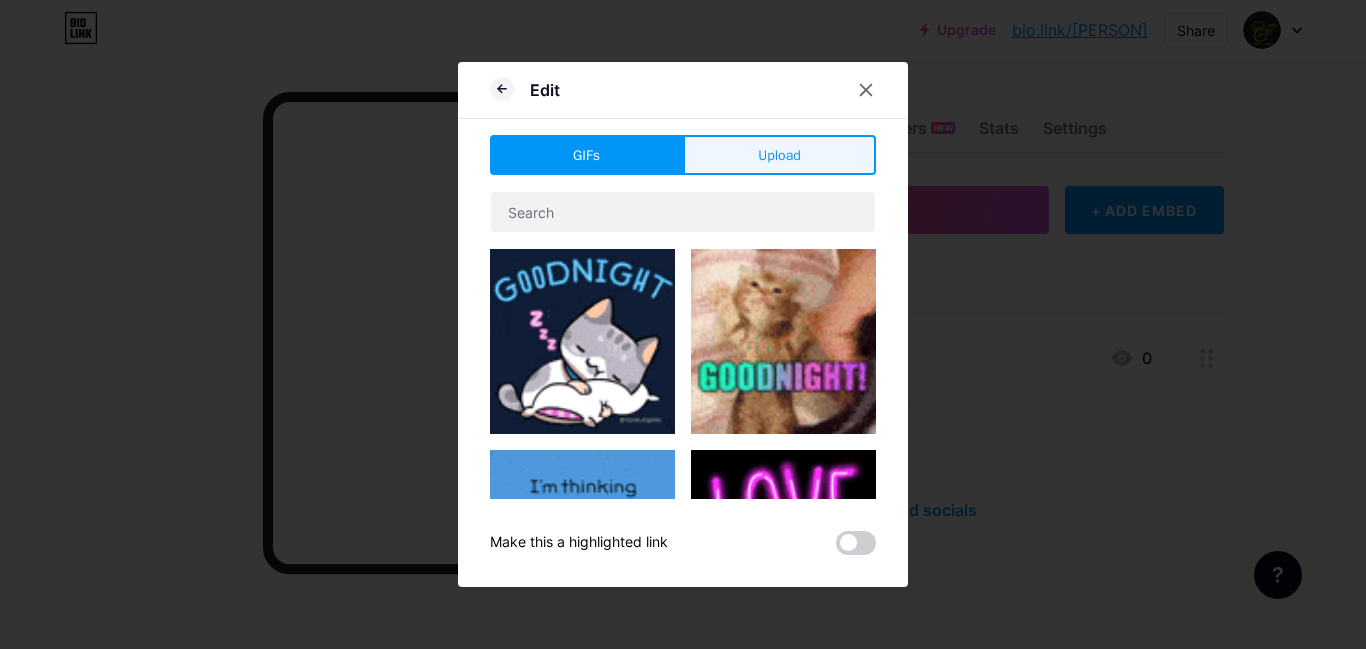 click on "Upload" at bounding box center [779, 155] 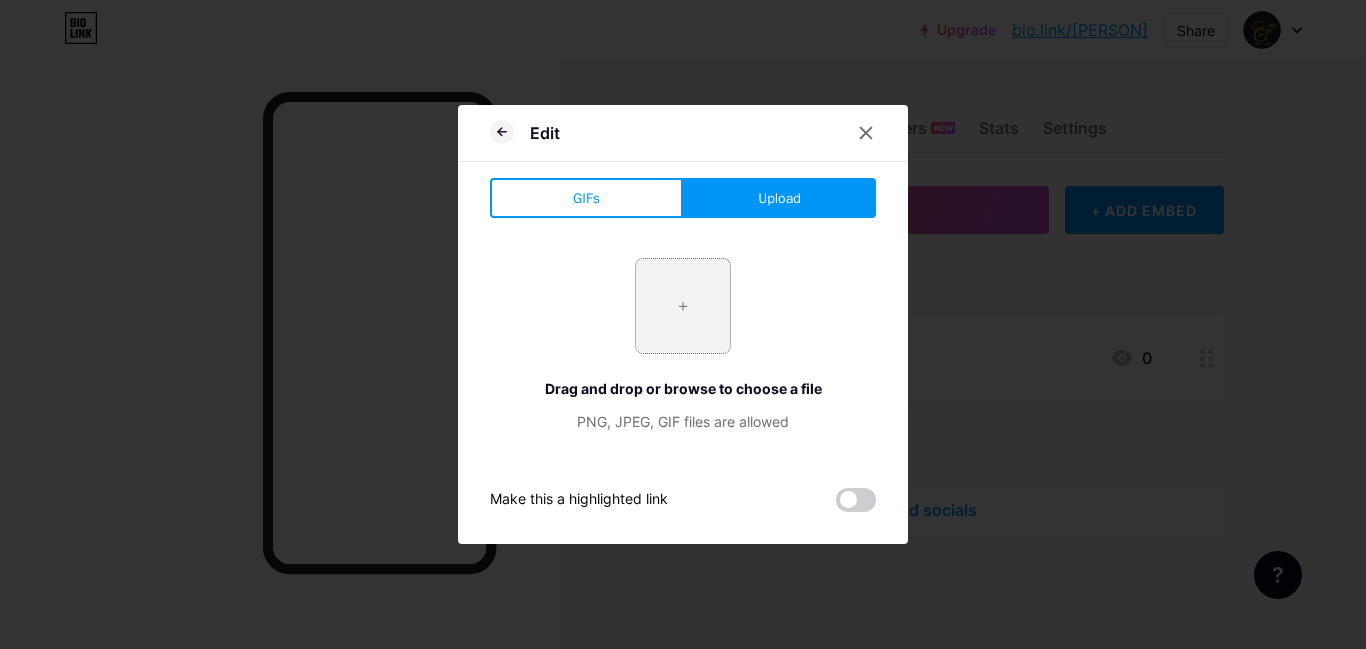 click at bounding box center (683, 306) 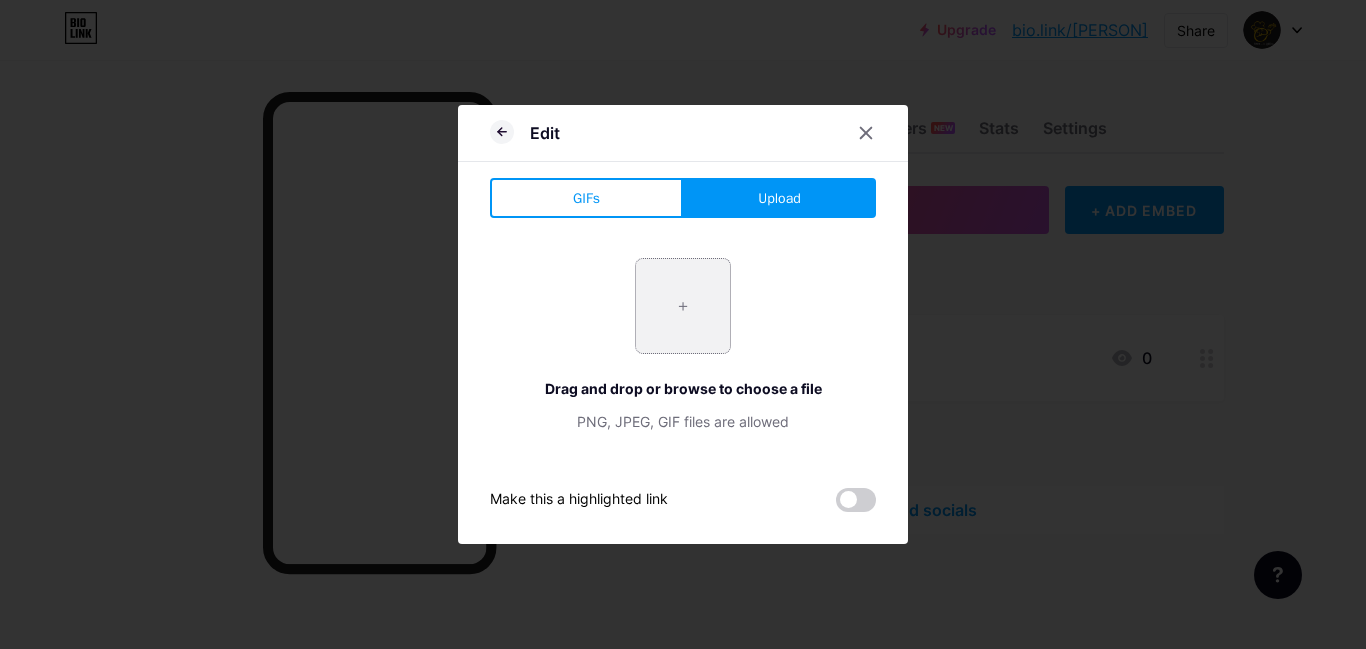 type on "C:\fakepath\download (1).jpeg" 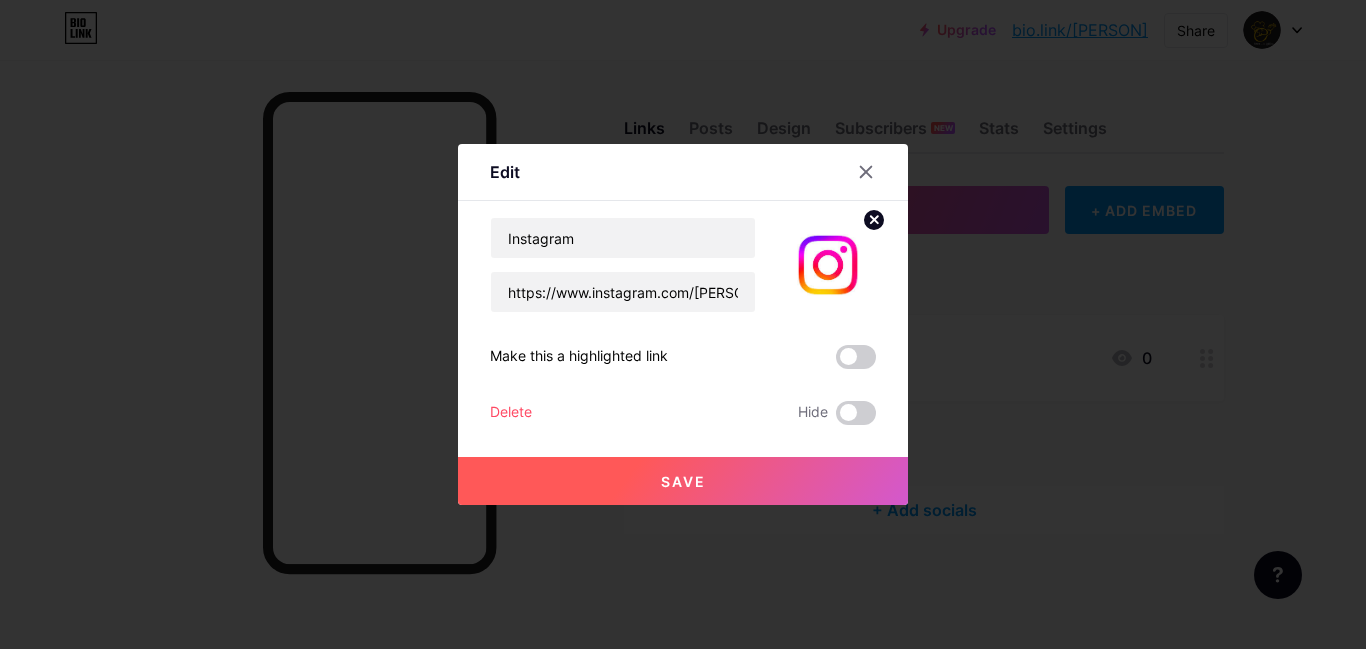 click on "Save" at bounding box center [683, 481] 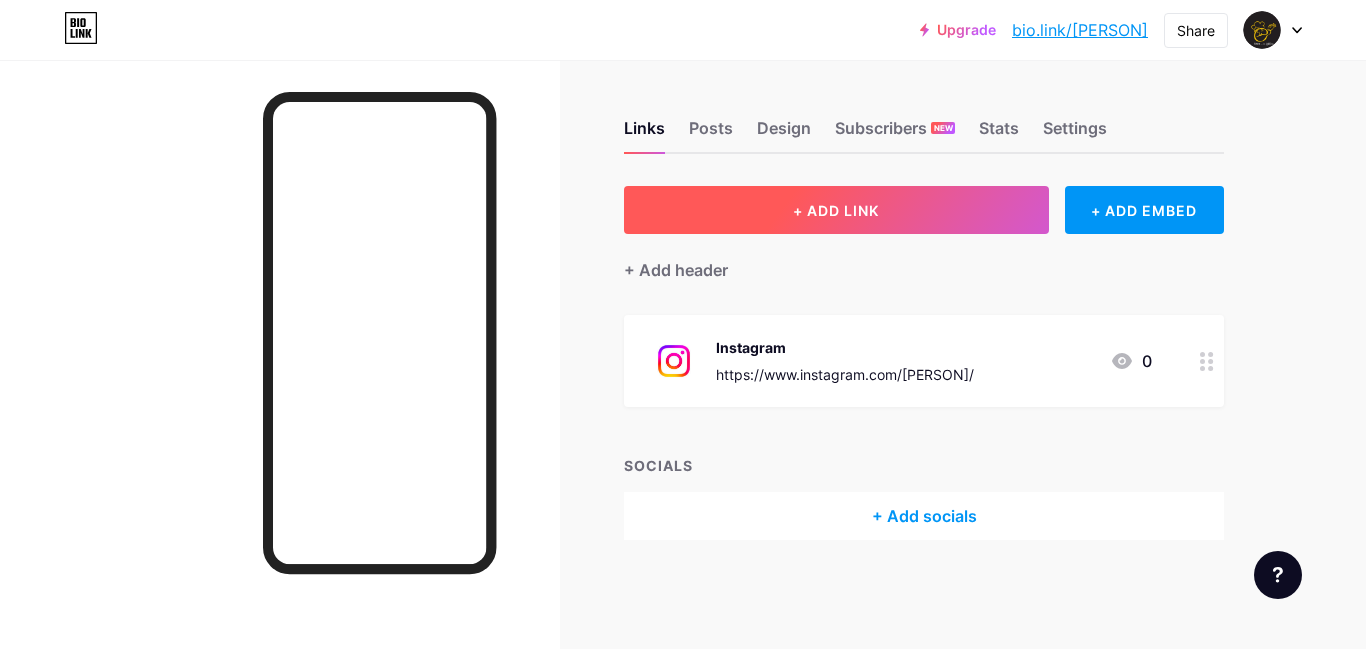 click on "+ ADD LINK" at bounding box center (836, 210) 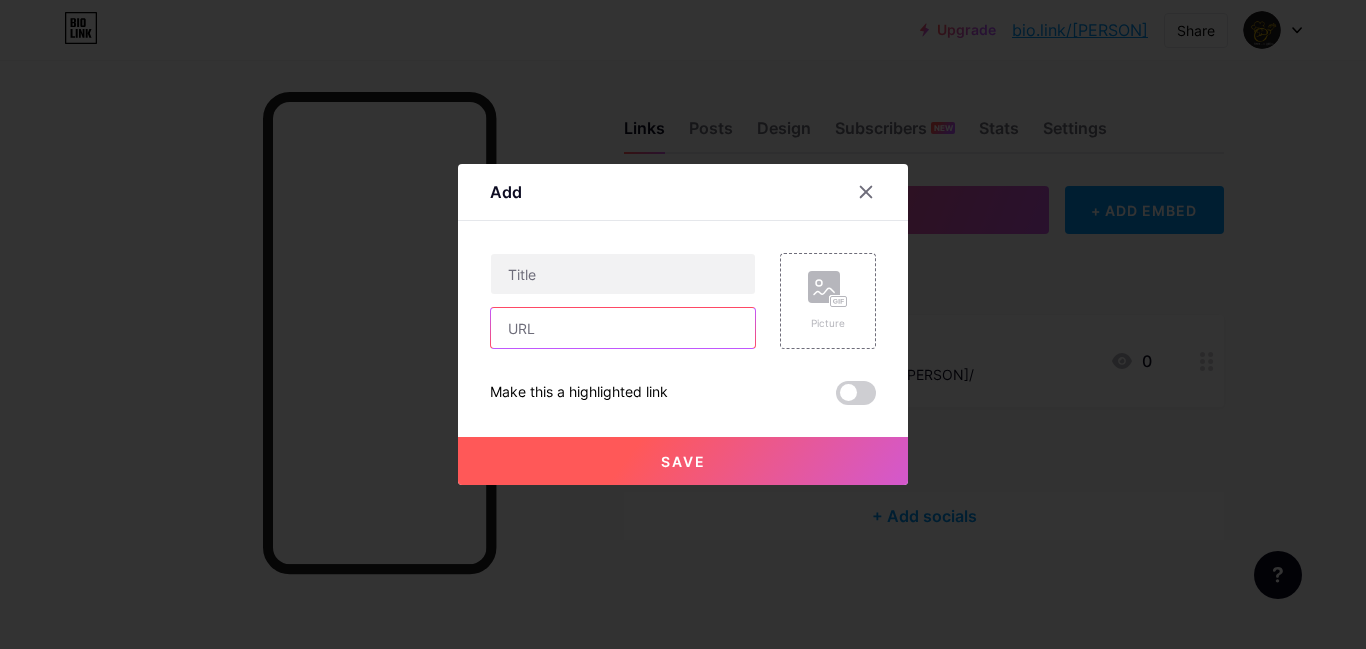 click at bounding box center (623, 328) 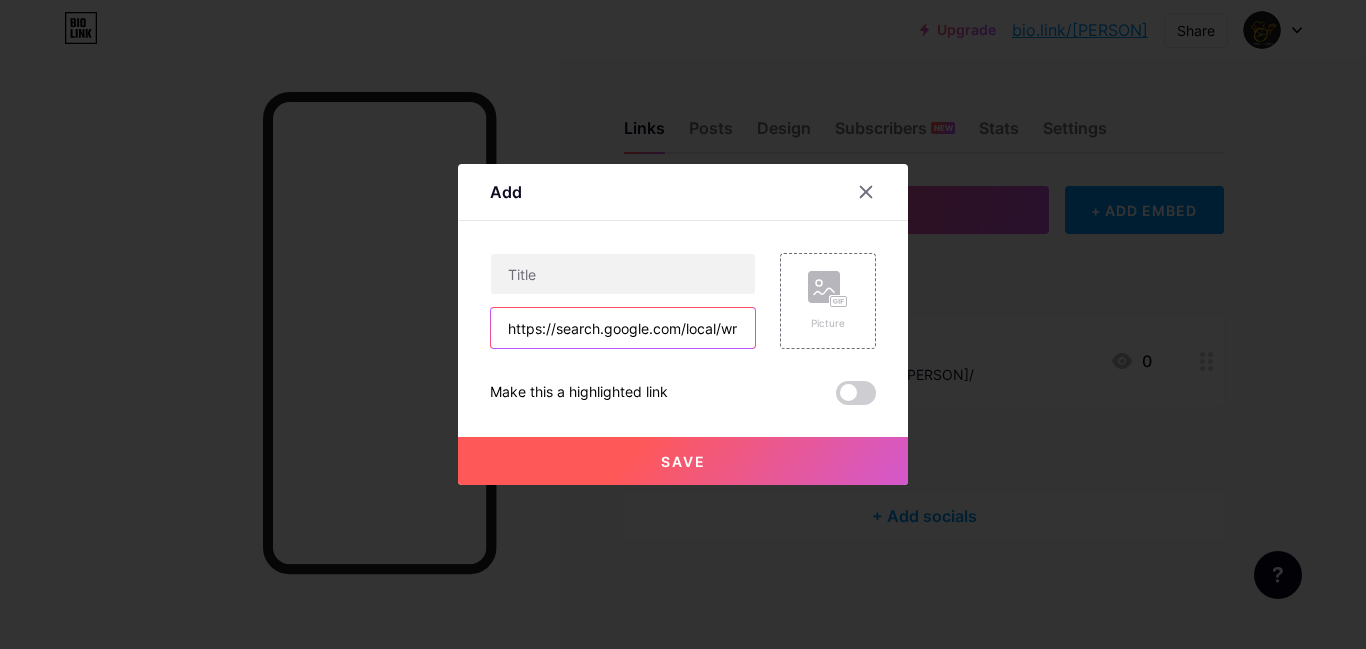 scroll, scrollTop: 0, scrollLeft: 341, axis: horizontal 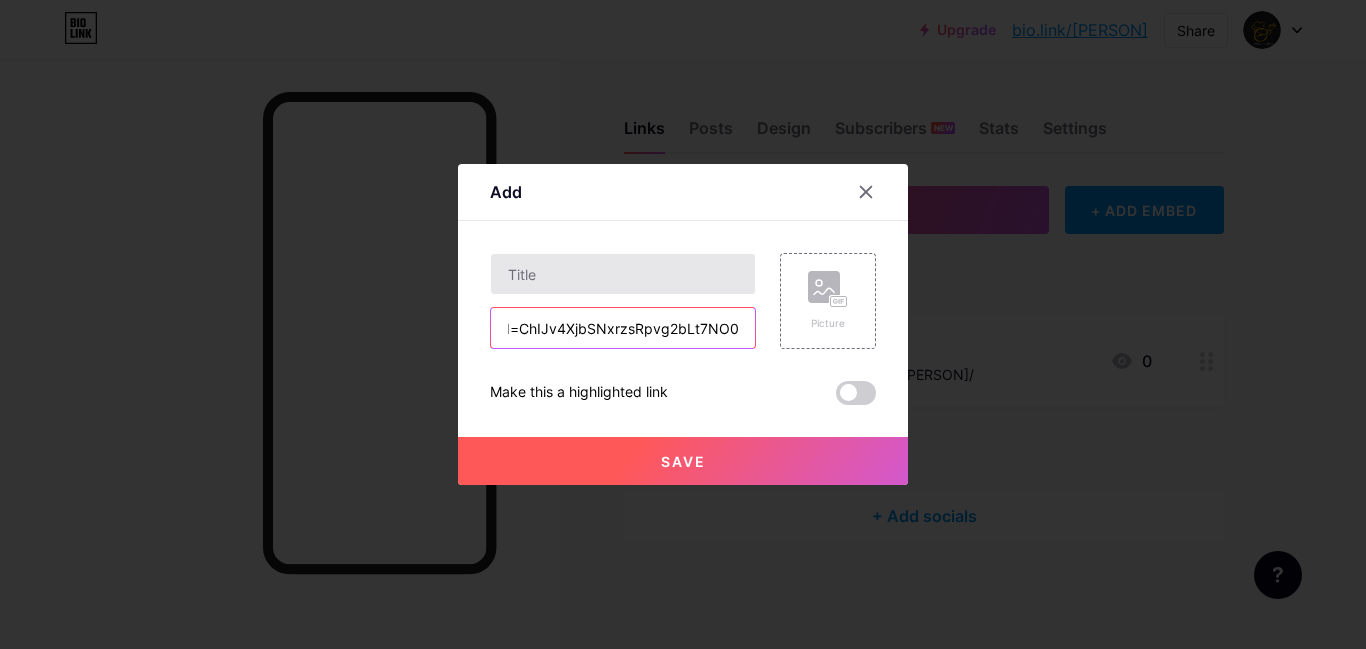 type on "https://search.google.com/local/writereview?placeid=ChIJv4XjbSNxrzsRpvg2bLt7NO0" 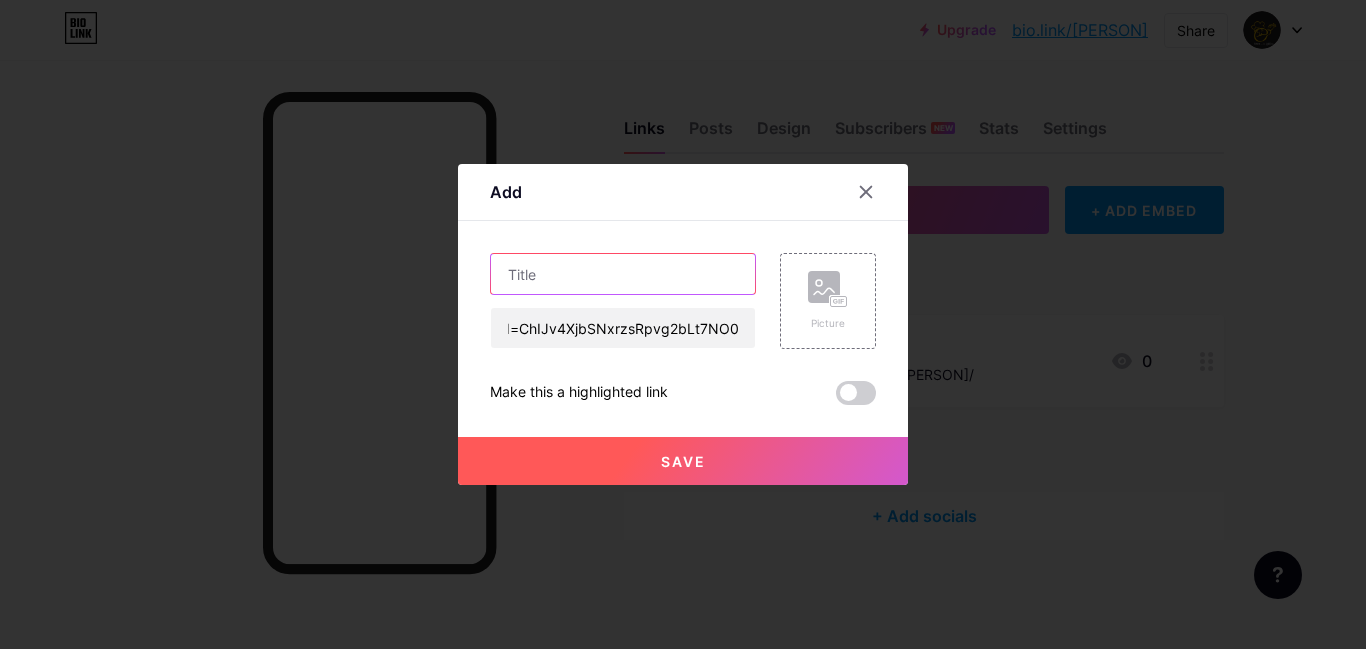 scroll, scrollTop: 0, scrollLeft: 0, axis: both 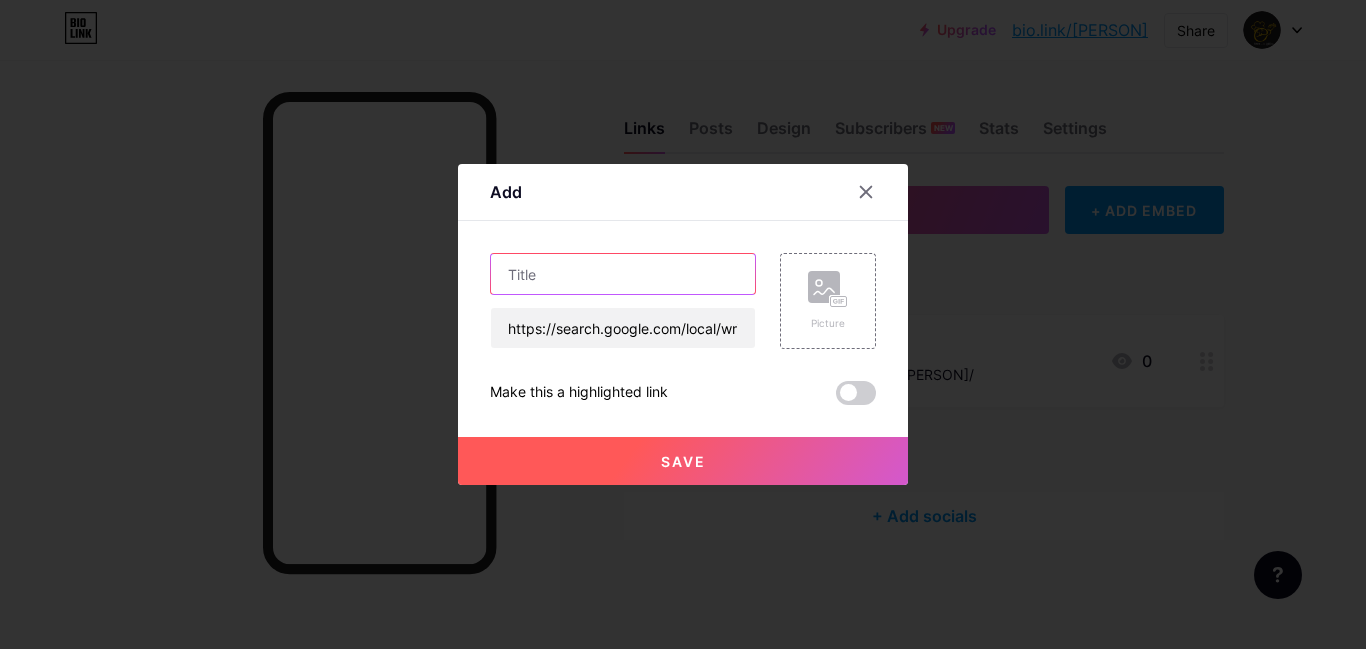 click at bounding box center (623, 274) 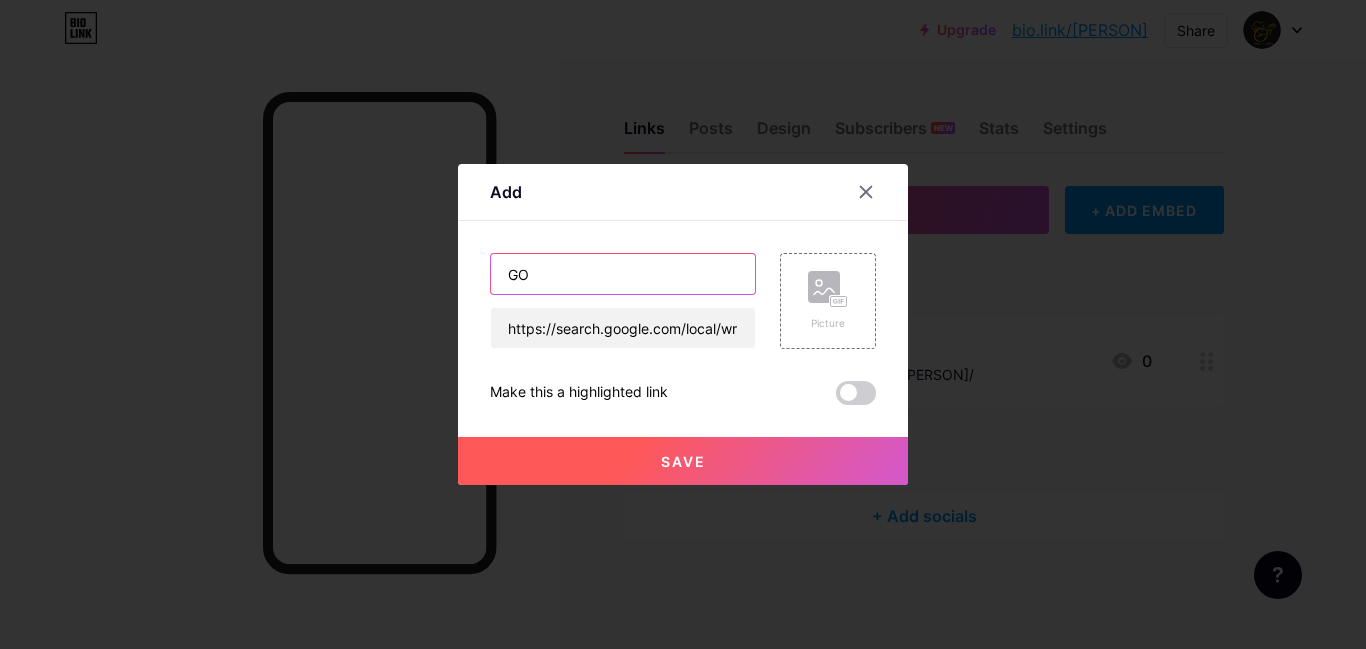 type on "G" 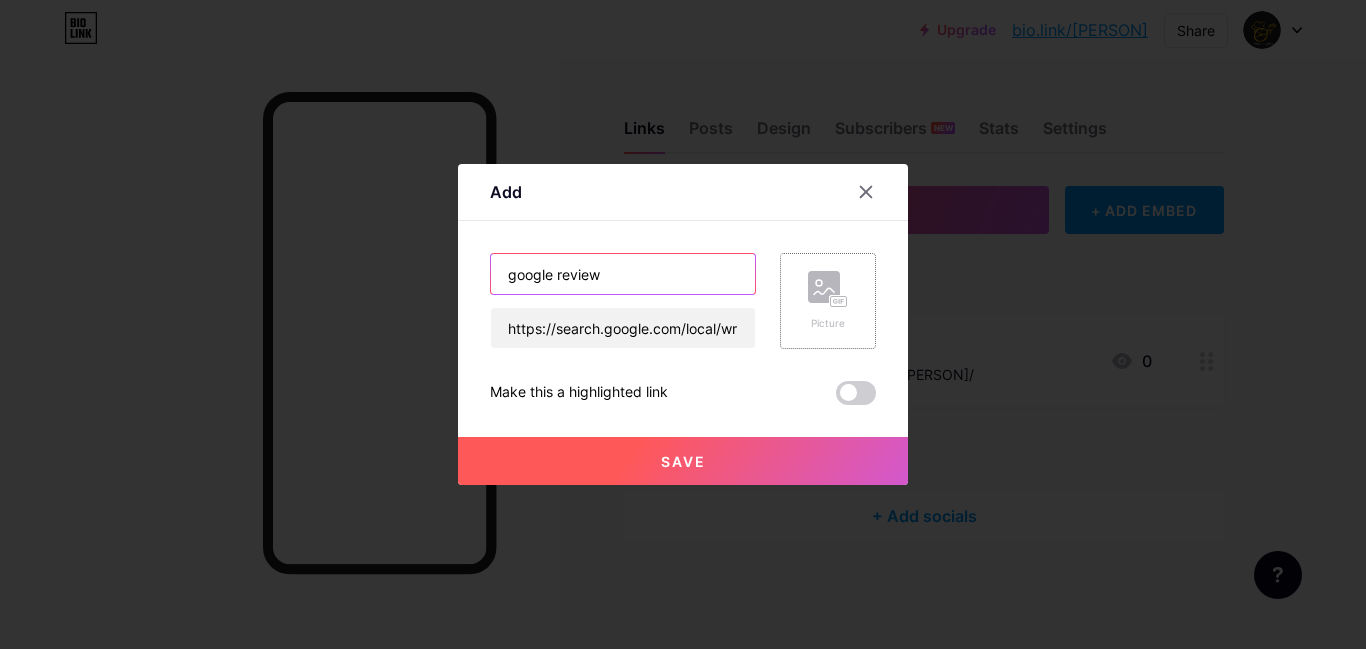type on "google review" 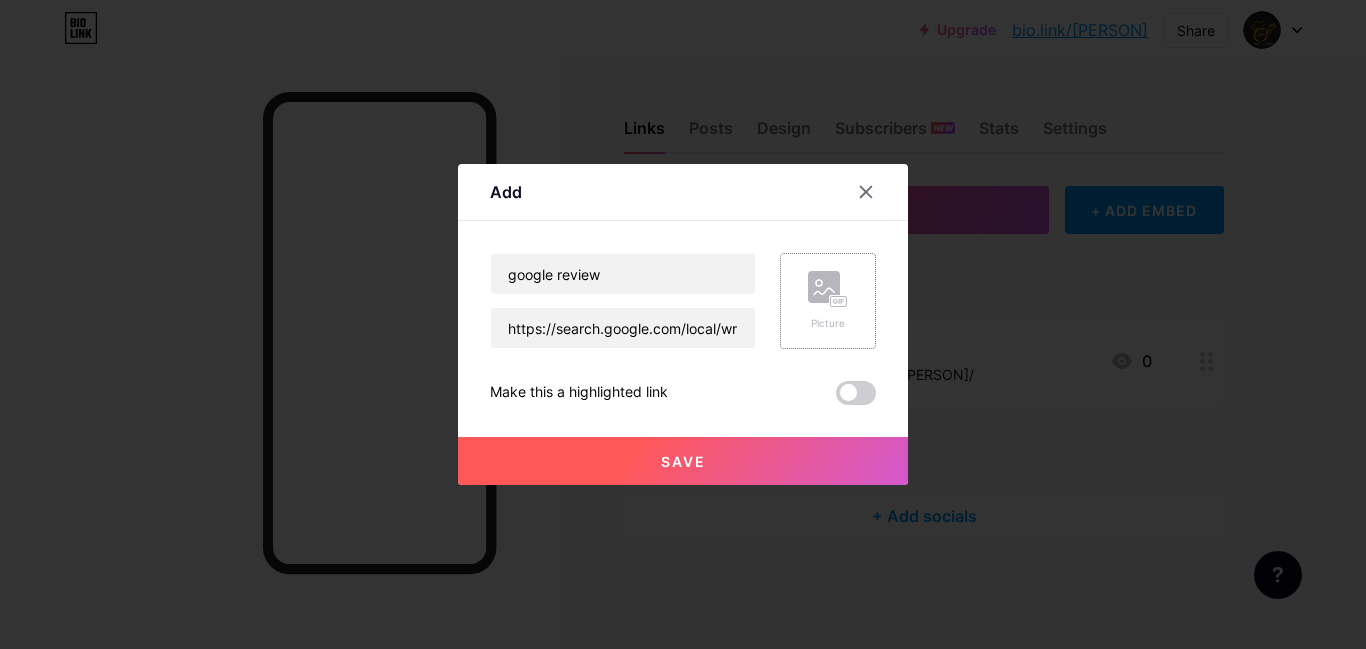 click on "Picture" at bounding box center (828, 301) 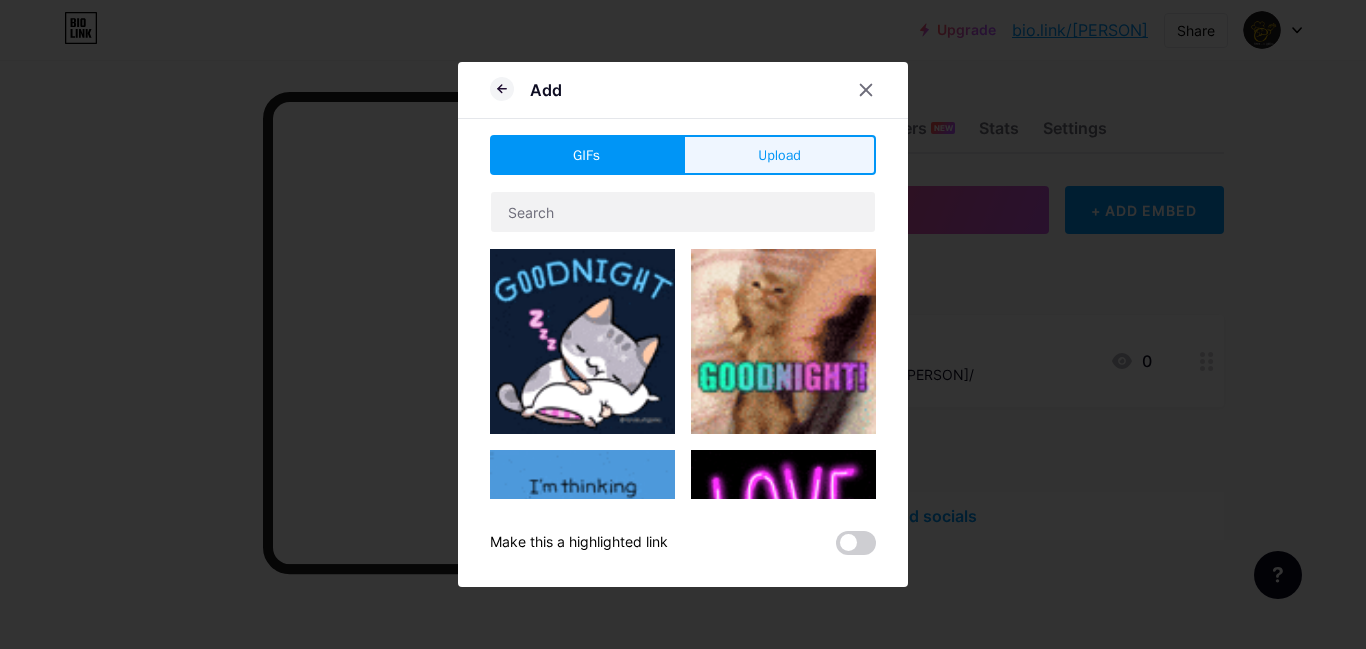 click on "Upload" at bounding box center (779, 155) 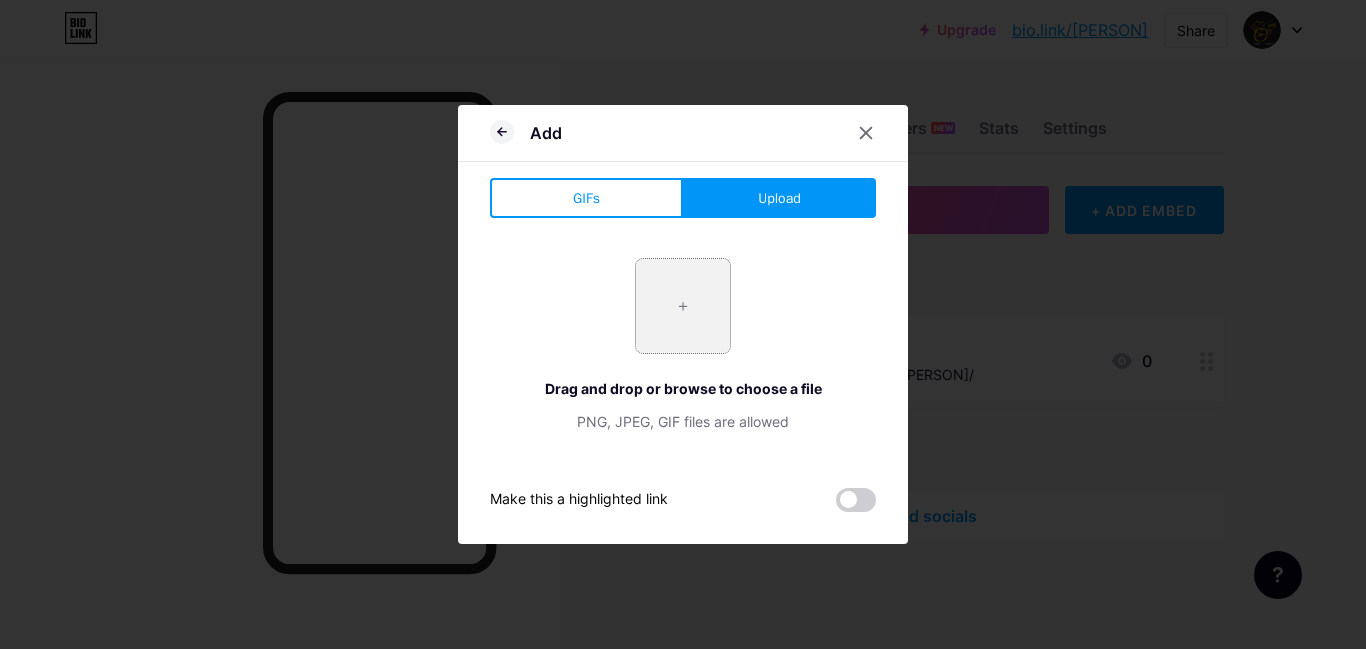 click at bounding box center [683, 306] 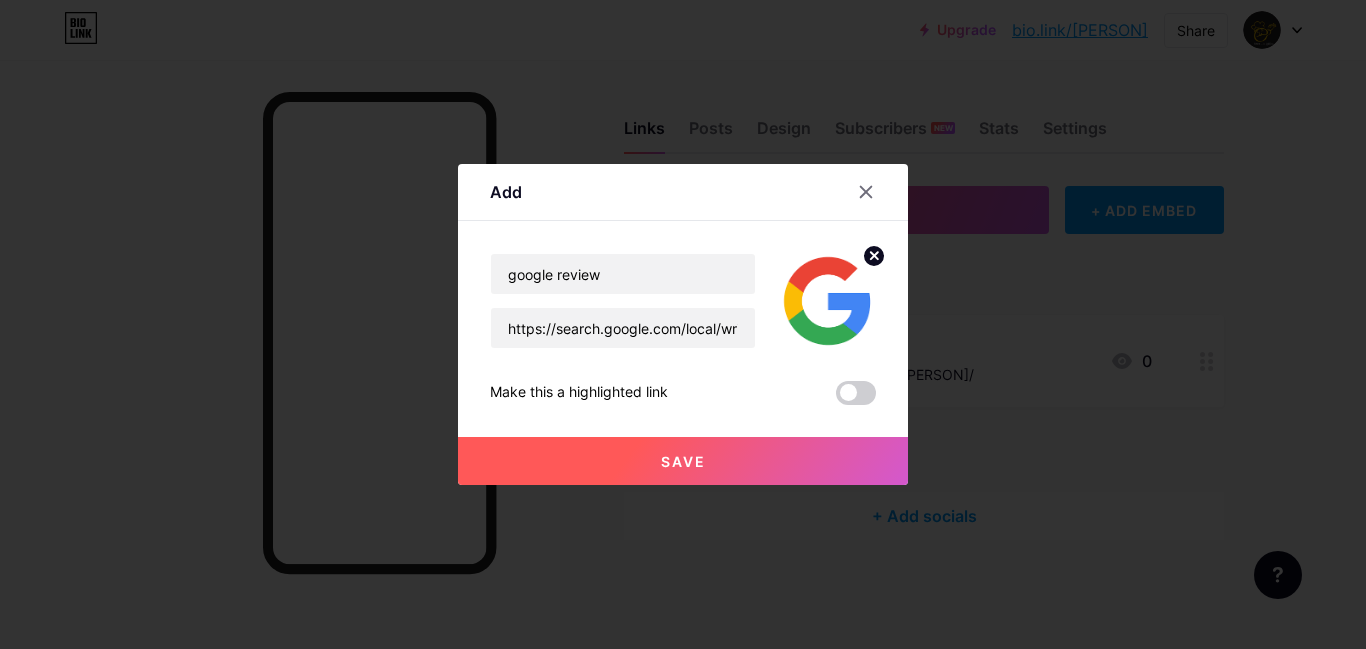 click on "Save" at bounding box center (683, 461) 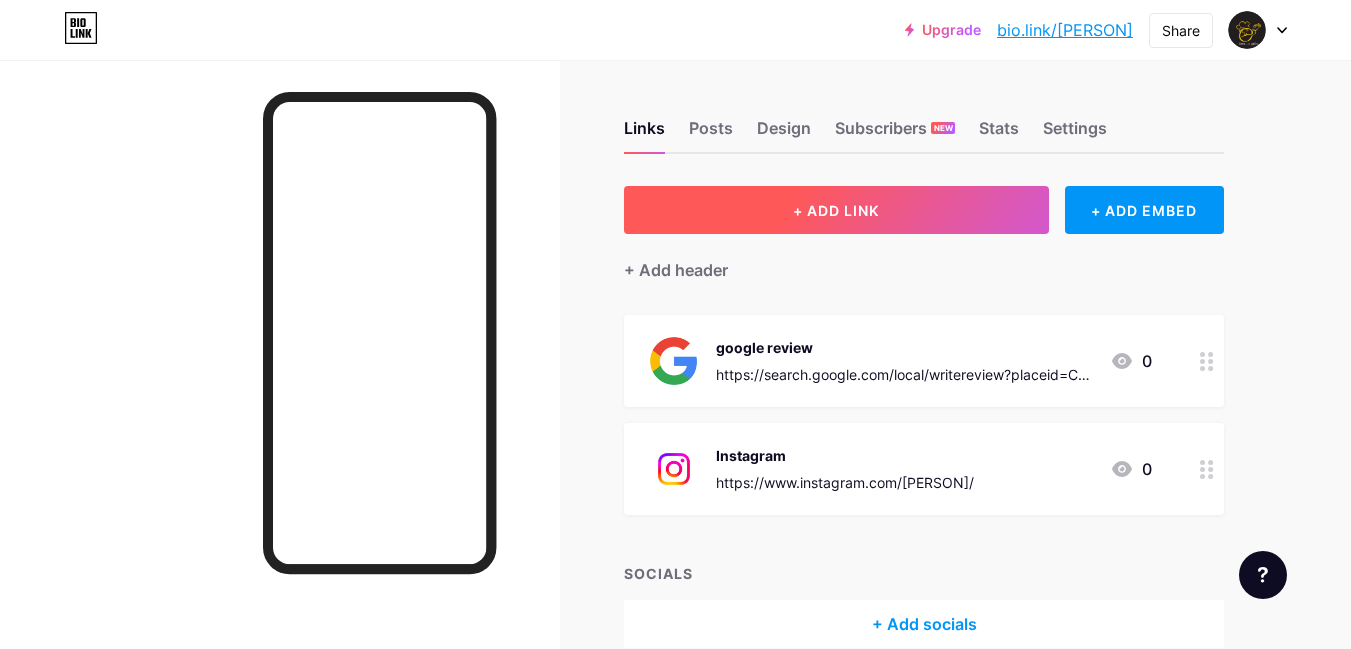 click on "+ ADD LINK" at bounding box center [836, 210] 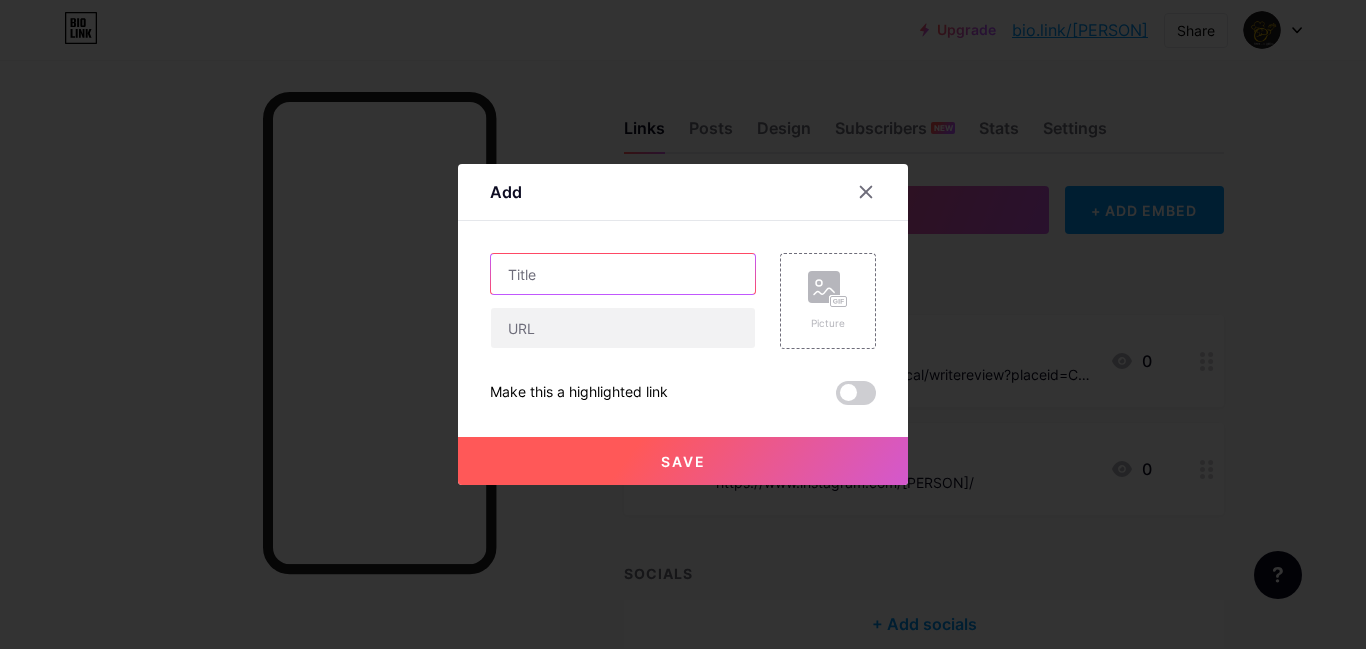 click at bounding box center [623, 274] 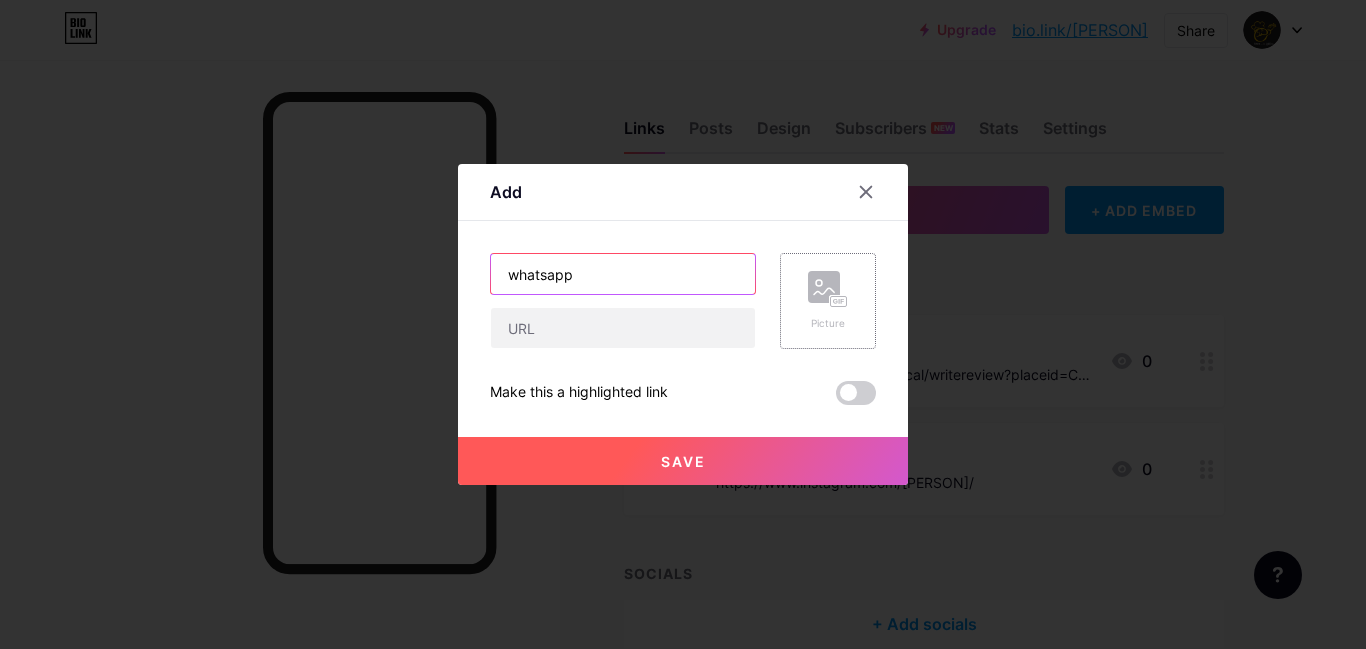 type on "whatsapp" 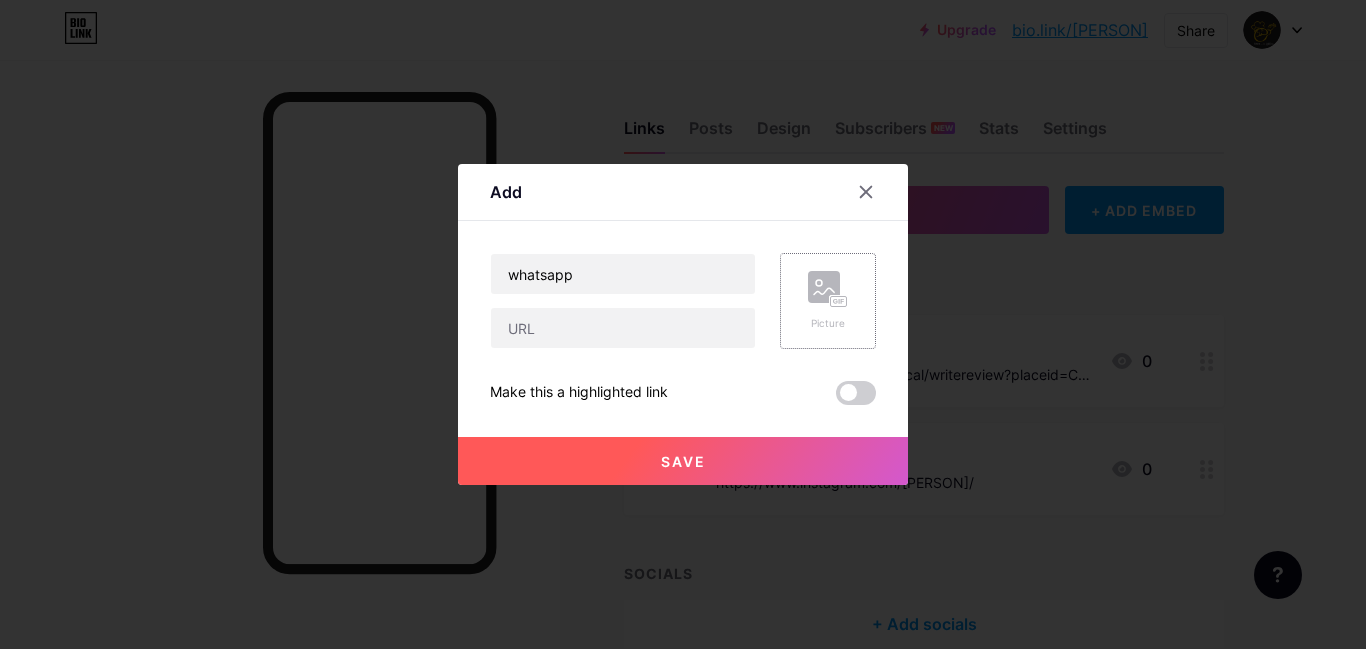 click 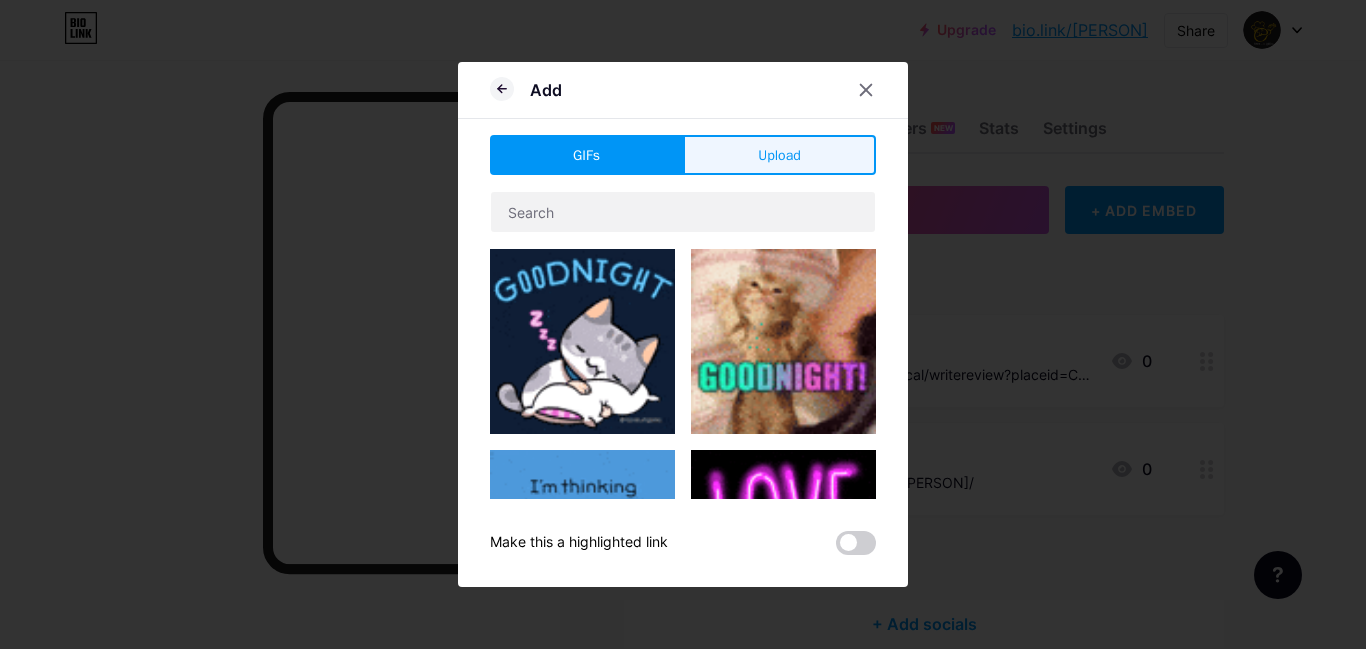 click on "Upload" at bounding box center (779, 155) 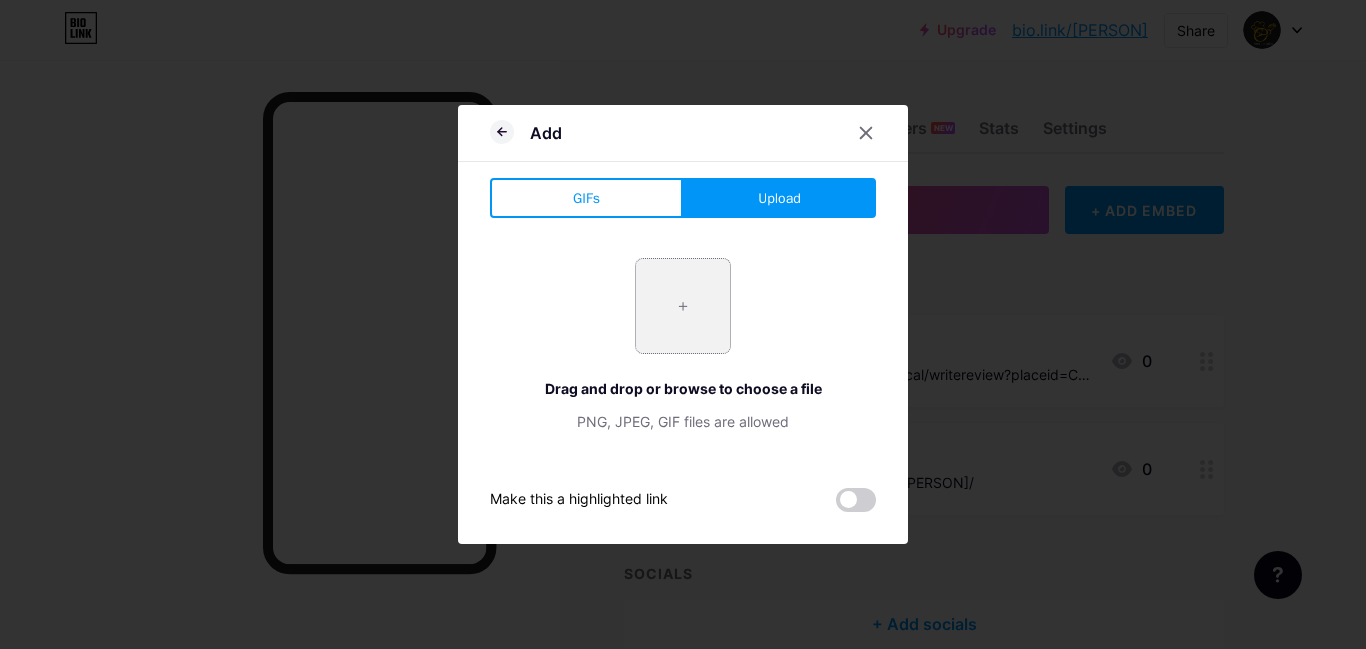 click at bounding box center (683, 306) 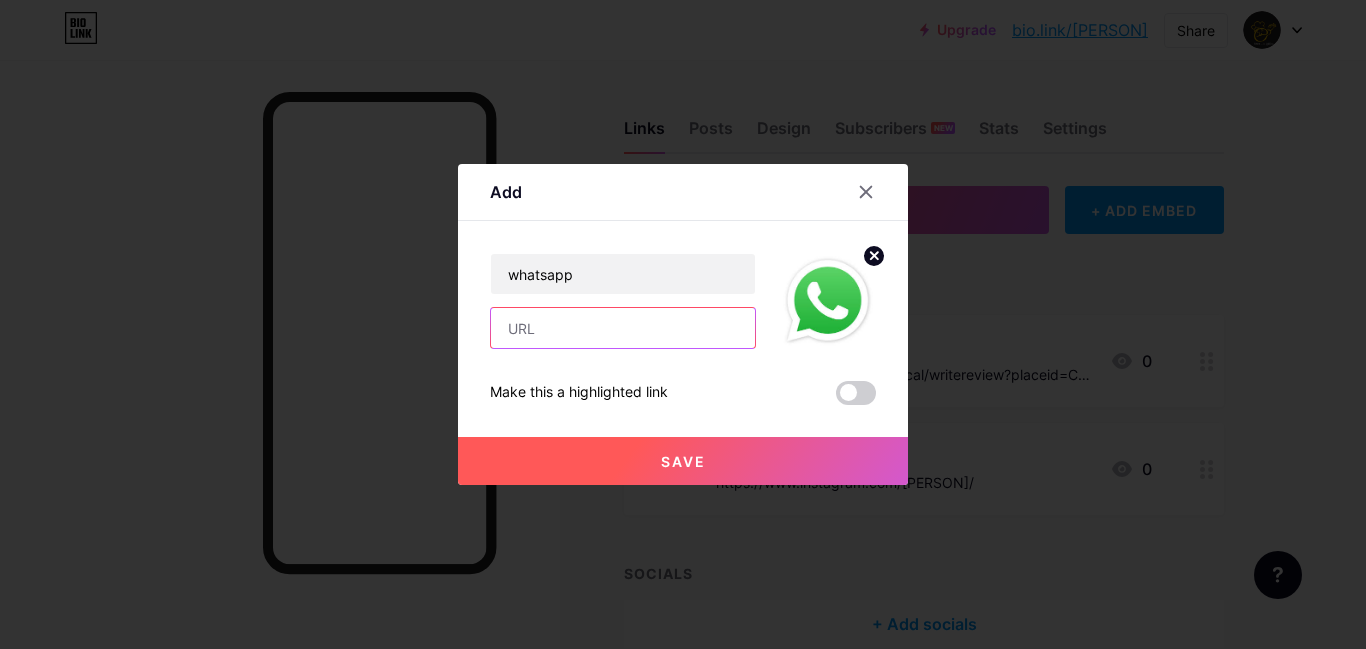 click at bounding box center (623, 328) 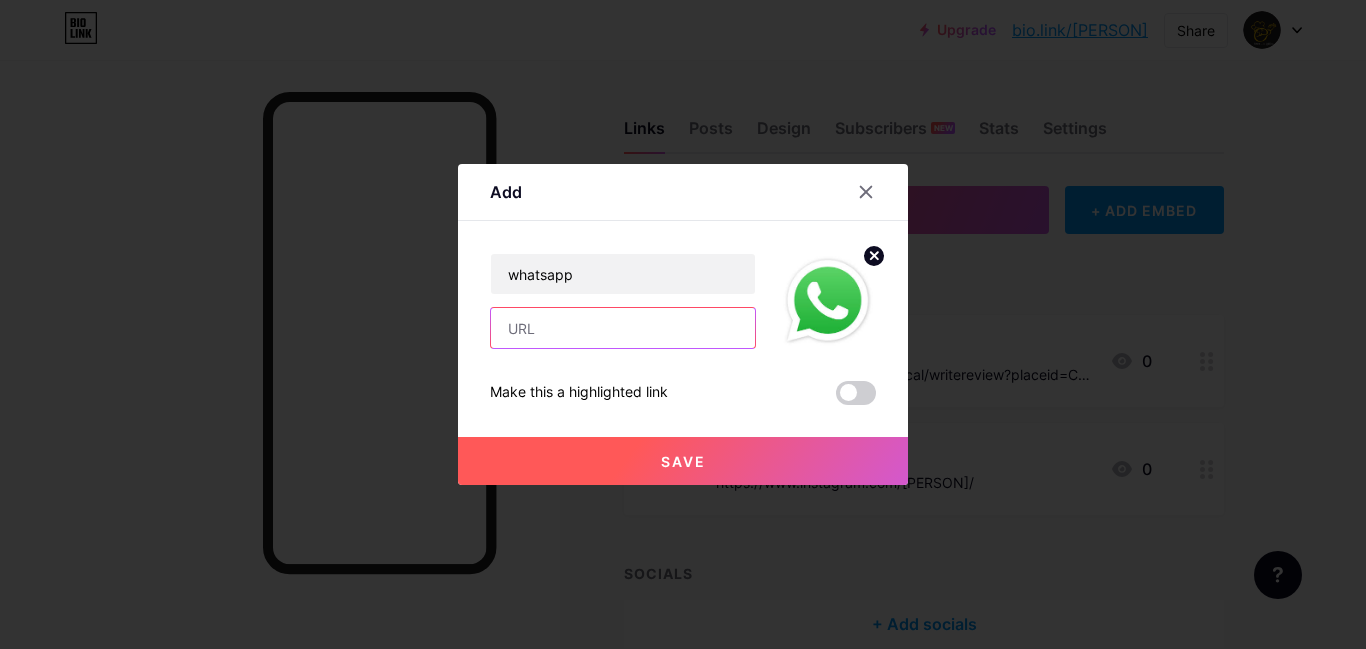paste on "https://search.google.com/local/writereview?placeid=ChIJv4XjbSNxrzsRpvg2bLt7NO0" 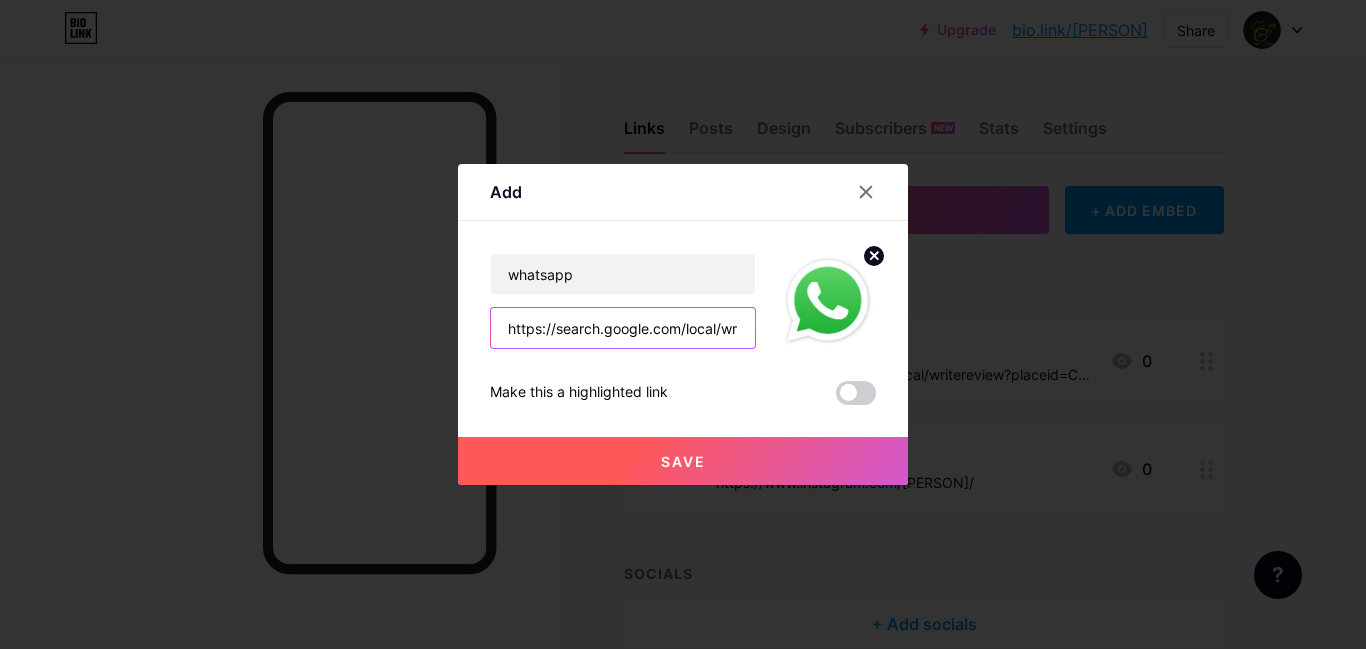 scroll, scrollTop: 0, scrollLeft: 341, axis: horizontal 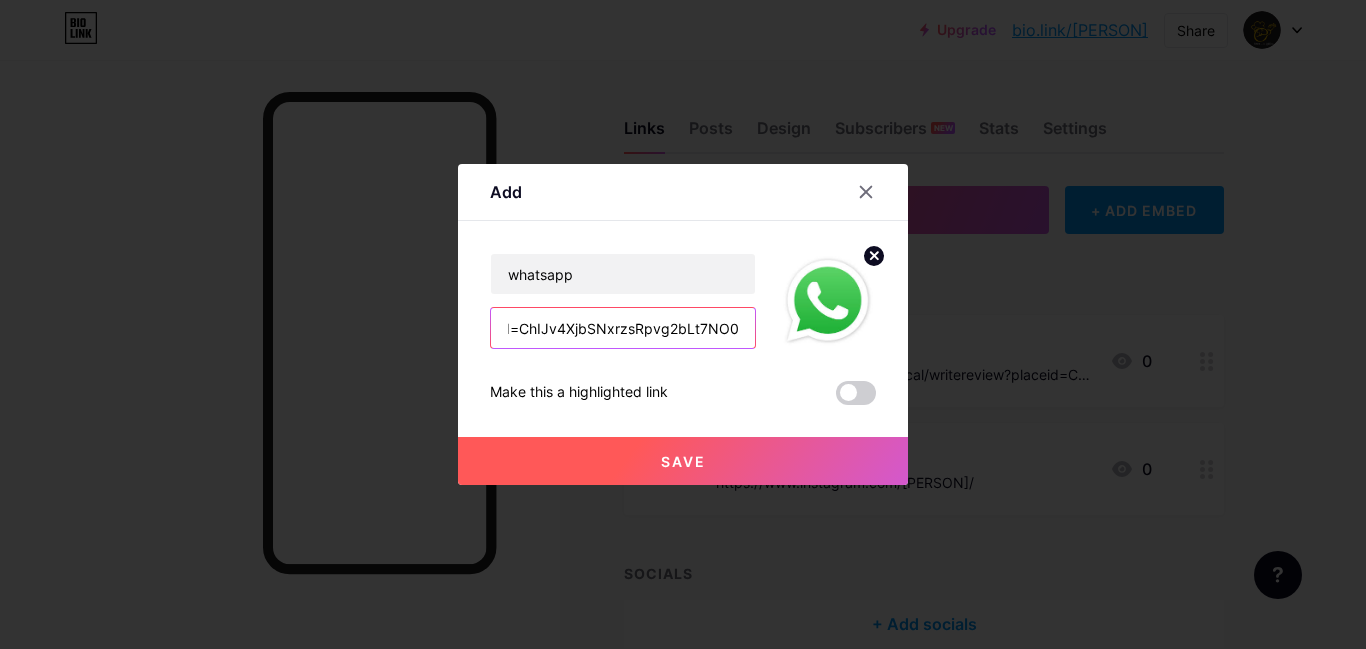type on "https://search.google.com/local/writereview?placeid=ChIJv4XjbSNxrzsRpvg2bLt7NO0" 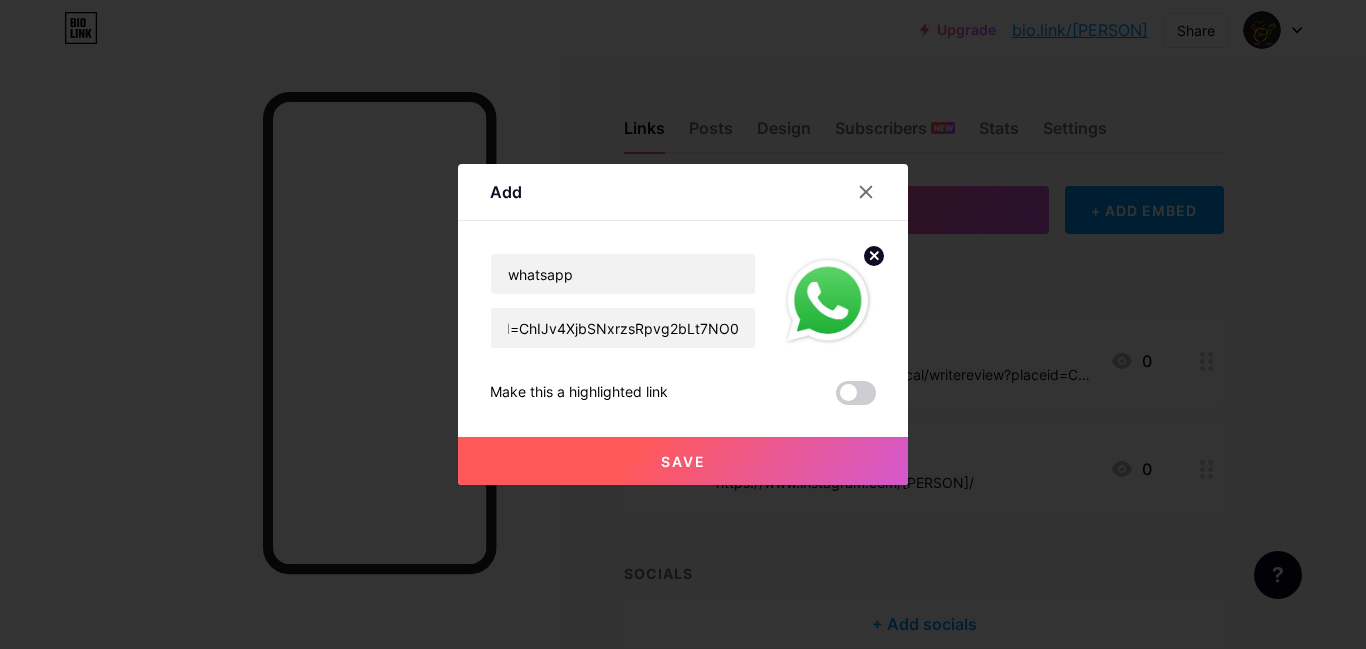 scroll, scrollTop: 0, scrollLeft: 0, axis: both 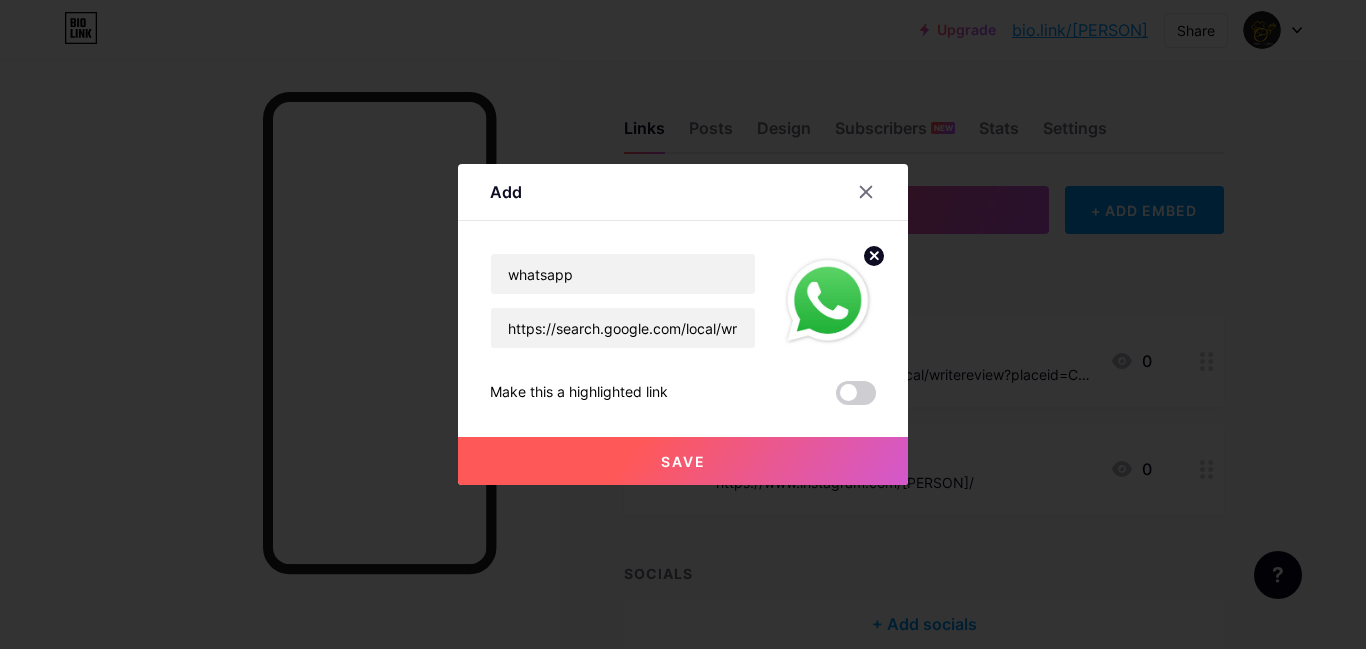 click on "Save" at bounding box center (683, 461) 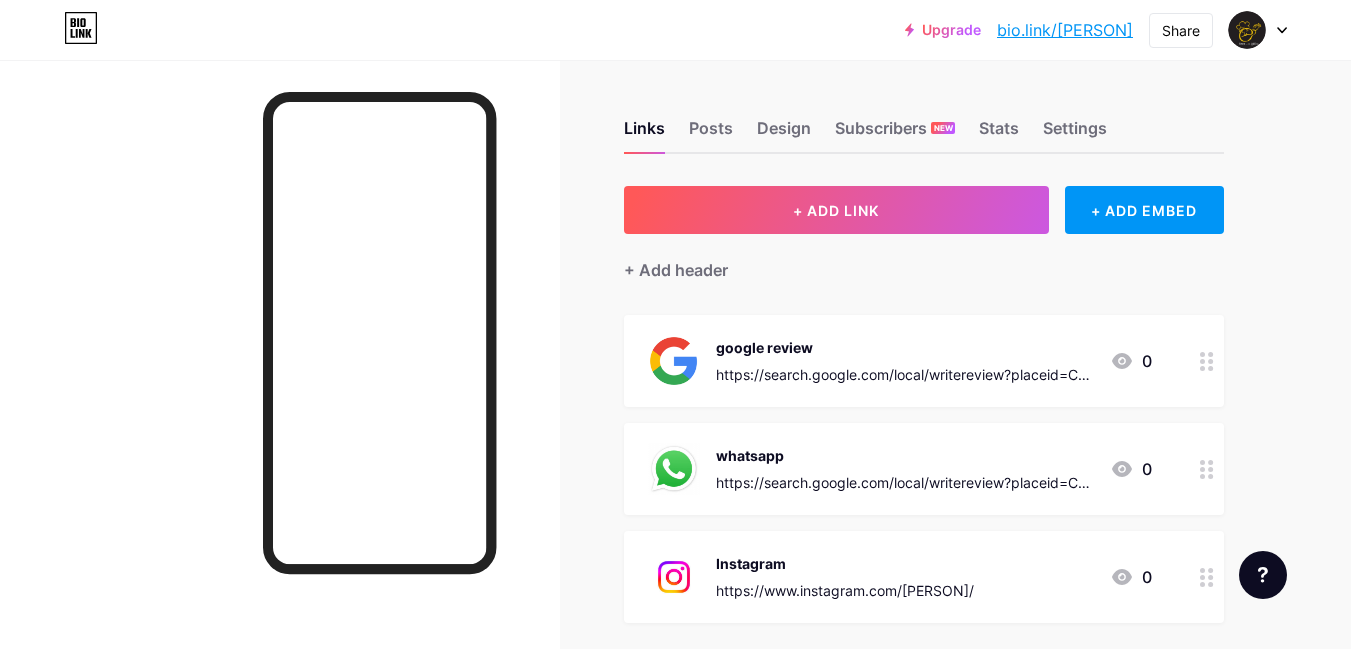 click on "whatsapp
https://search.google.com/local/writereview?placeid=ChIJv4XjbSNxrzsRpvg2bLt7NO0
0" at bounding box center [924, 469] 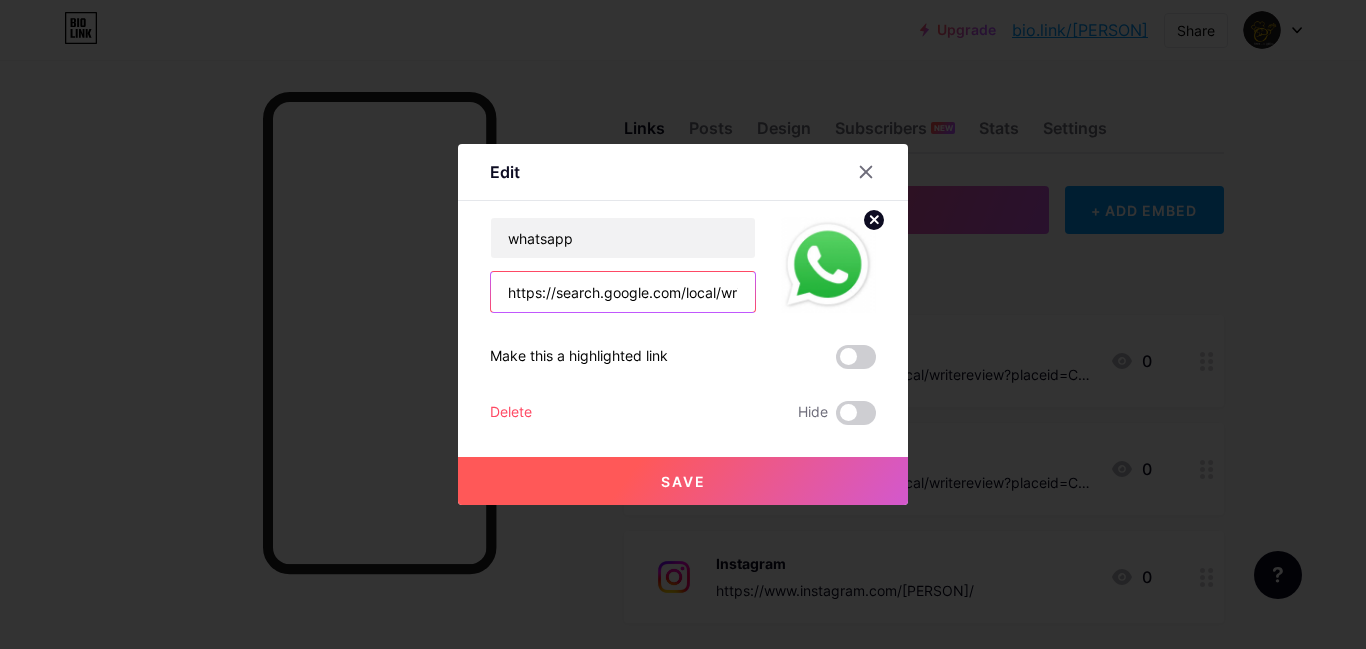 click on "https://search.google.com/local/writereview?placeid=ChIJv4XjbSNxrzsRpvg2bLt7NO0" at bounding box center [623, 292] 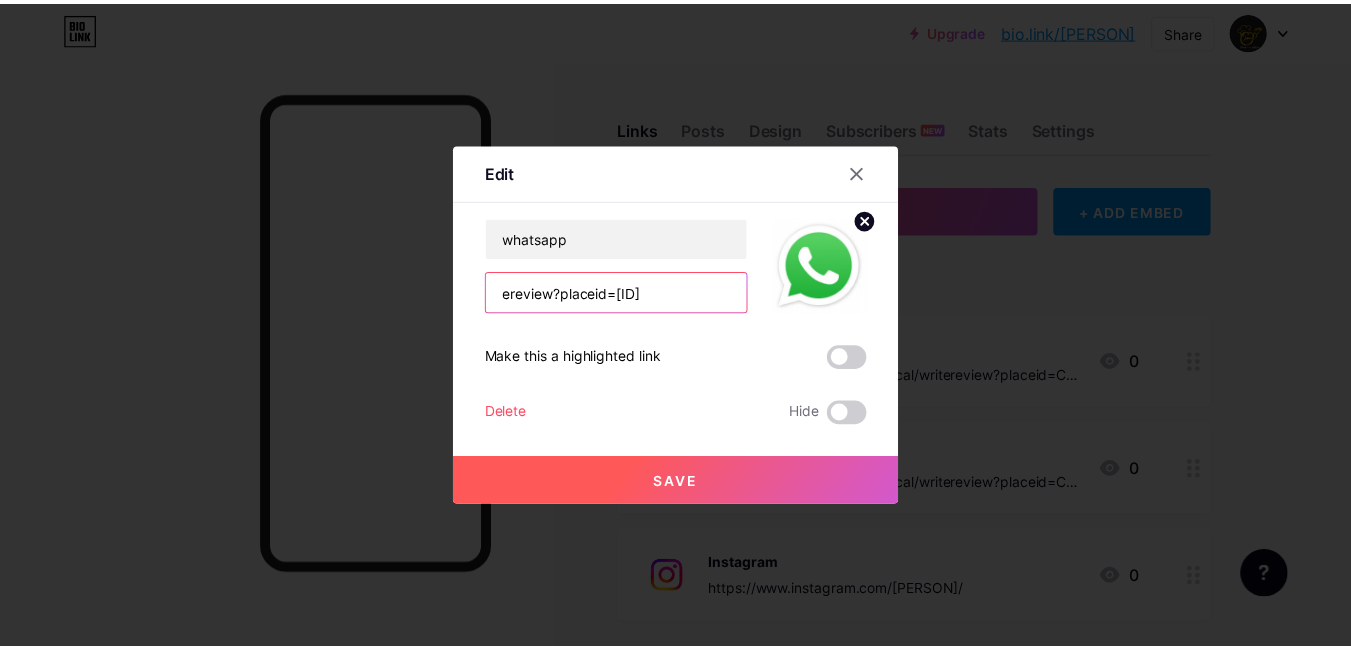 scroll, scrollTop: 0, scrollLeft: 0, axis: both 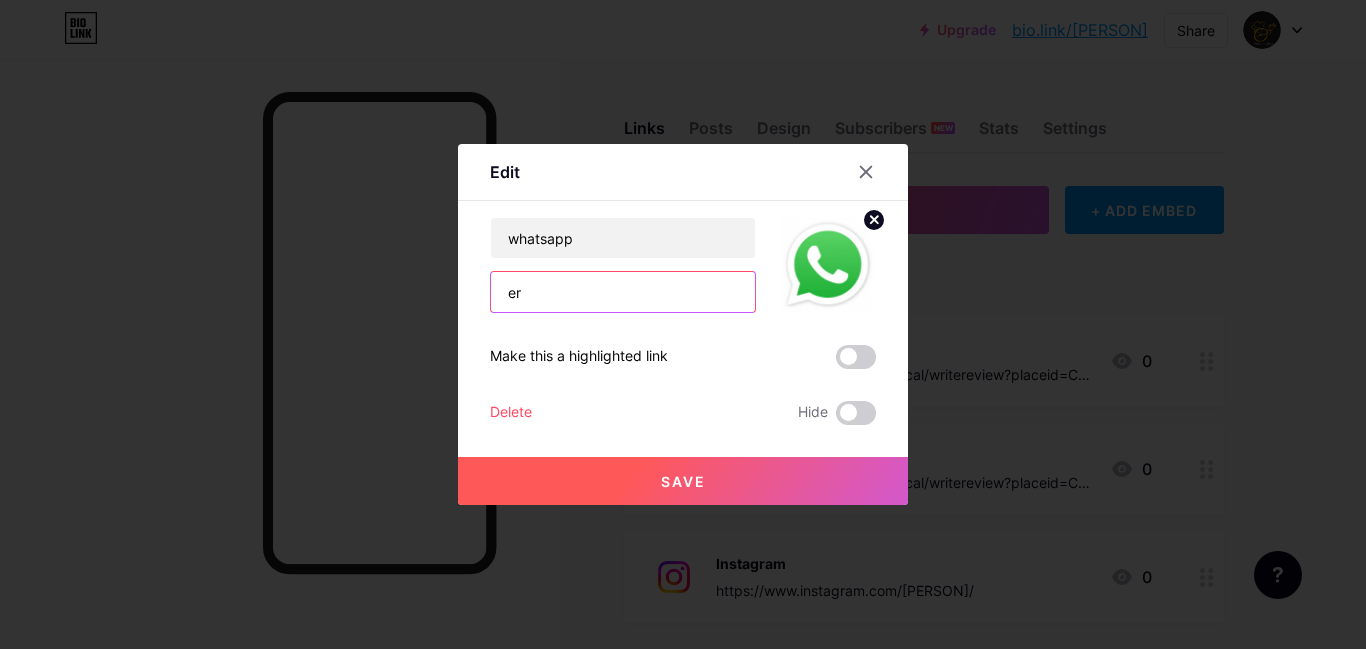 type on "e" 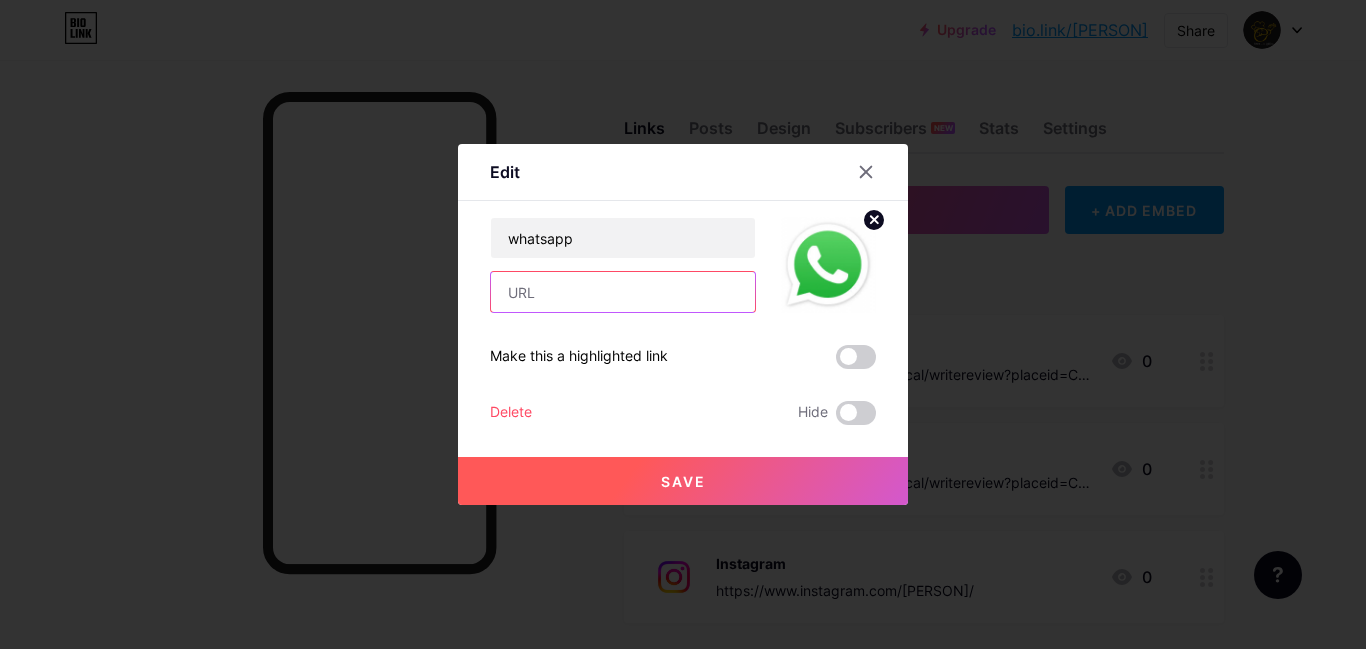 click at bounding box center (623, 292) 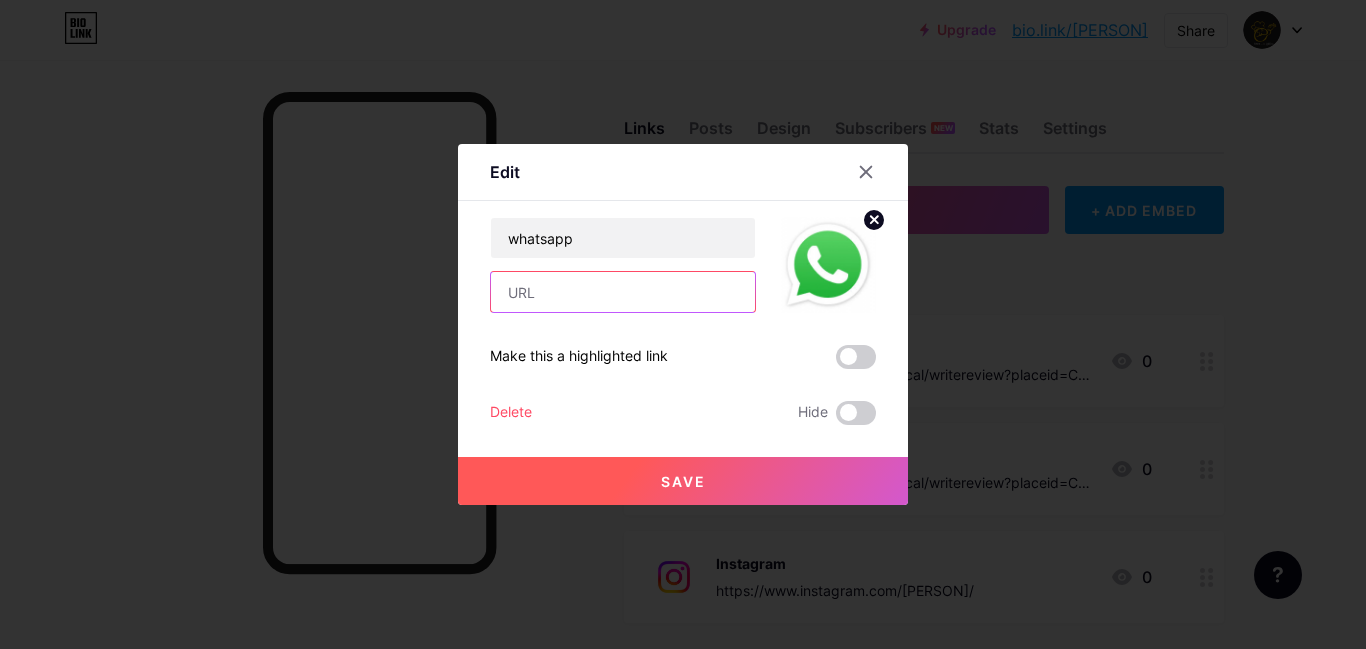 paste on "https://wa.me/[PHONE]" 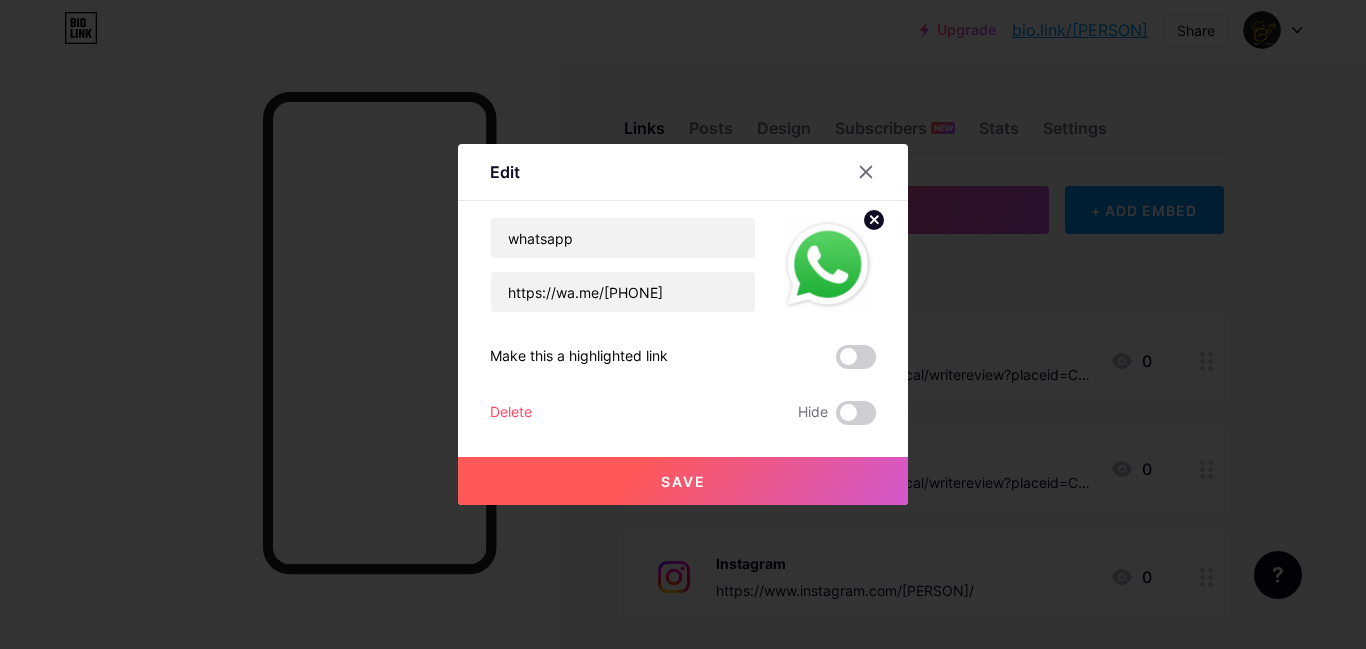 click on "Save" at bounding box center [683, 481] 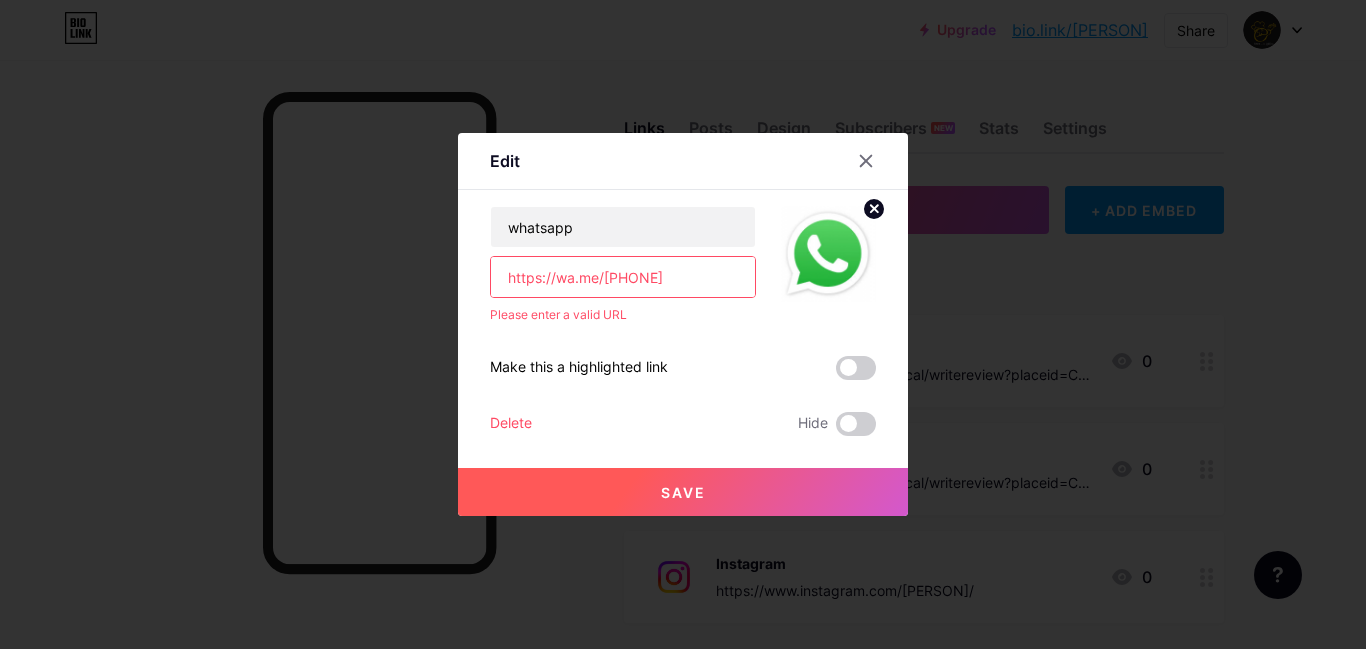 click on "https://wa.me/[PHONE]" at bounding box center (623, 277) 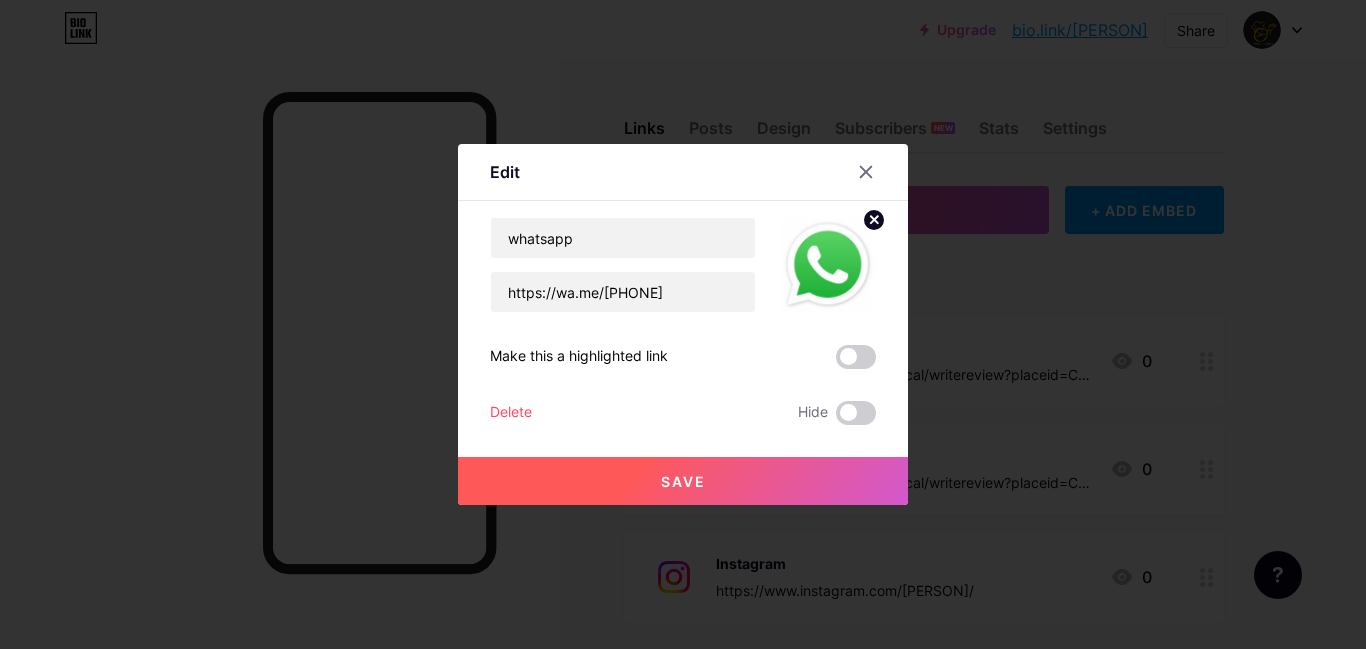 click on "Save" at bounding box center (683, 481) 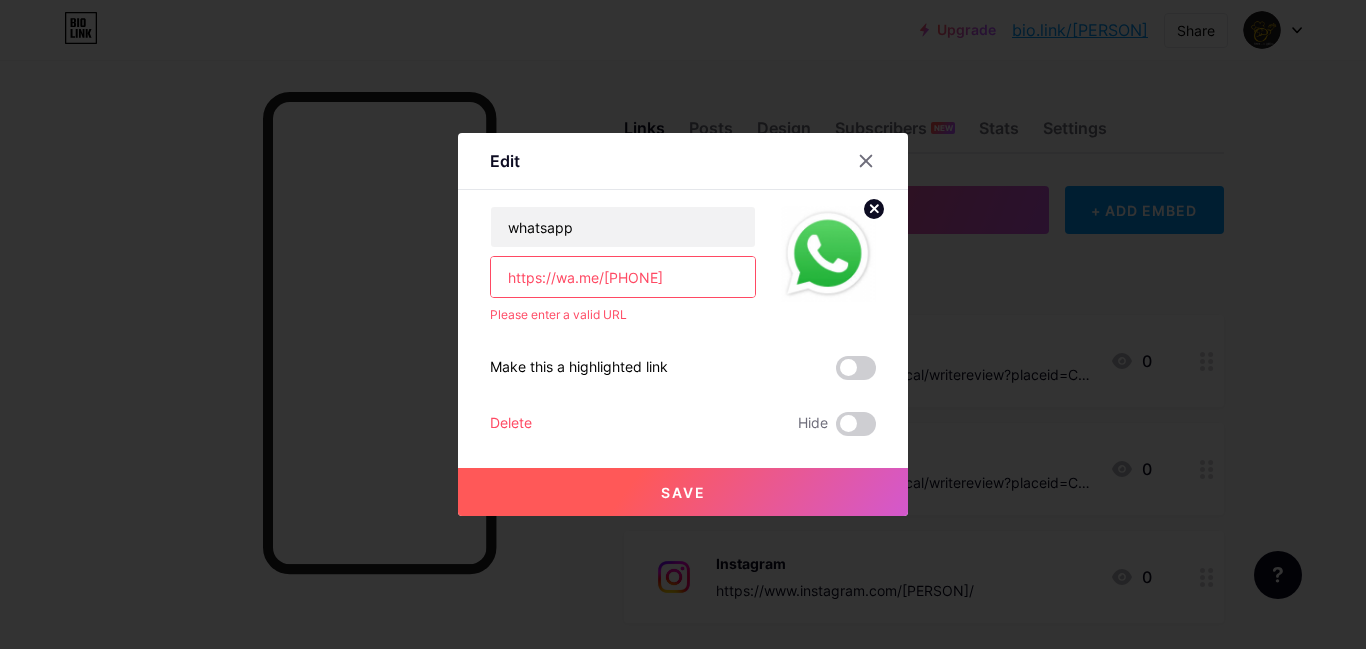 click on "https://wa.me/[PHONE]" at bounding box center (623, 277) 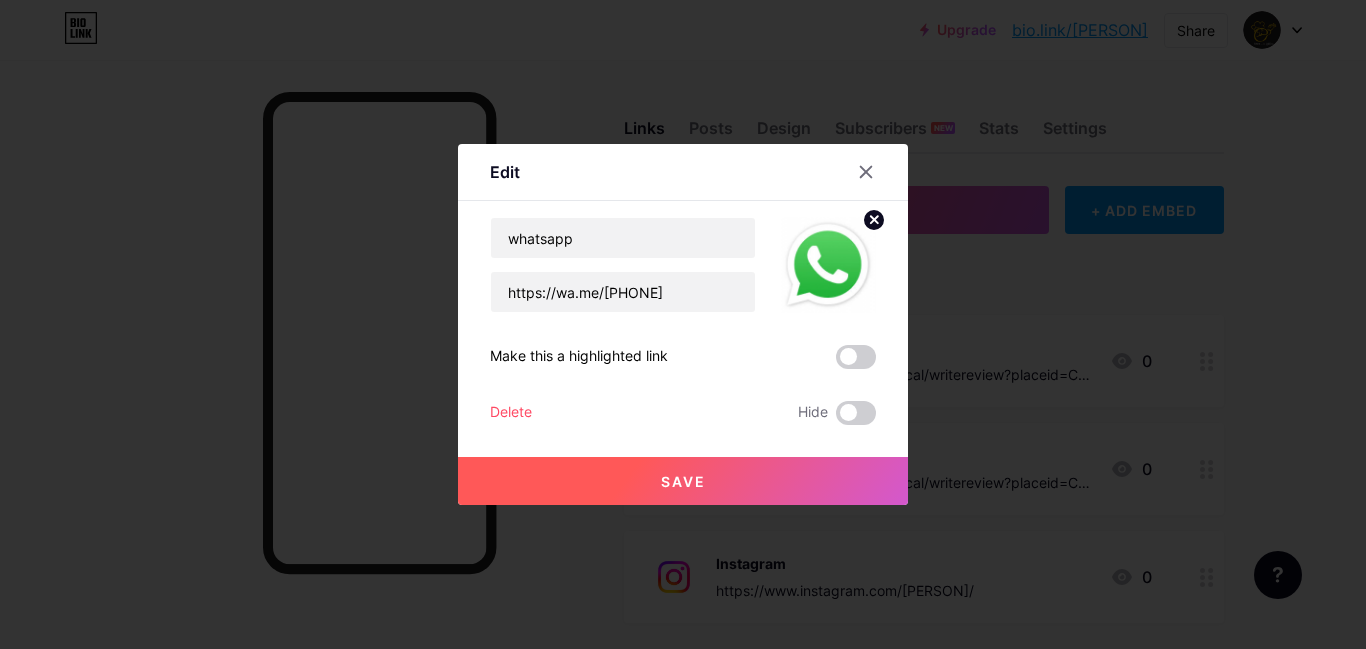 click on "Save" at bounding box center [683, 481] 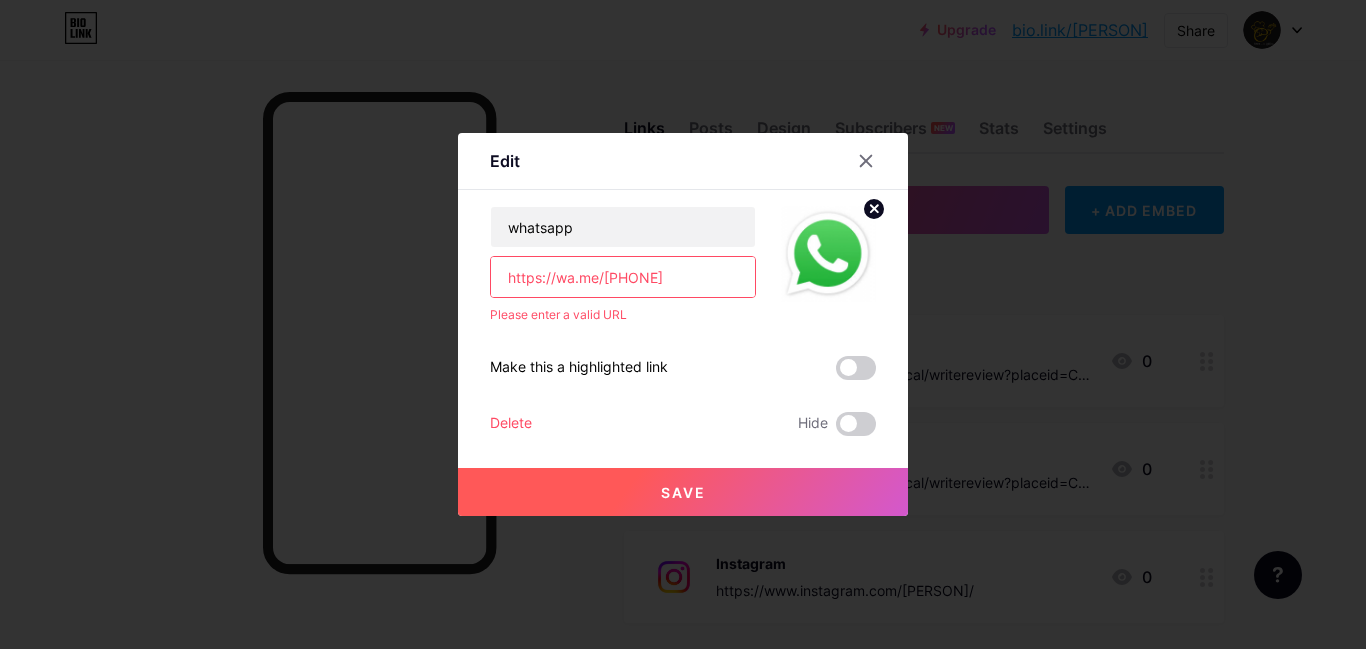 click on "https://wa.me/[PHONE]" at bounding box center (623, 277) 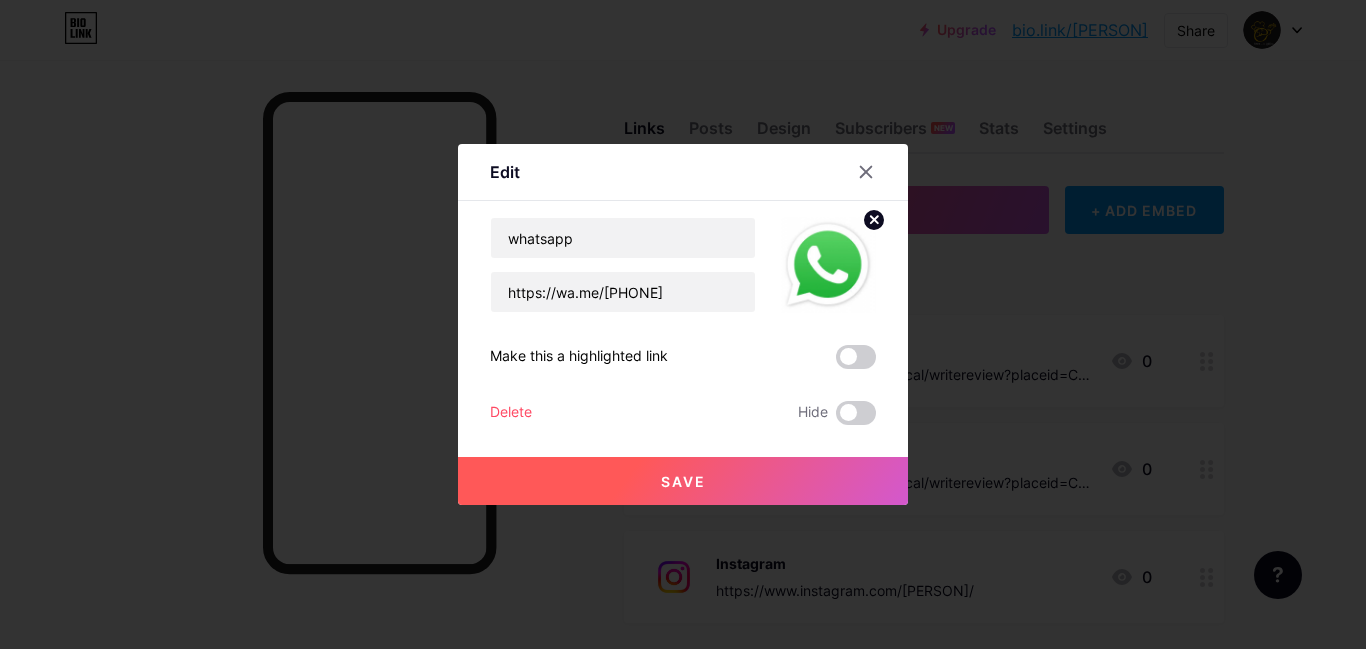 click on "Save" at bounding box center (683, 481) 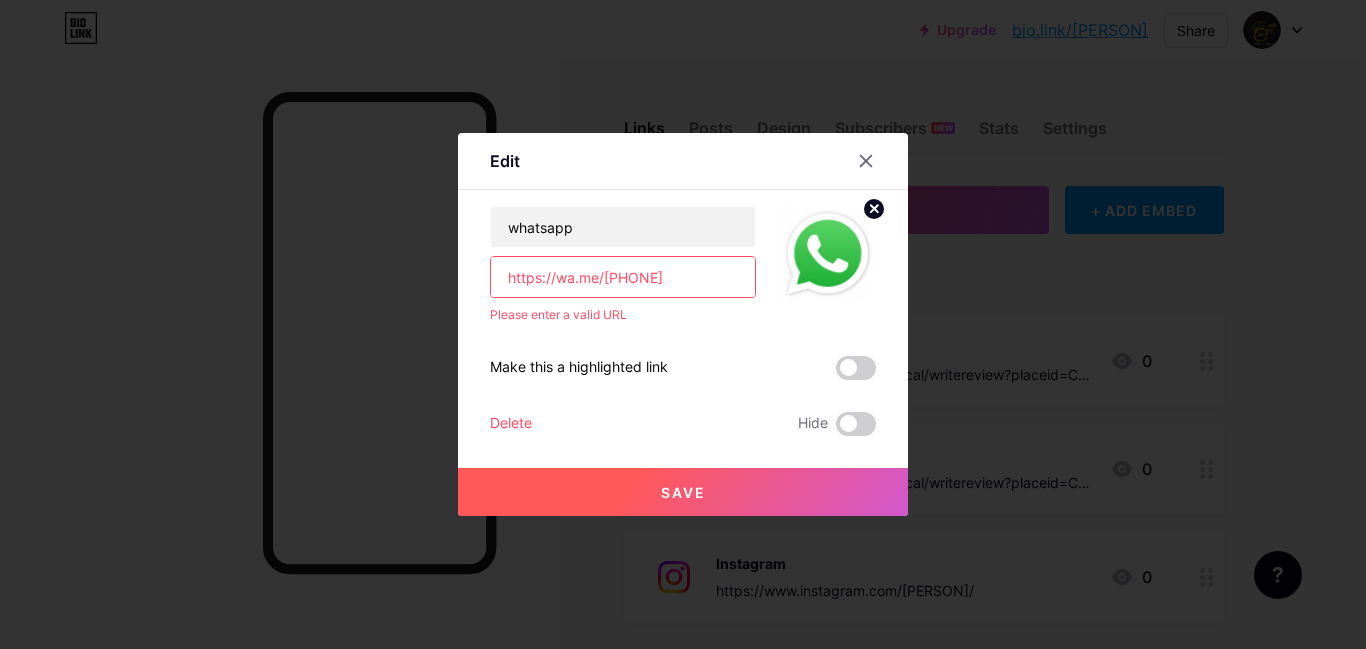 click on "https://wa.me/[PHONE]" at bounding box center (623, 277) 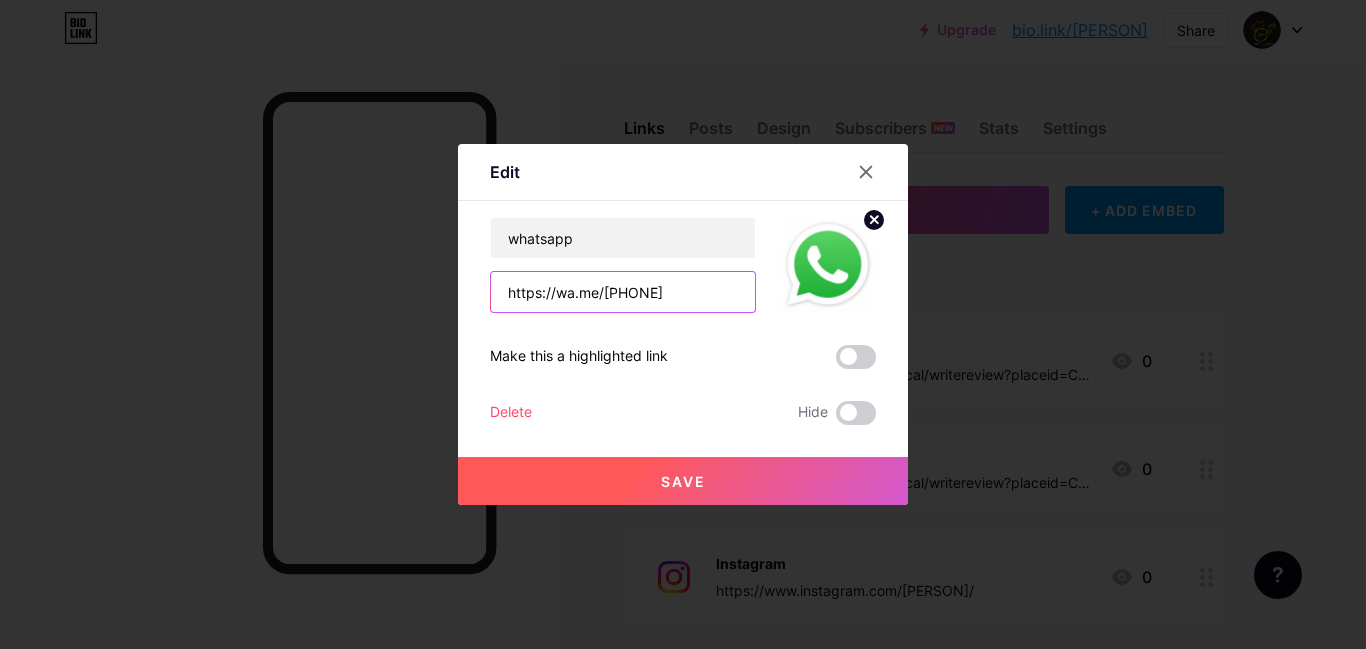 type on "https://wa.me/[PHONE]" 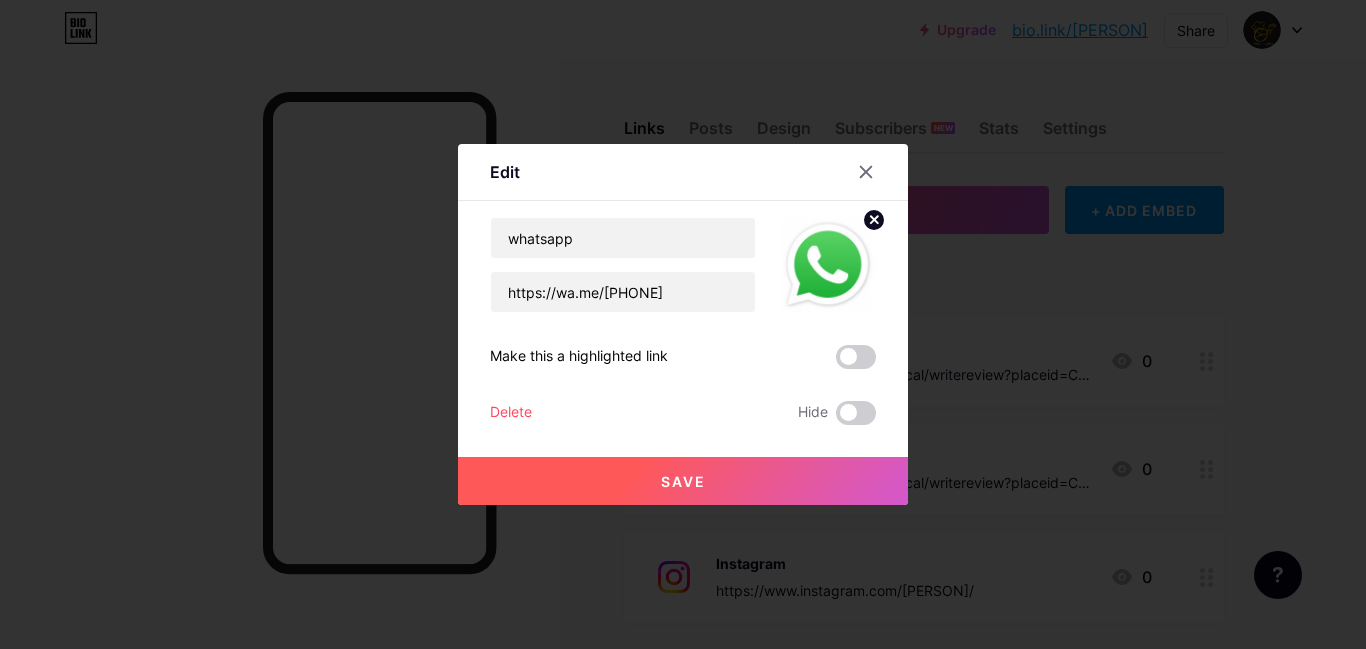 click on "Save" at bounding box center [683, 481] 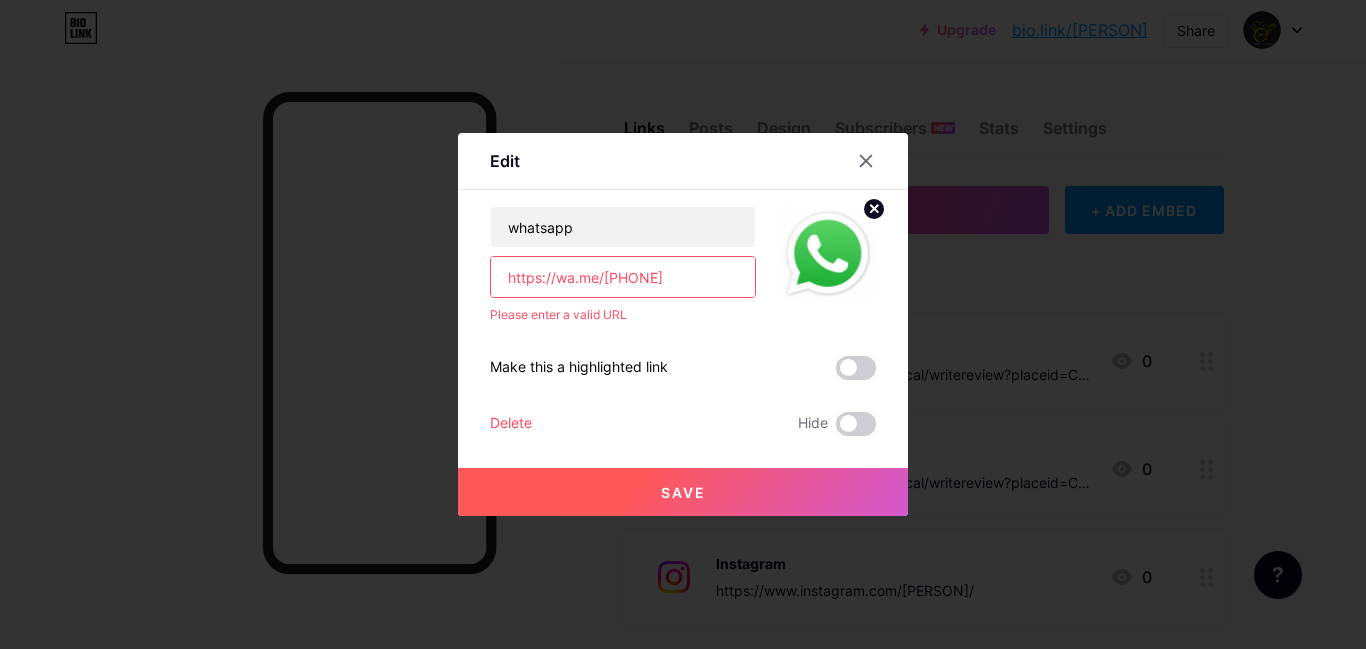 click on "https://wa.me/[PHONE]" at bounding box center [623, 277] 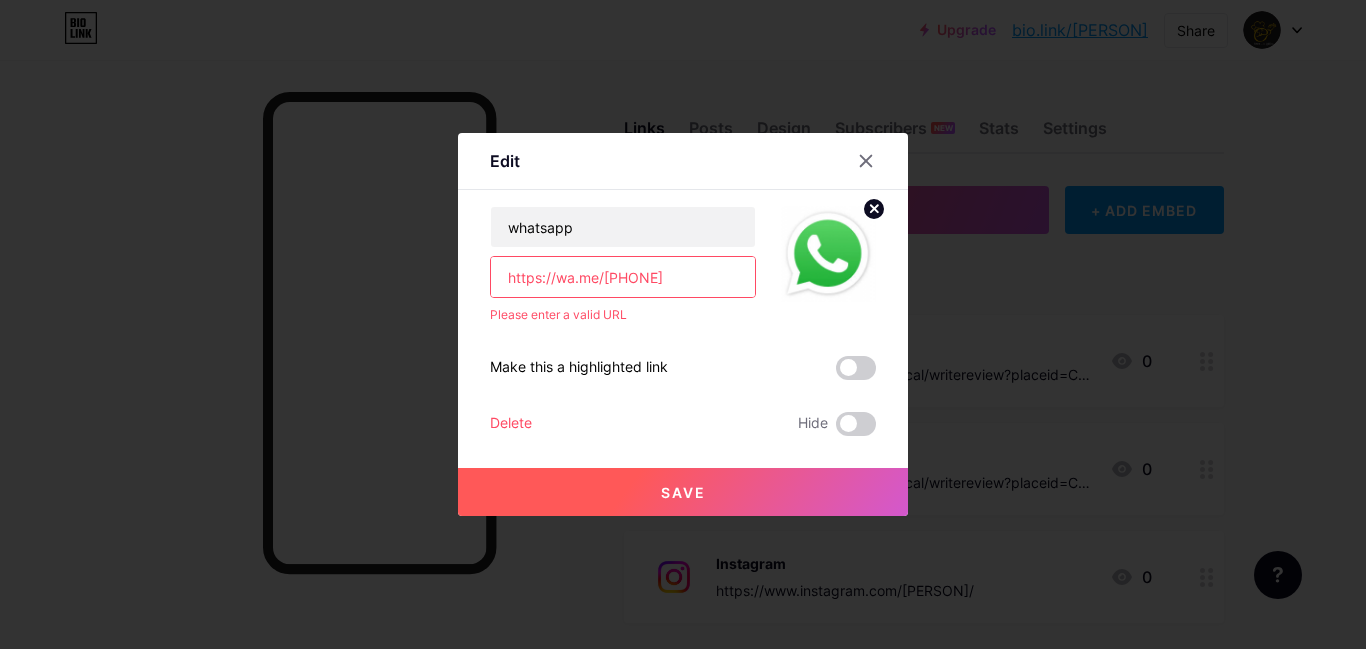 click on "https://wa.me/[PHONE]" at bounding box center (623, 277) 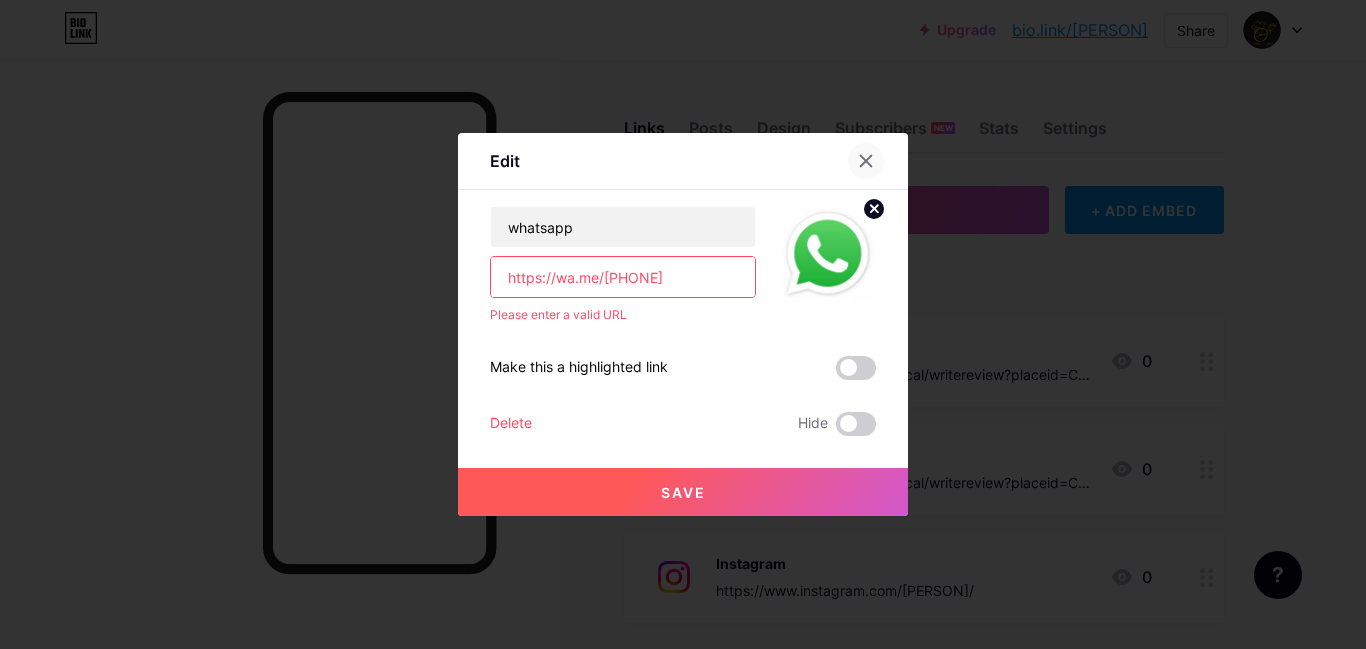 click 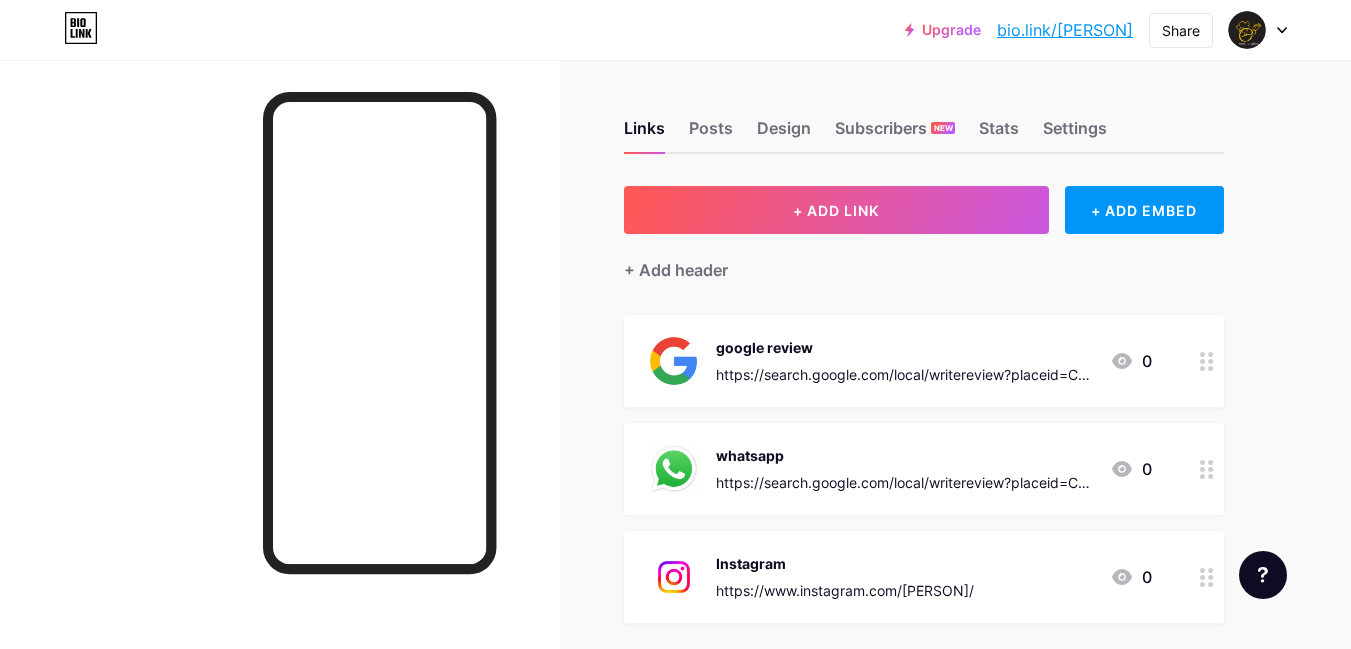 click 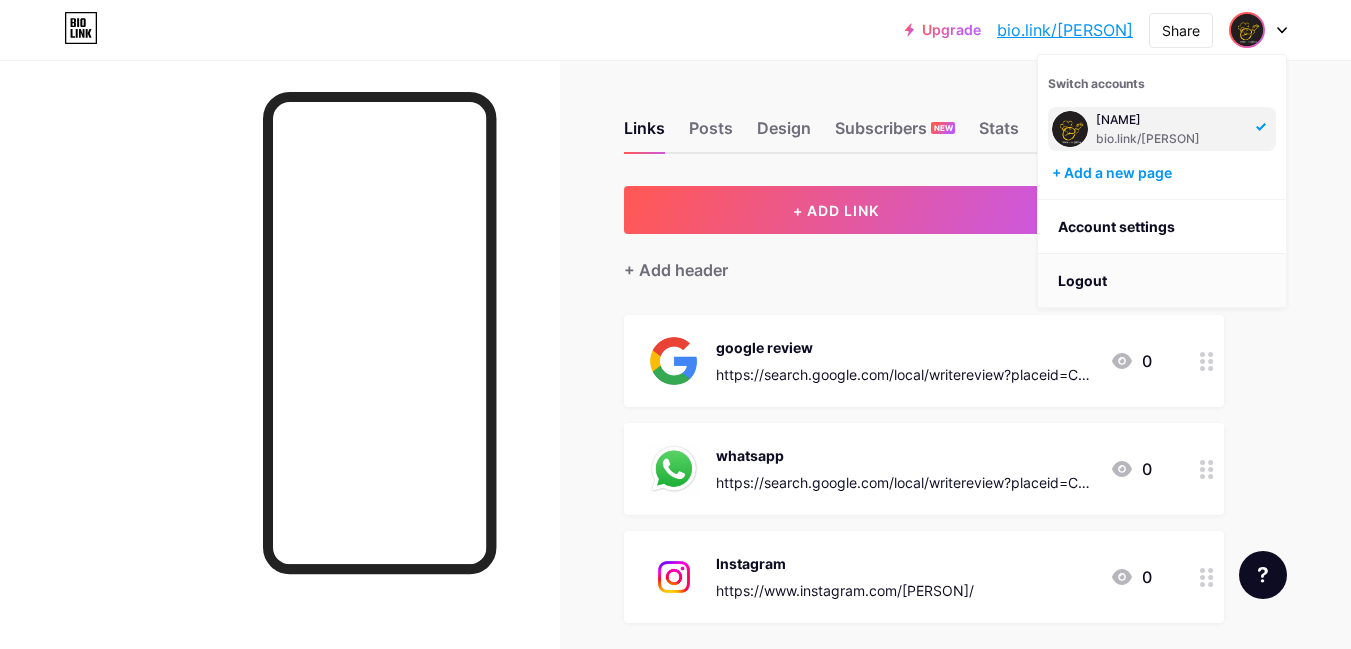 click on "Logout" at bounding box center (1162, 281) 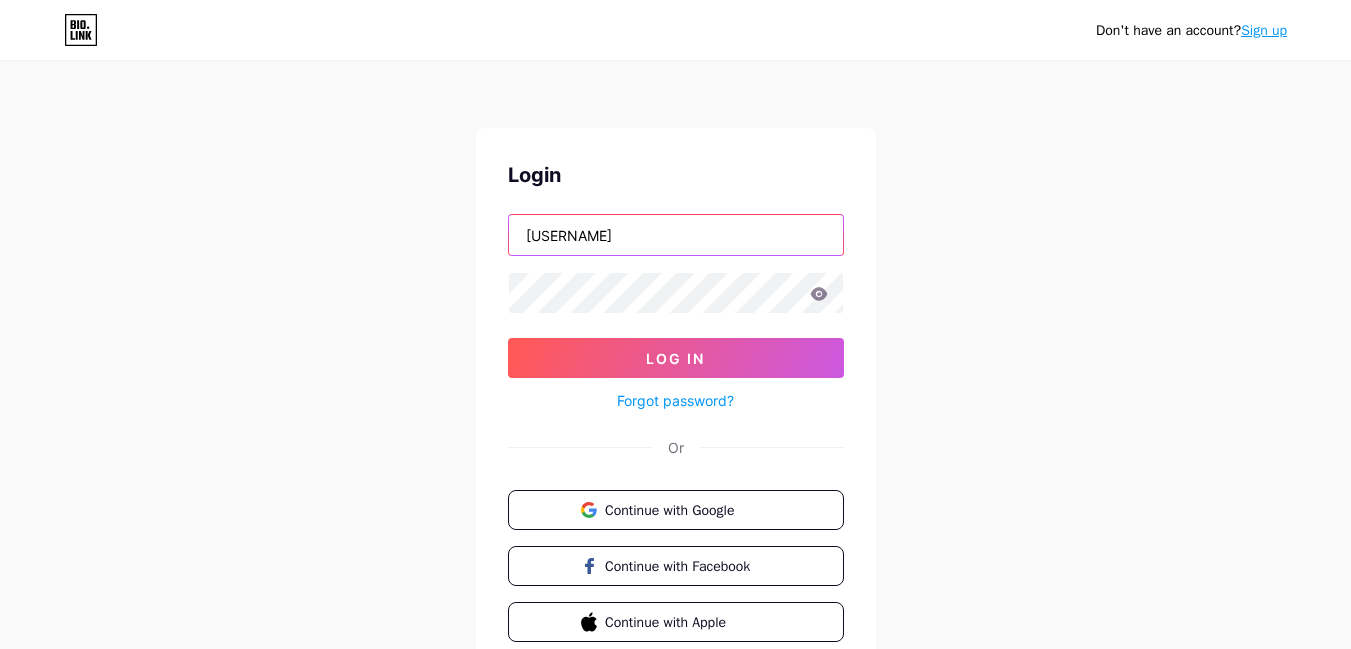 click on "[USERNAME]" at bounding box center [676, 235] 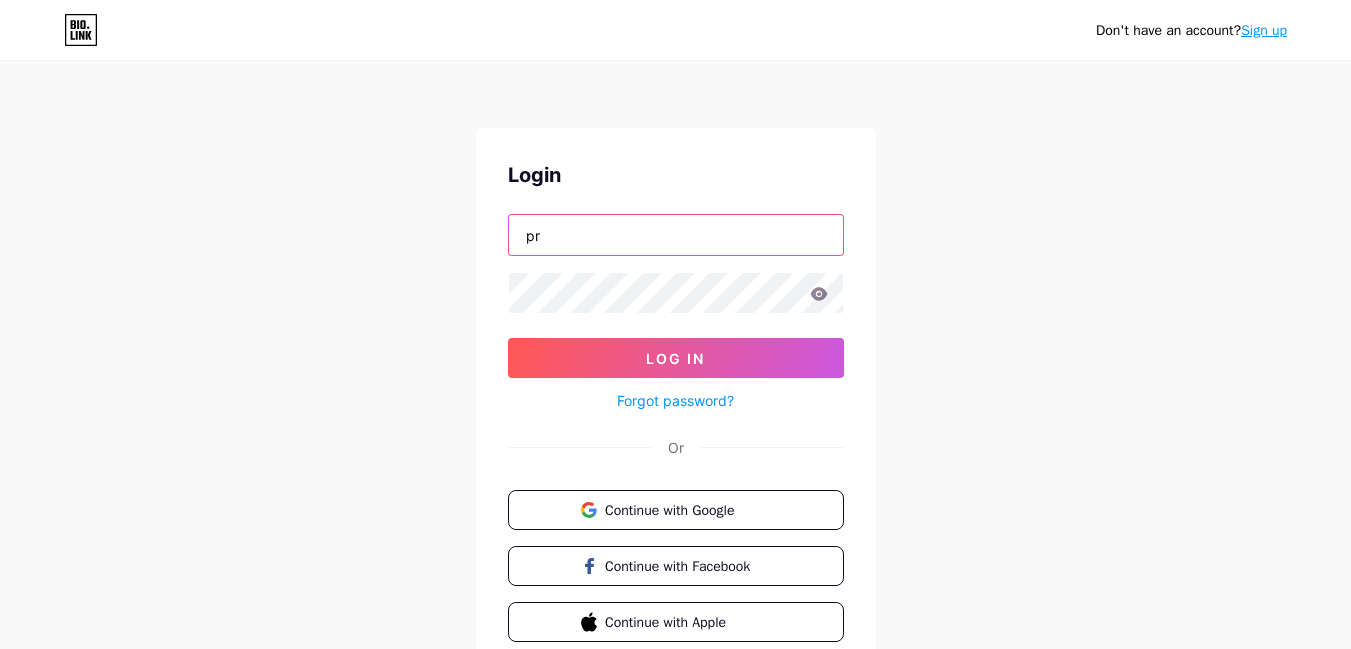 type on "p" 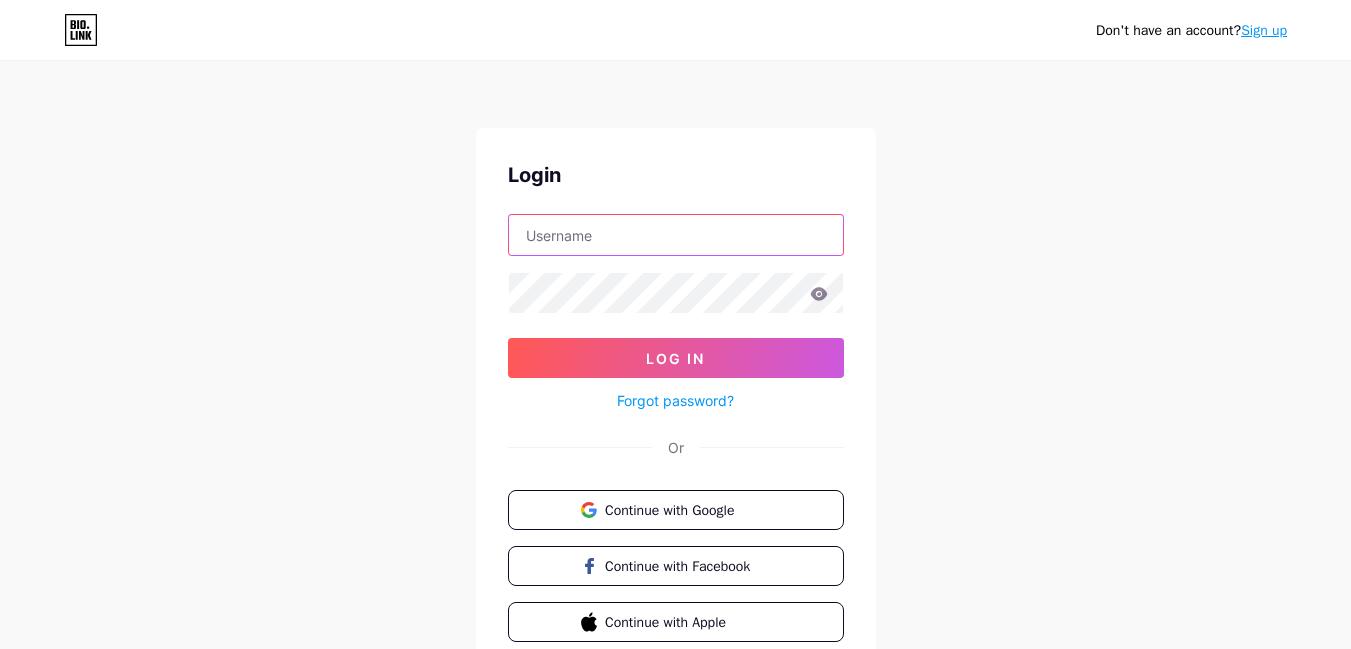 click at bounding box center [676, 235] 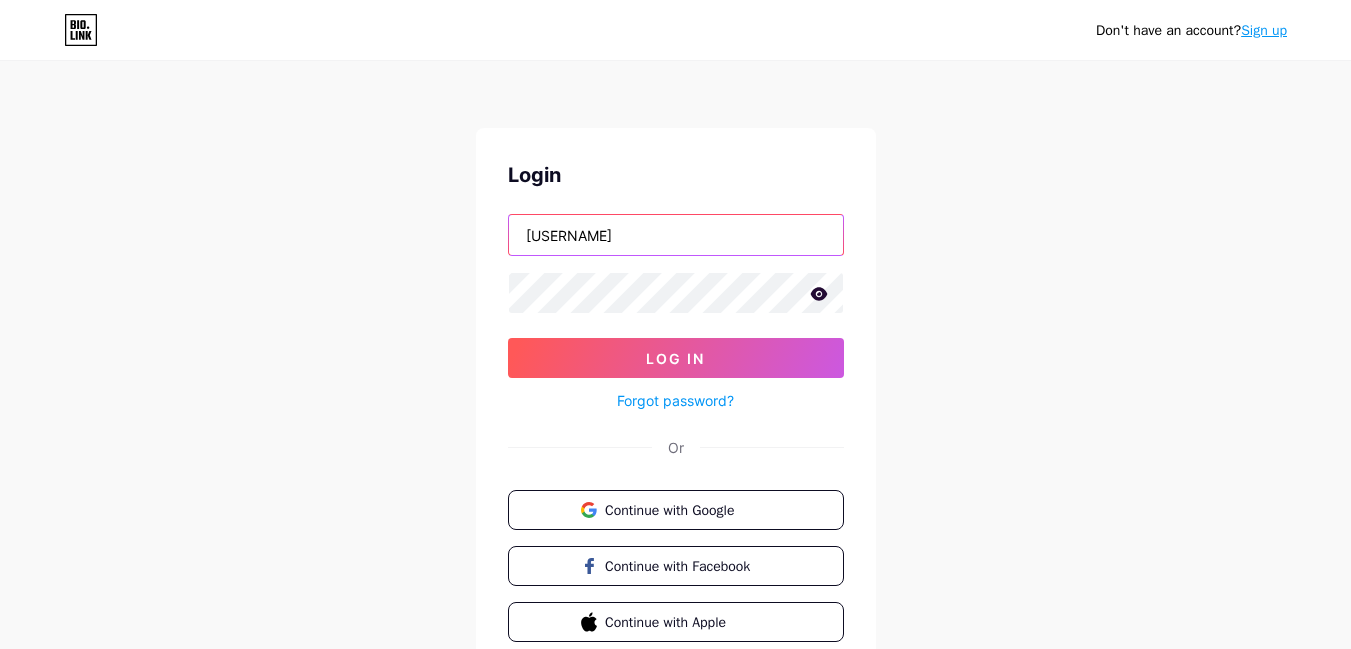 type on "[USERNAME]" 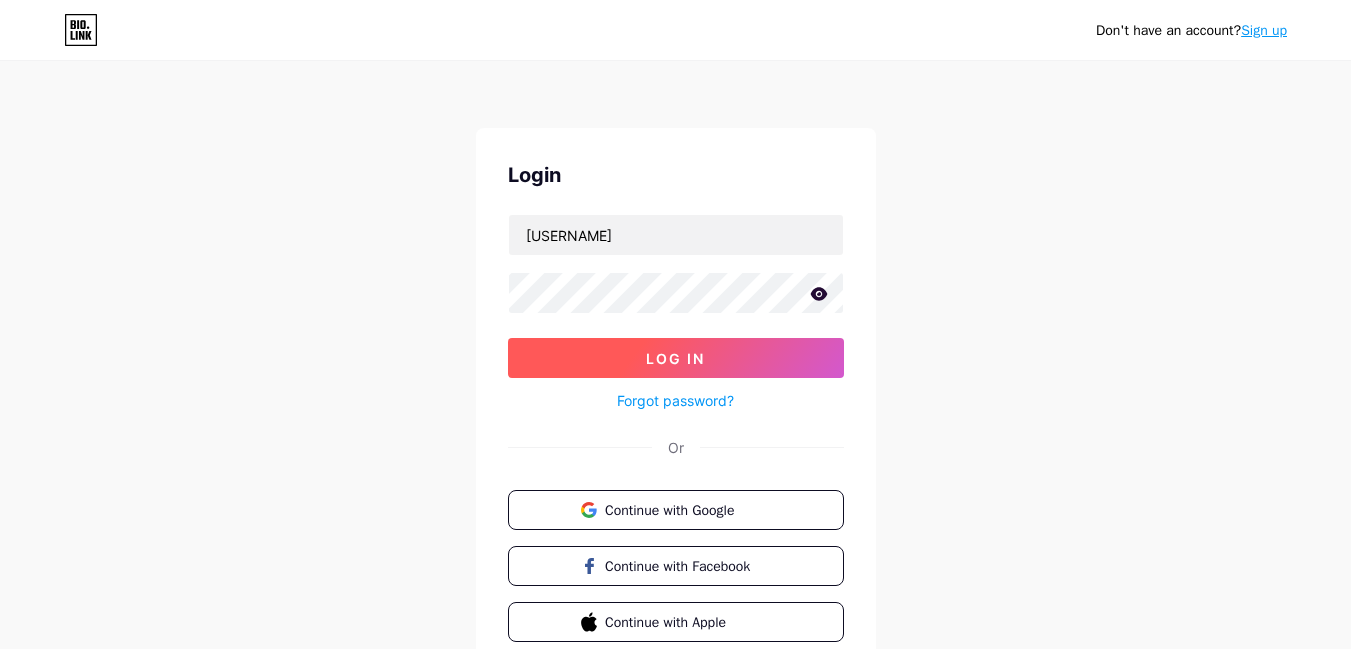click on "Log In" at bounding box center (676, 358) 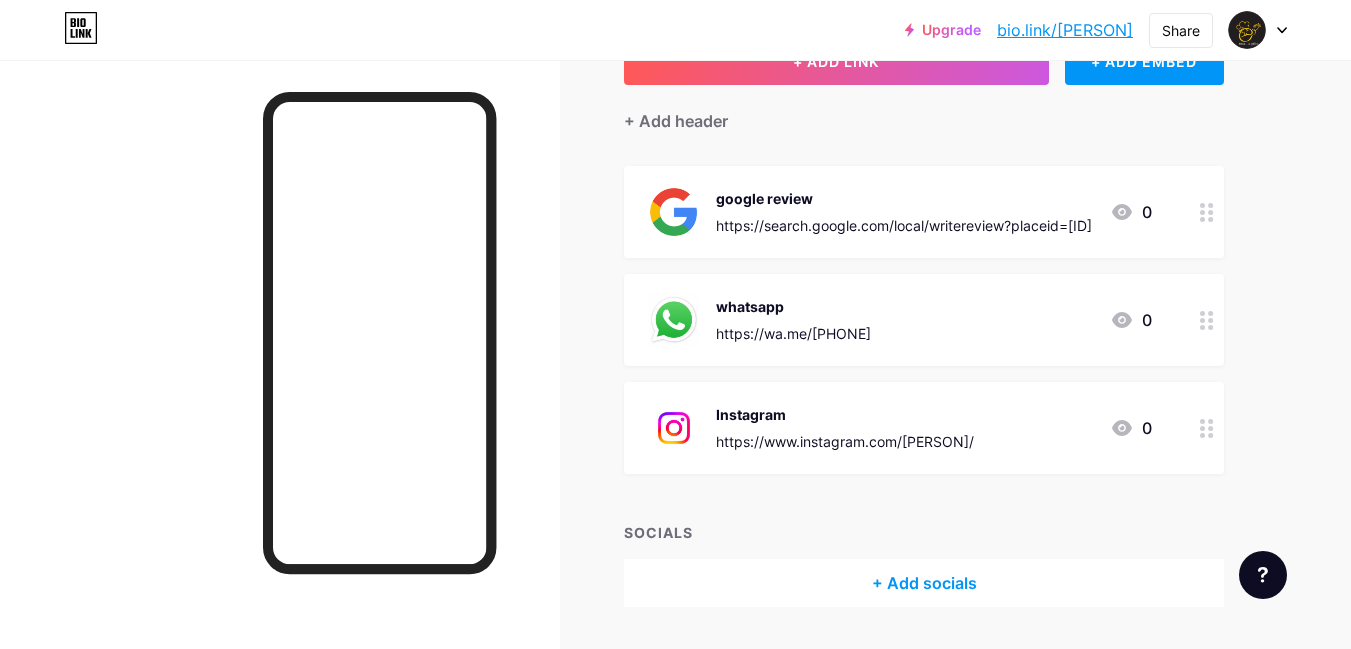 scroll, scrollTop: 206, scrollLeft: 0, axis: vertical 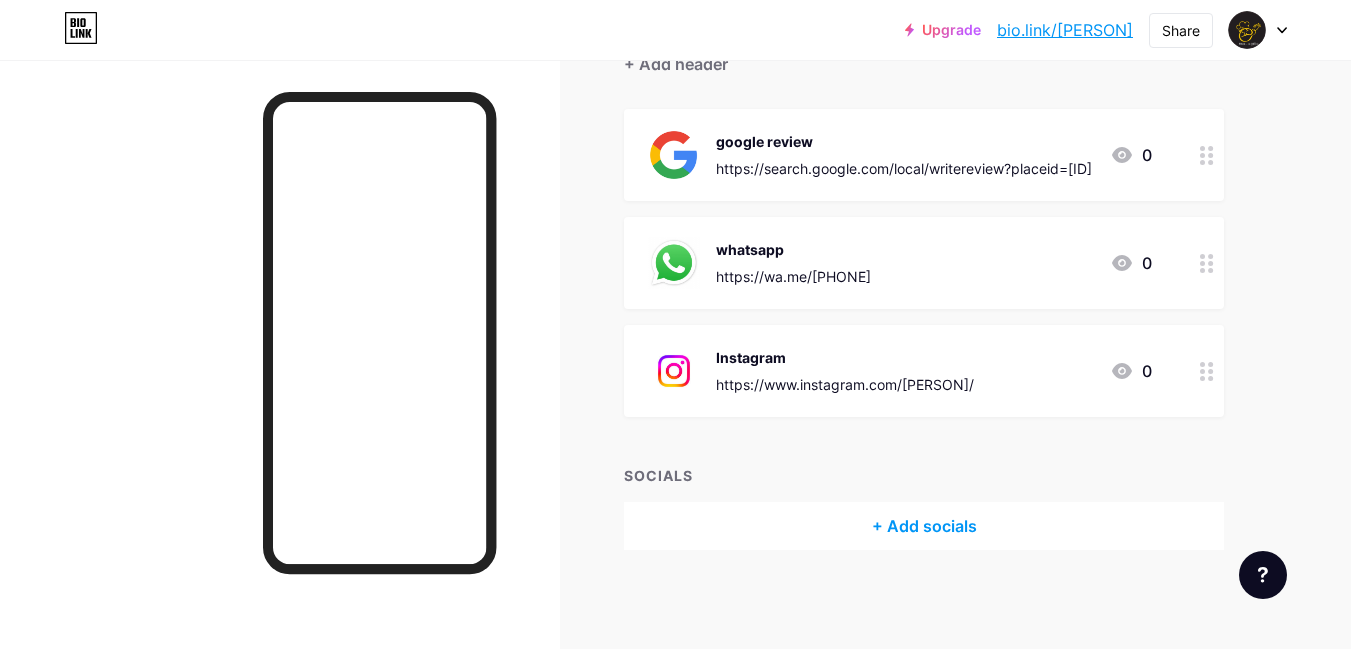 click on "whatsapp
https://wa.me/[PHONE]
0" at bounding box center (900, 263) 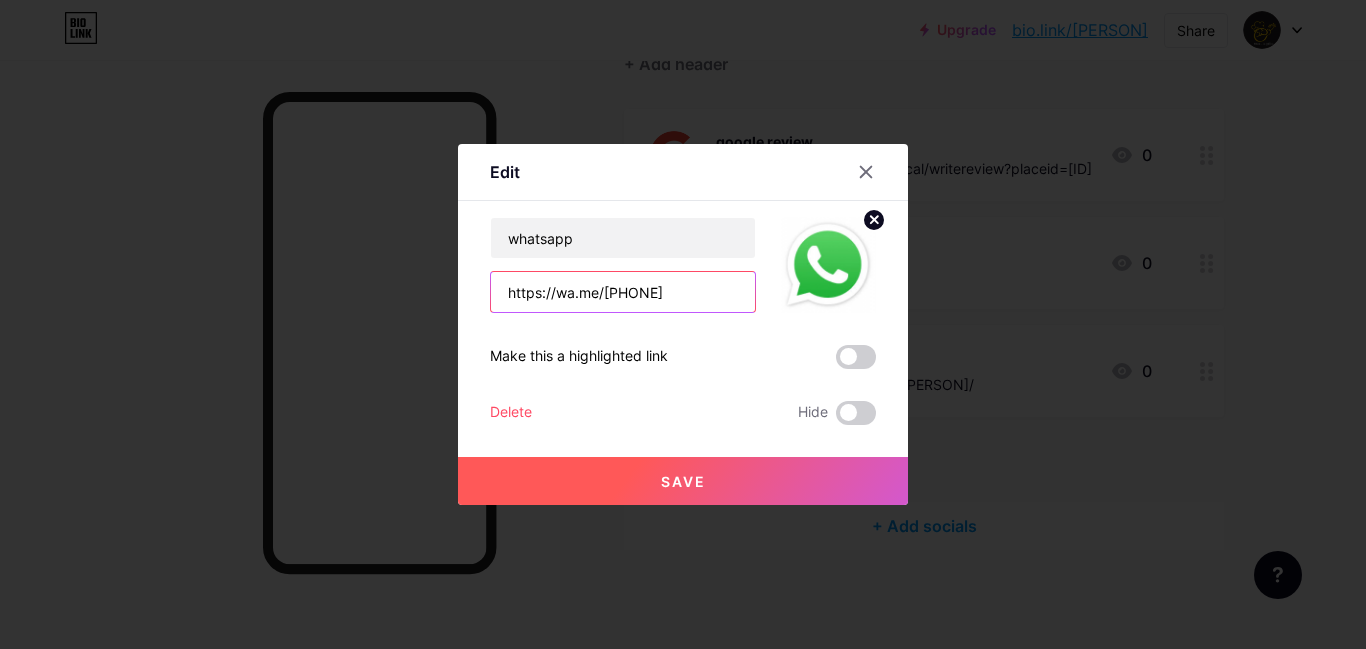 drag, startPoint x: 705, startPoint y: 288, endPoint x: 494, endPoint y: 311, distance: 212.24985 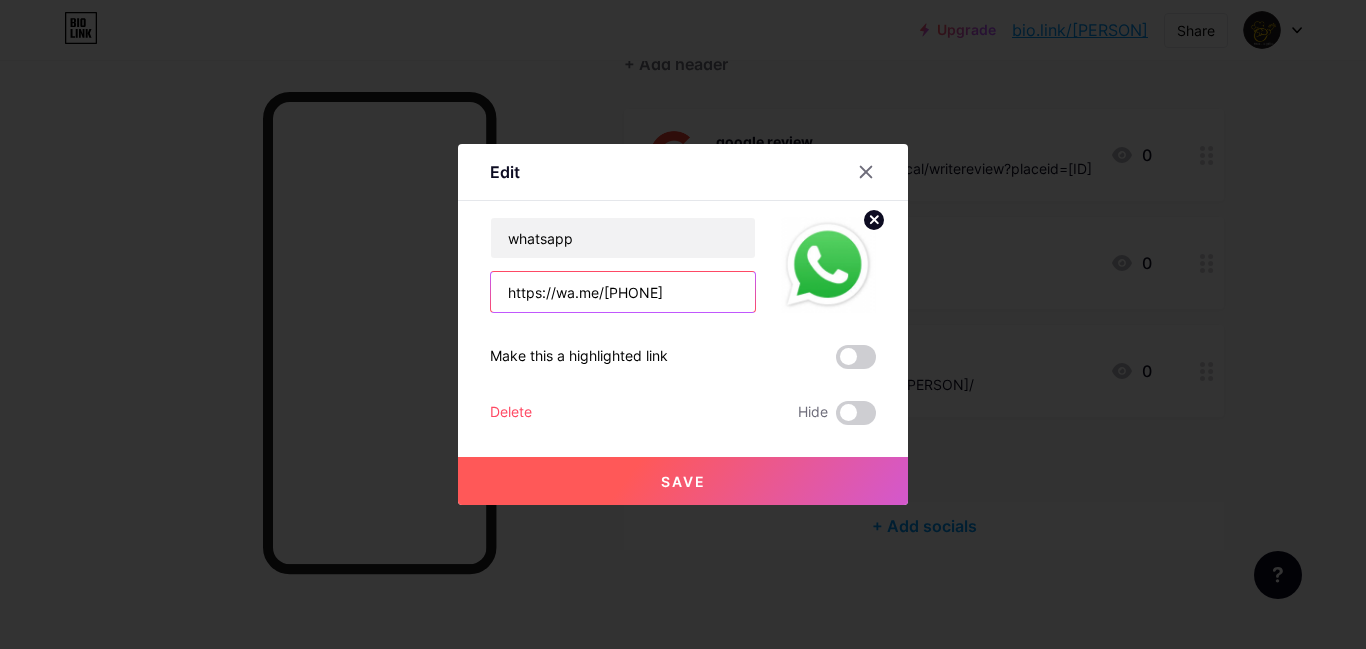 click on "https://wa.me/[PHONE]" at bounding box center (623, 292) 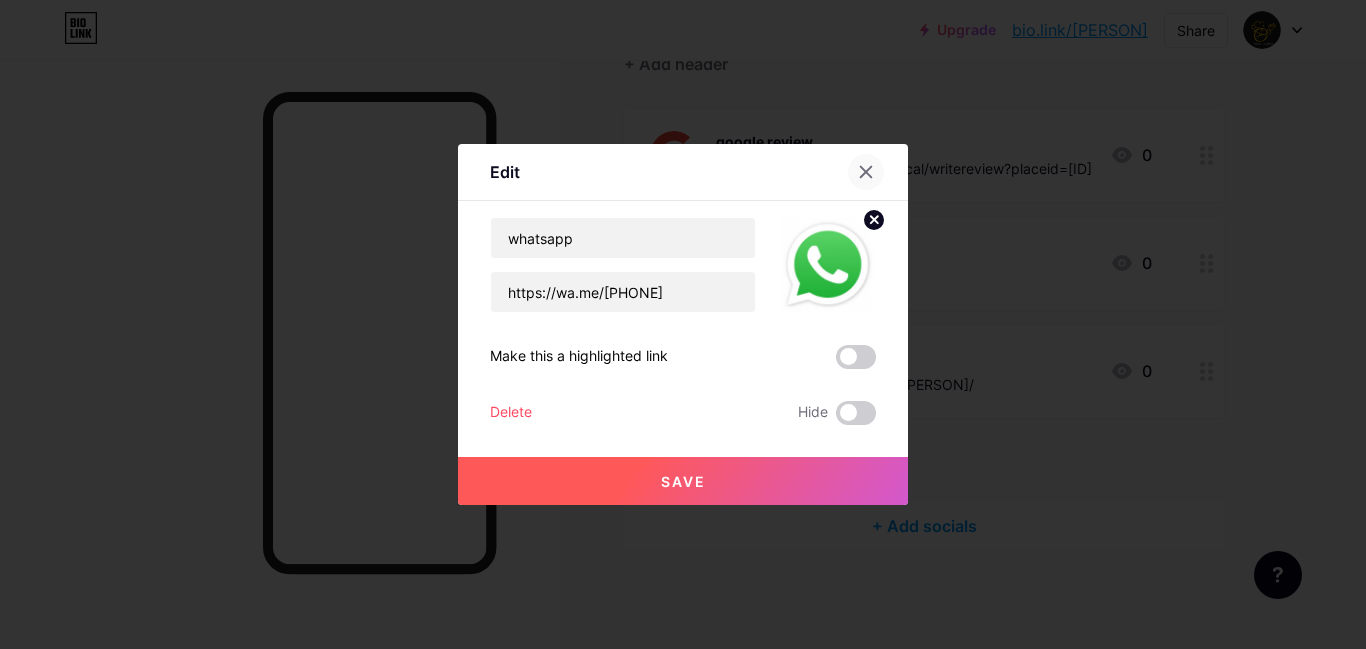 click 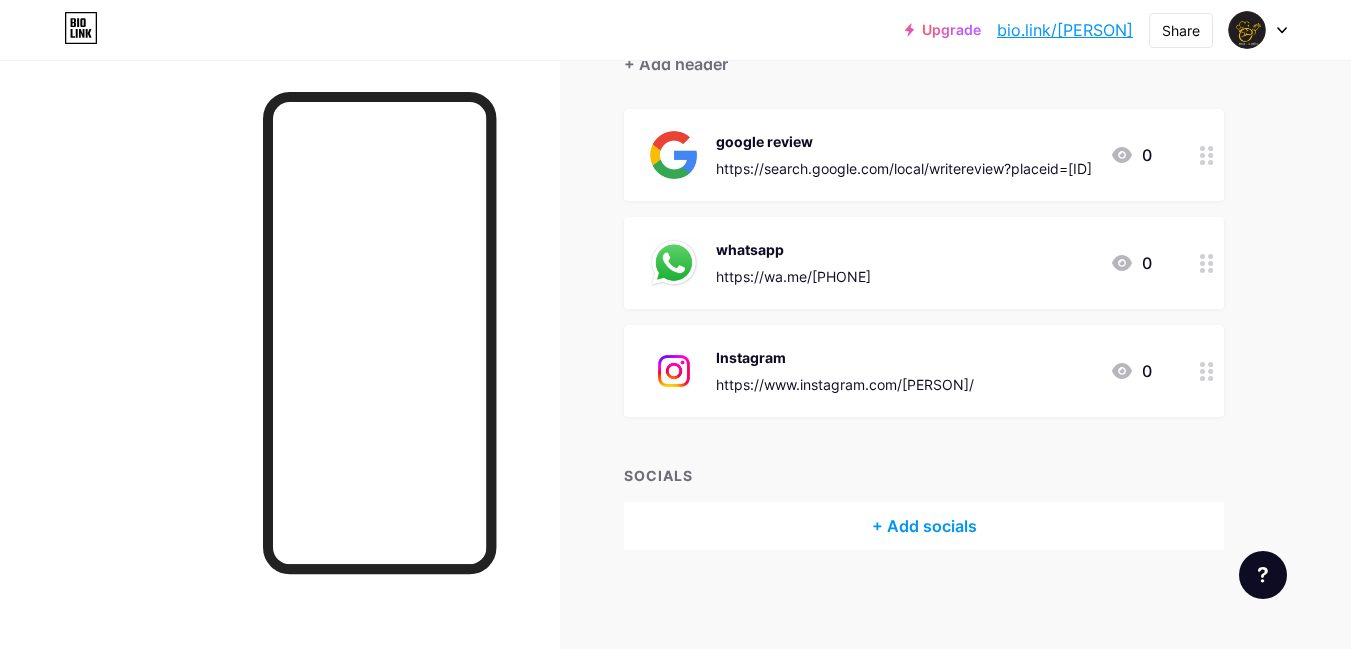 click 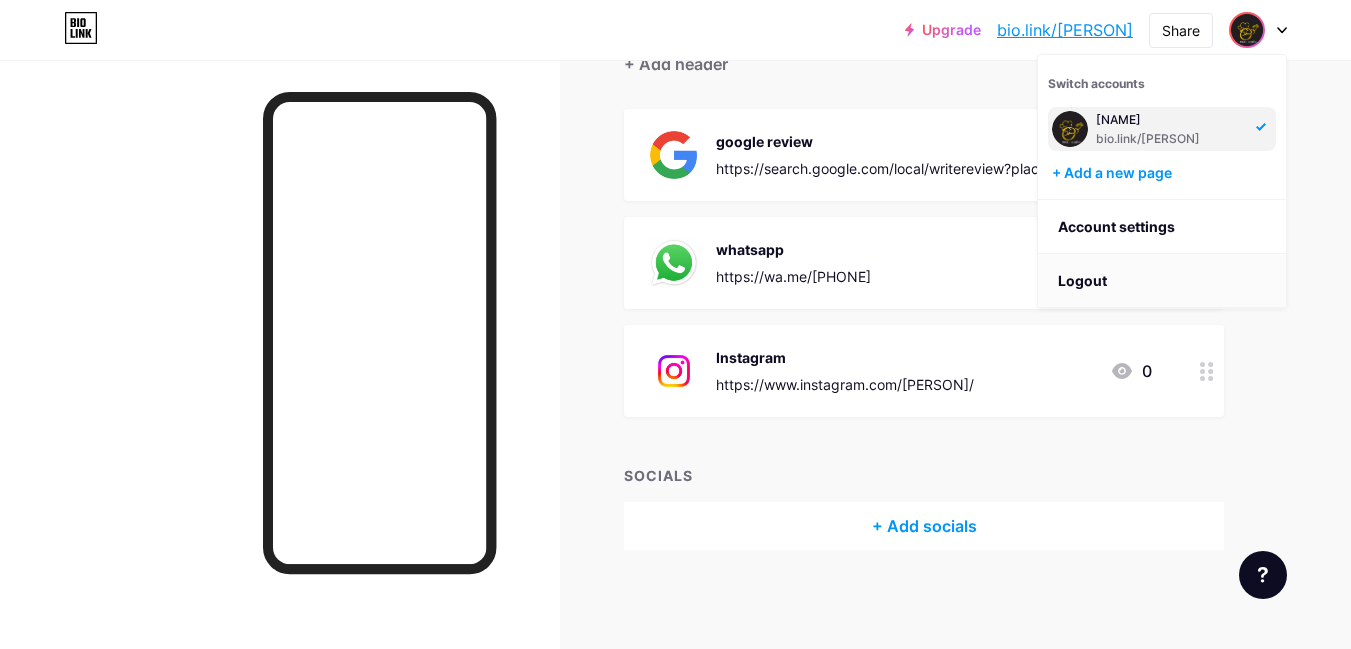 click on "Logout" at bounding box center (1162, 281) 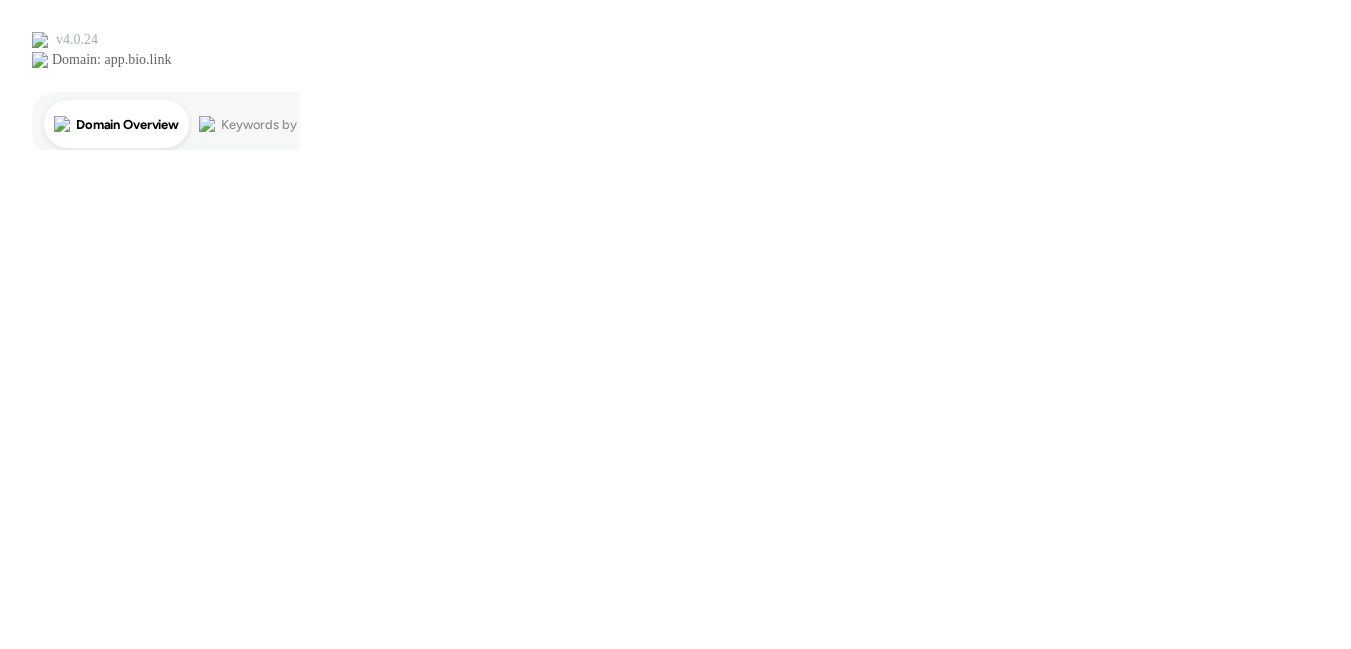 scroll, scrollTop: 0, scrollLeft: 0, axis: both 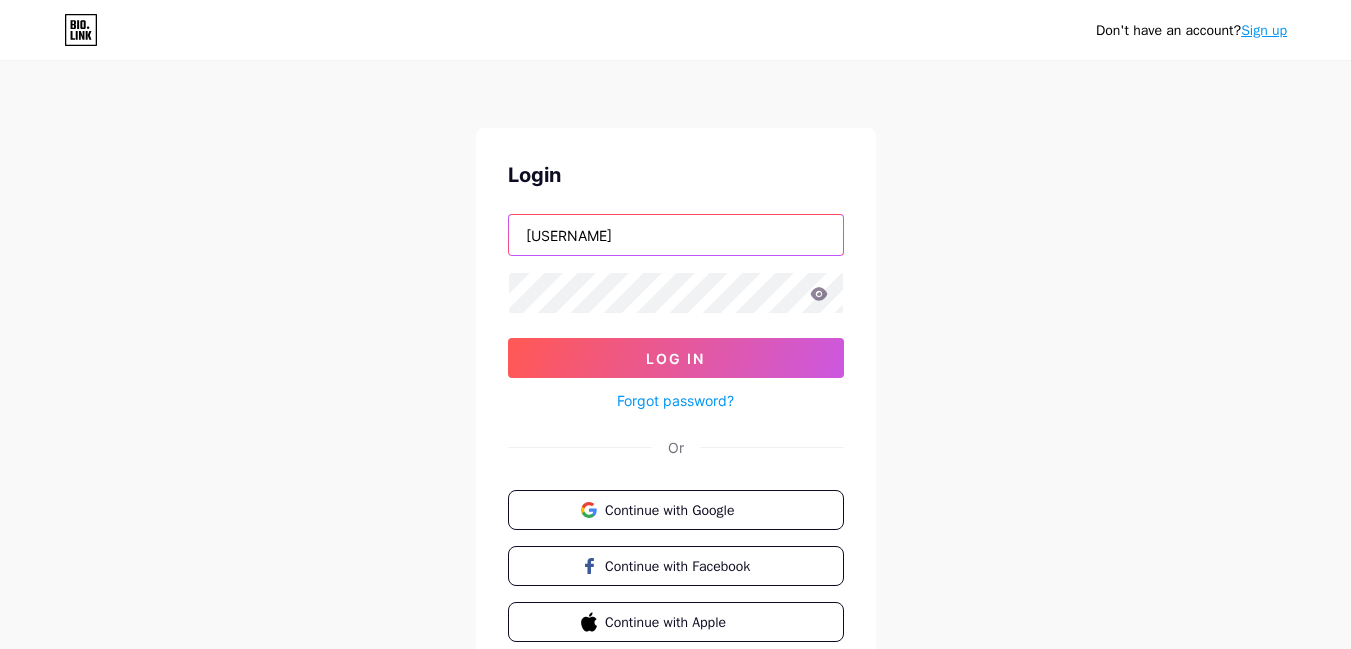 click on "[USERNAME]" at bounding box center [676, 235] 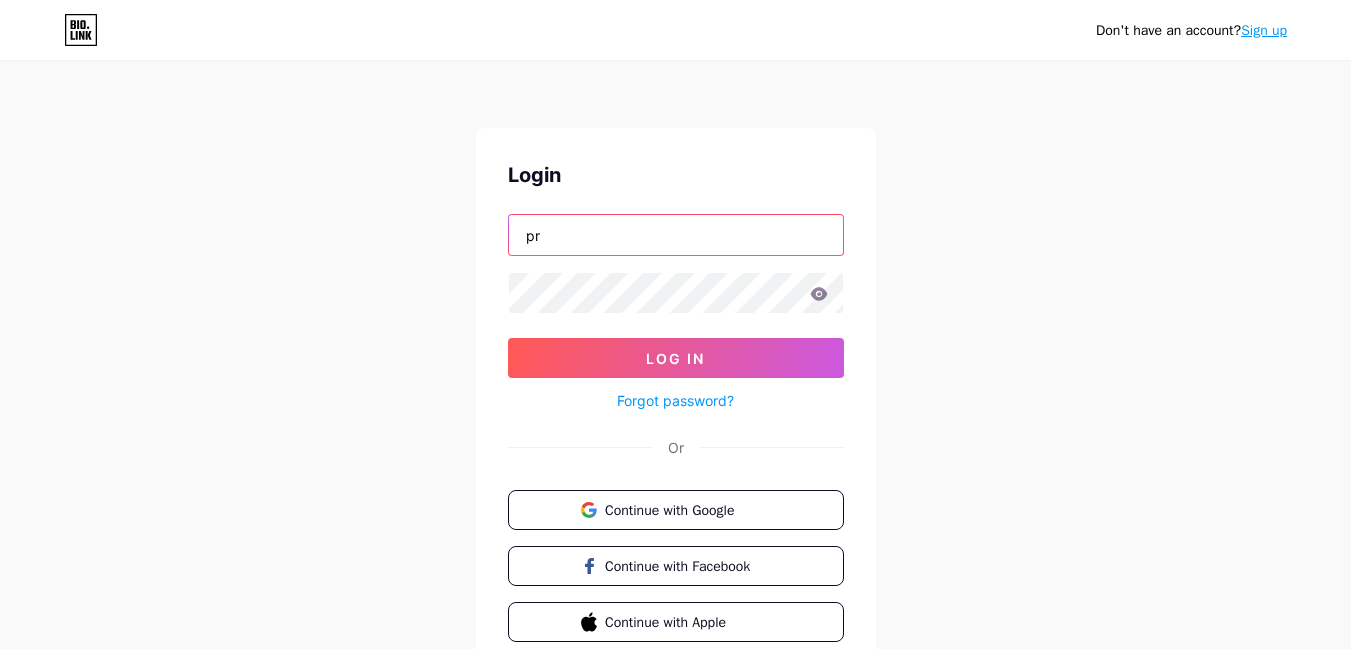 type on "p" 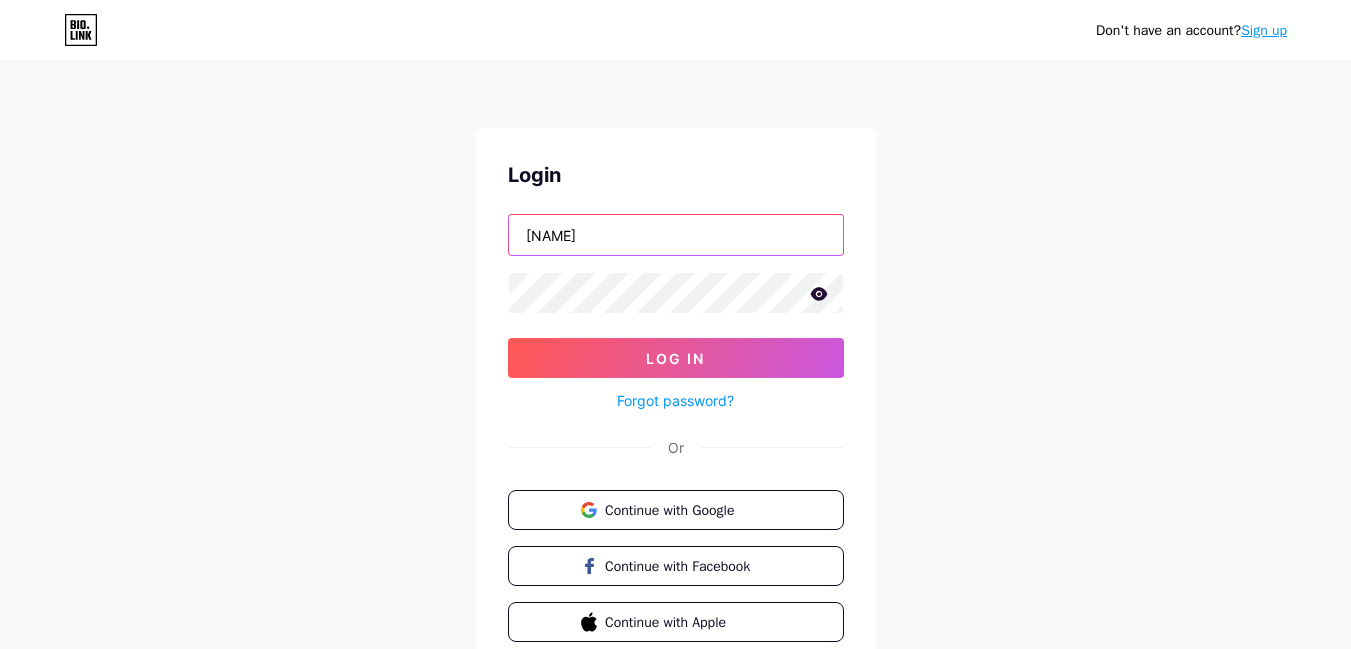 type on "[NAME]" 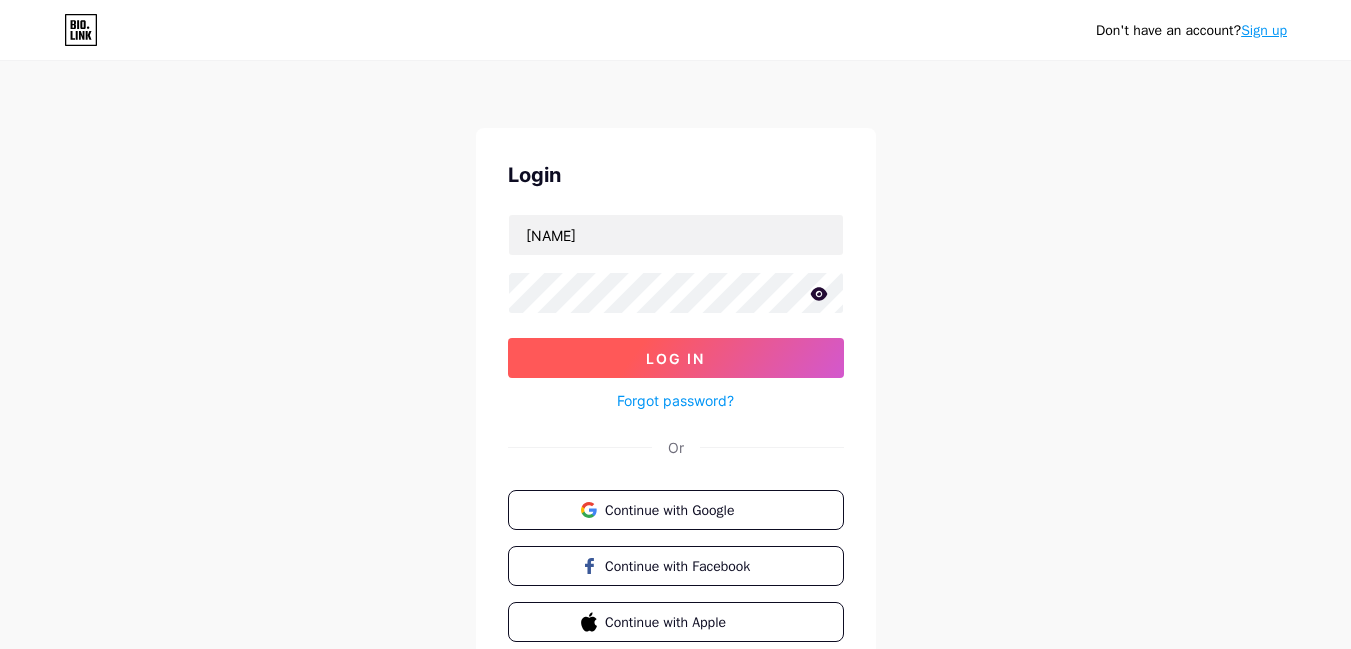 click on "Log In" at bounding box center (675, 358) 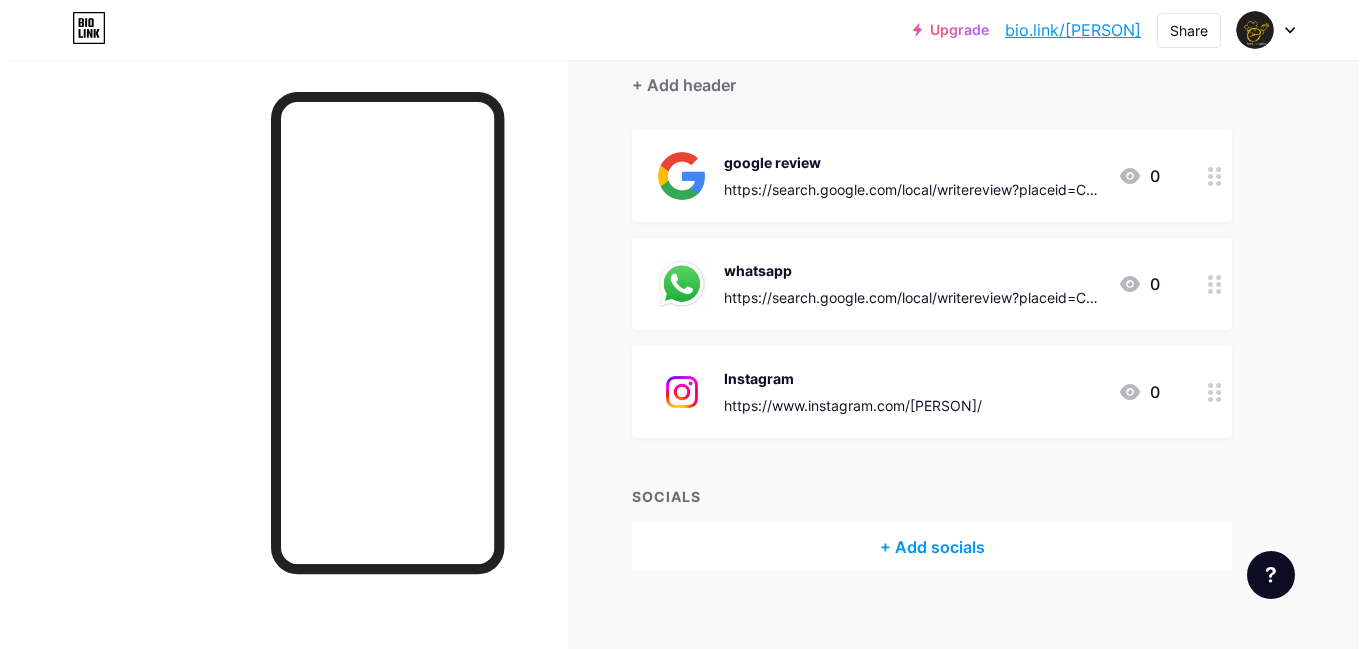 scroll, scrollTop: 186, scrollLeft: 0, axis: vertical 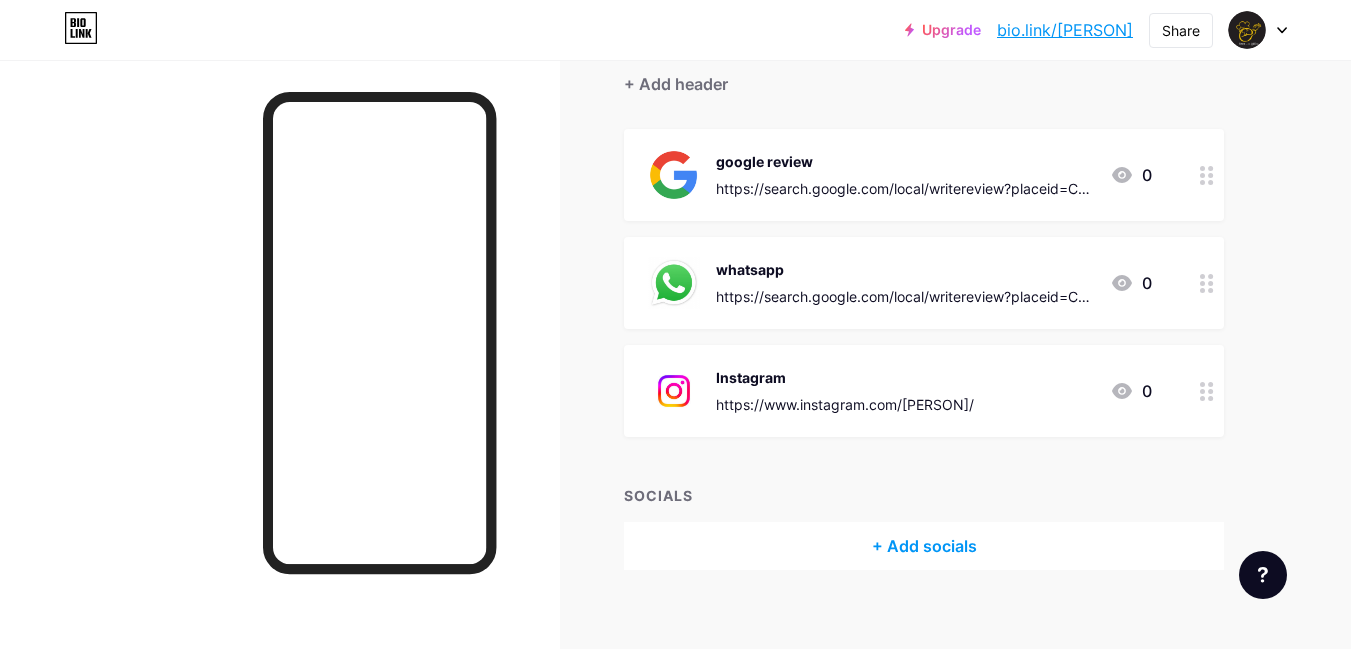 click on "whatsapp" at bounding box center [905, 269] 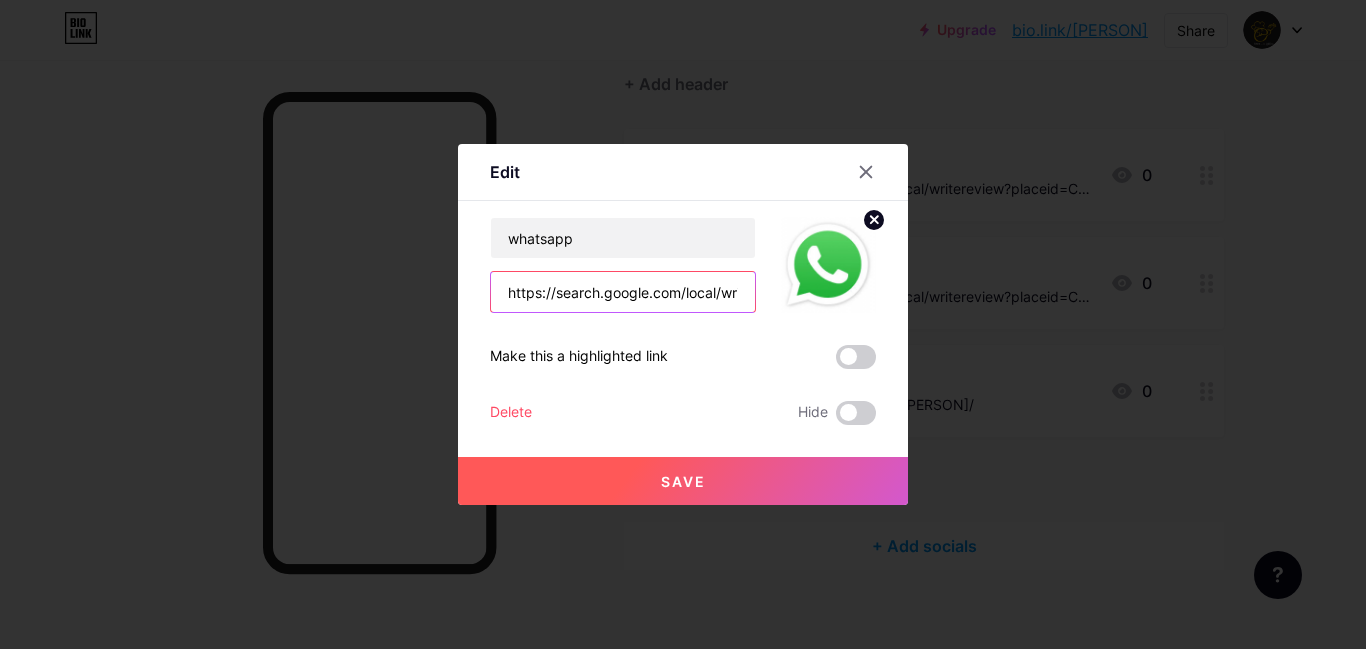 click on "https://search.google.com/local/writereview?placeid=ChIJv4XjbSNxrzsRpvg2bLt7NO0" at bounding box center [623, 292] 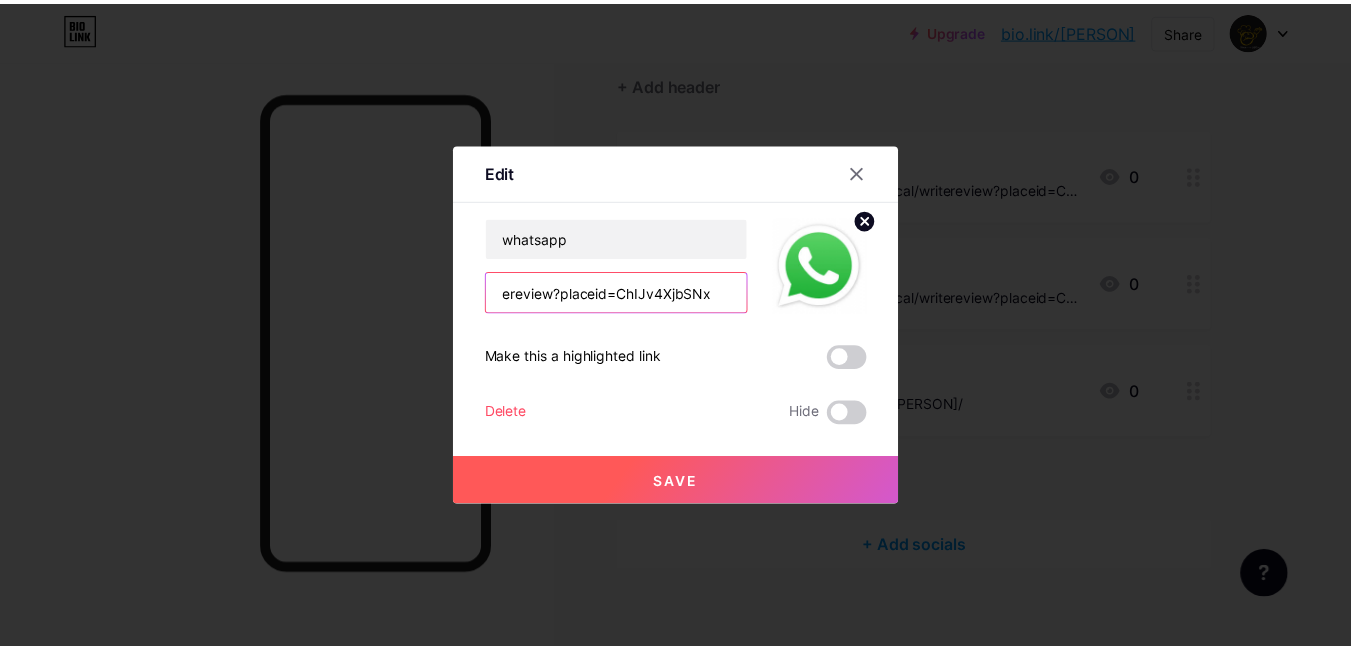scroll, scrollTop: 0, scrollLeft: 0, axis: both 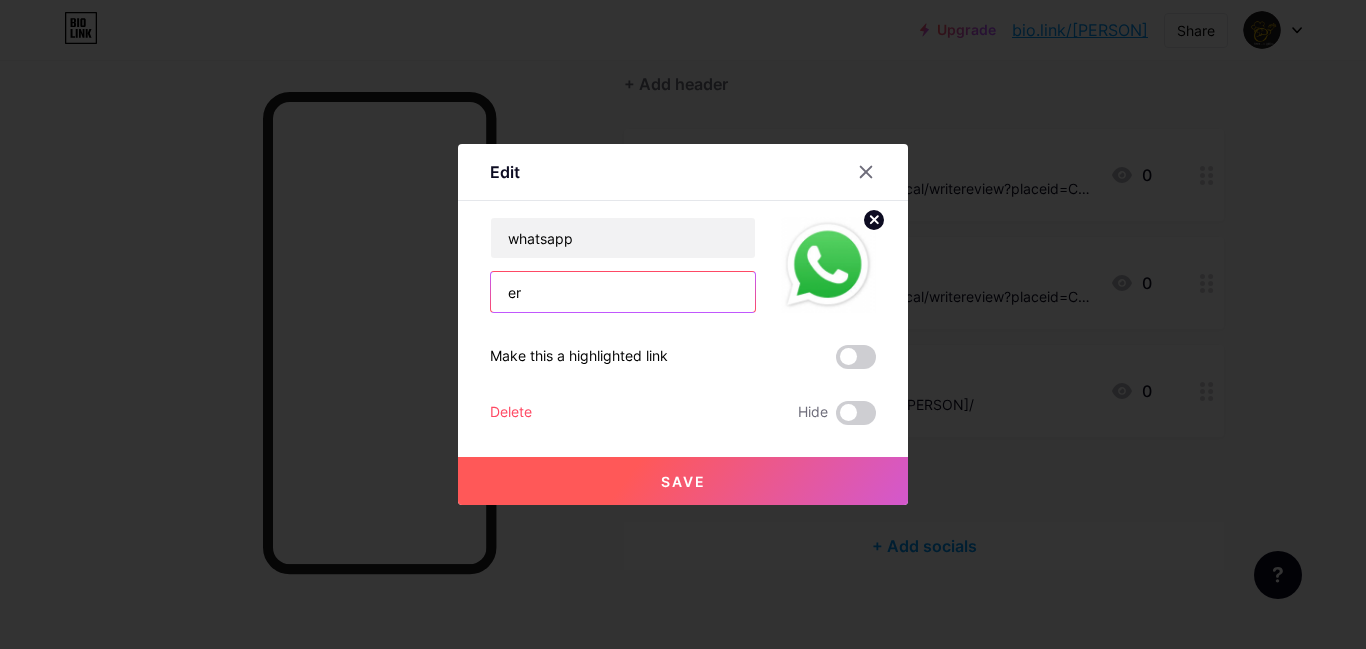 type on "e" 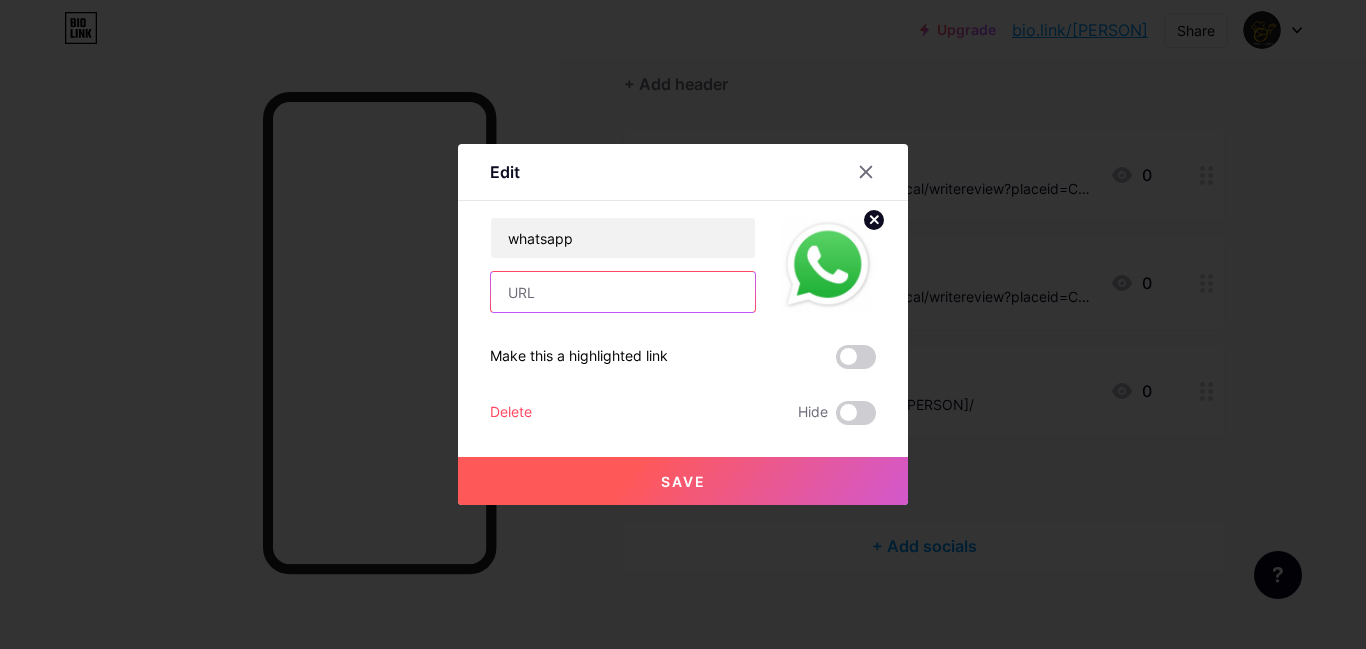 paste on "https://wa.me/[PHONE]" 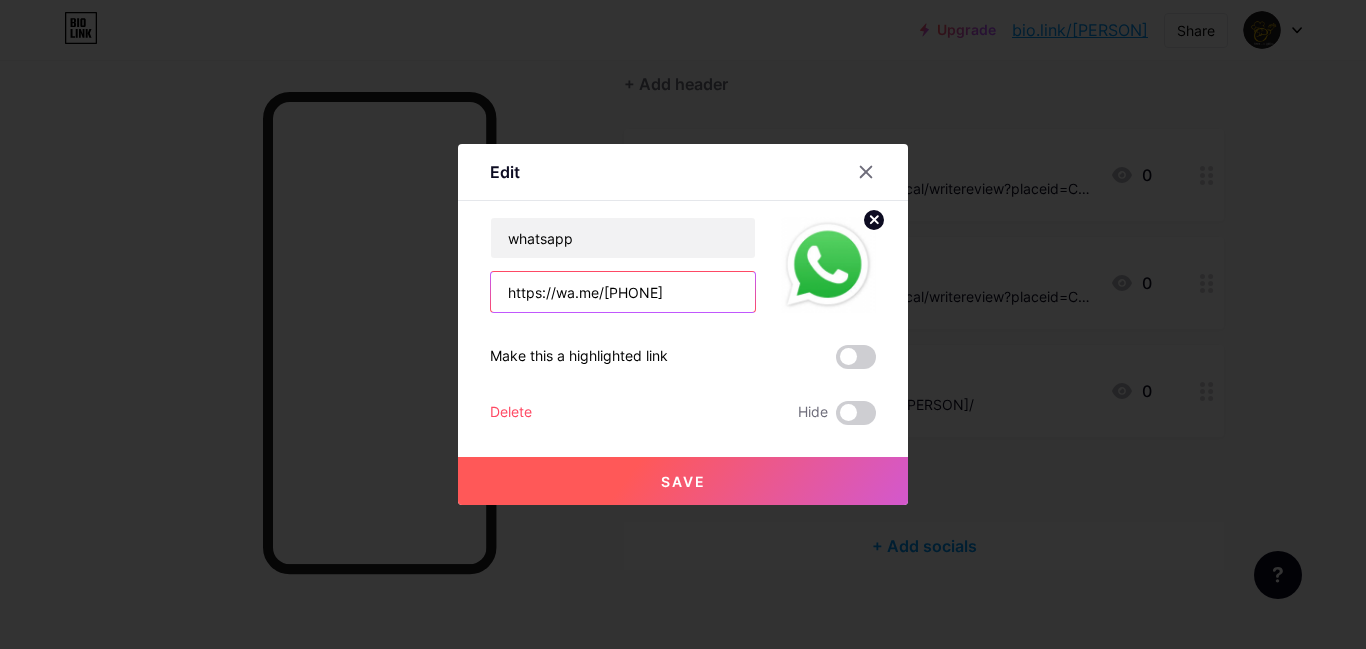type on "https://wa.me/[PHONE]" 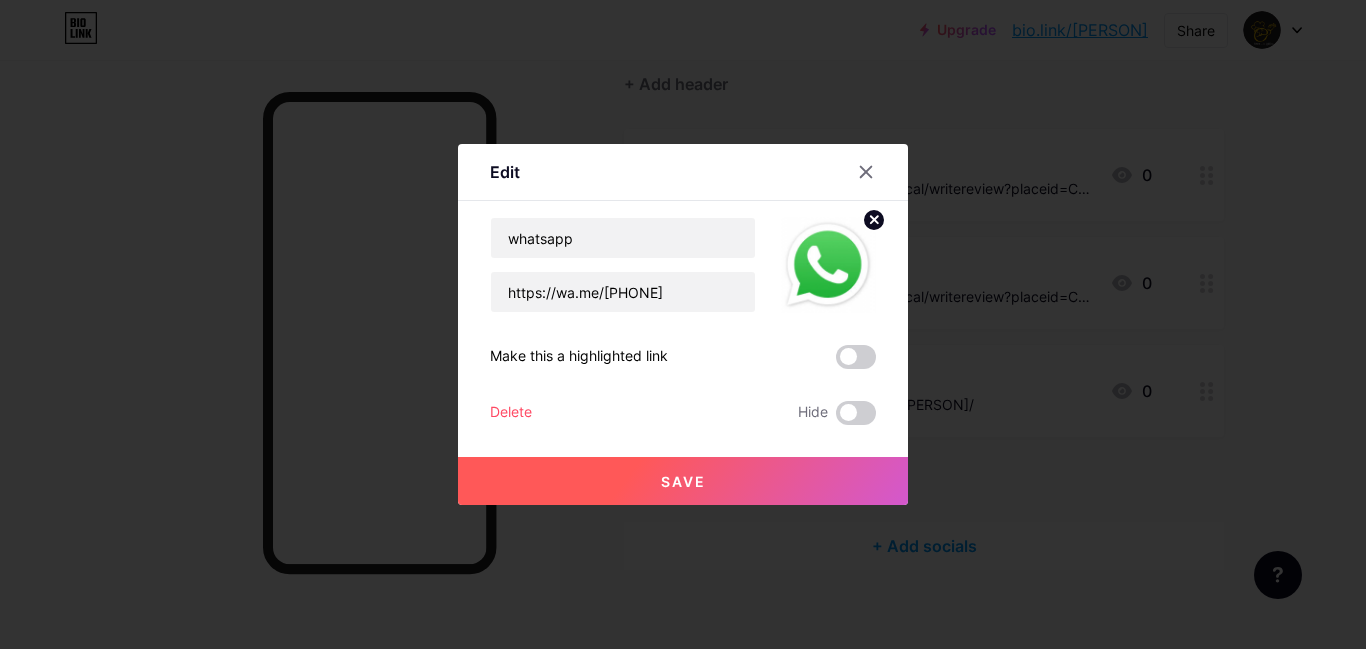 click on "Save" at bounding box center (683, 481) 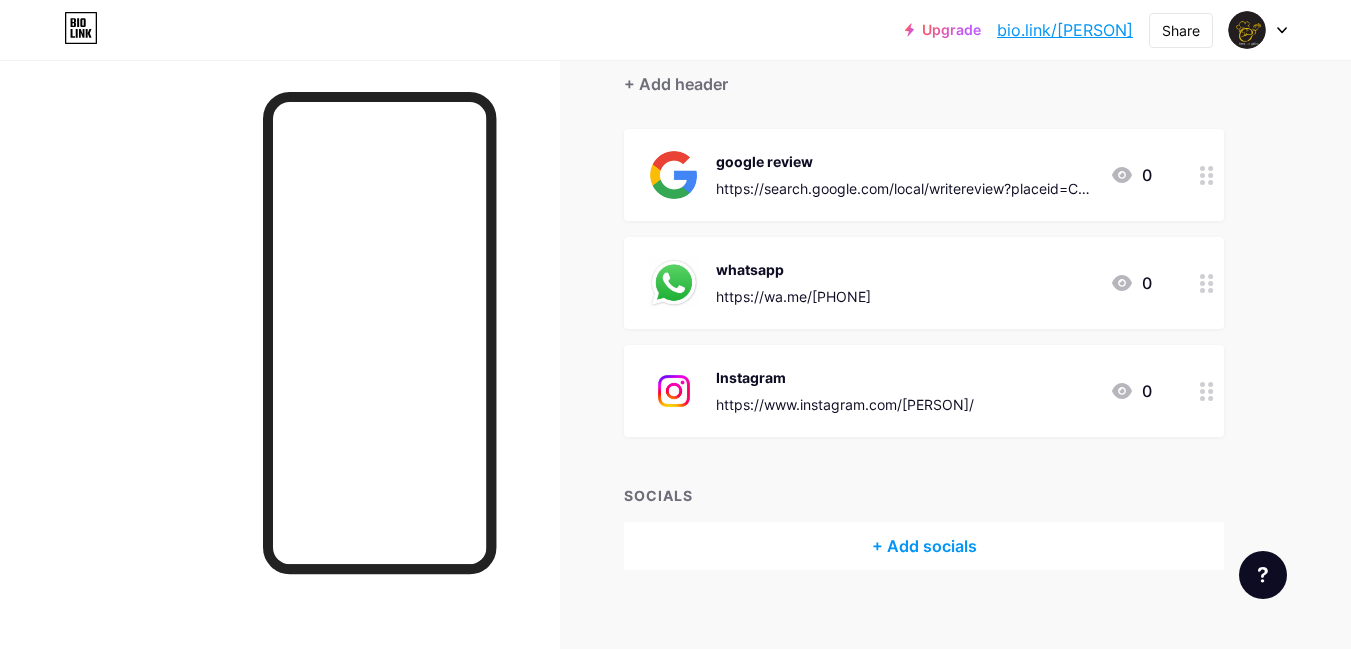 click on "whatsapp
https://wa.me/[PHONE]
0" at bounding box center (900, 283) 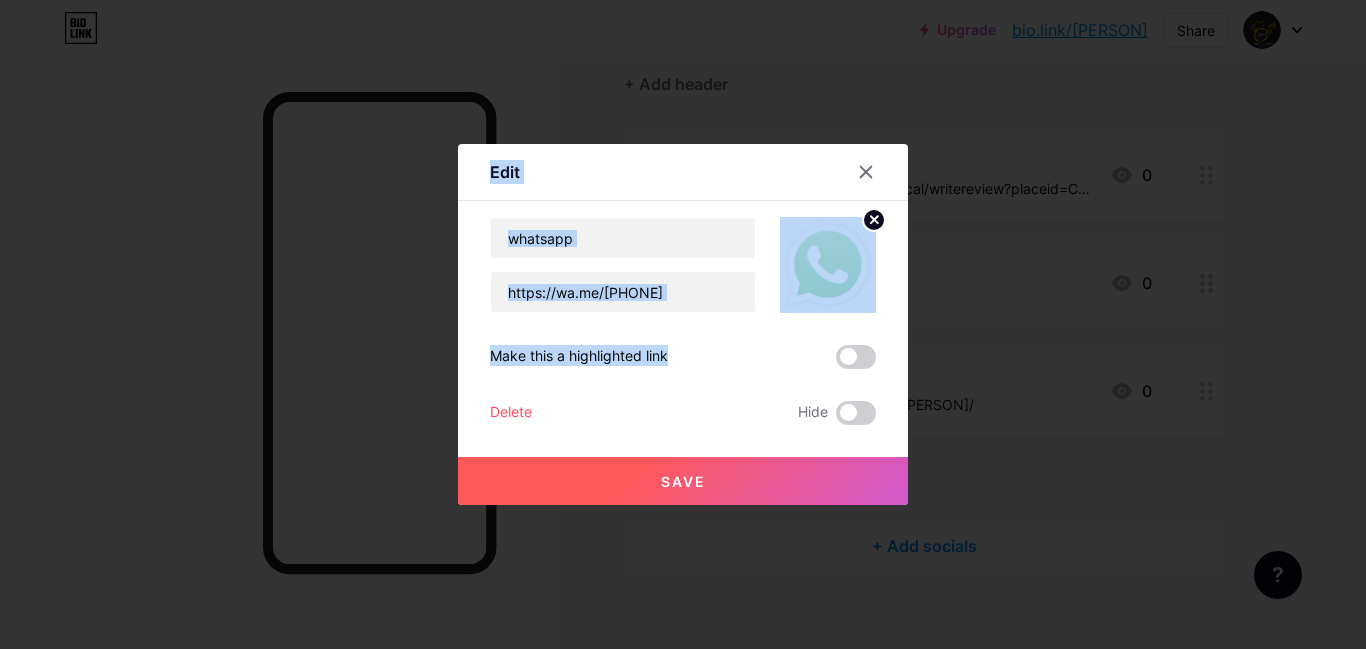 click on "Edit           Content
YouTube
Play YouTube video without leaving your page.
ADD
Vimeo
Play Vimeo video without leaving your page.
ADD
Tiktok
Grow your TikTok following
ADD
Tweet
Embed a tweet.
ADD
Reddit
Showcase your Reddit profile
ADD
Spotify
Embed Spotify to play the preview of a track.
ADD
Twitch
Play Twitch video without leaving your page.
ADD
SoundCloud" at bounding box center [683, 324] 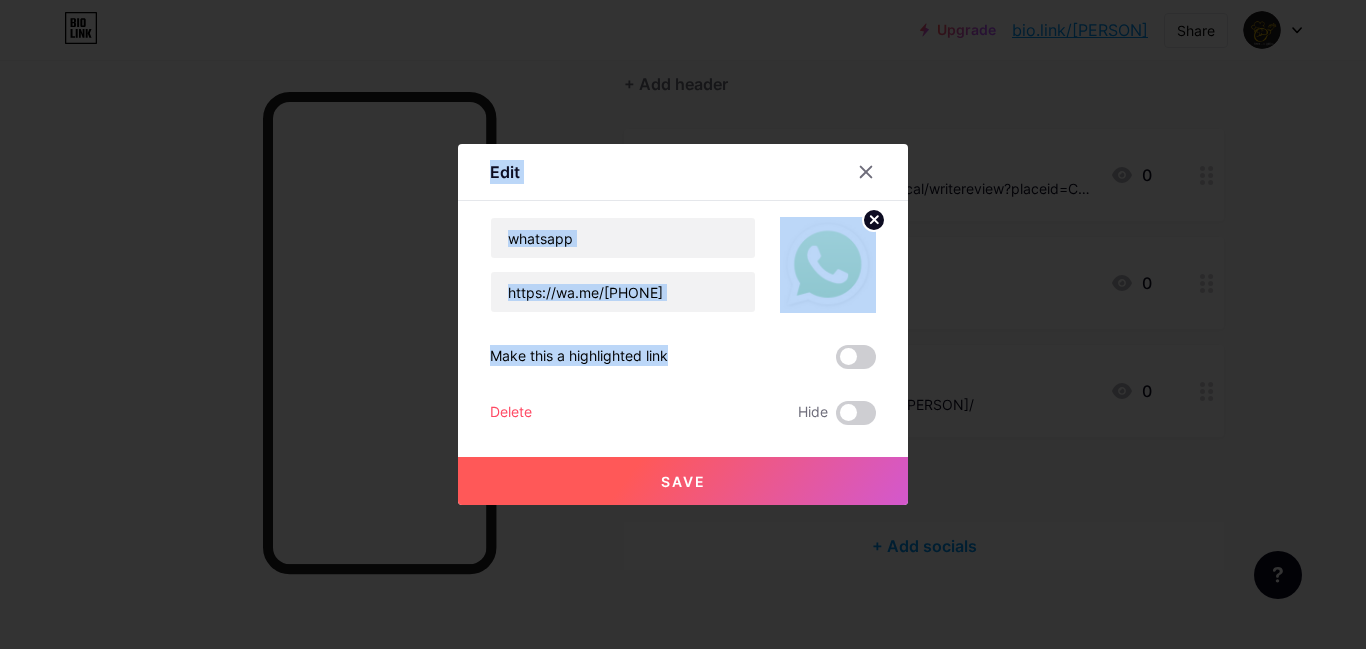 click on "Make this a highlighted link" at bounding box center [683, 357] 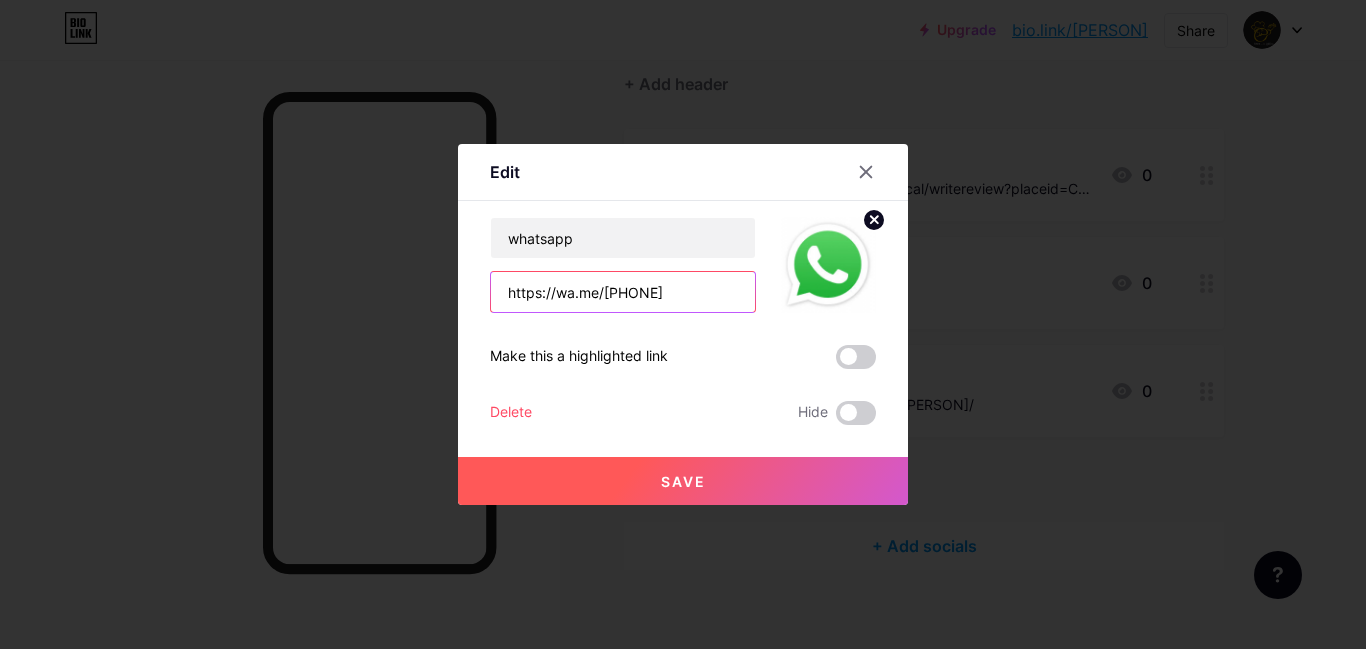 click on "https://wa.me/[PHONE]" at bounding box center [623, 292] 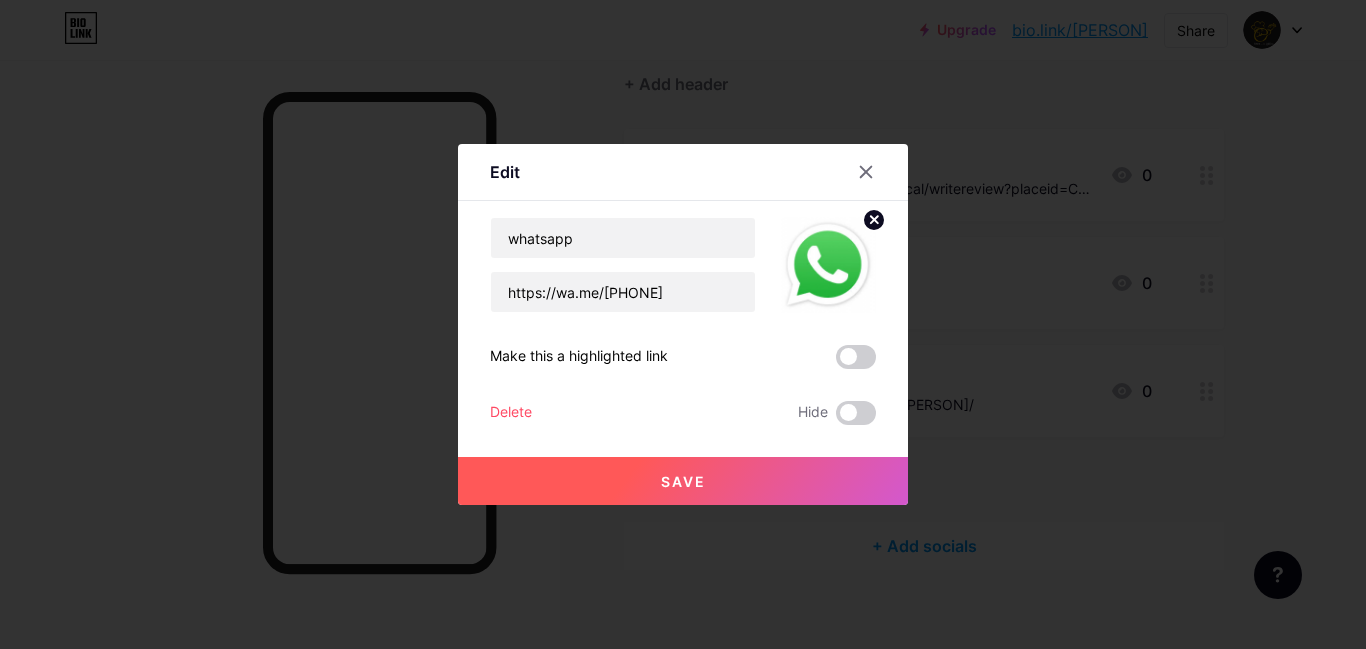 click on "Save" at bounding box center [683, 481] 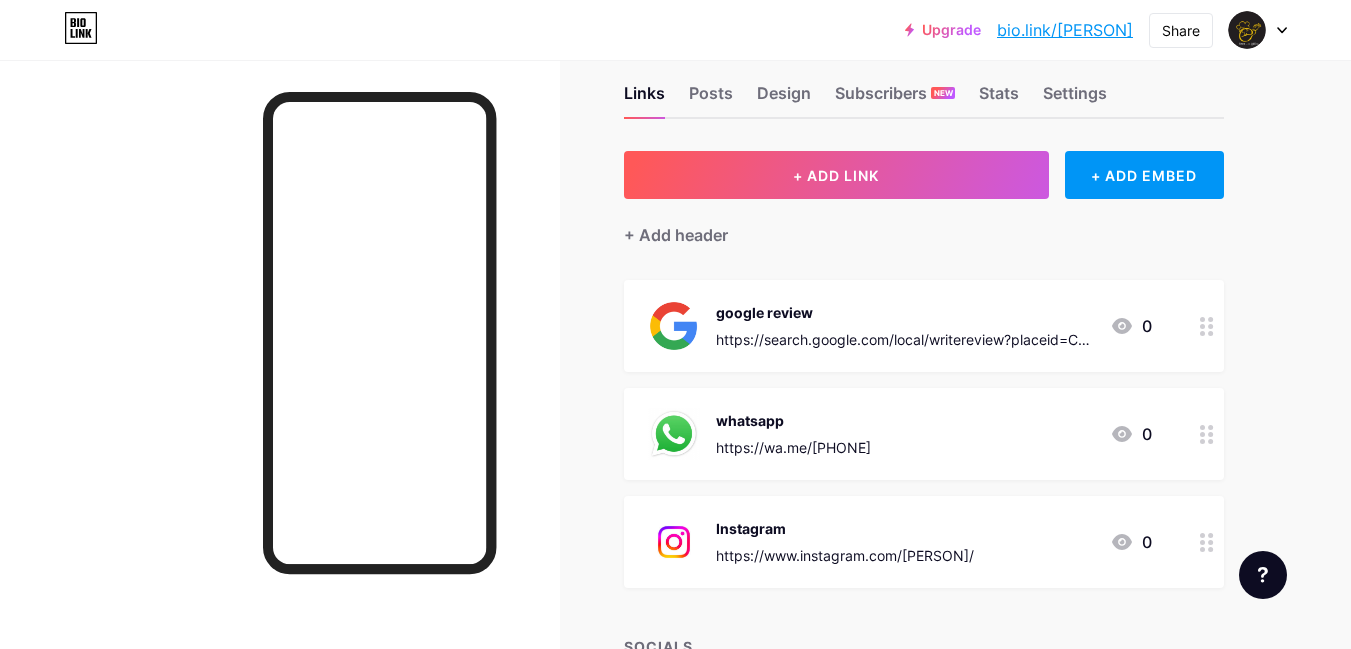 scroll, scrollTop: 0, scrollLeft: 0, axis: both 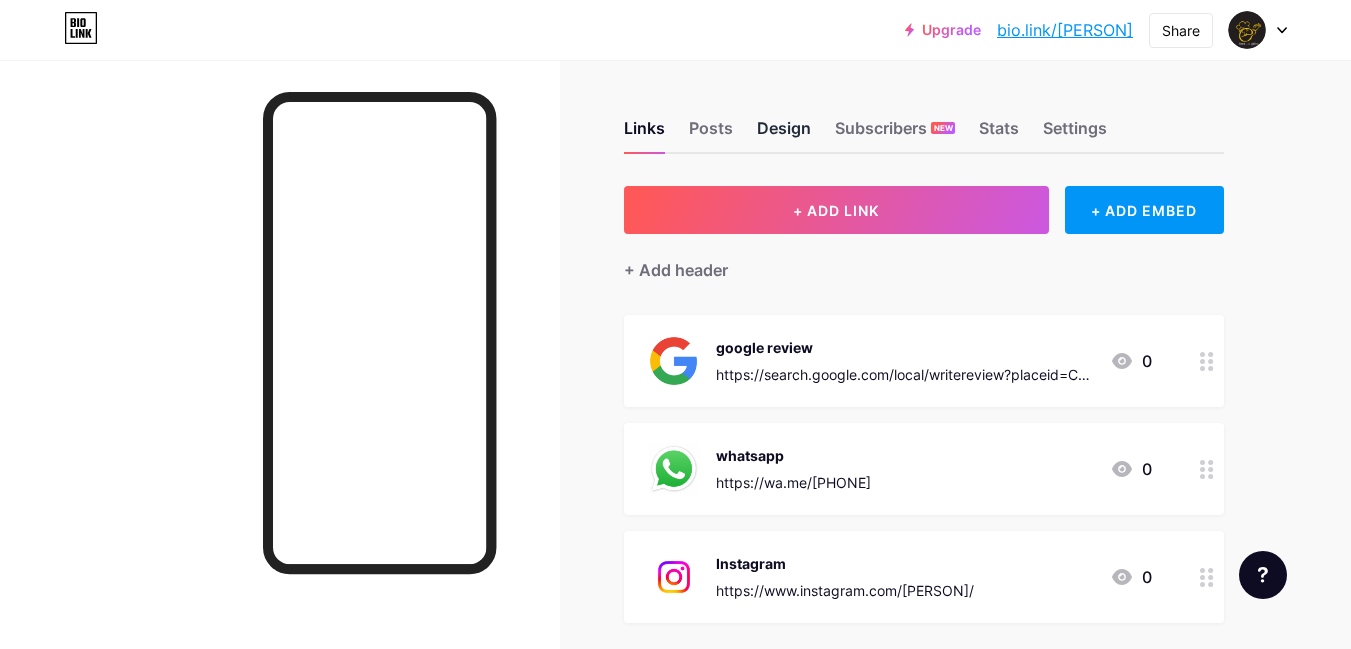 click on "Design" at bounding box center (784, 134) 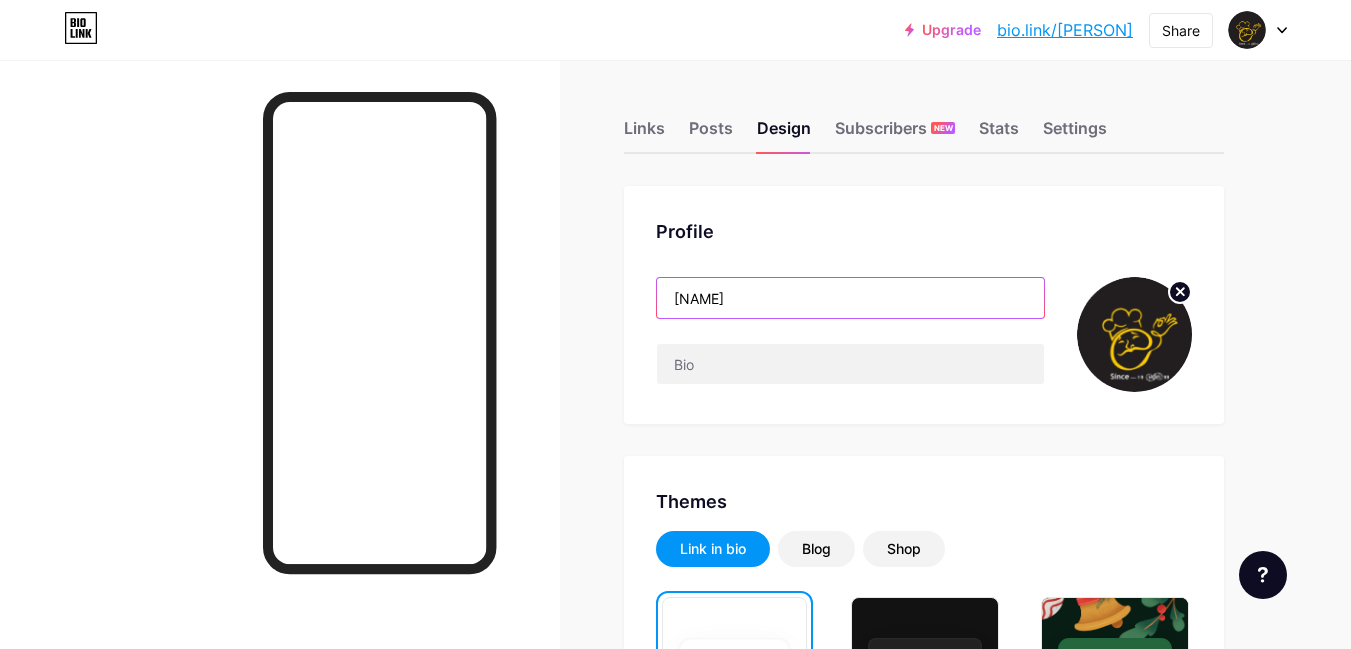 drag, startPoint x: 808, startPoint y: 299, endPoint x: 664, endPoint y: 313, distance: 144.67896 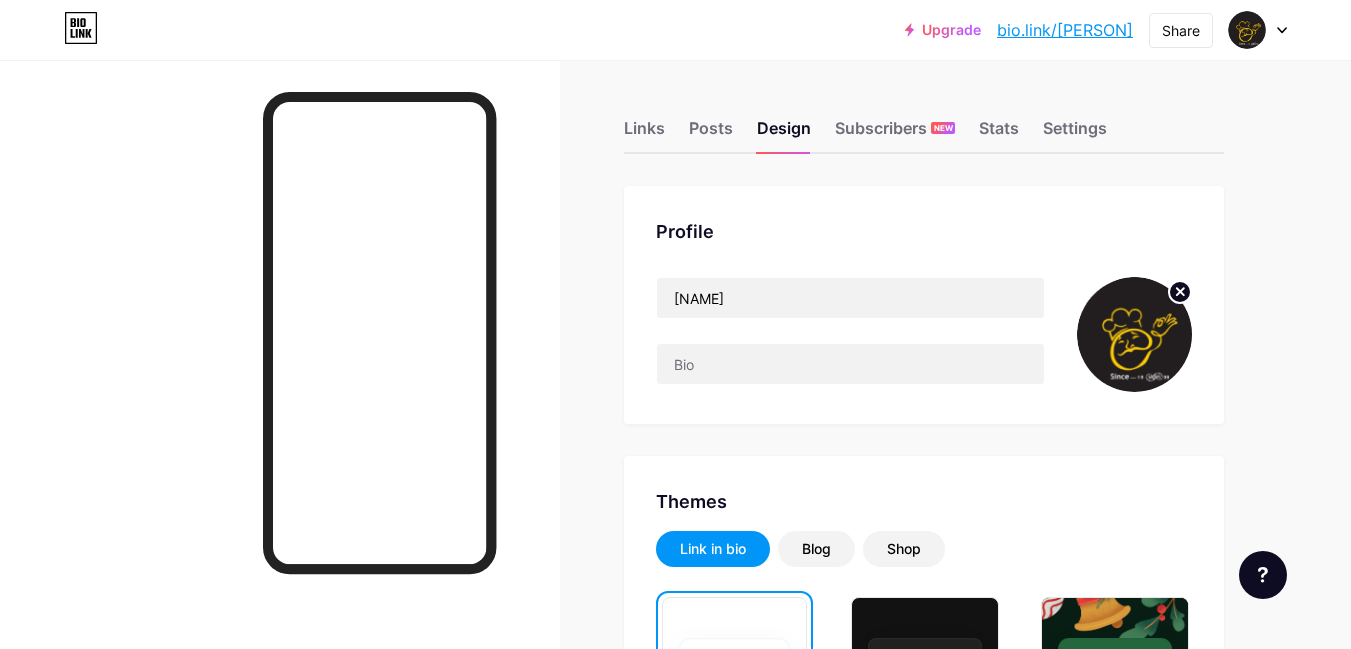 click on "Profile   lemonthreeBamboo" at bounding box center [924, 305] 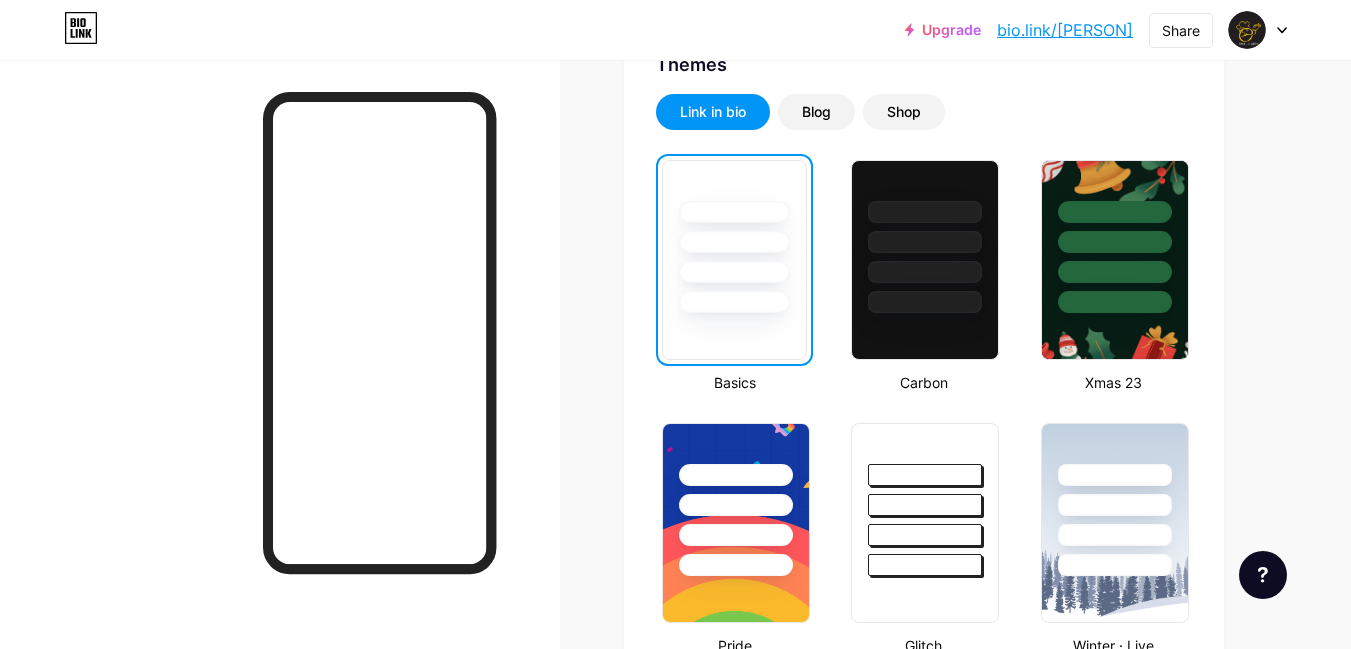 scroll, scrollTop: 436, scrollLeft: 0, axis: vertical 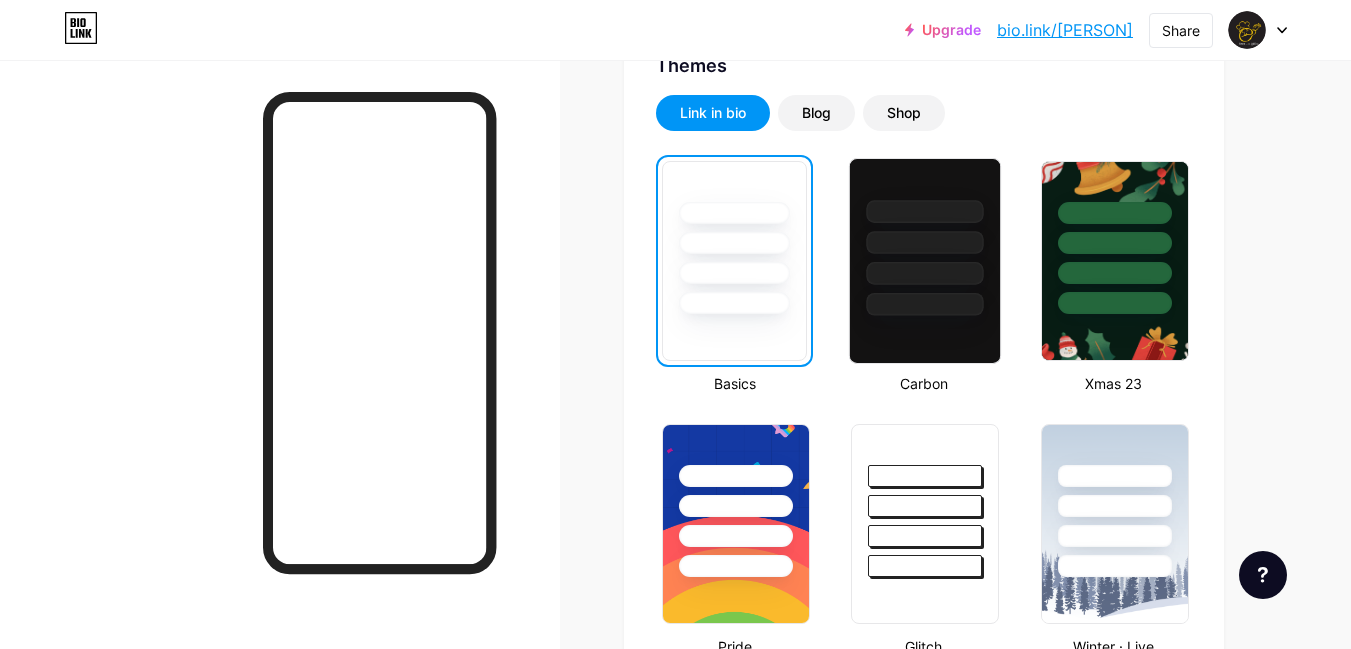 click at bounding box center [925, 304] 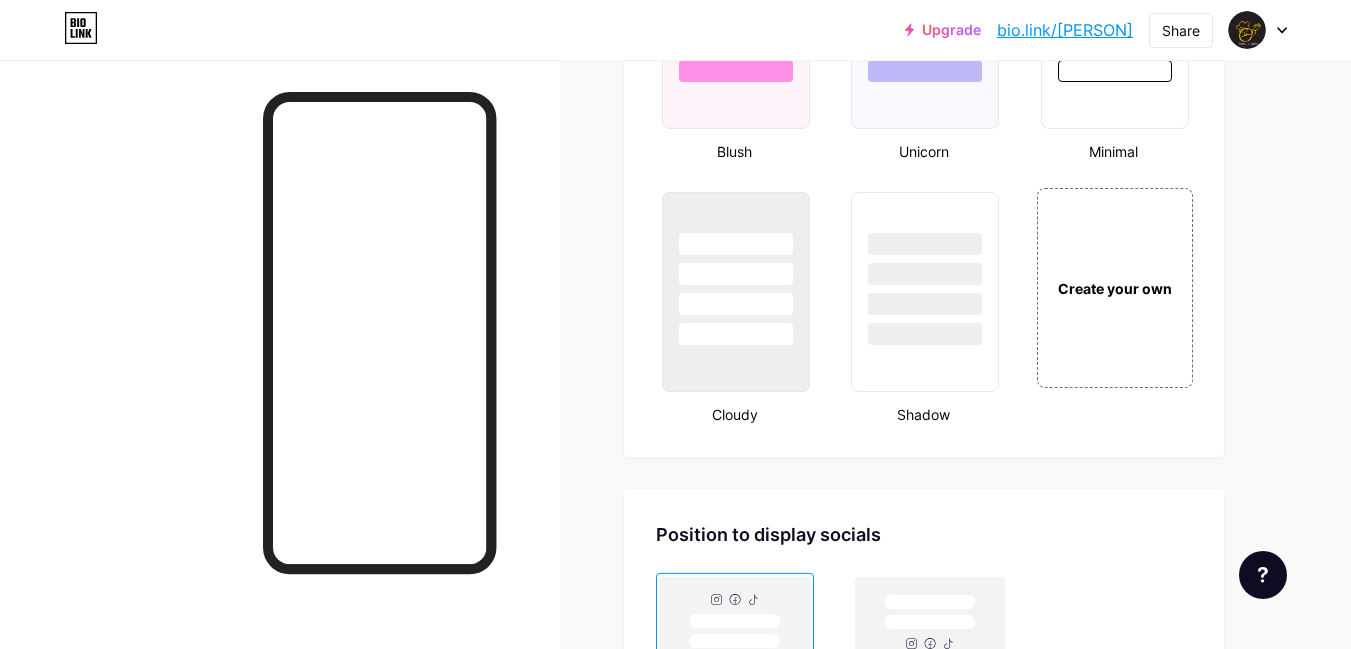 scroll, scrollTop: 2120, scrollLeft: 0, axis: vertical 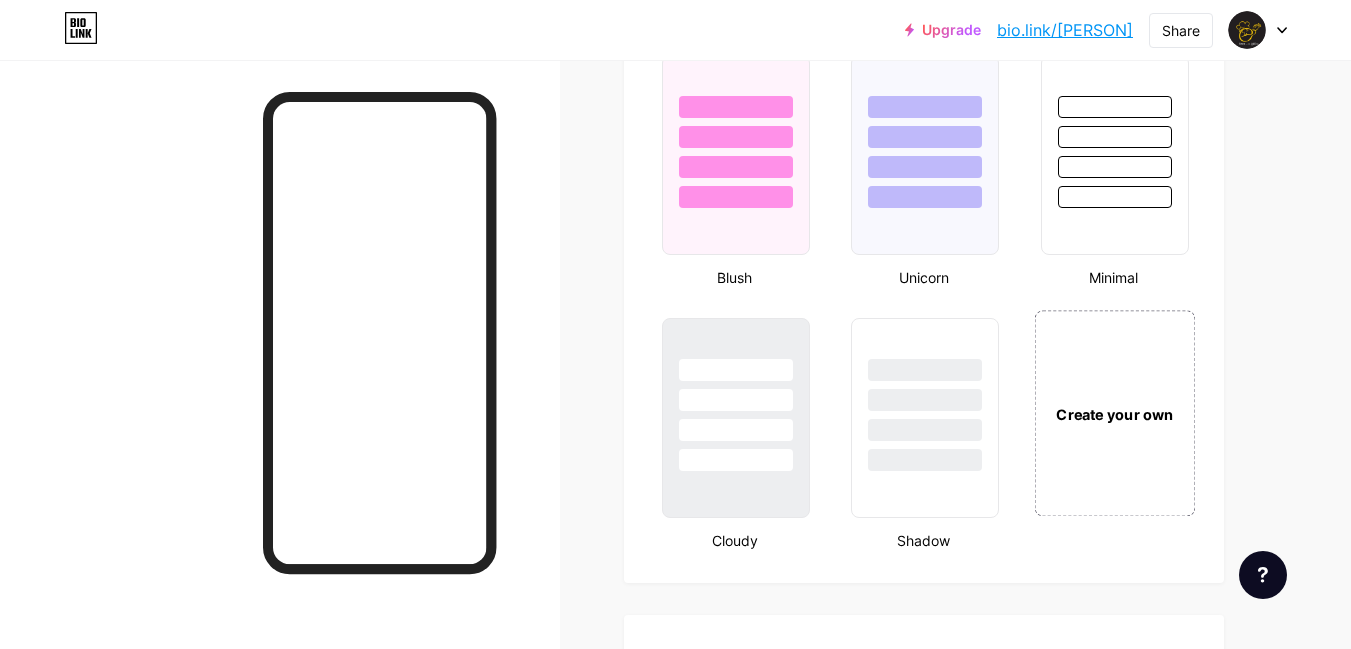 click on "Create your own" at bounding box center (1114, 413) 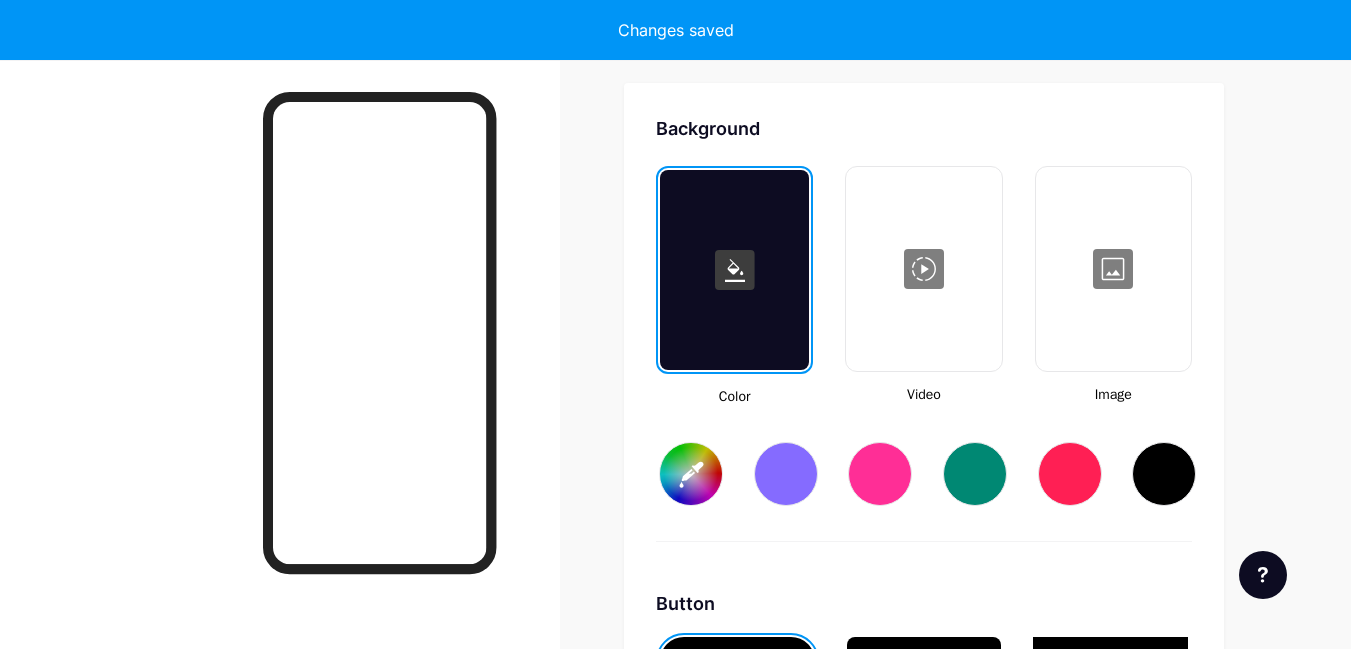 scroll, scrollTop: 2655, scrollLeft: 0, axis: vertical 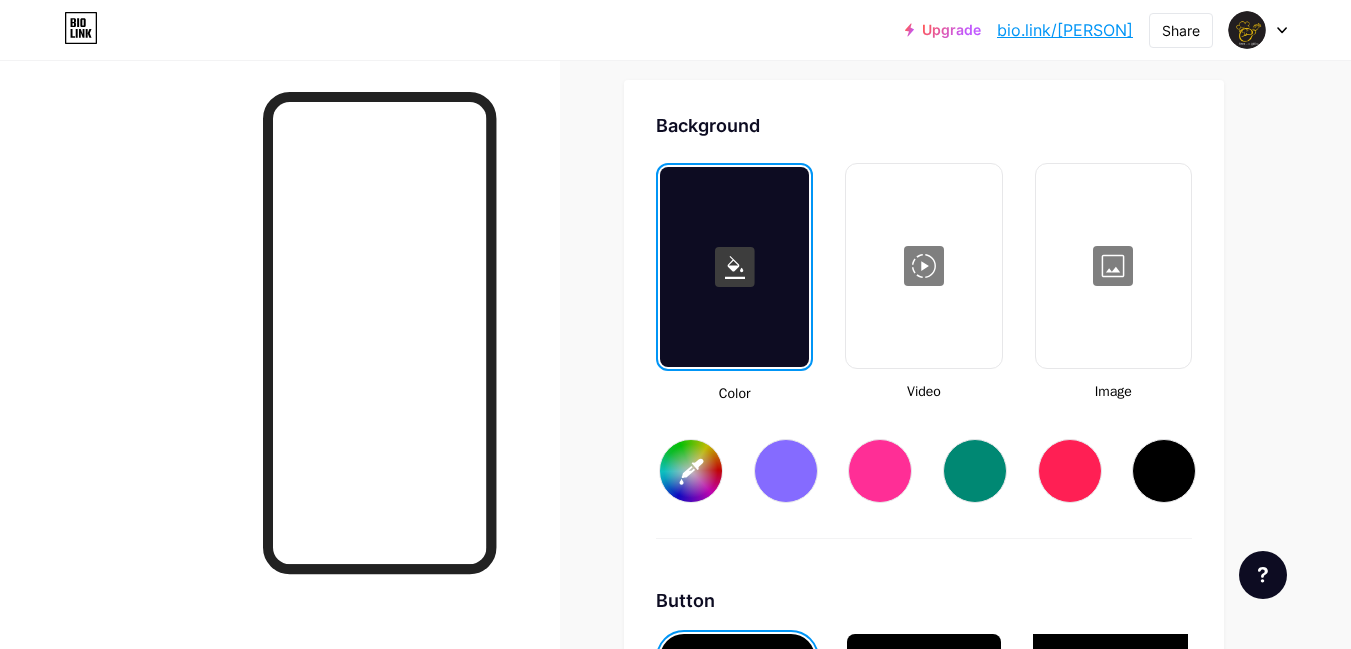 type on "#ffffff" 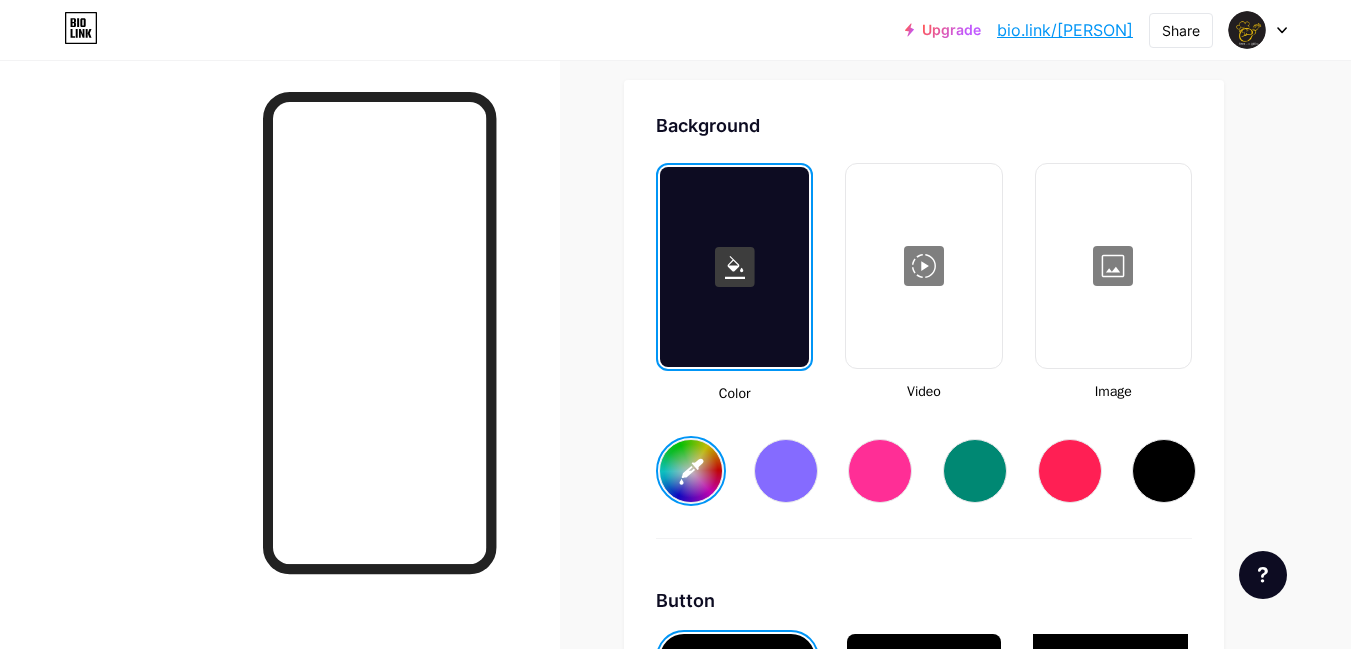 click at bounding box center [1164, 471] 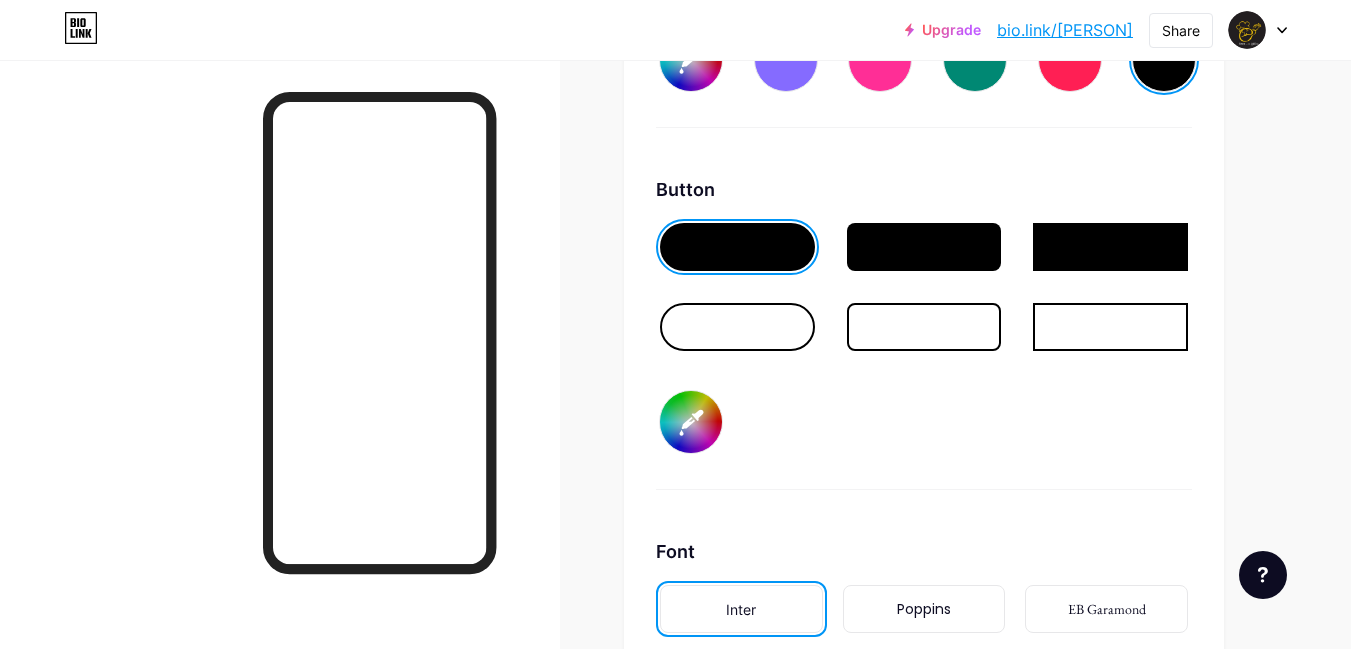 scroll, scrollTop: 3071, scrollLeft: 0, axis: vertical 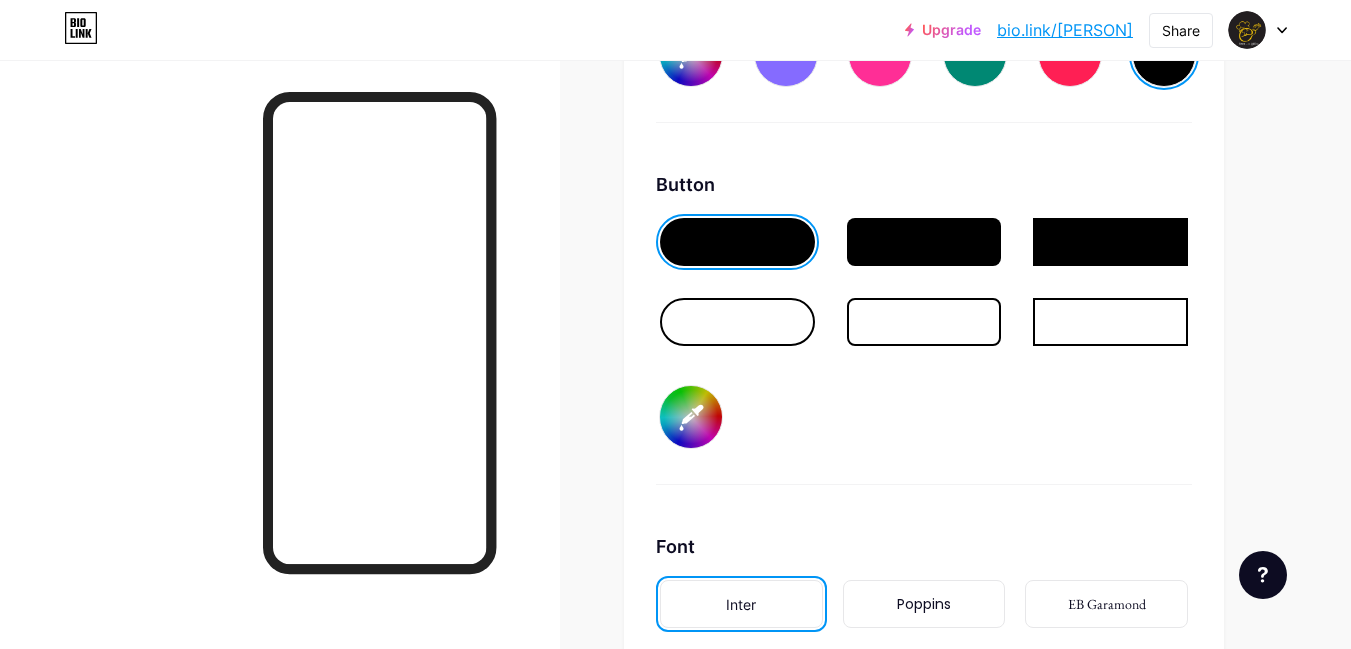 click at bounding box center (737, 322) 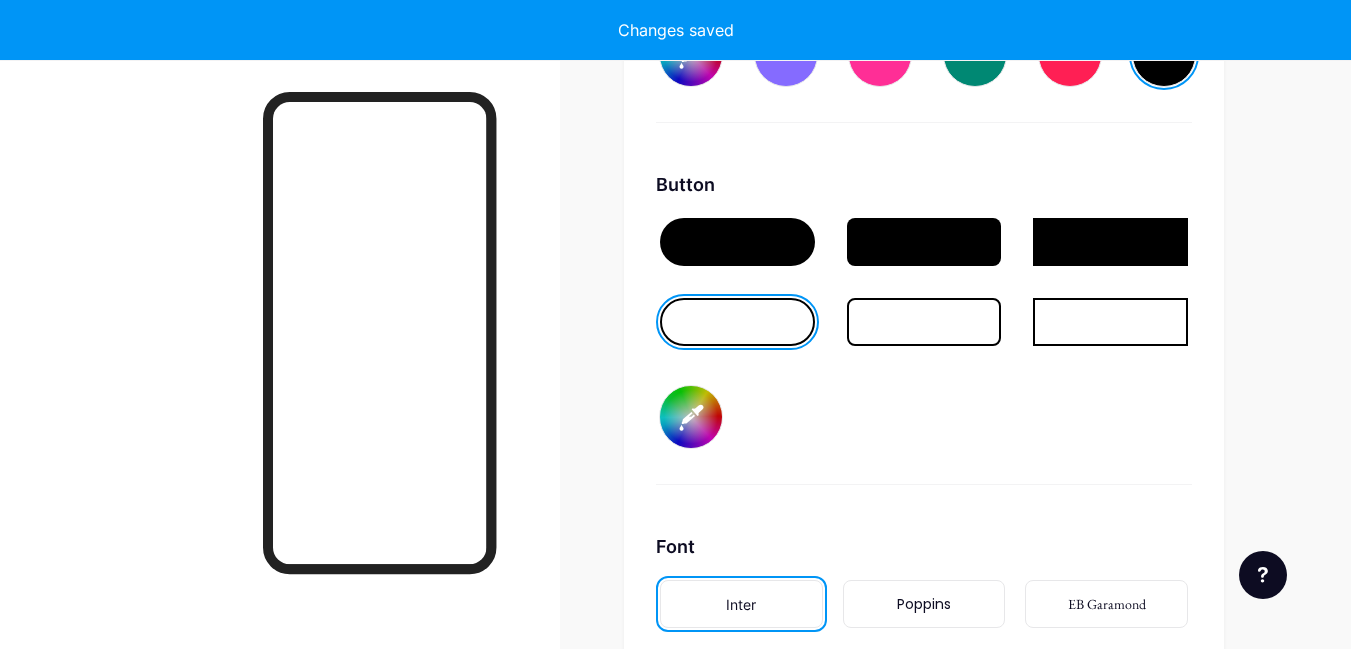 click on "#000000" at bounding box center (691, 417) 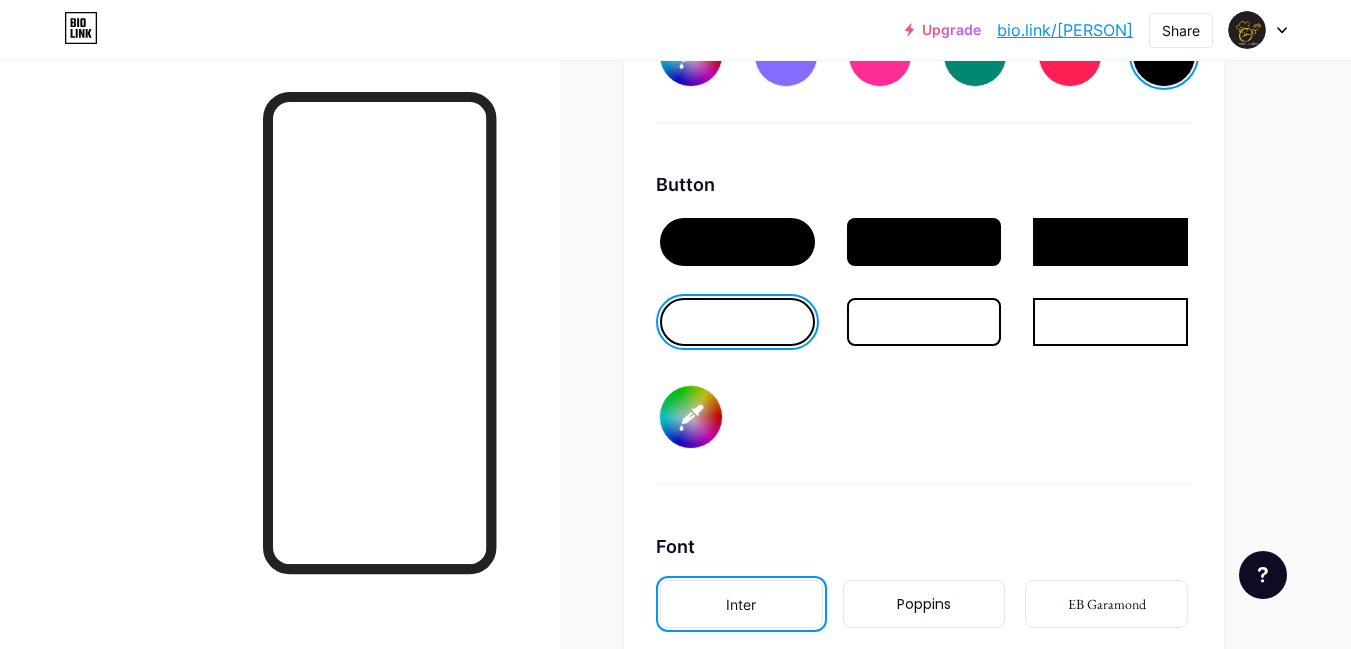 type on "#fcfcfc" 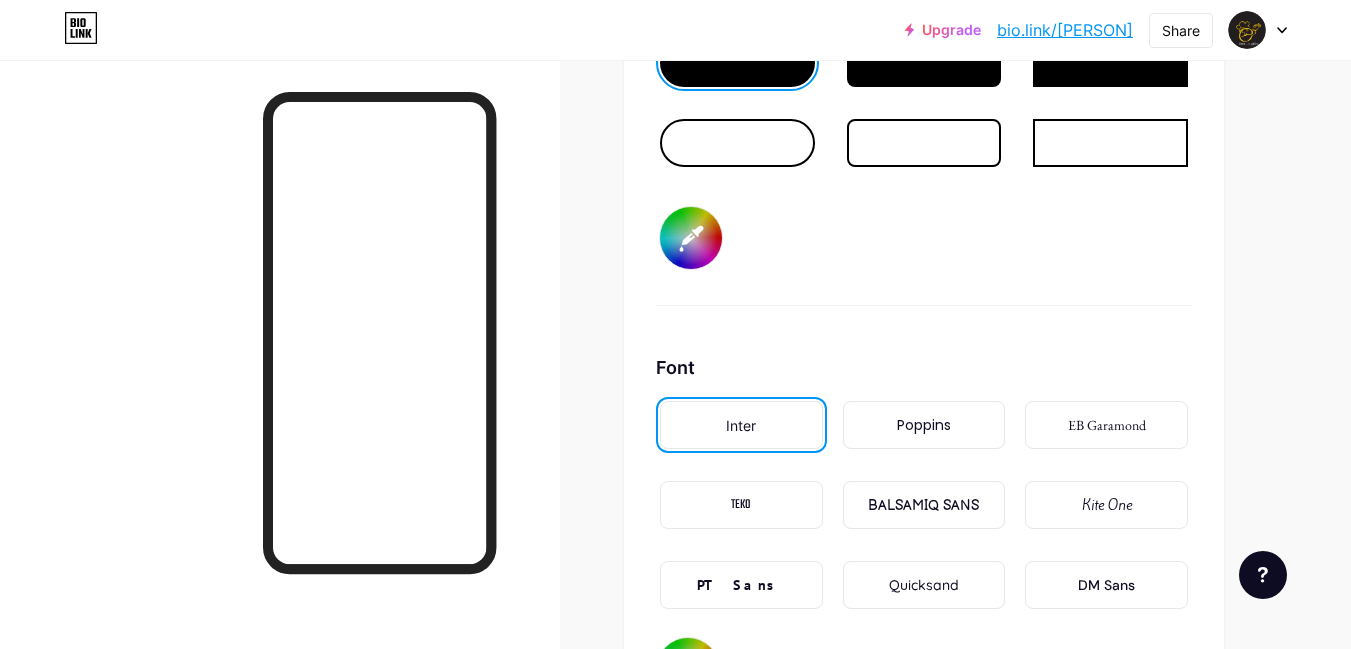 scroll, scrollTop: 3301, scrollLeft: 0, axis: vertical 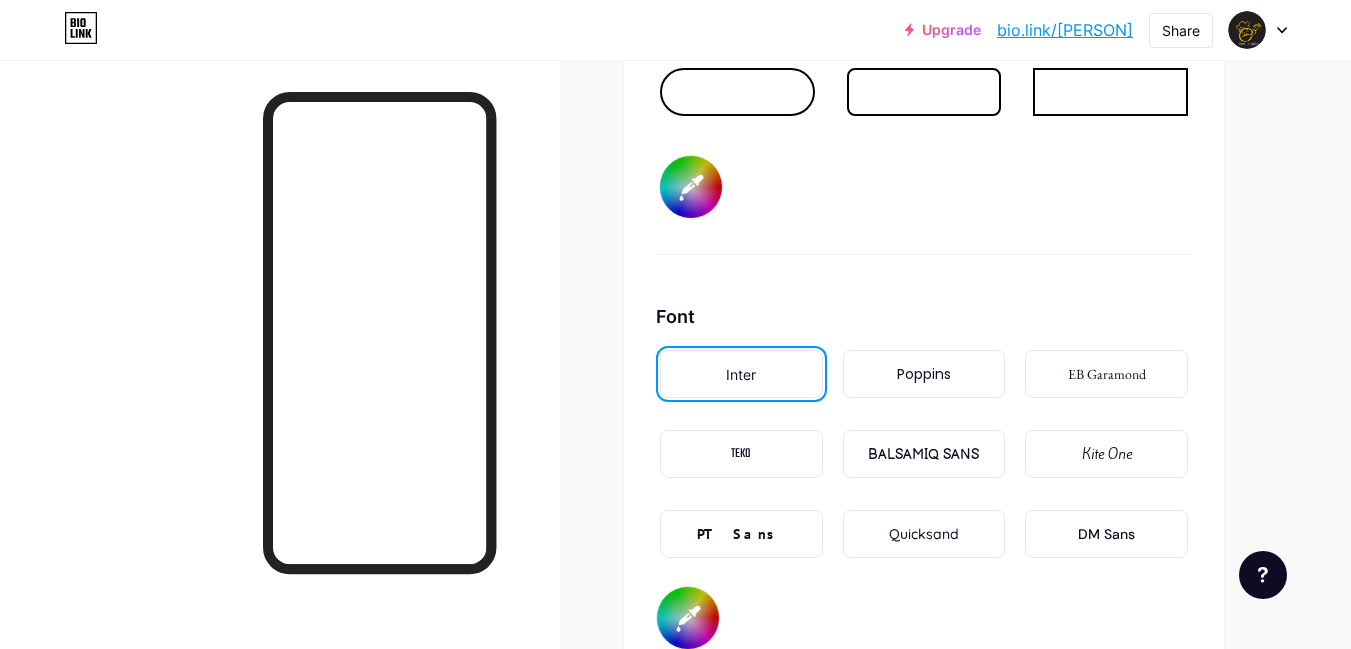 click on "EB Garamond" at bounding box center (1107, 374) 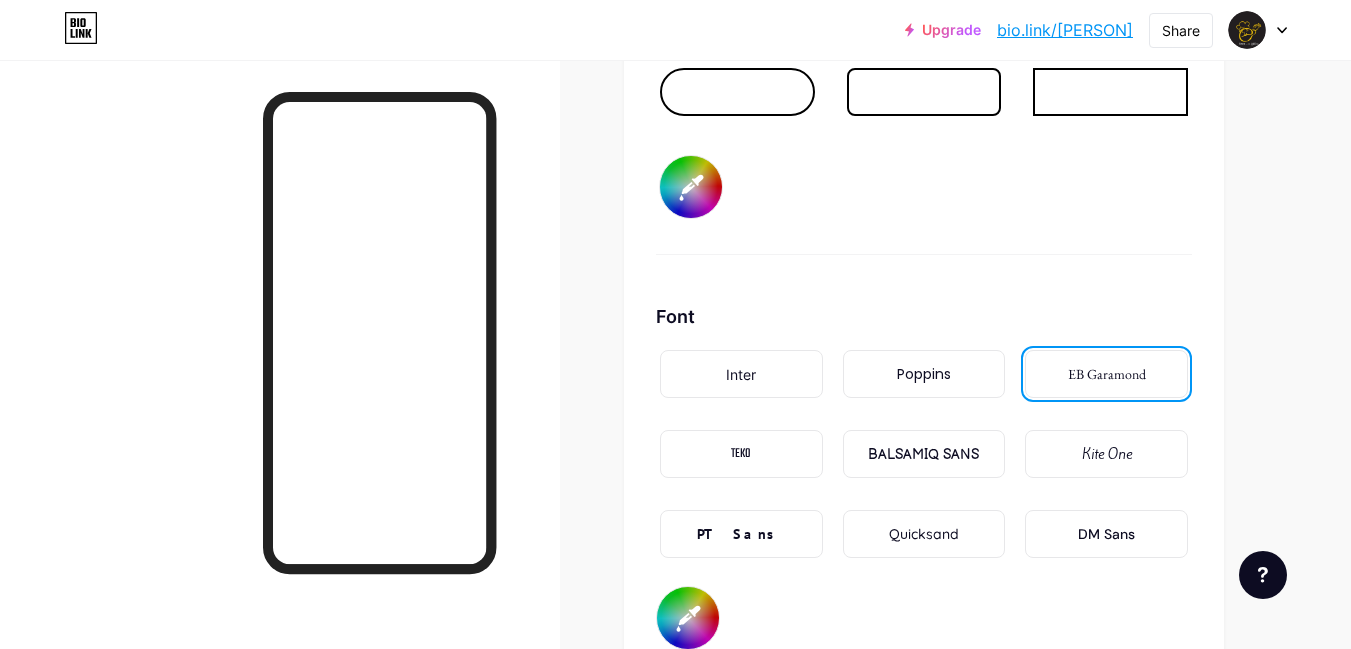 click on "Kite One" at bounding box center (1106, 454) 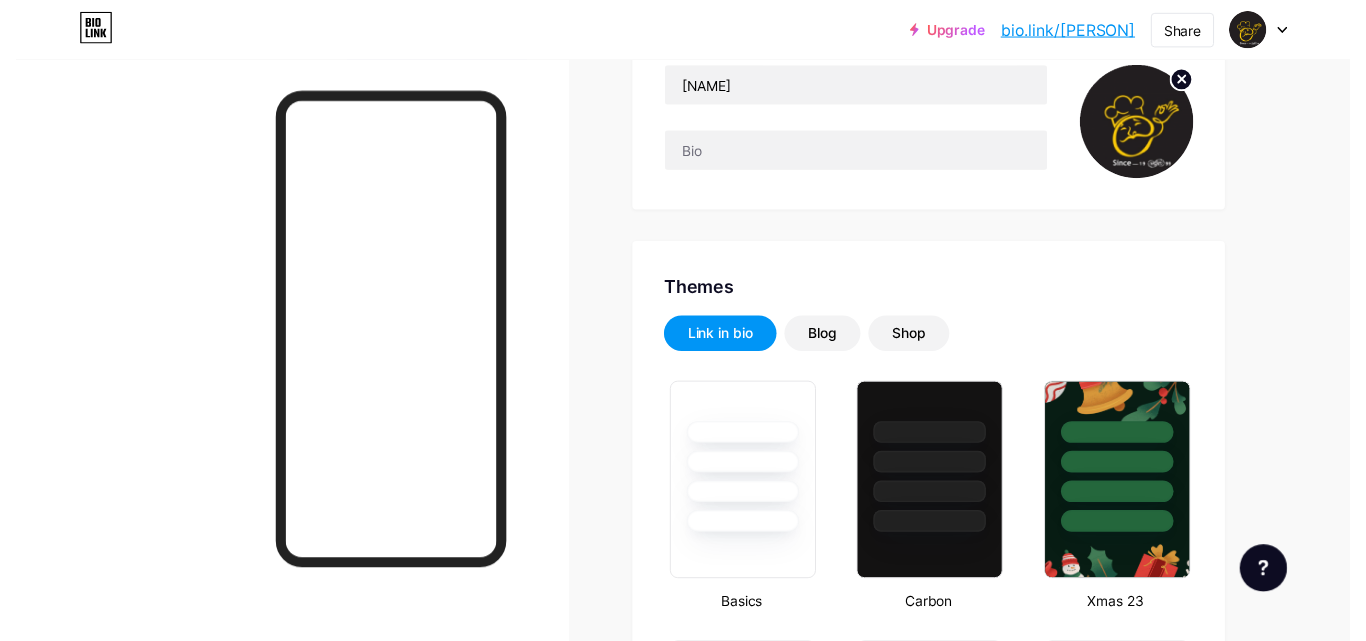 scroll, scrollTop: 0, scrollLeft: 0, axis: both 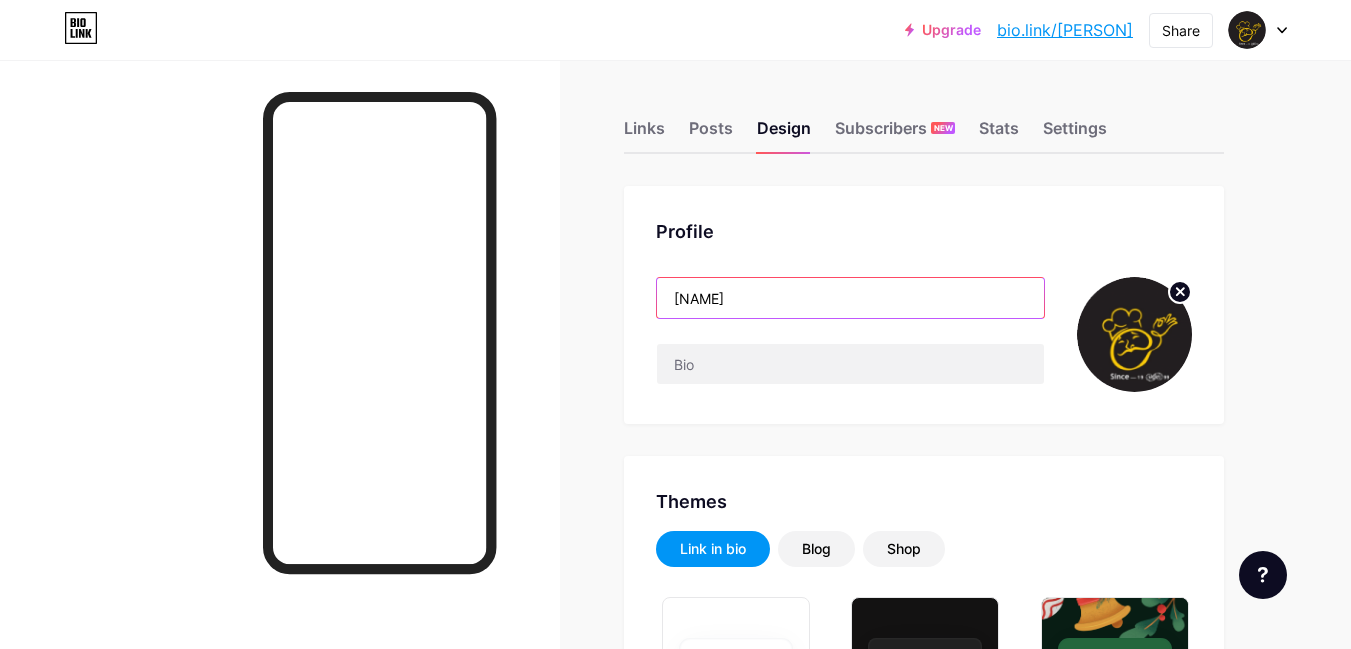 click on "[NAME]" at bounding box center (850, 298) 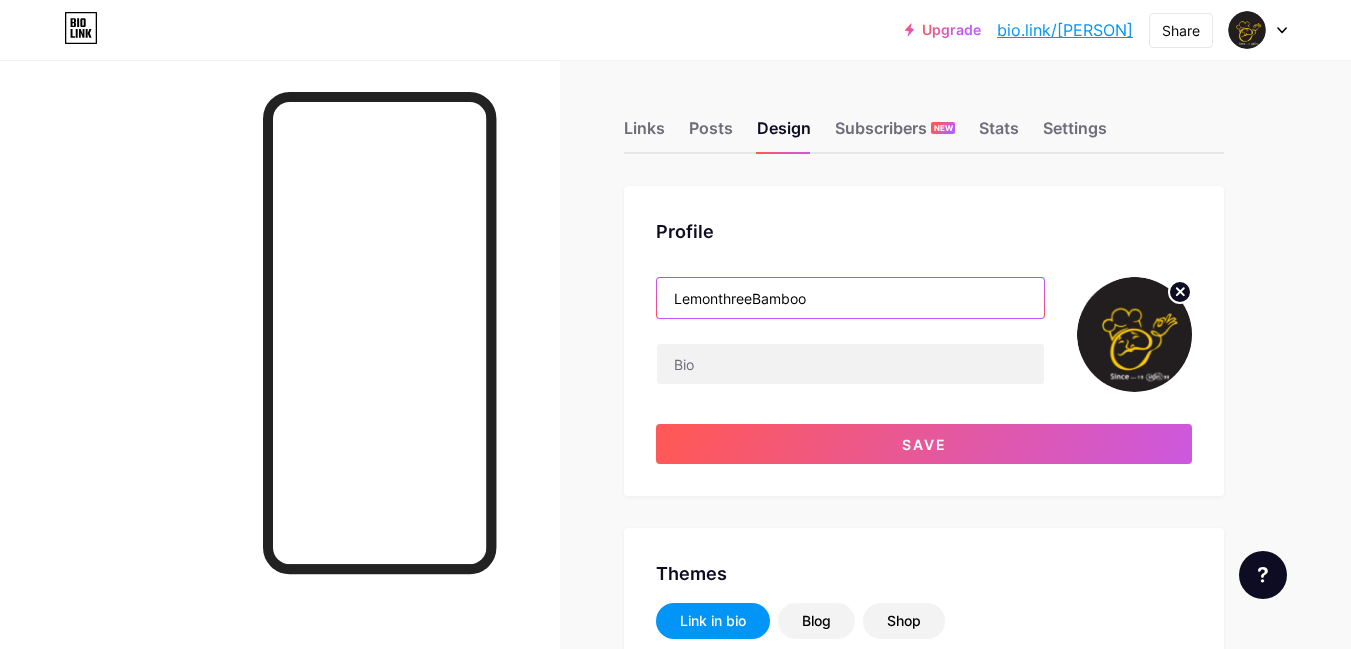 click on "LemonthreeBamboo" at bounding box center [850, 298] 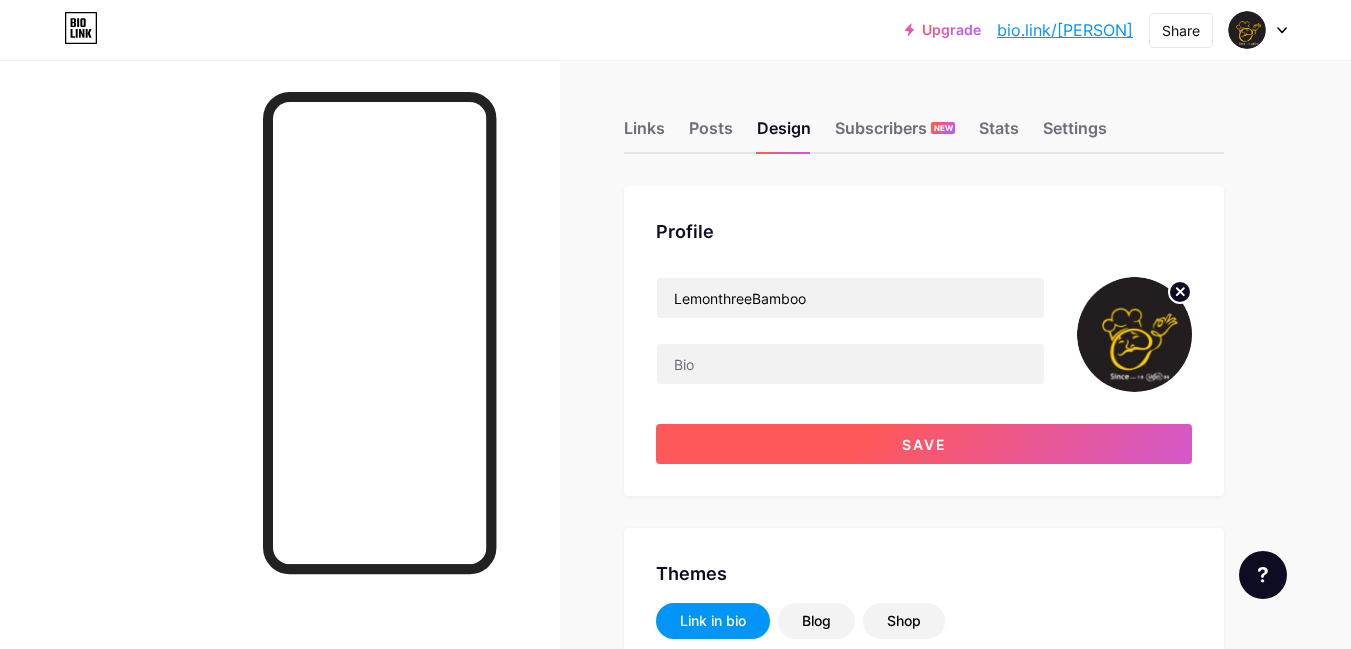 click on "Save" at bounding box center (924, 444) 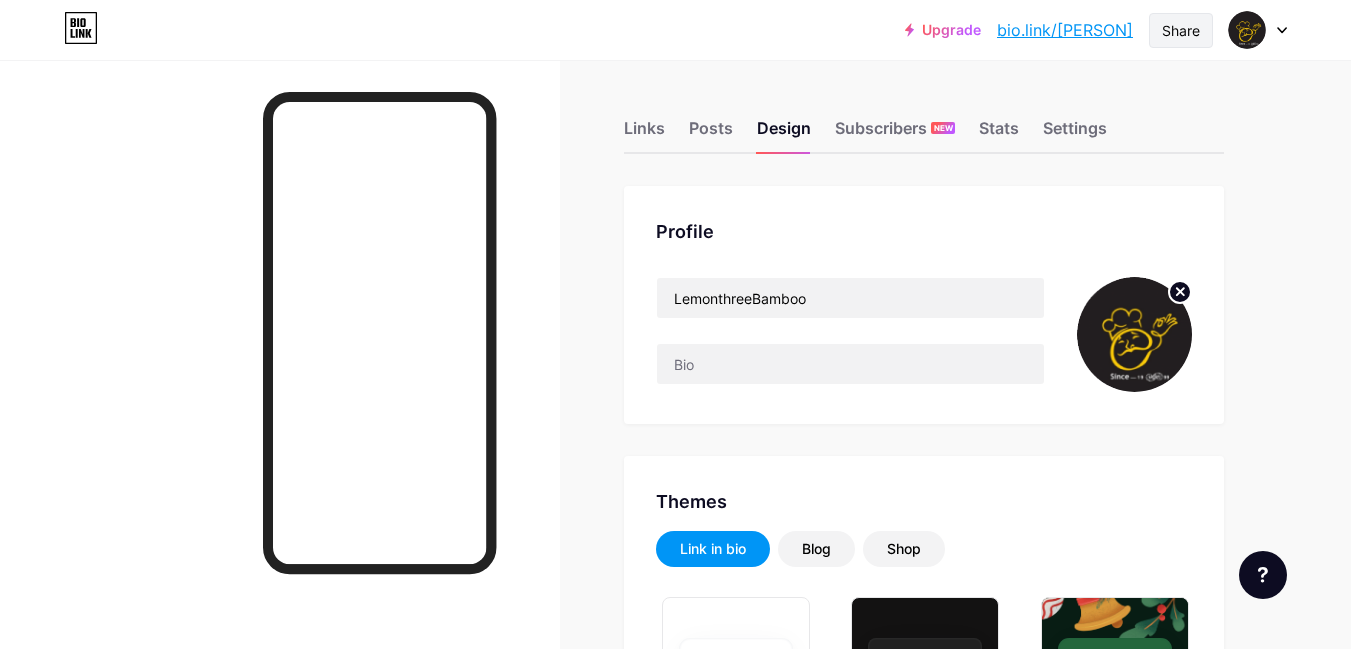 click on "Share" at bounding box center (1181, 30) 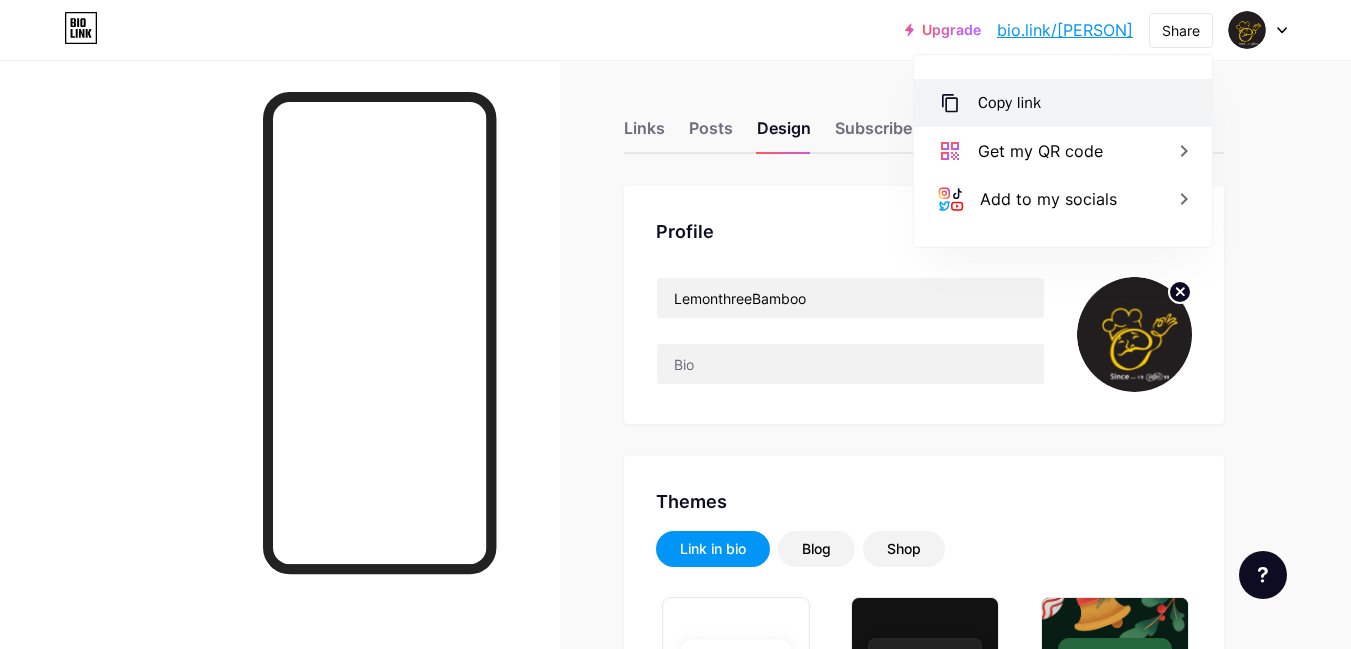 click on "Copy link" at bounding box center (1063, 103) 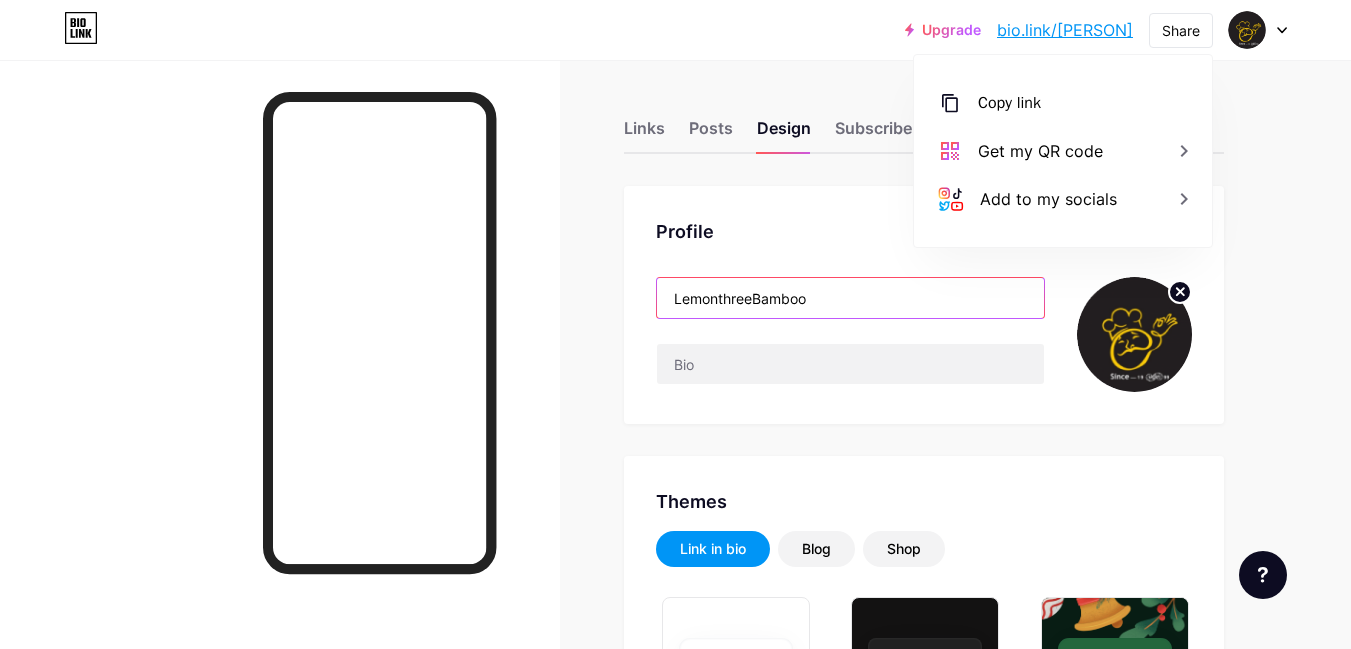 click on "LemonthreeBamboo" at bounding box center [850, 298] 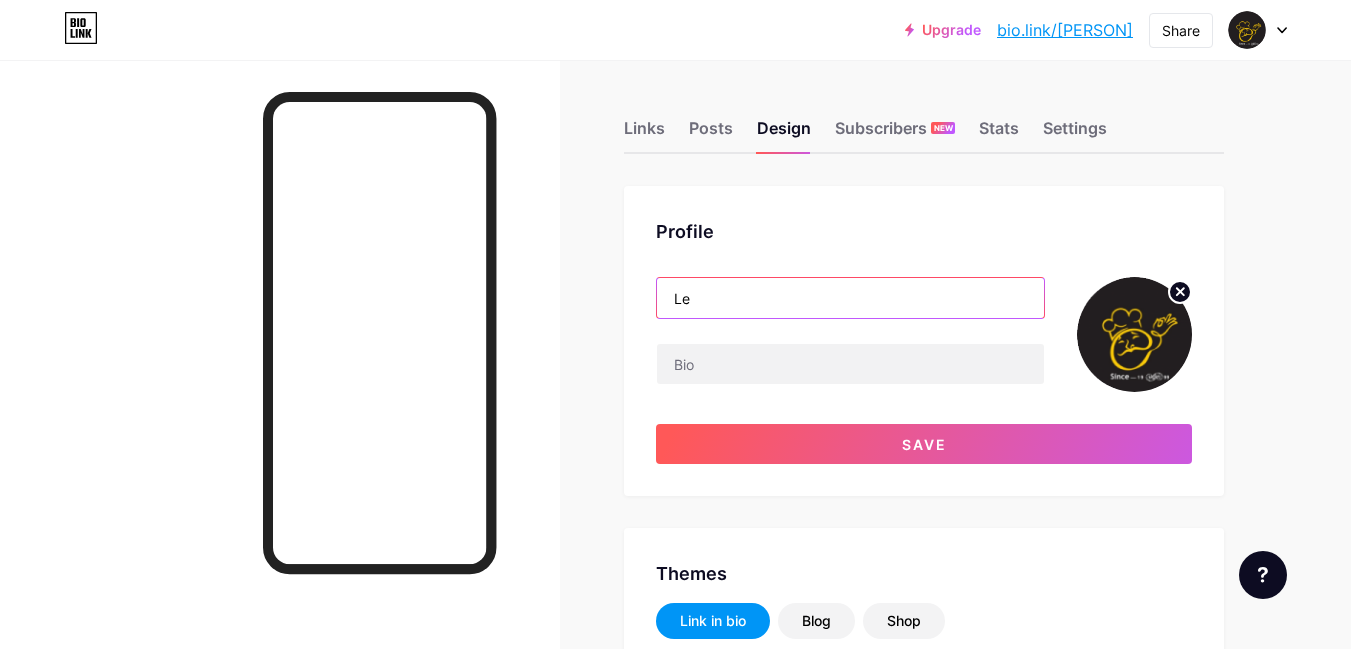 type on "L" 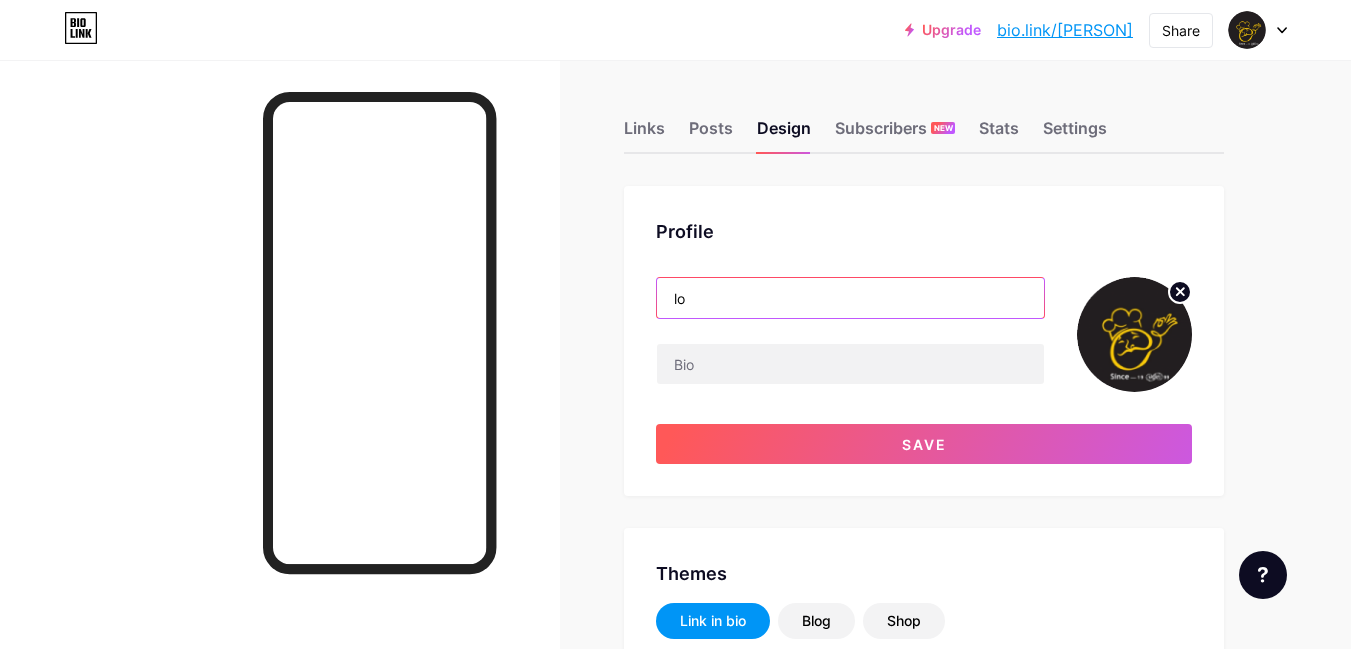 type on "l" 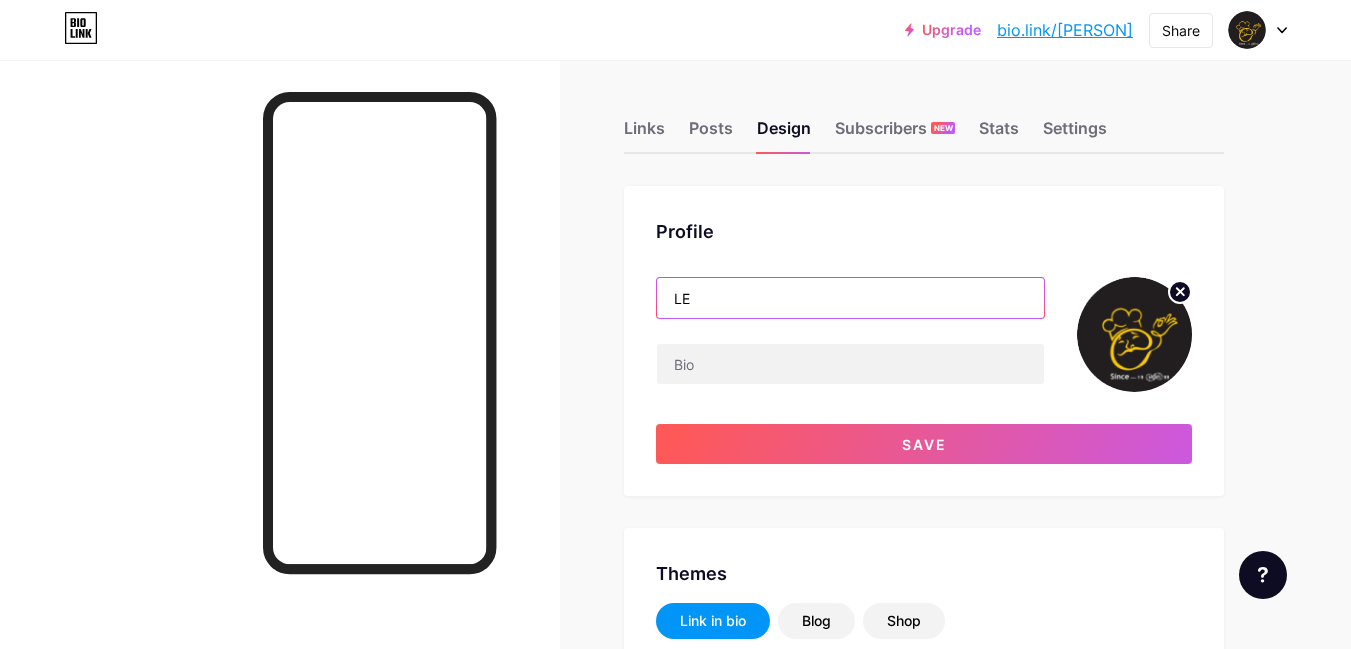 type on "L" 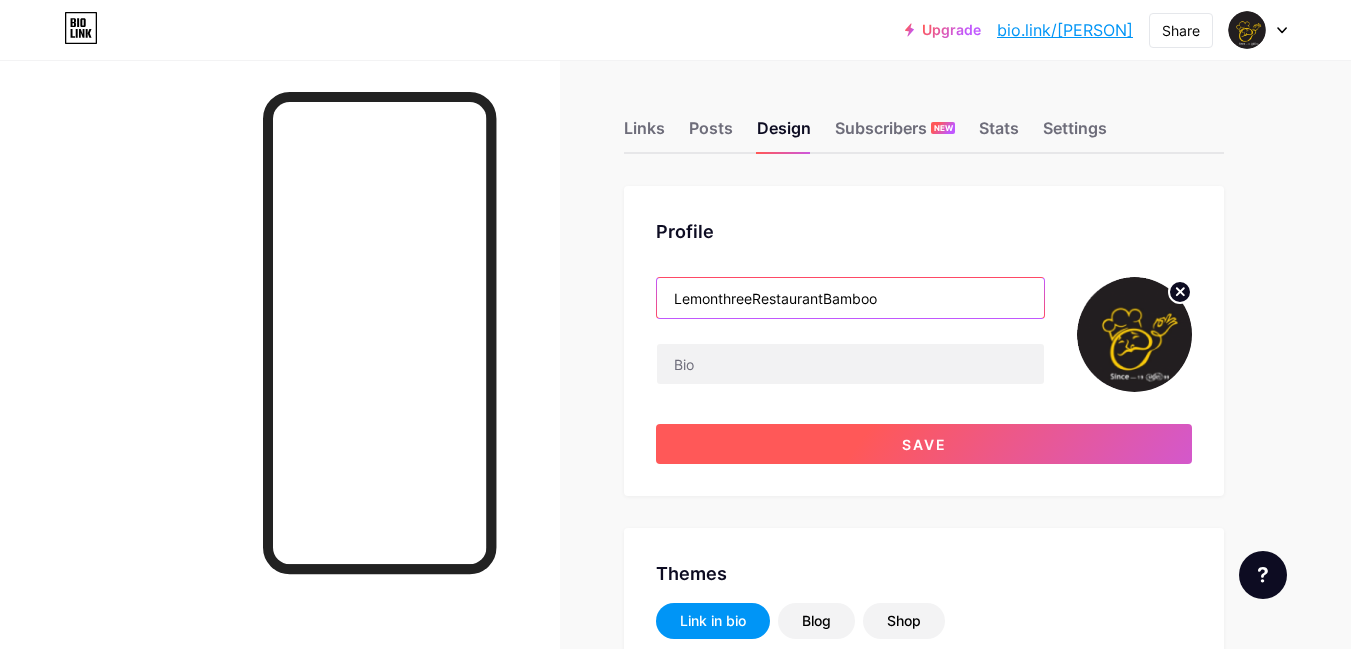 type on "LemonthreeRestaurantBamboo" 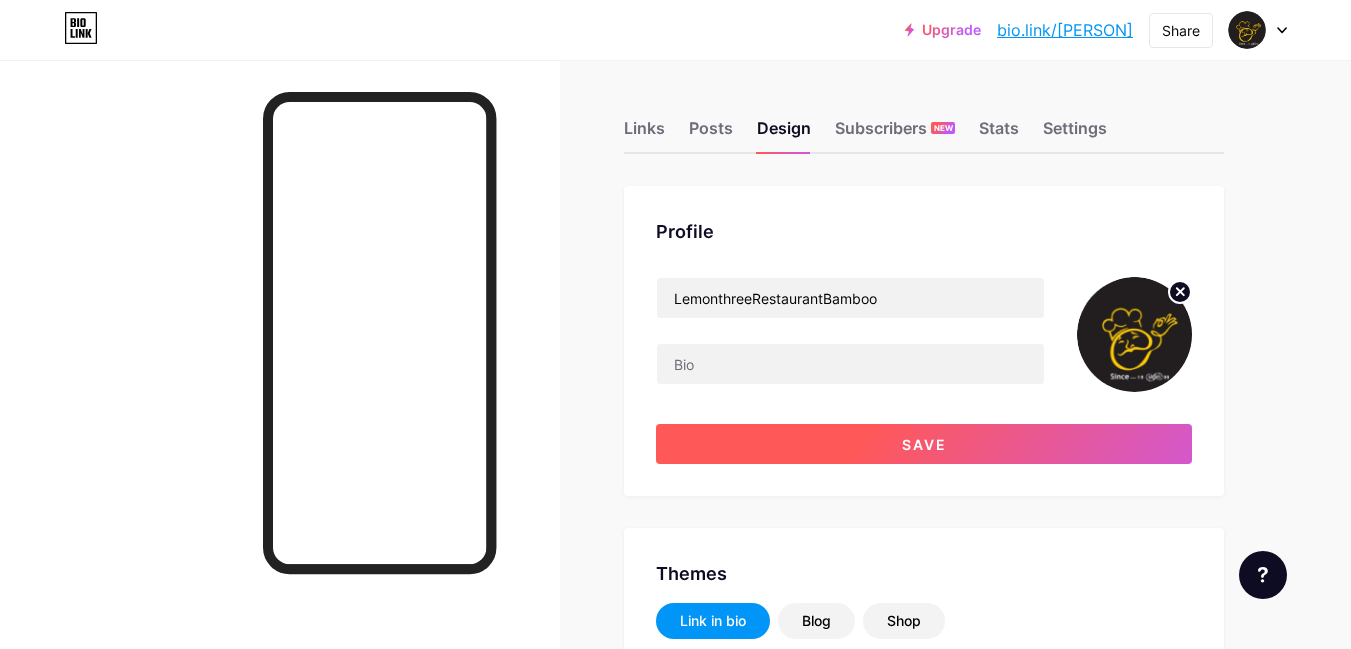 click on "Save" at bounding box center (924, 444) 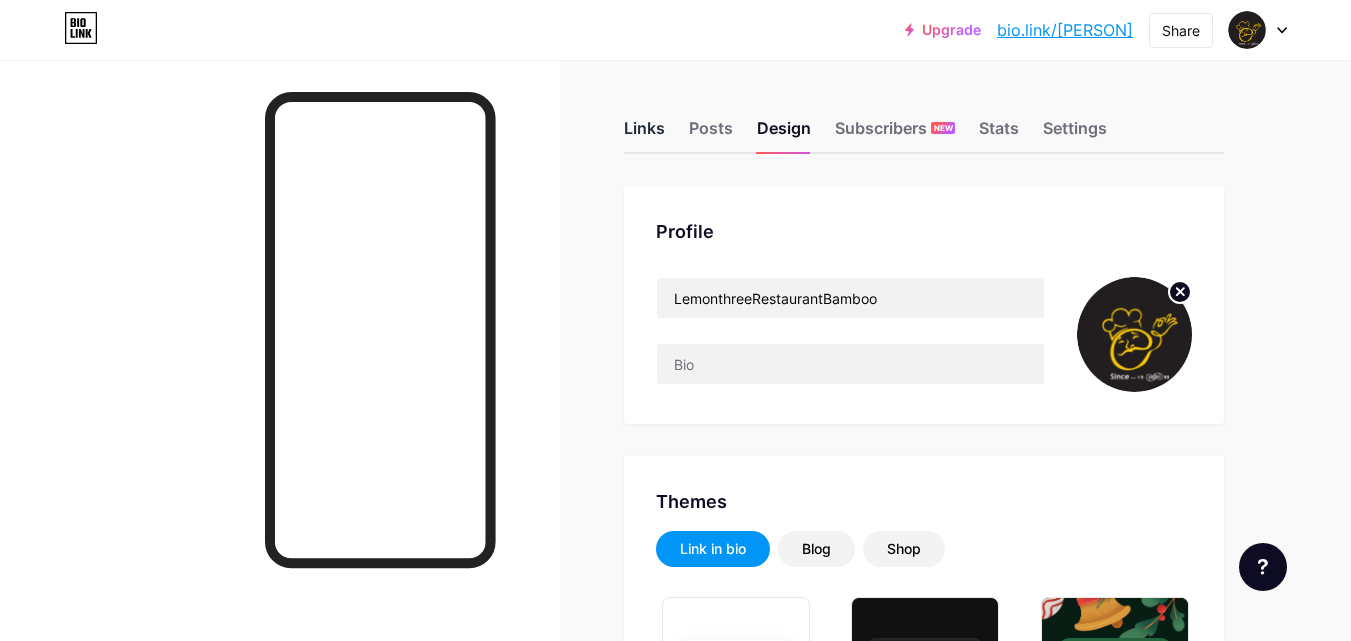 click on "Links" at bounding box center (644, 134) 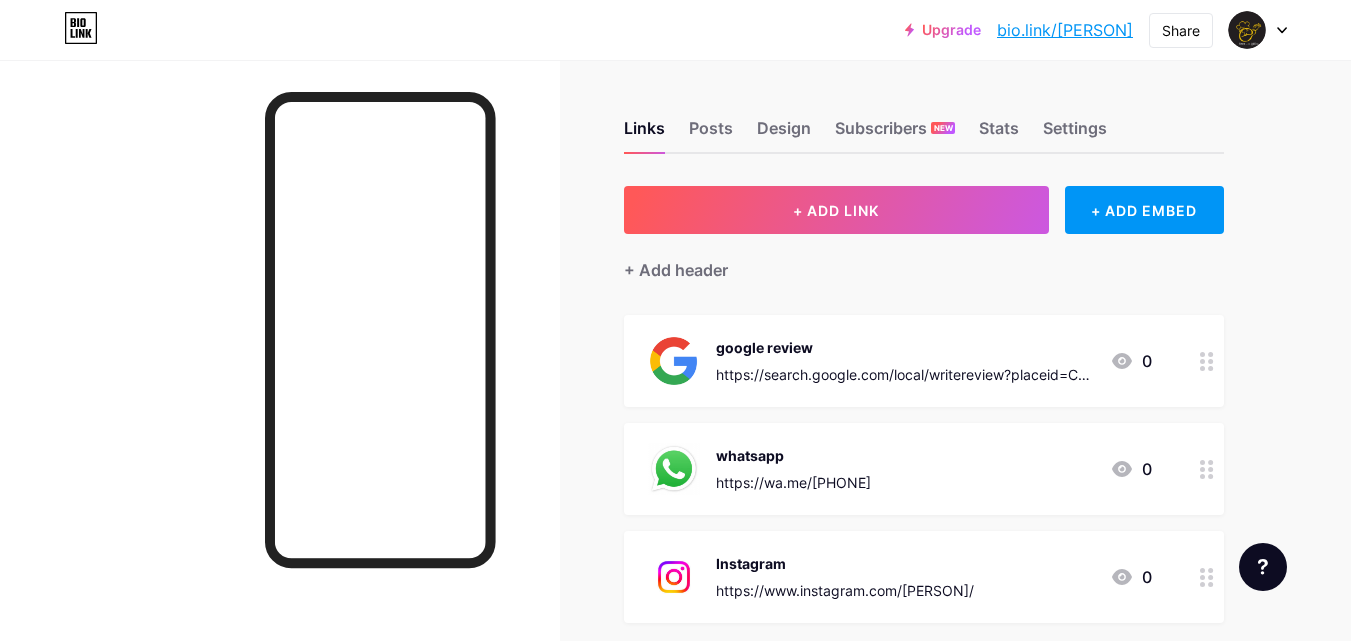 click on "https://wa.me/[PHONE]" at bounding box center (793, 482) 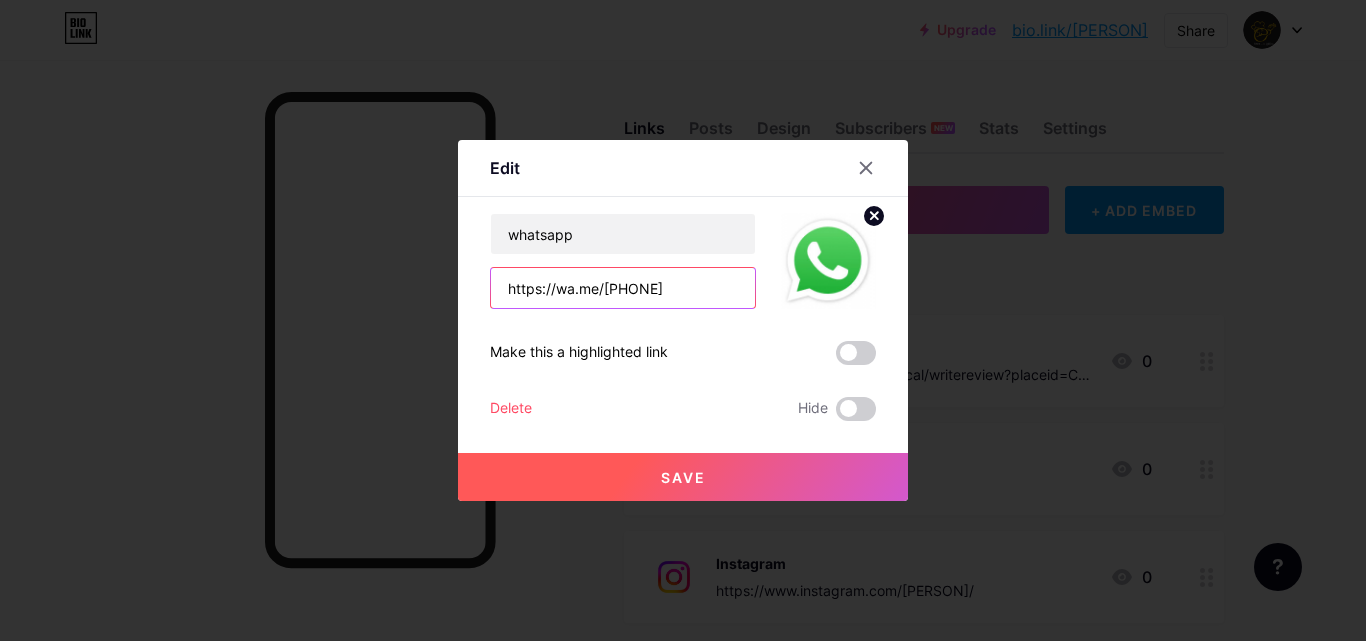 click on "https://wa.me/[PHONE]" at bounding box center (623, 288) 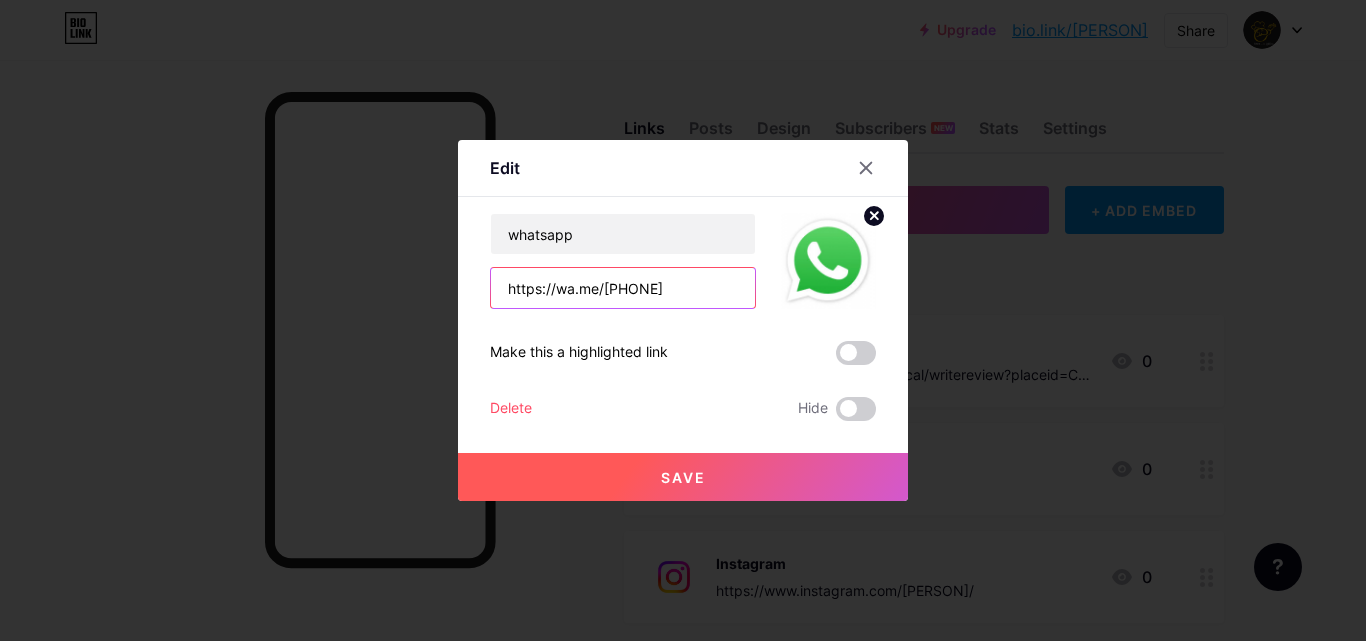 drag, startPoint x: 718, startPoint y: 288, endPoint x: 485, endPoint y: 316, distance: 234.67638 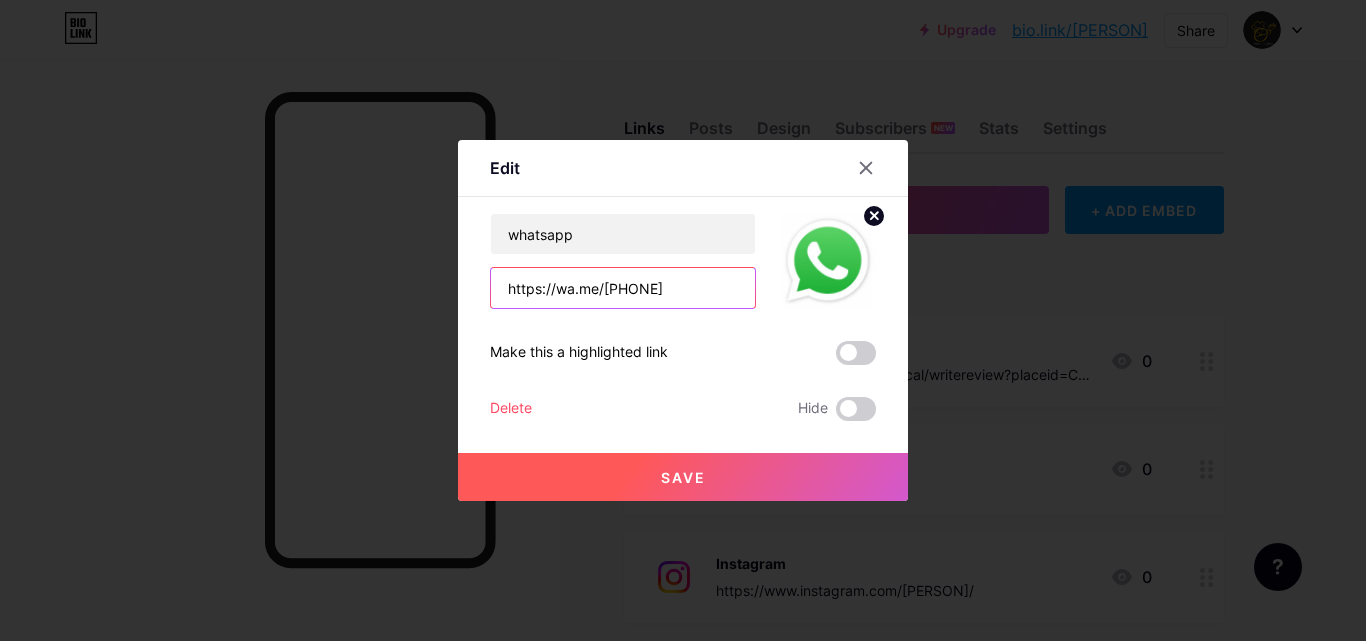 click on "whatsapp     https://wa.me/[PHONE]
Make this a highlighted link
Delete
Hide         Save" at bounding box center (683, 317) 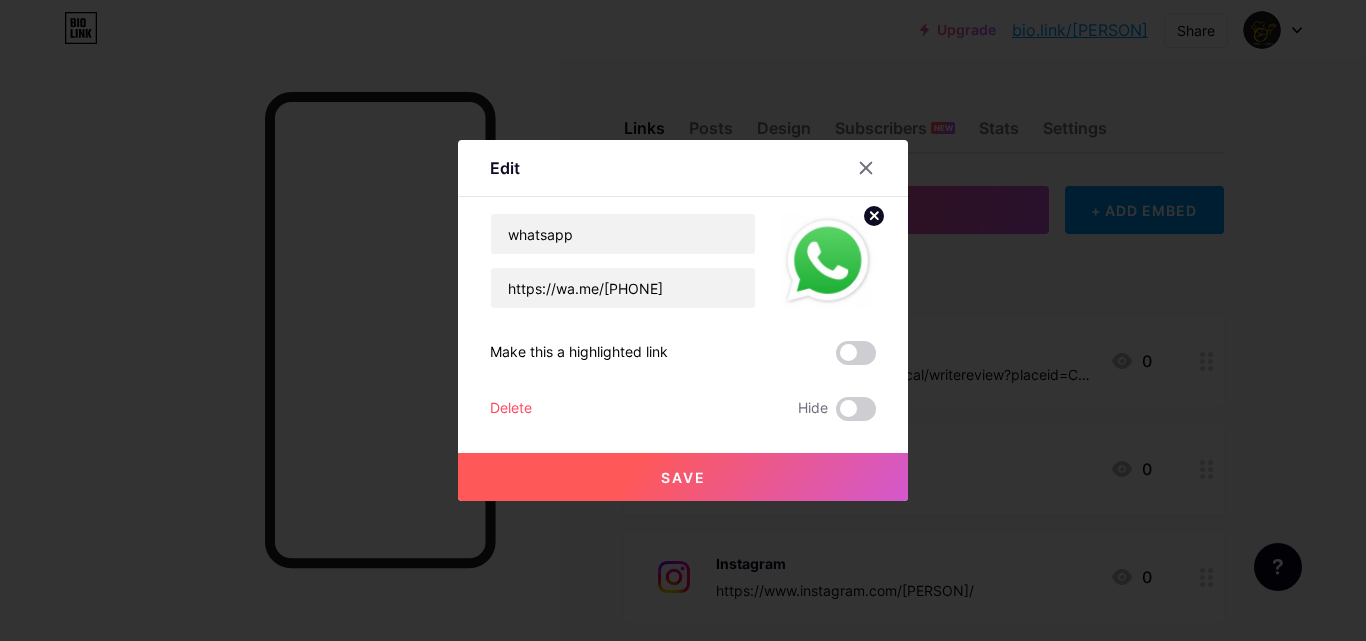 click at bounding box center [683, 320] 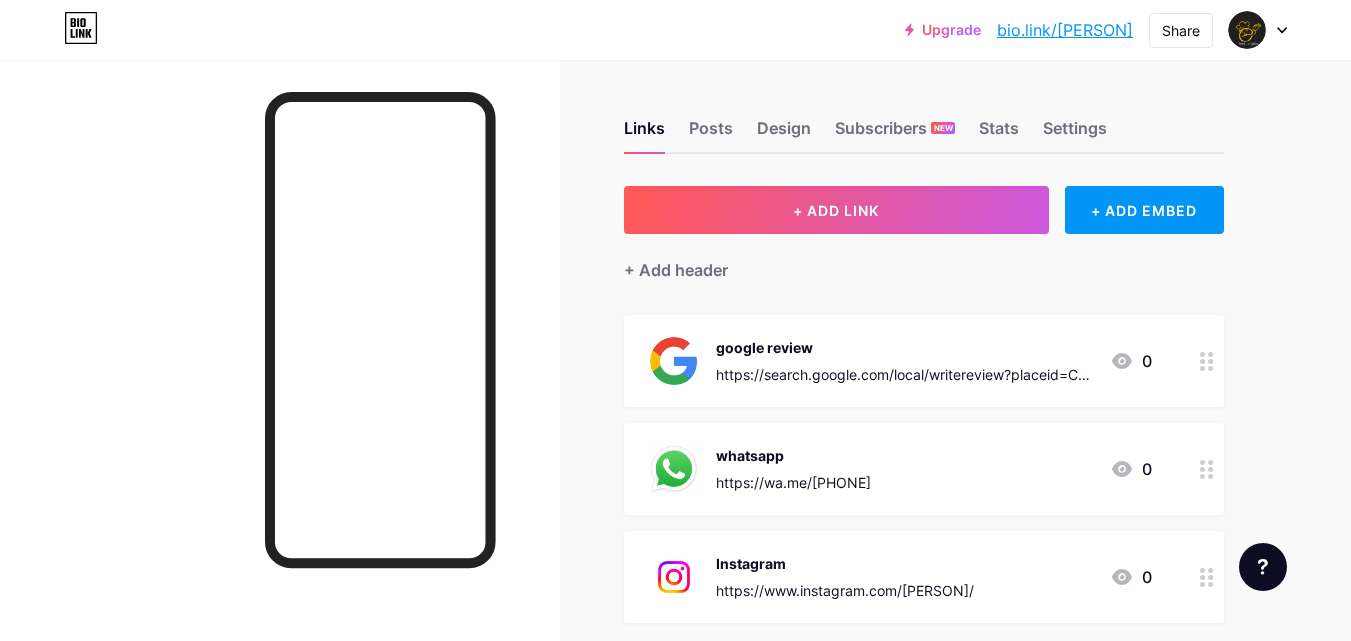 click 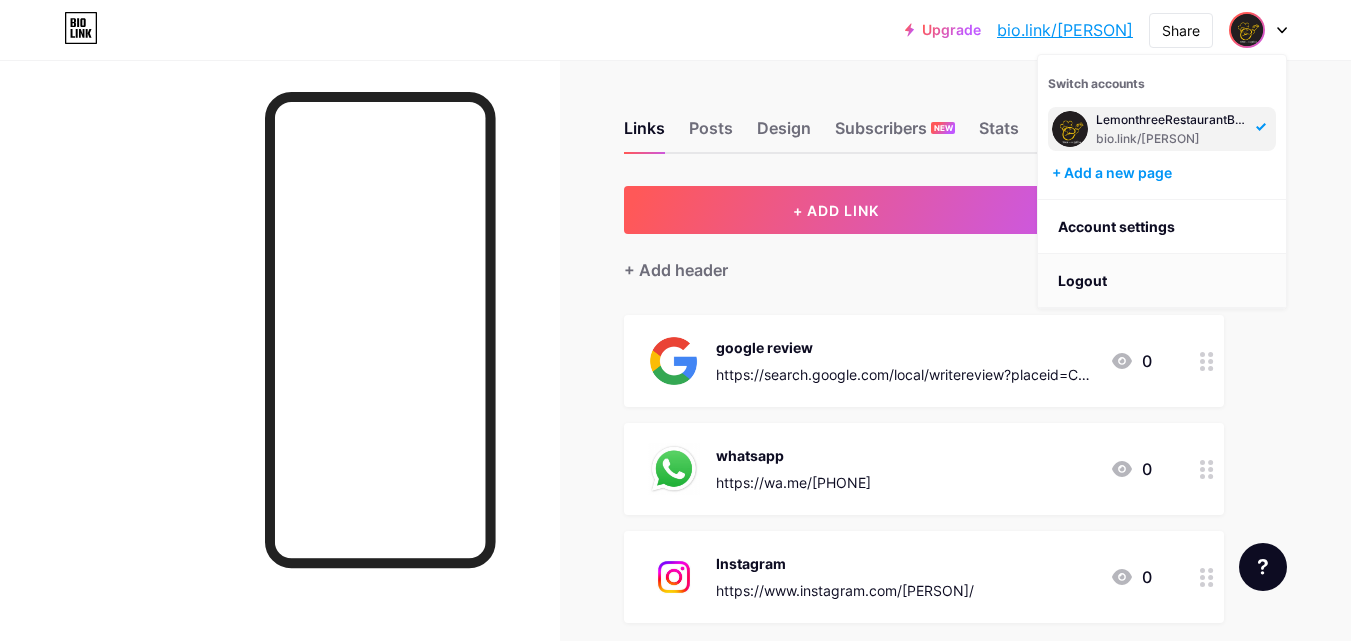 click on "Logout" at bounding box center [1162, 281] 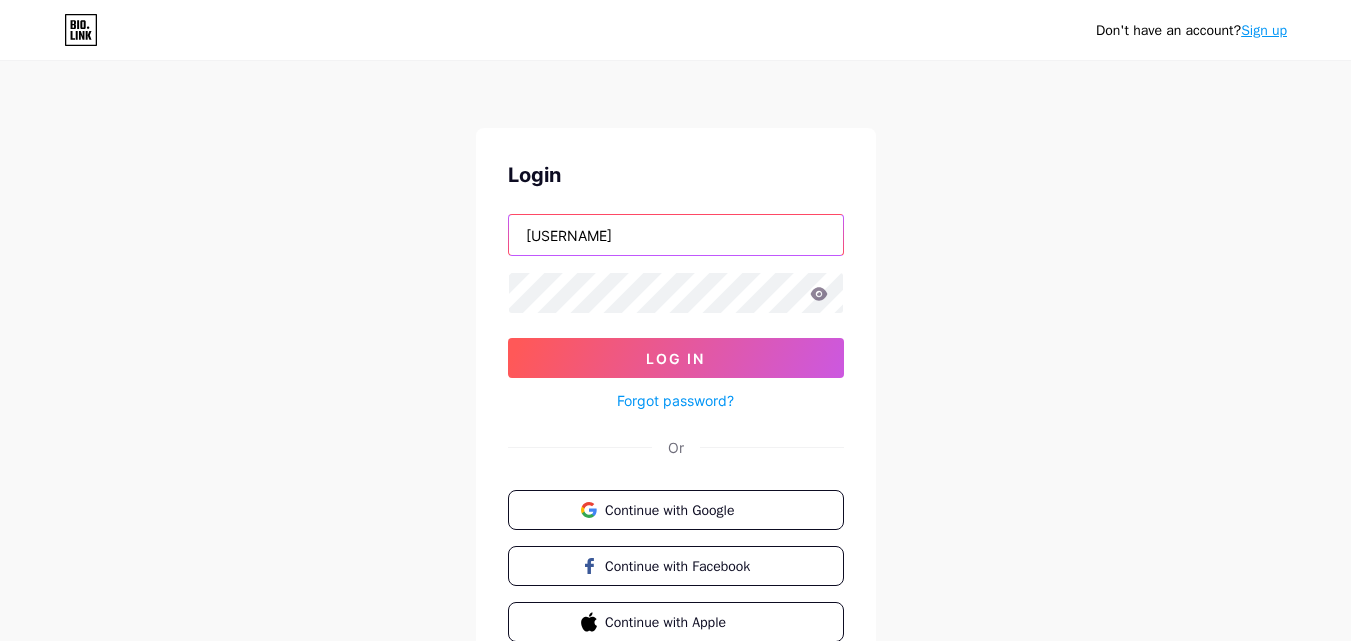 click on "[USERNAME]" at bounding box center [676, 235] 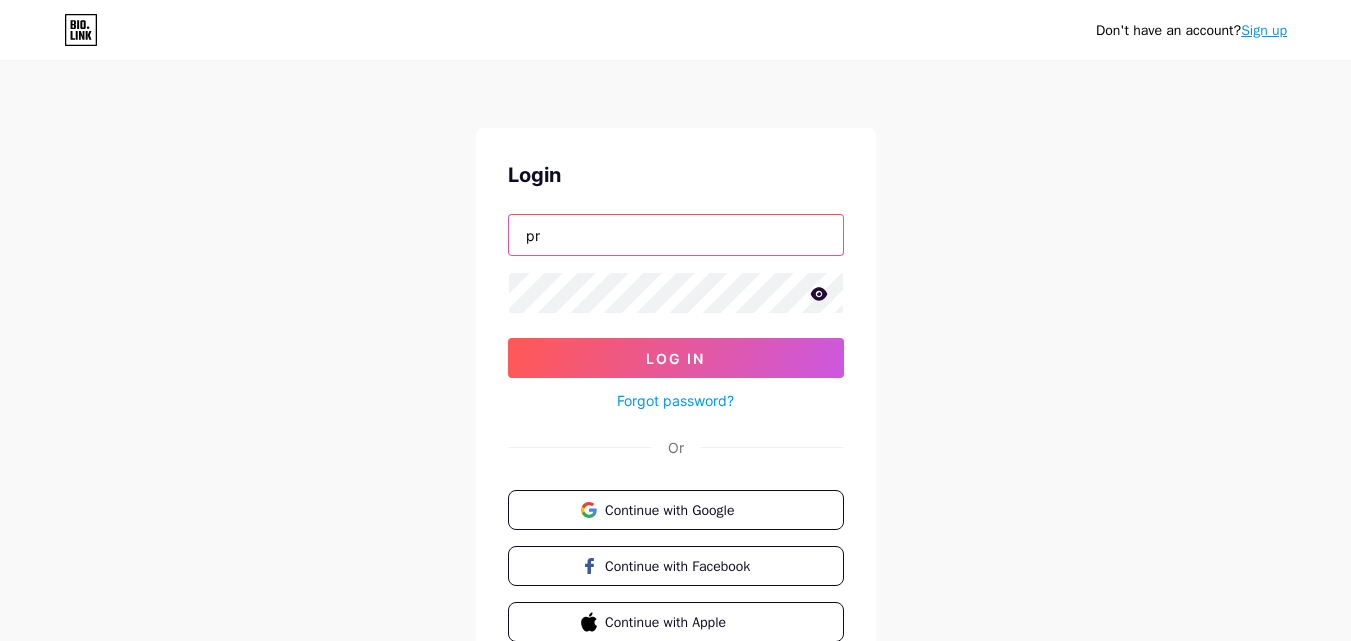 type on "p" 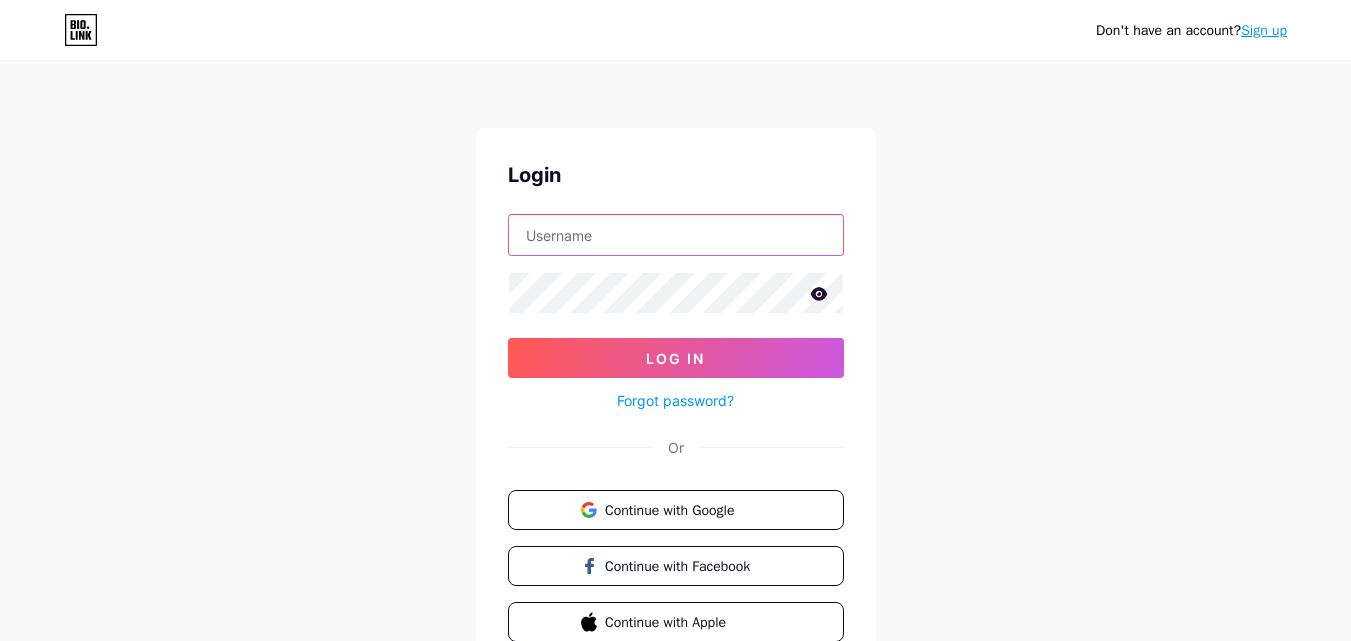 type on "L" 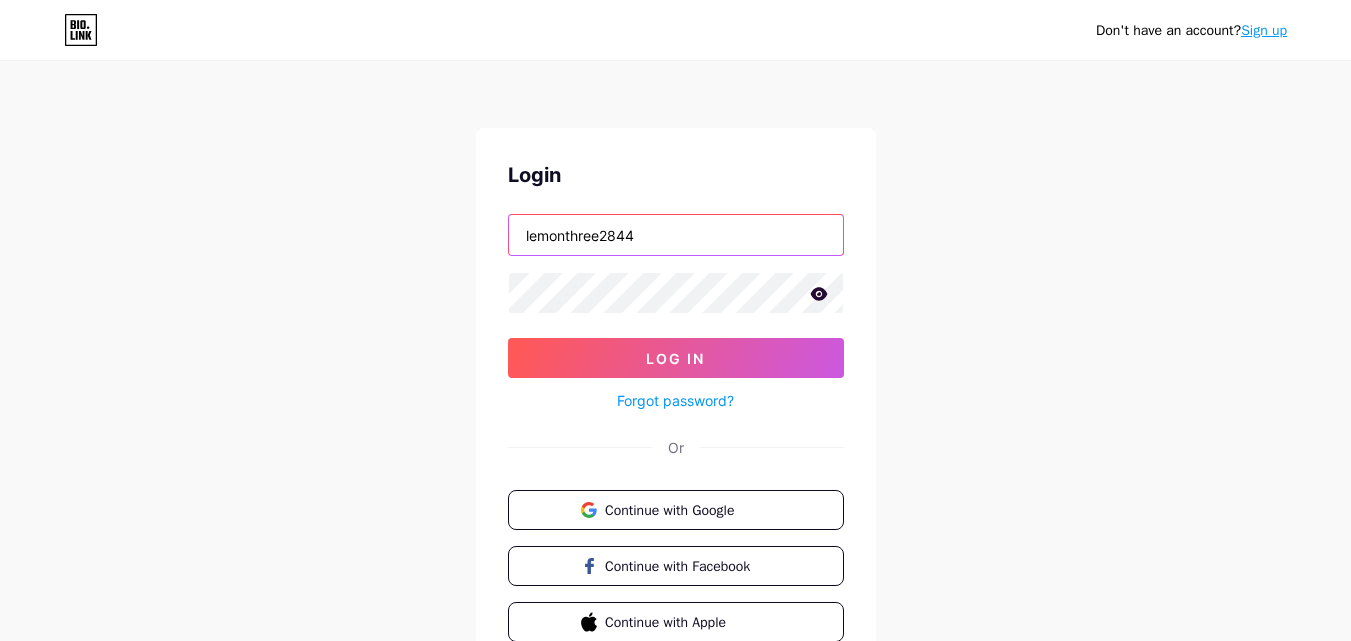 type on "lemonthree2844" 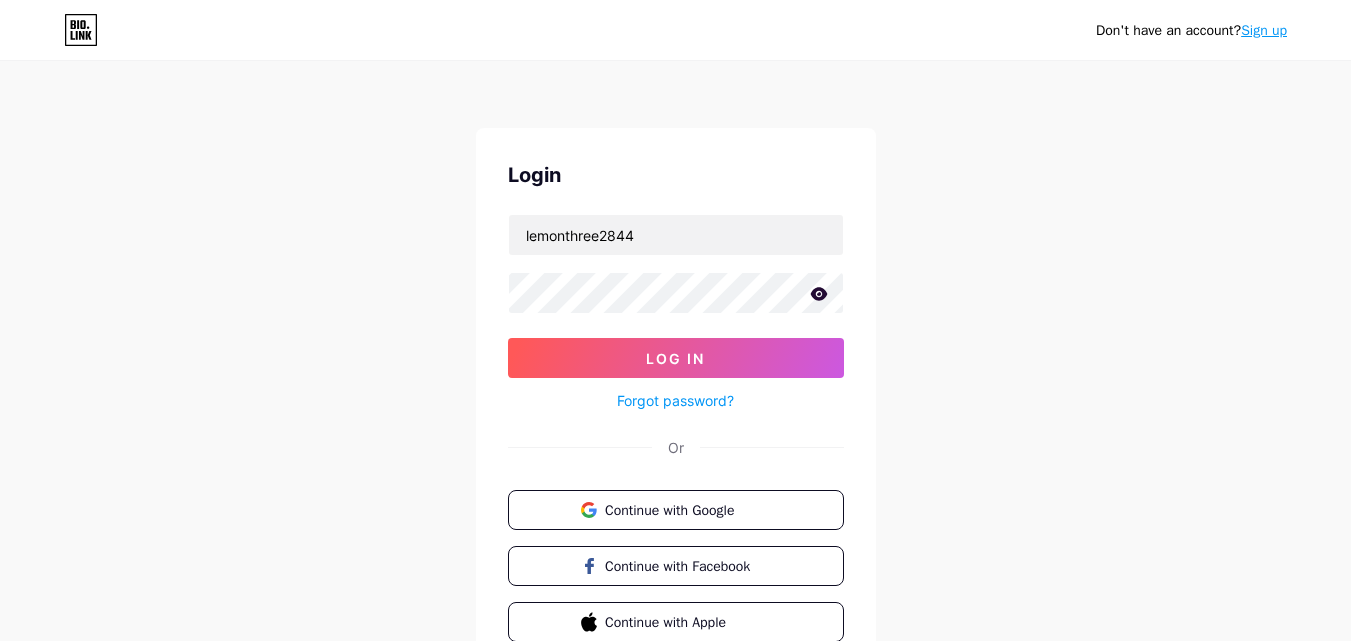 click 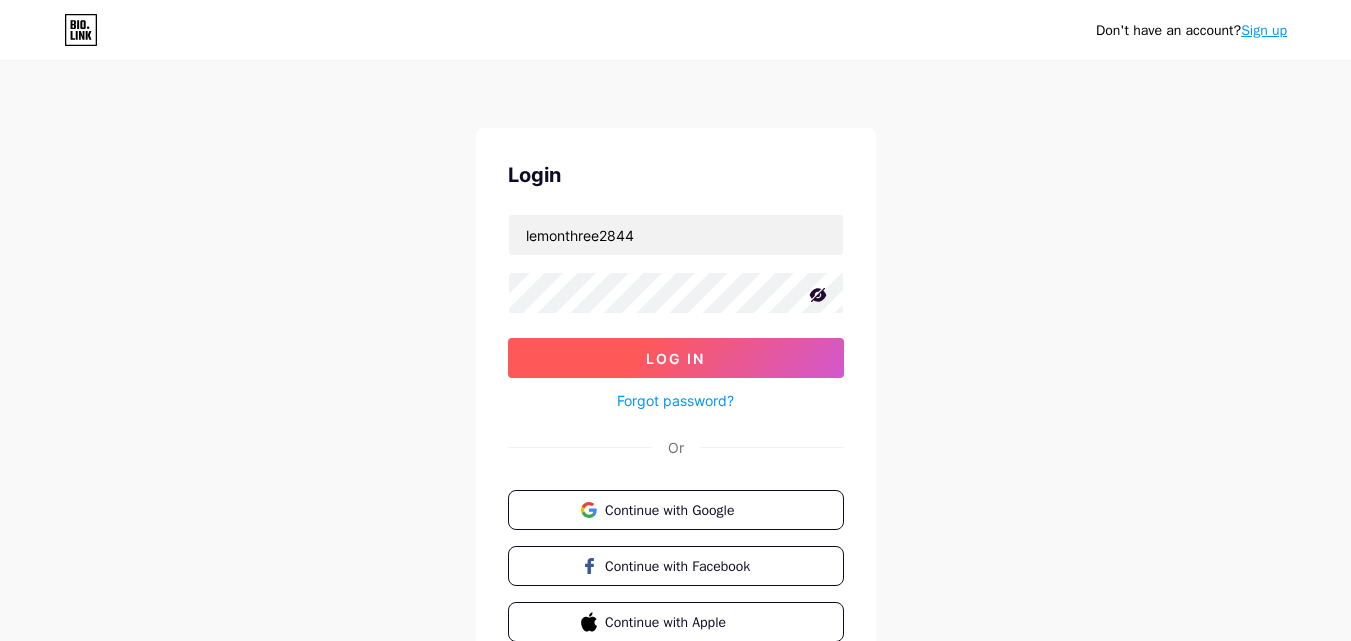 click on "Log In" at bounding box center [676, 358] 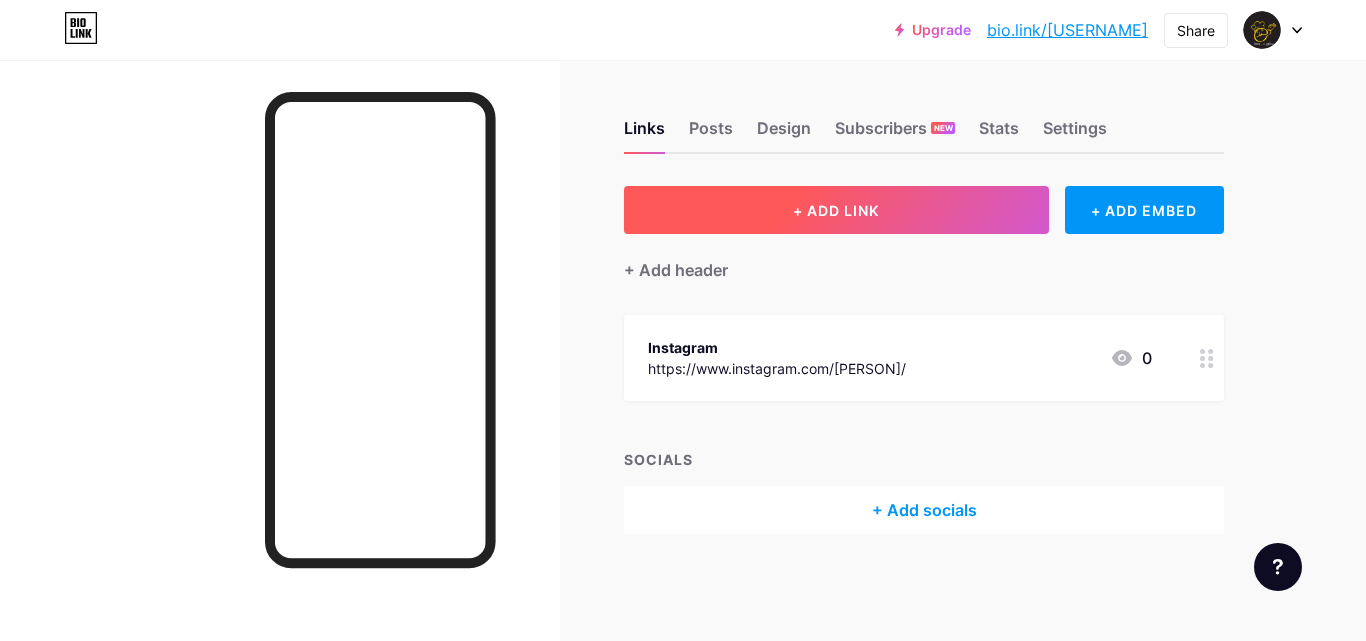 click on "+ ADD LINK" at bounding box center (836, 210) 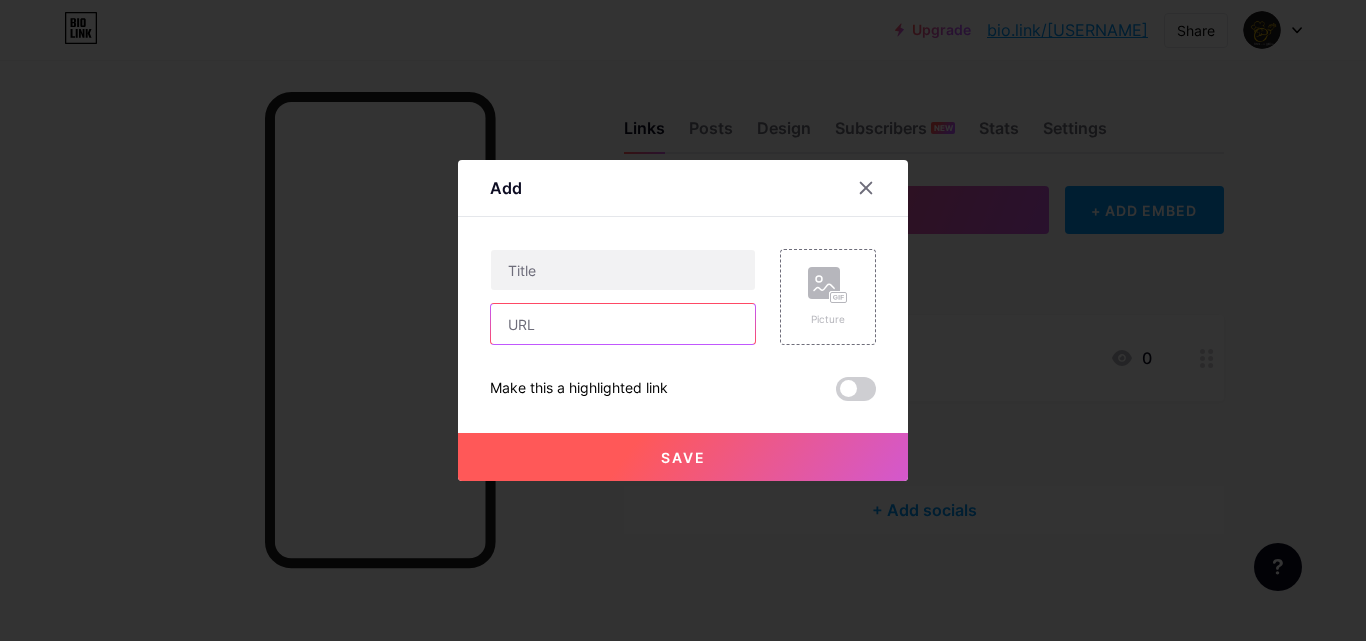 click at bounding box center (623, 324) 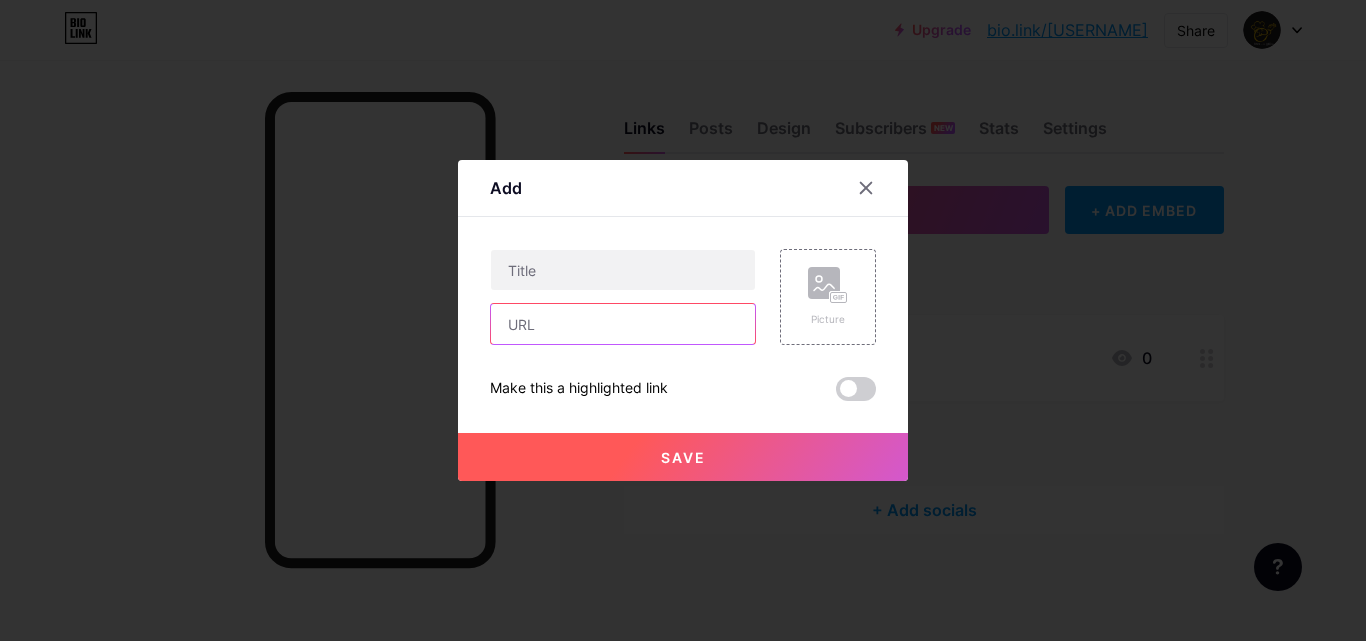 paste on "https://wa.me/[PHONE]" 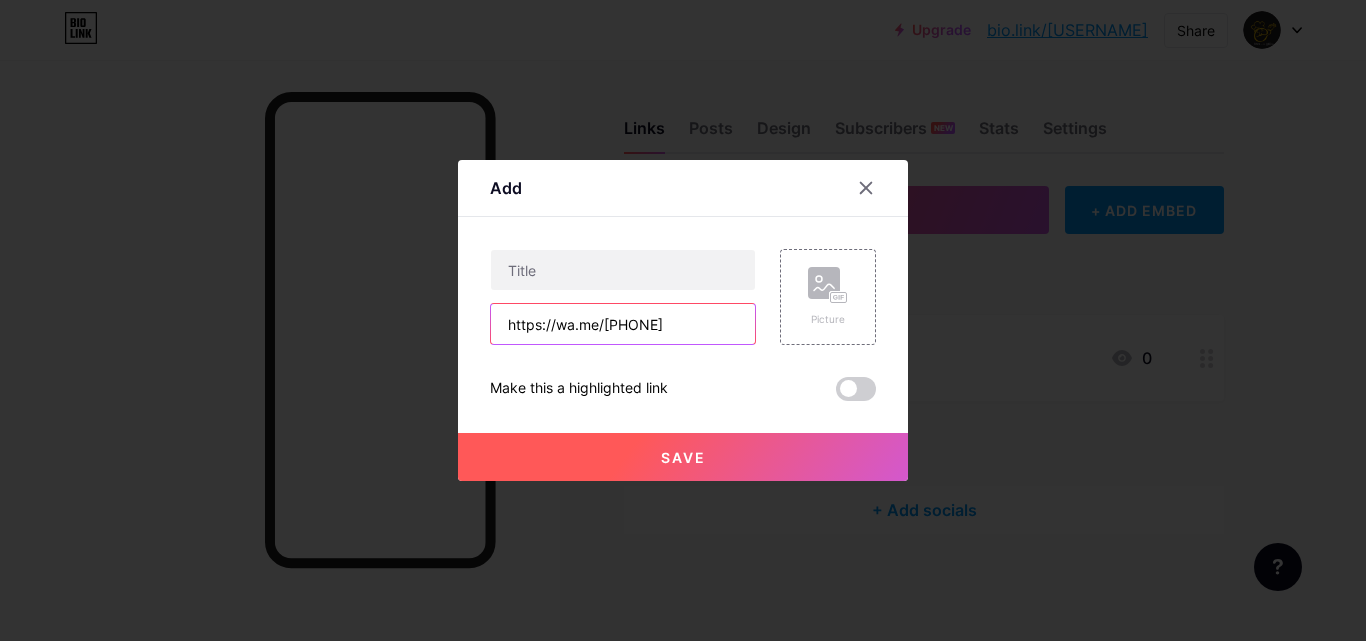 click on "https://wa.me/[PHONE]" at bounding box center (623, 324) 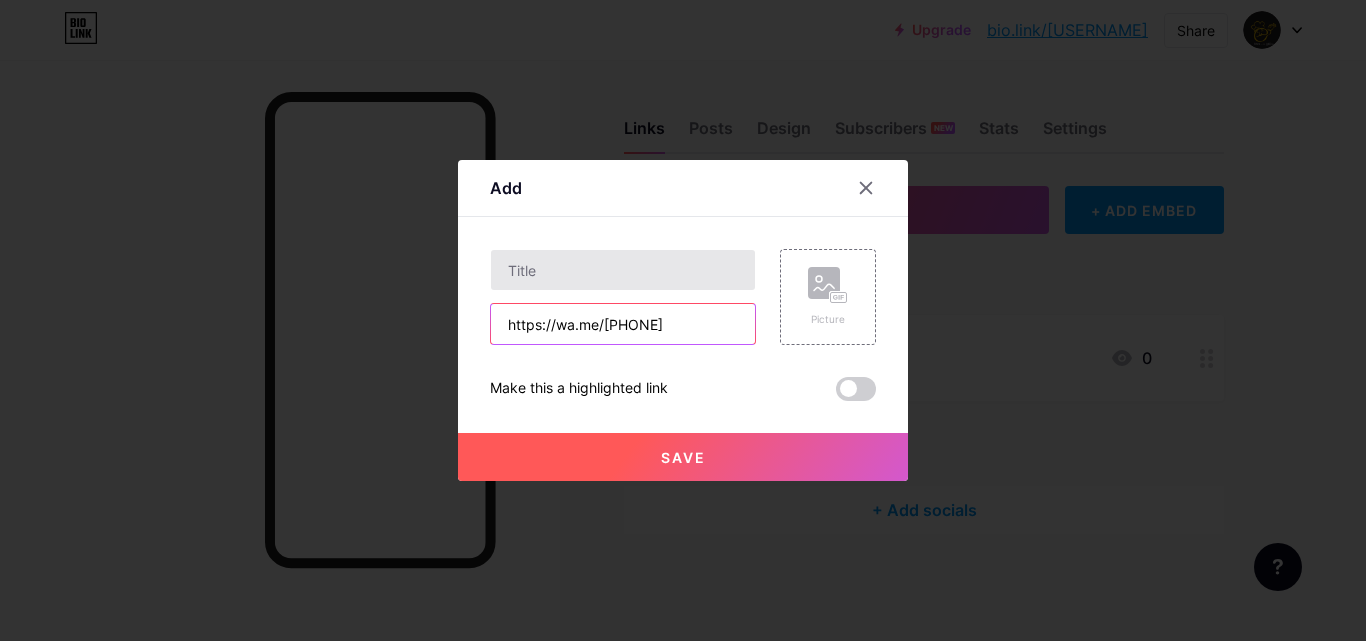 type on "https://wa.me/[PHONE]" 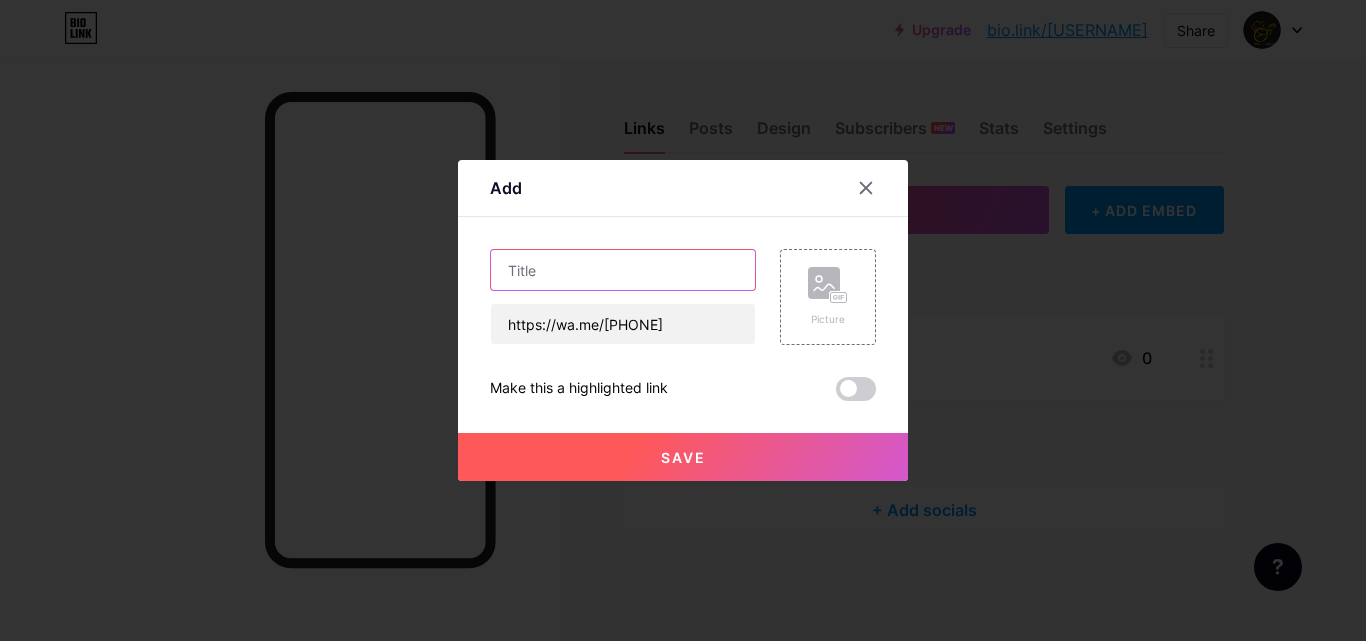 click at bounding box center [623, 270] 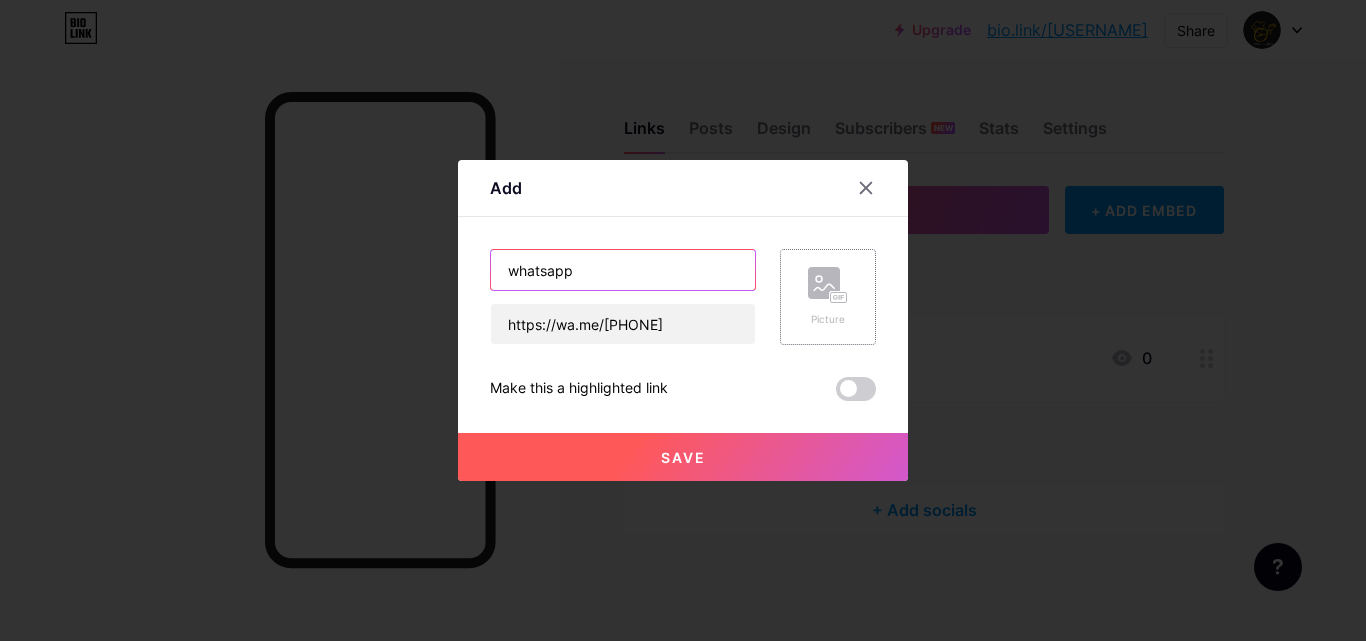 type on "whatsapp" 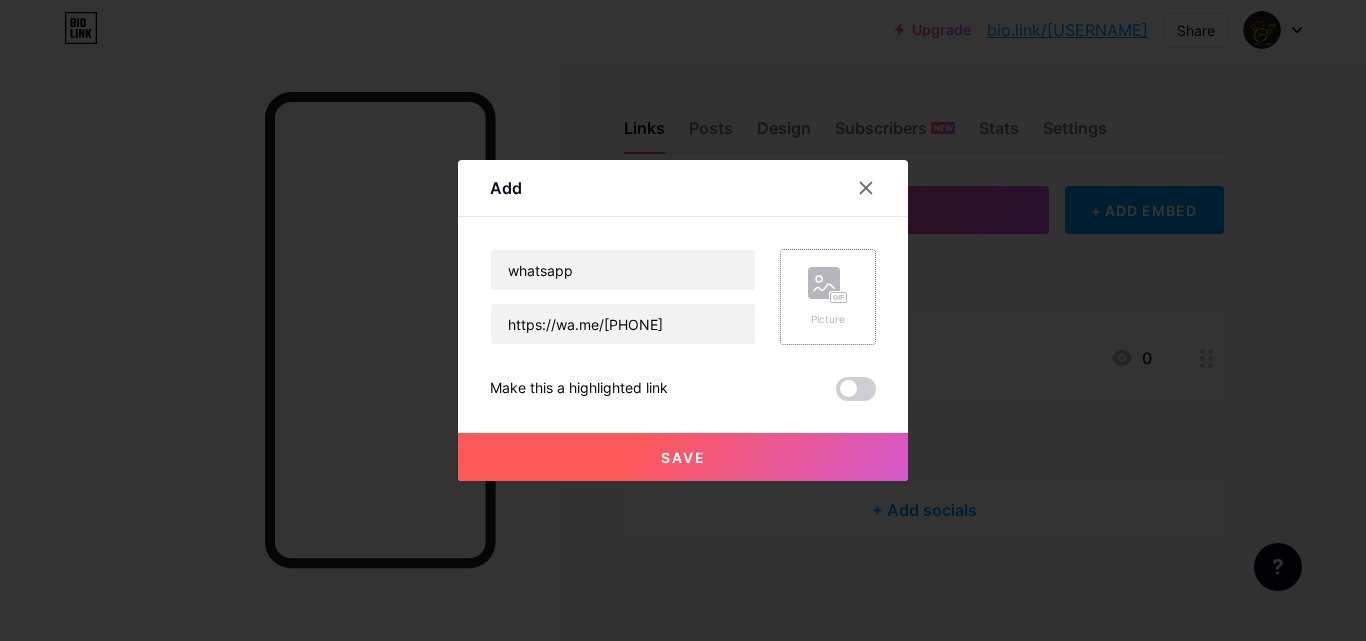 click 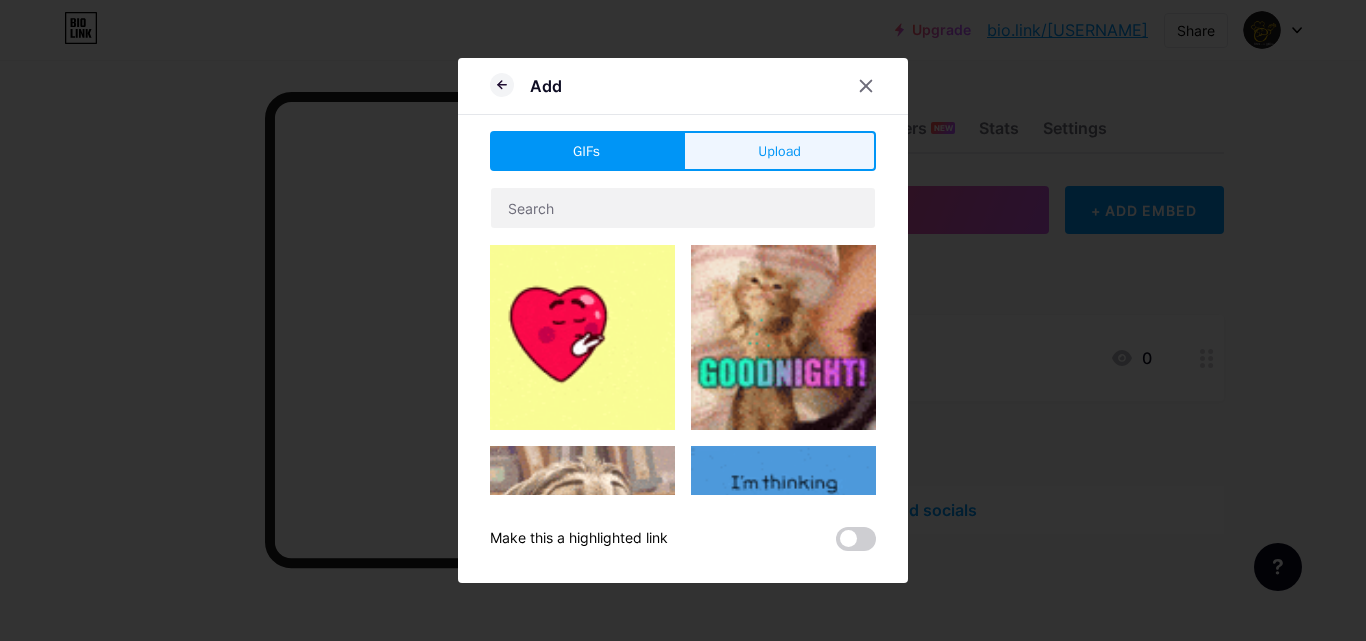 click on "Upload" at bounding box center (779, 151) 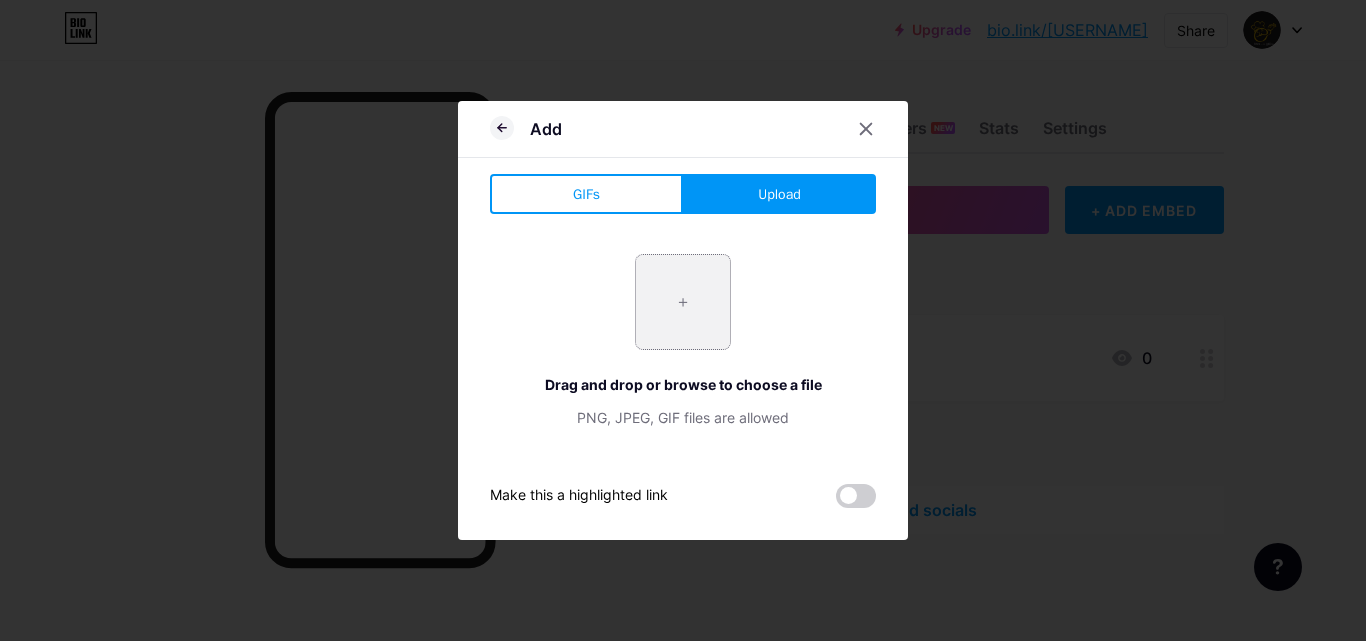 click at bounding box center (683, 302) 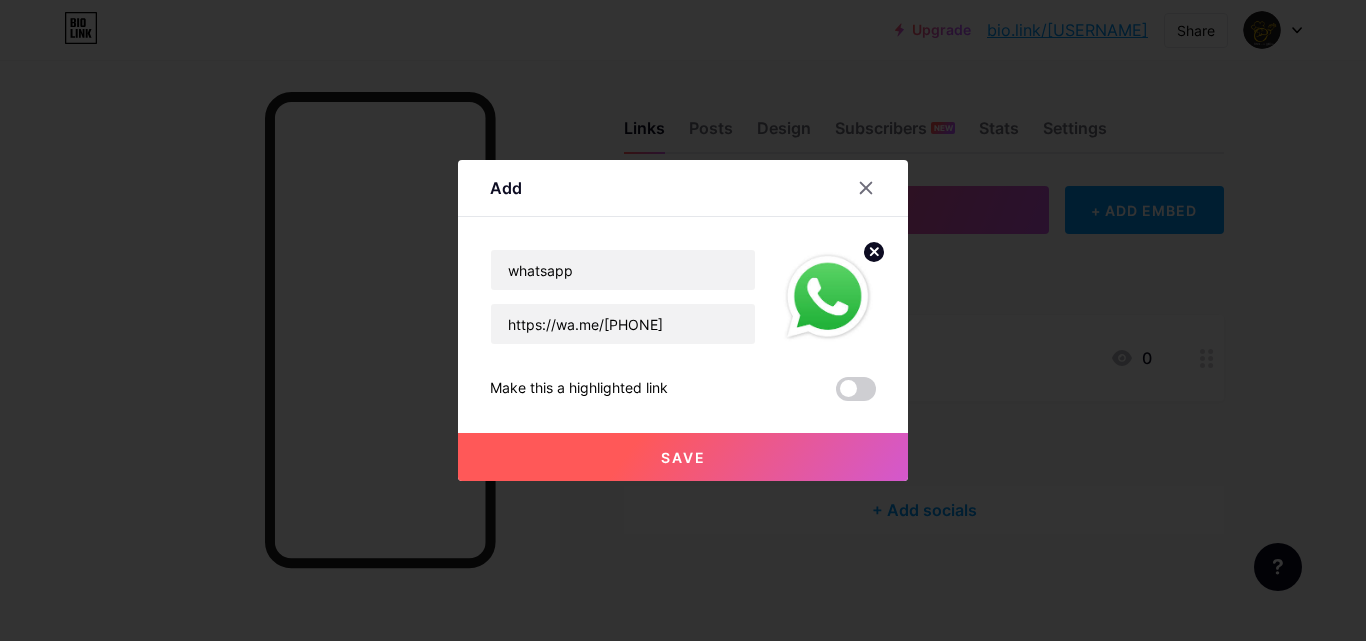 click on "Save" at bounding box center (683, 457) 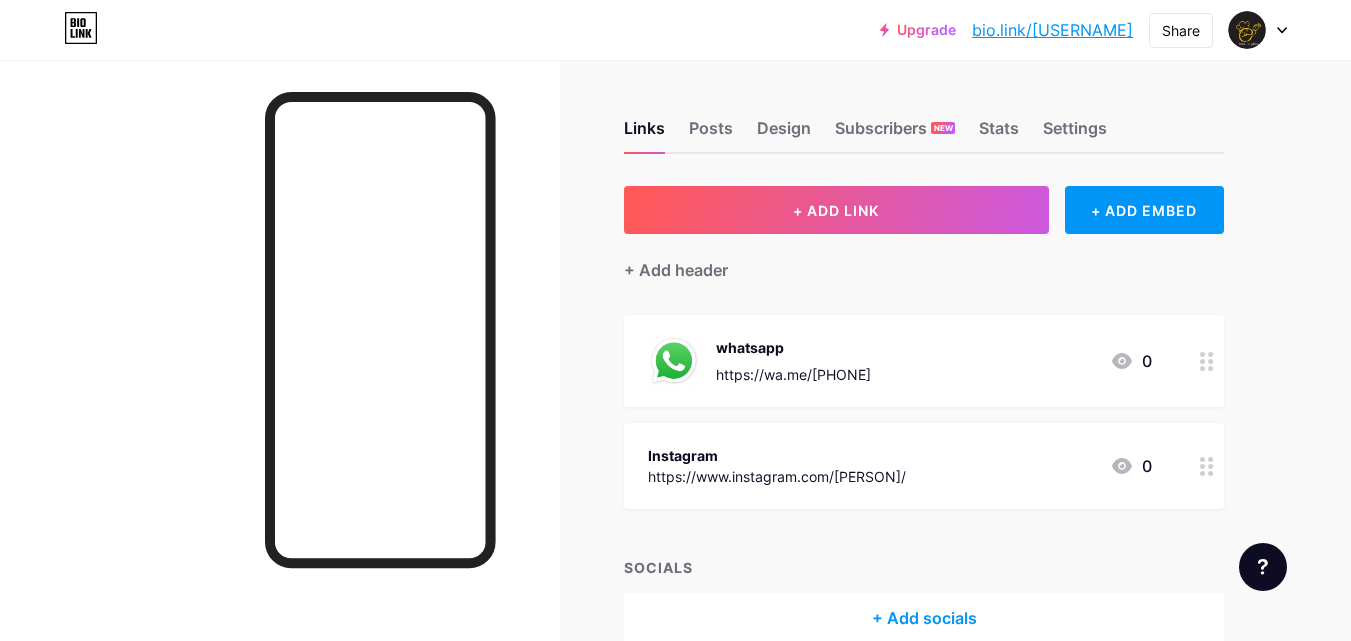 click on "Instagram
https://www.instagram.com/[PERSON]/
0" at bounding box center (900, 466) 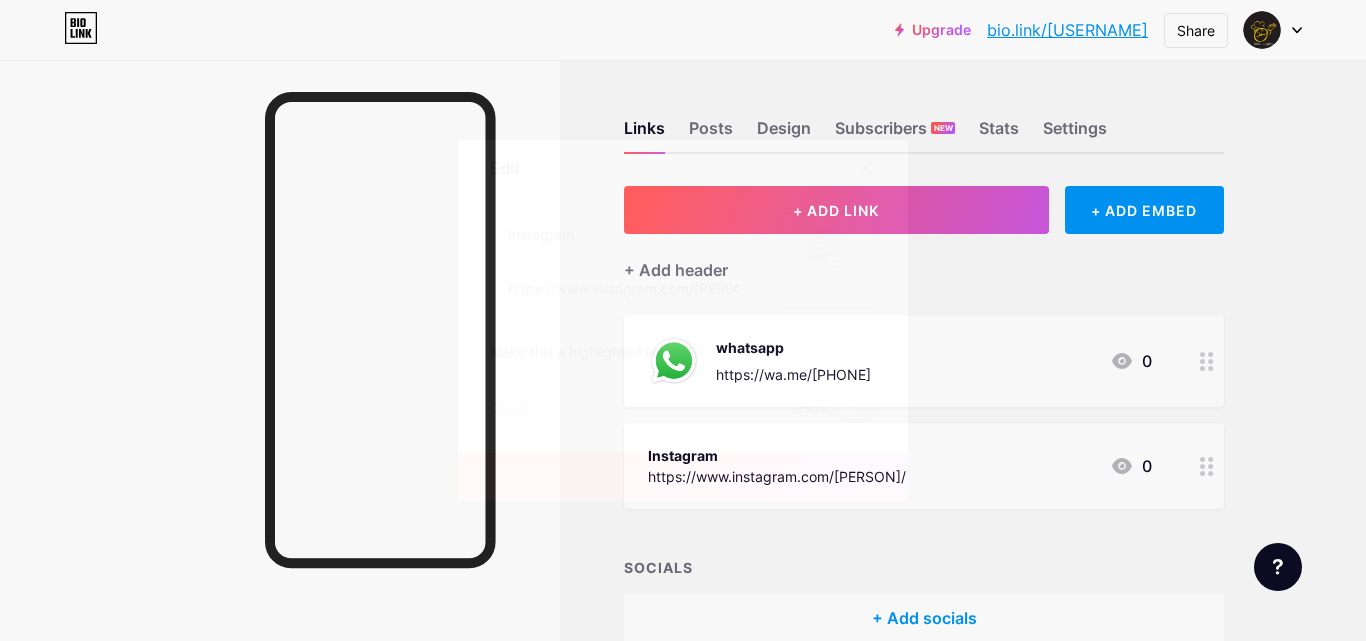 click on "Picture" at bounding box center [828, 283] 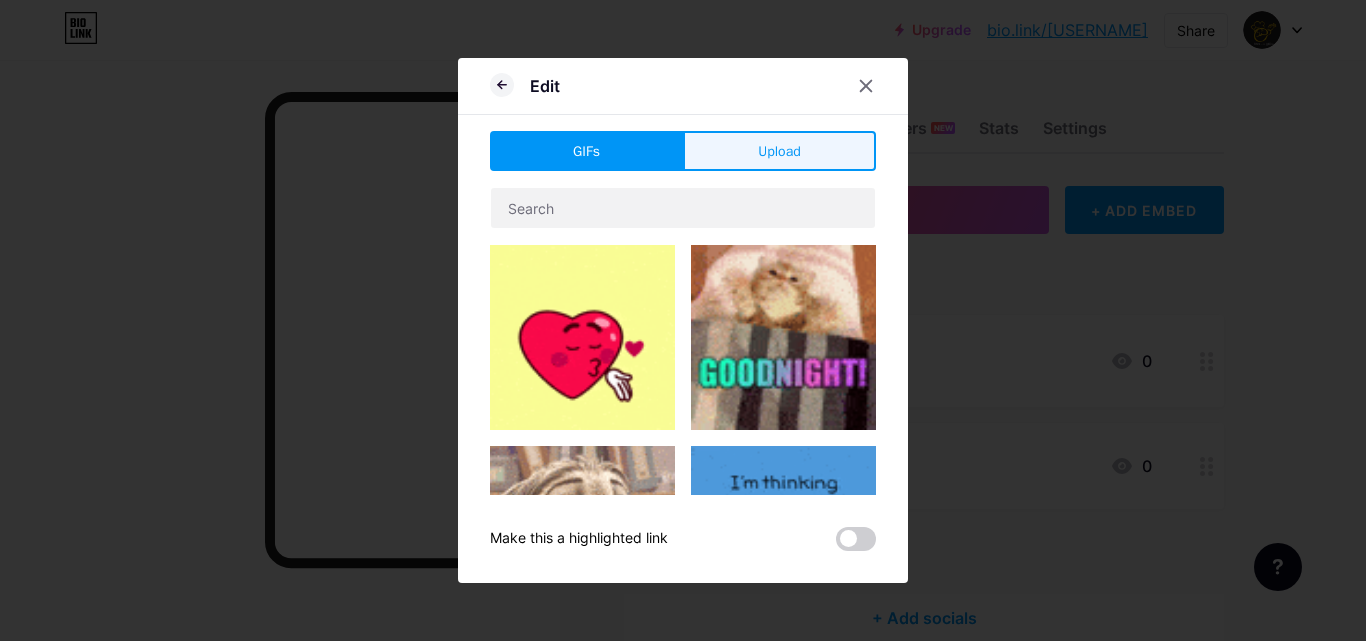 click on "Upload" at bounding box center [779, 151] 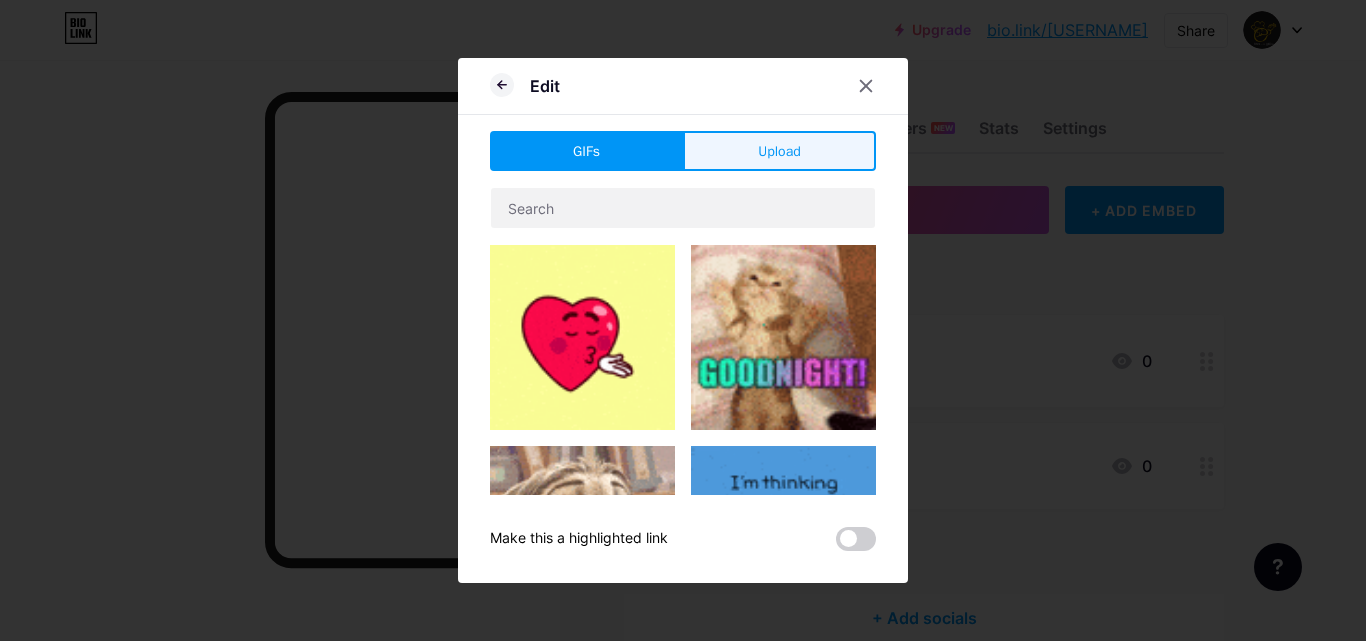 click on "Edit" at bounding box center (683, 91) 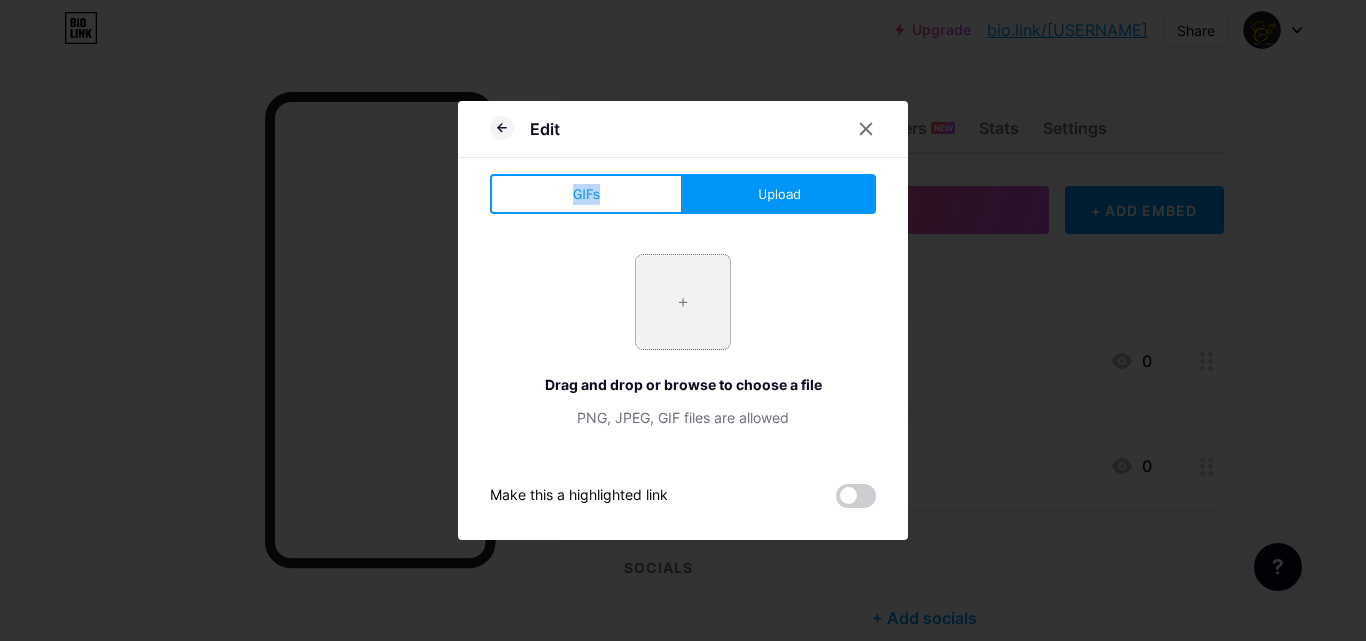 click at bounding box center (683, 302) 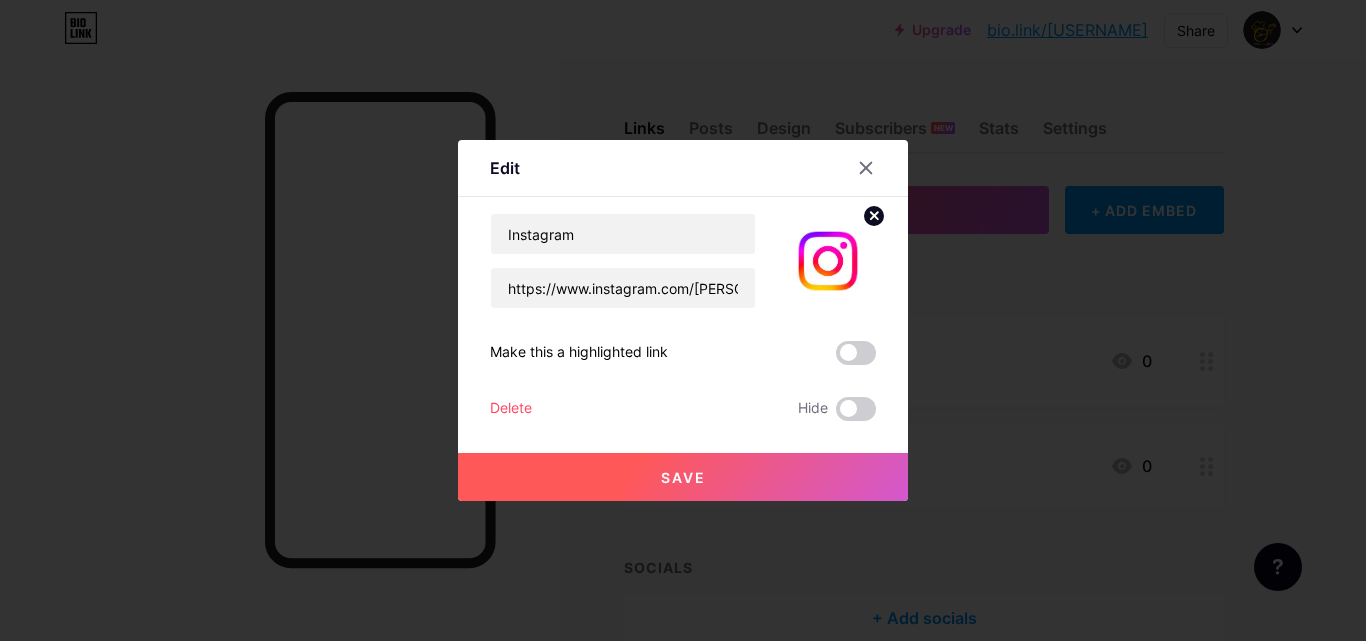 click on "Save" at bounding box center [683, 477] 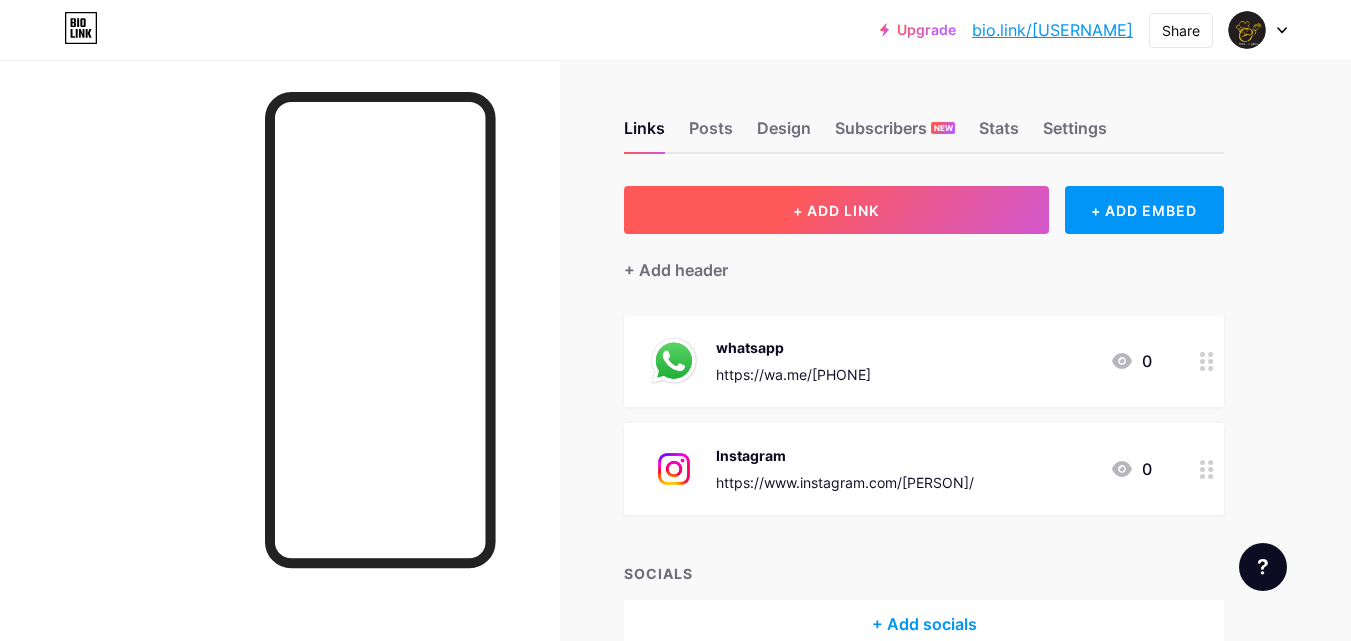 click on "+ ADD LINK" at bounding box center [836, 210] 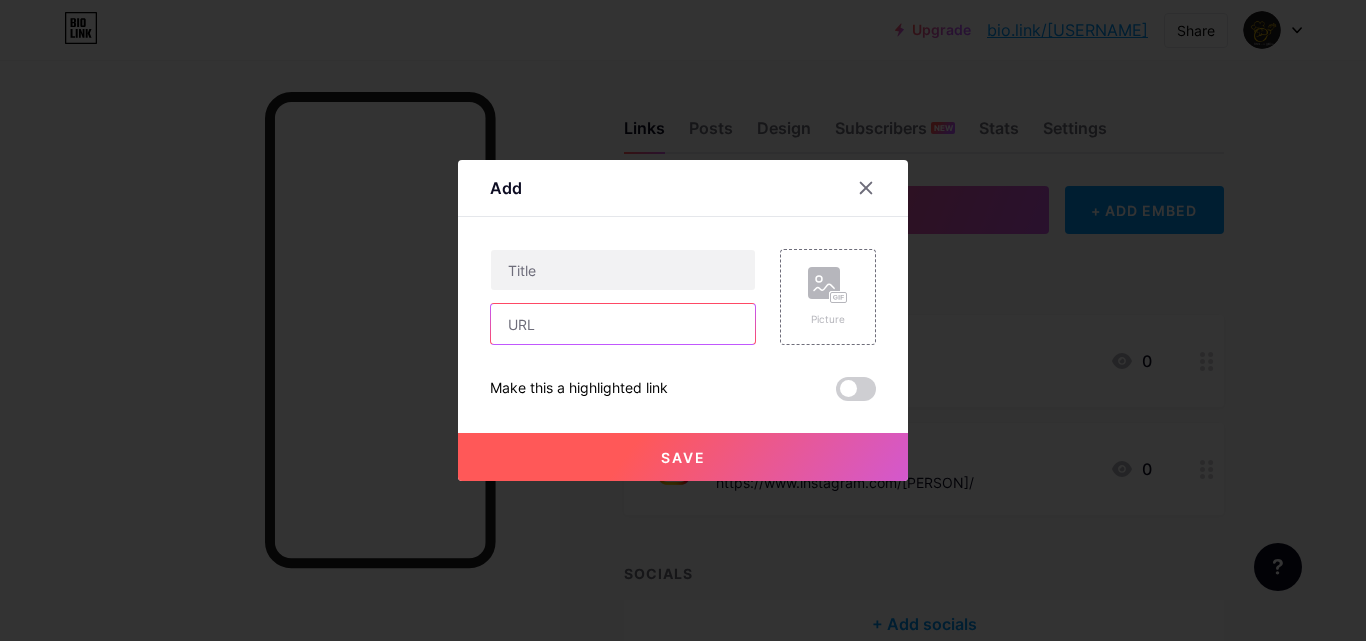 click at bounding box center (623, 324) 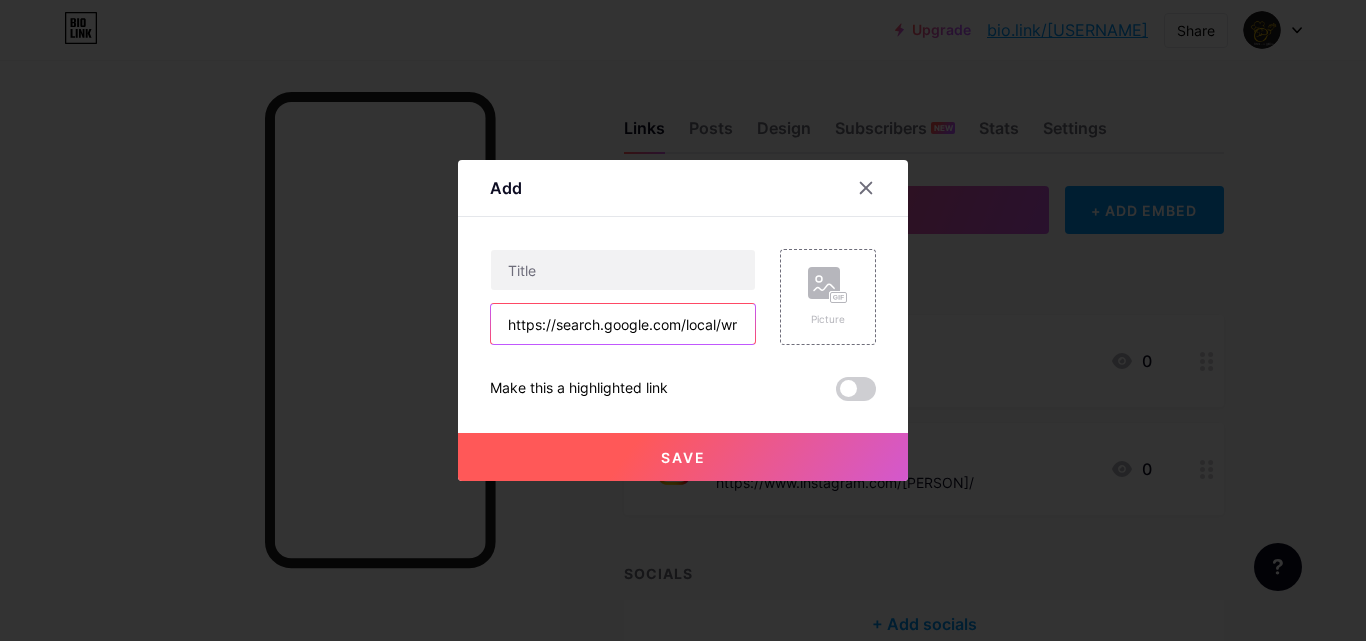 scroll, scrollTop: 0, scrollLeft: 350, axis: horizontal 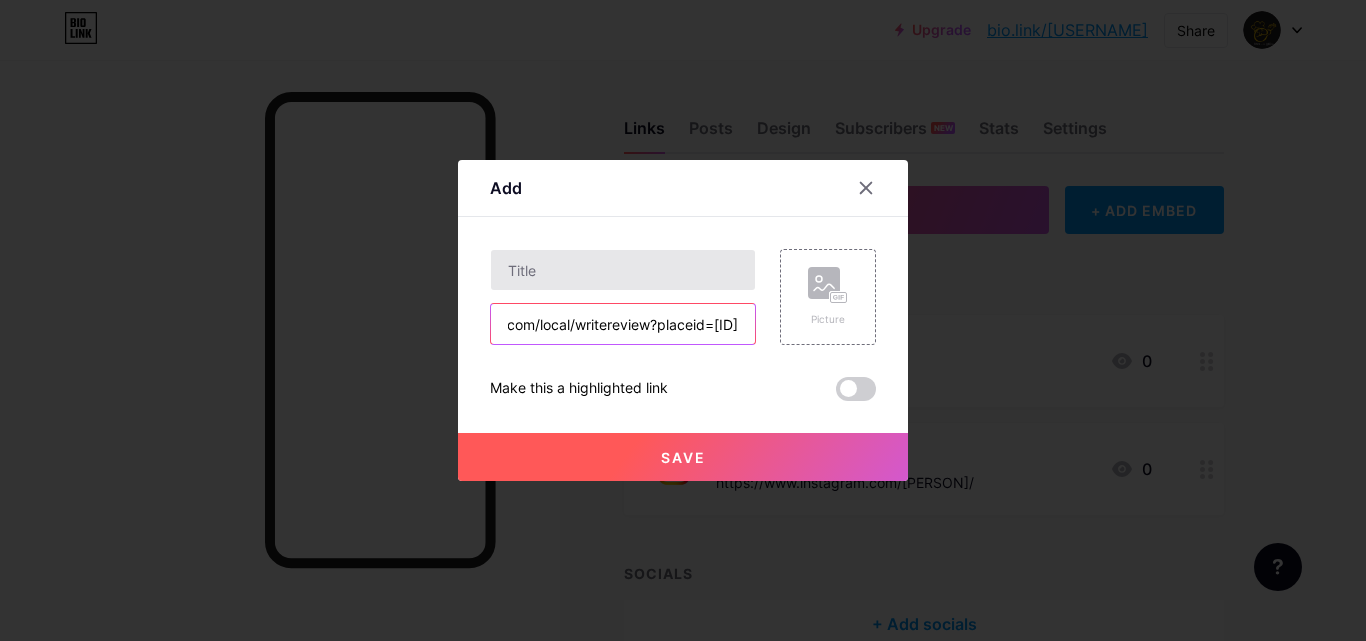 type on "https://search.google.com/local/writereview?placeid=[ID]" 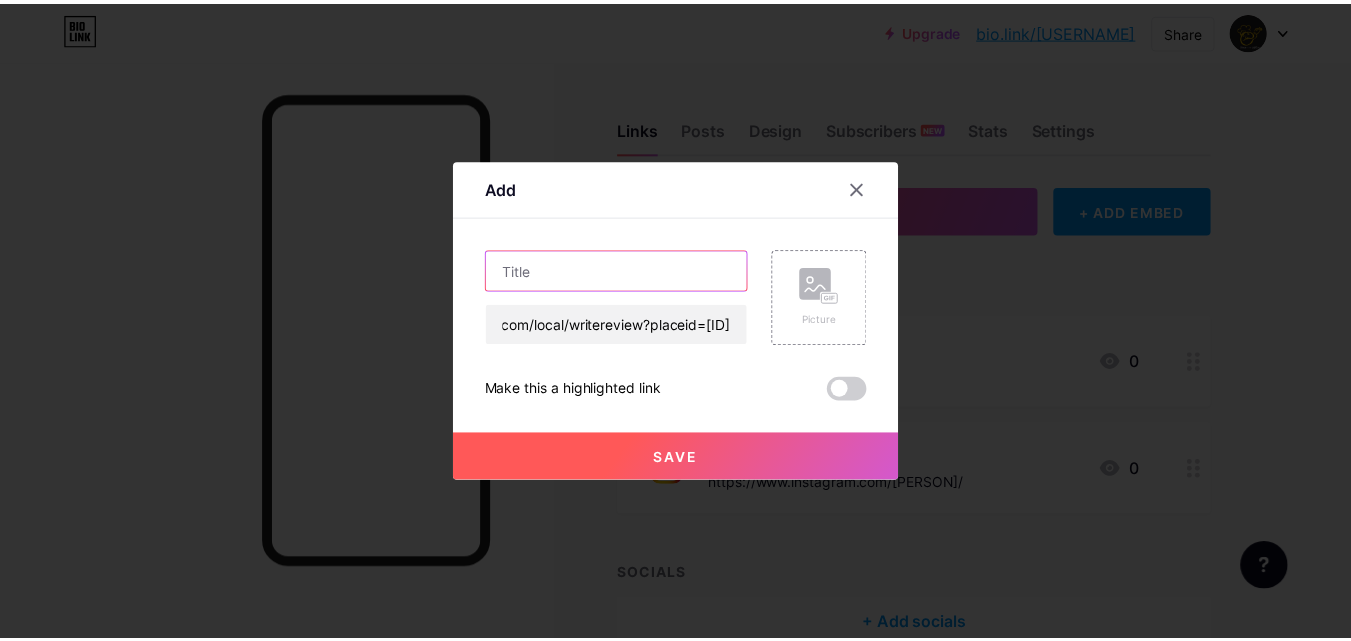 scroll, scrollTop: 0, scrollLeft: 0, axis: both 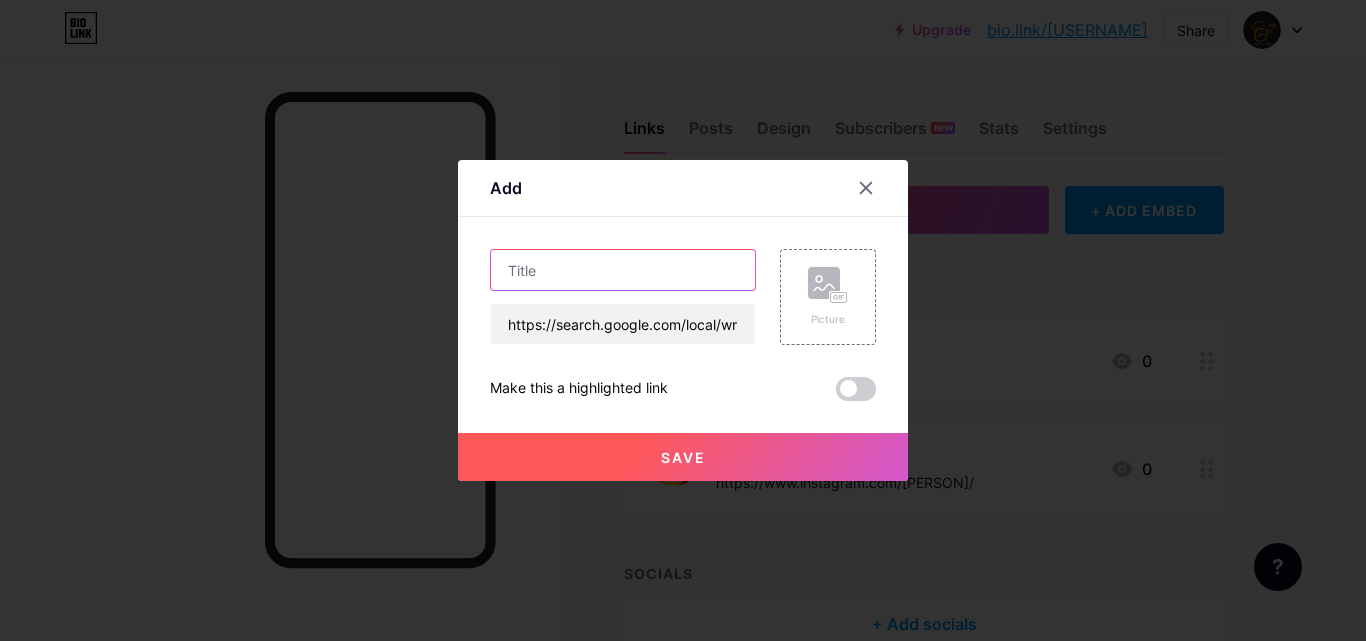 click at bounding box center (623, 270) 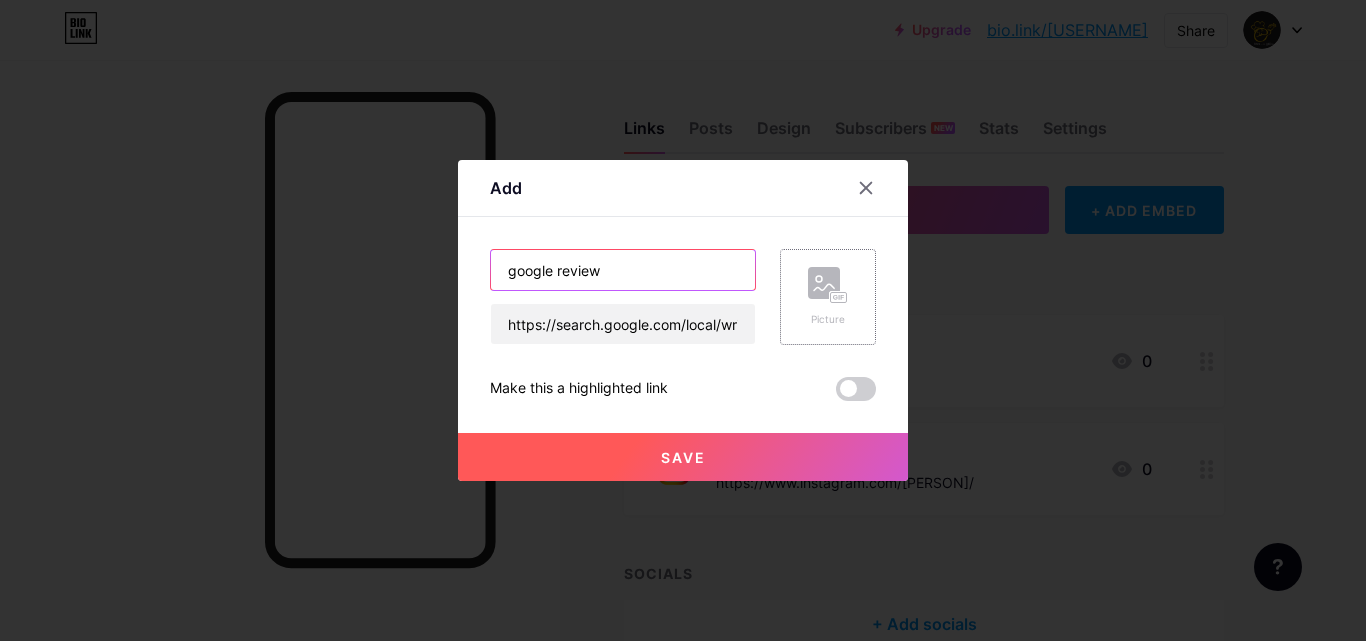 type on "google review" 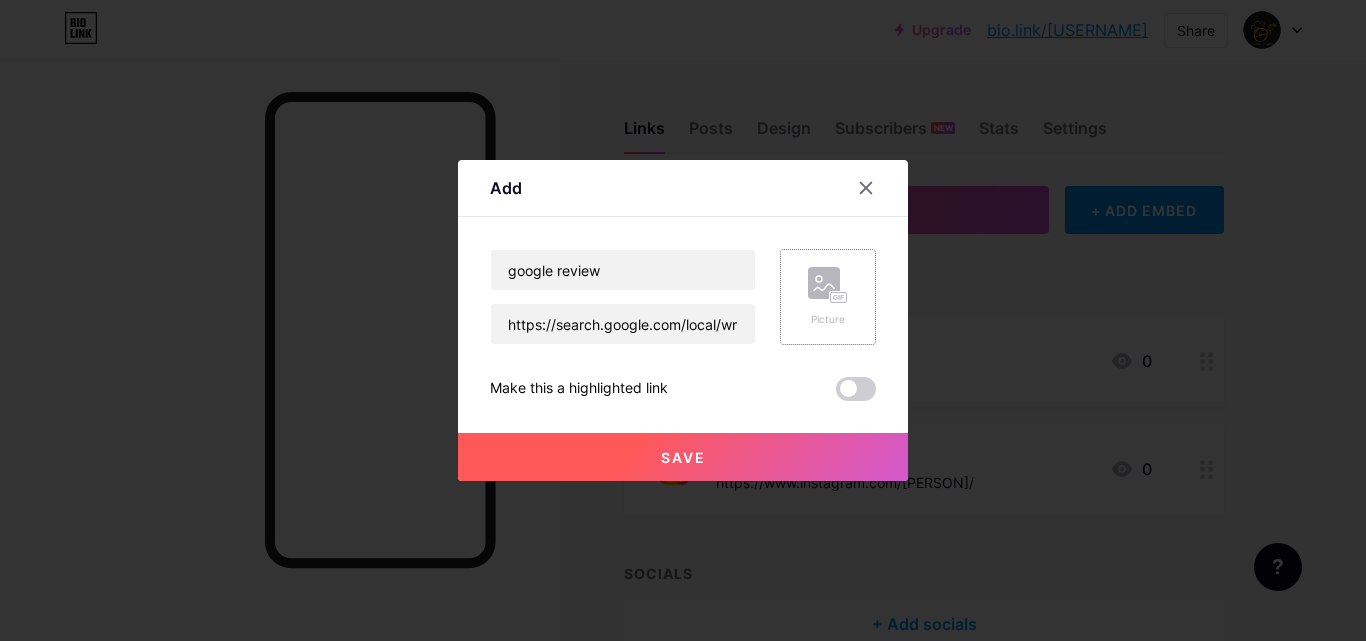 click 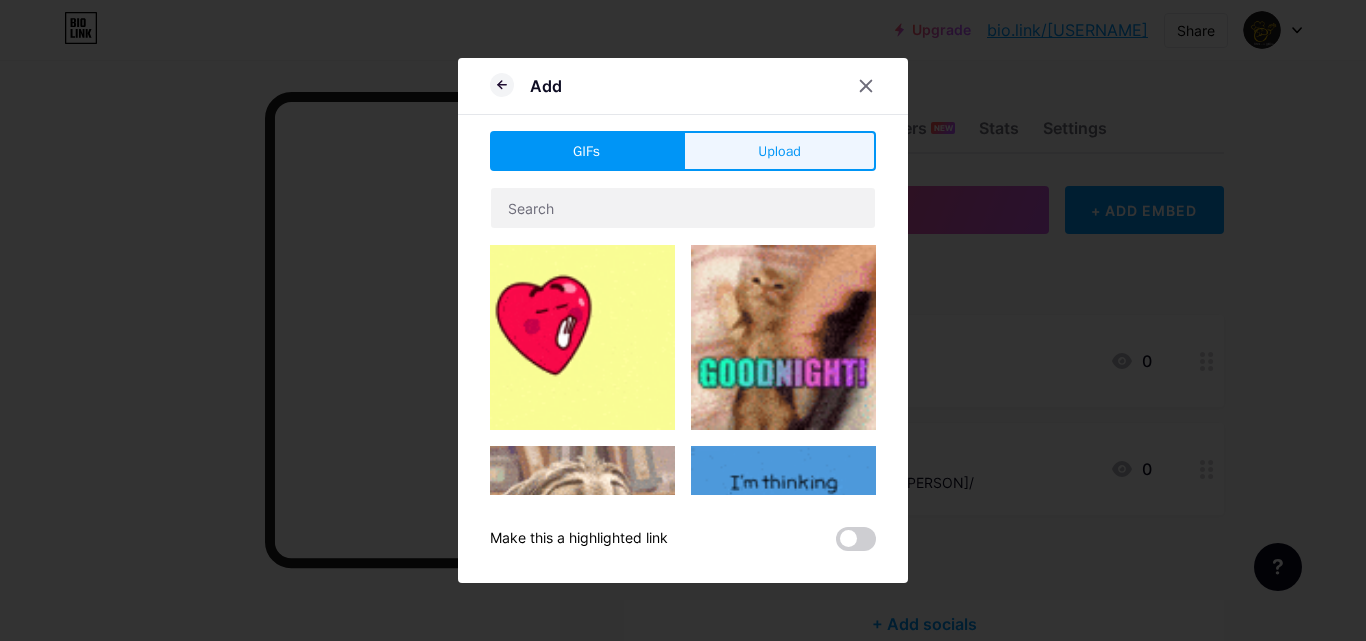 click on "Upload" at bounding box center (779, 151) 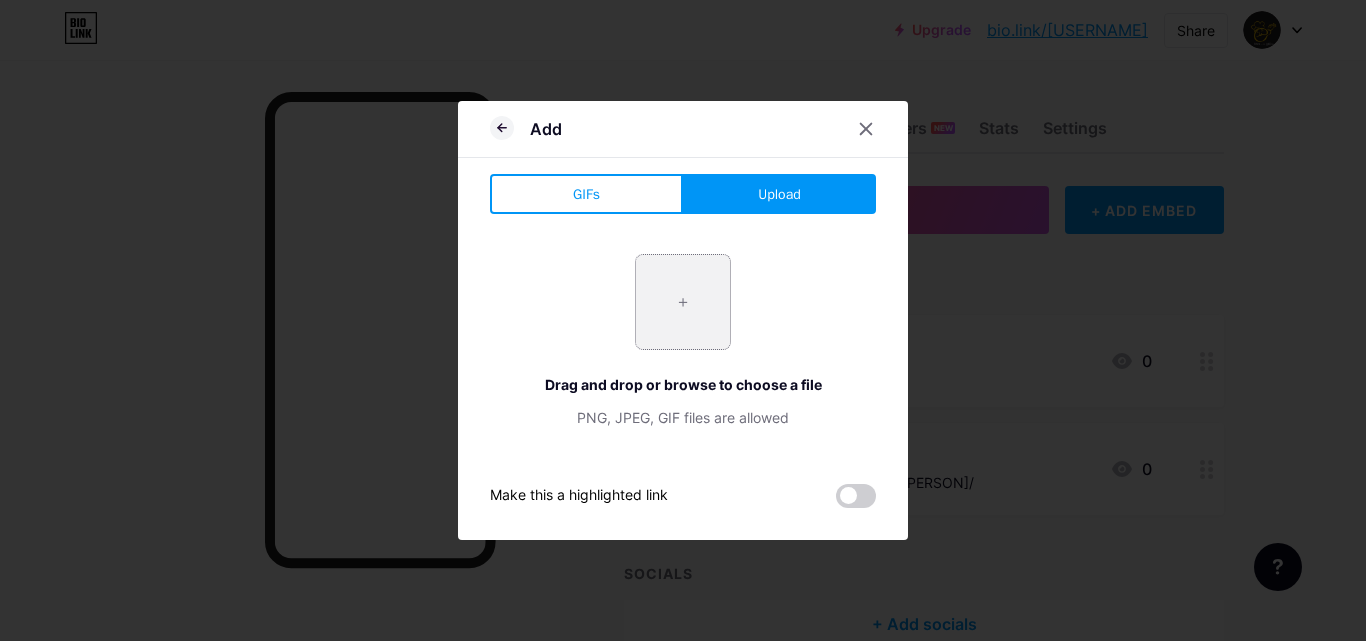 click at bounding box center [683, 302] 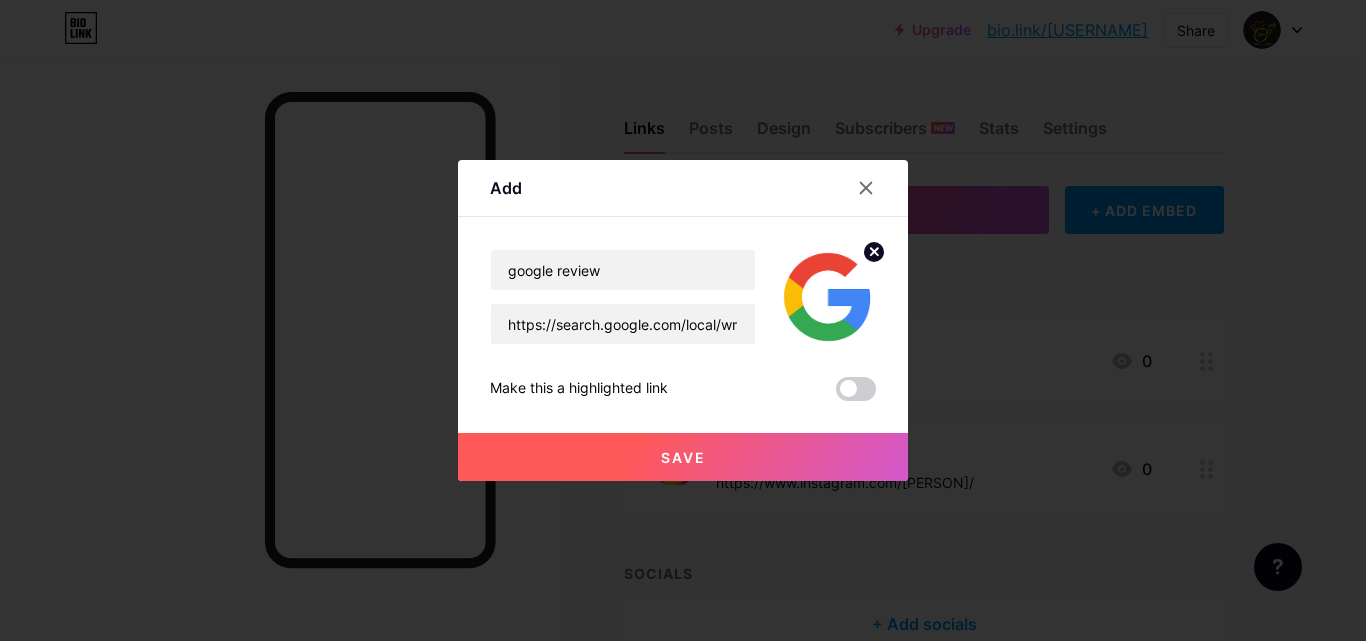 click on "Save" at bounding box center [683, 457] 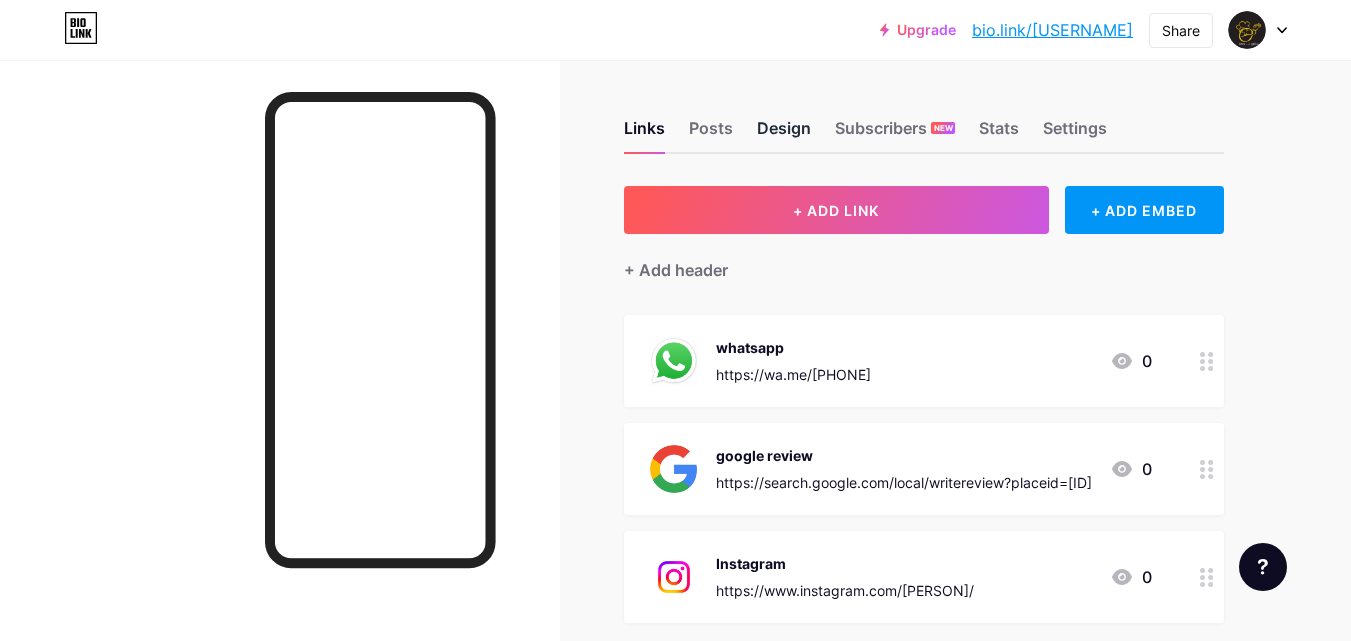 click on "Design" at bounding box center [784, 134] 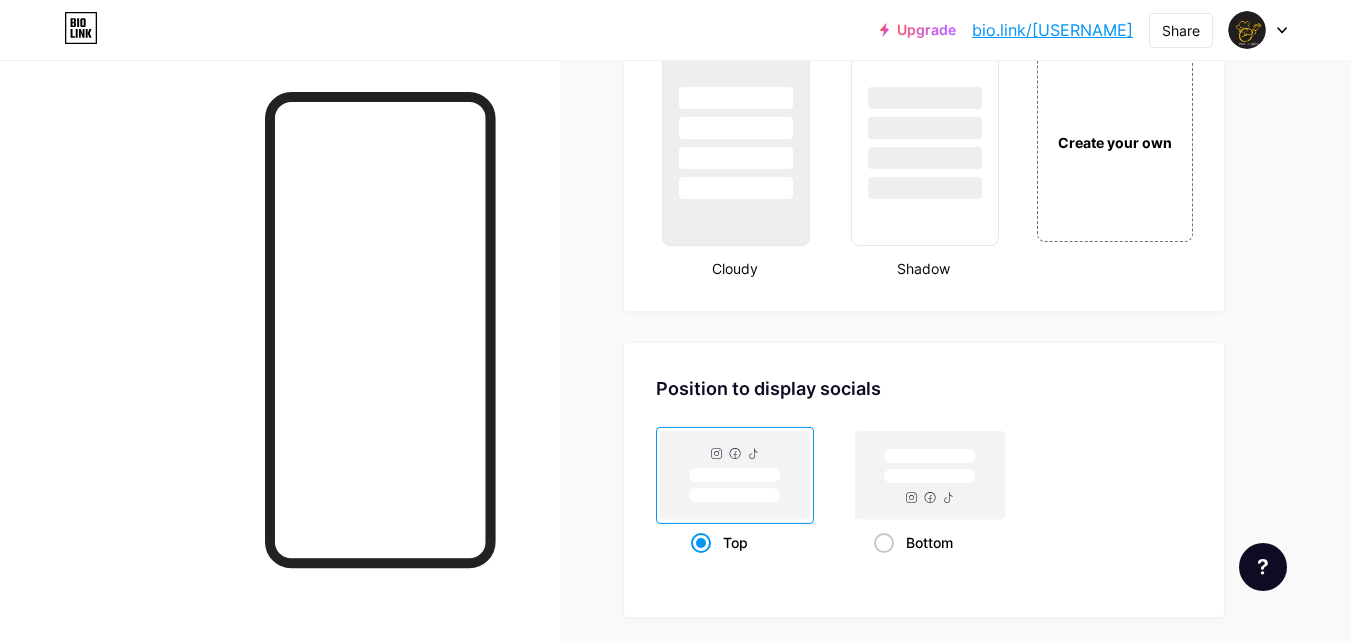 scroll, scrollTop: 2376, scrollLeft: 0, axis: vertical 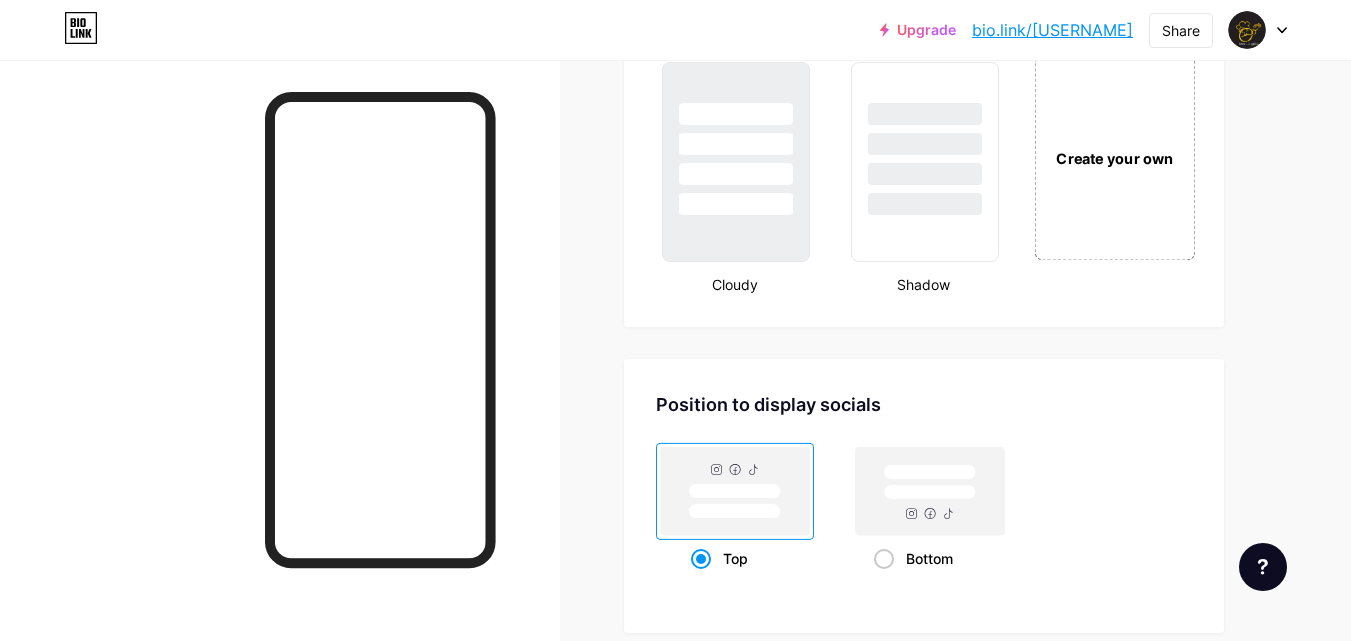 click on "Create your own" at bounding box center (1114, 157) 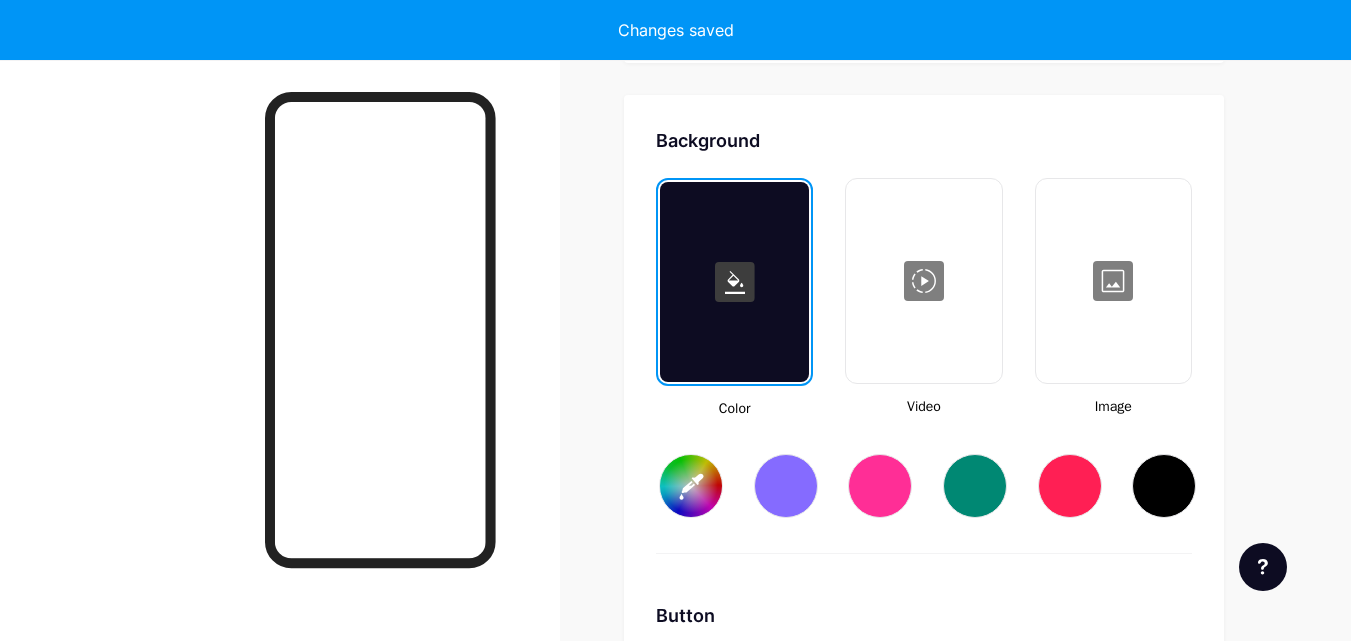 scroll, scrollTop: 2655, scrollLeft: 0, axis: vertical 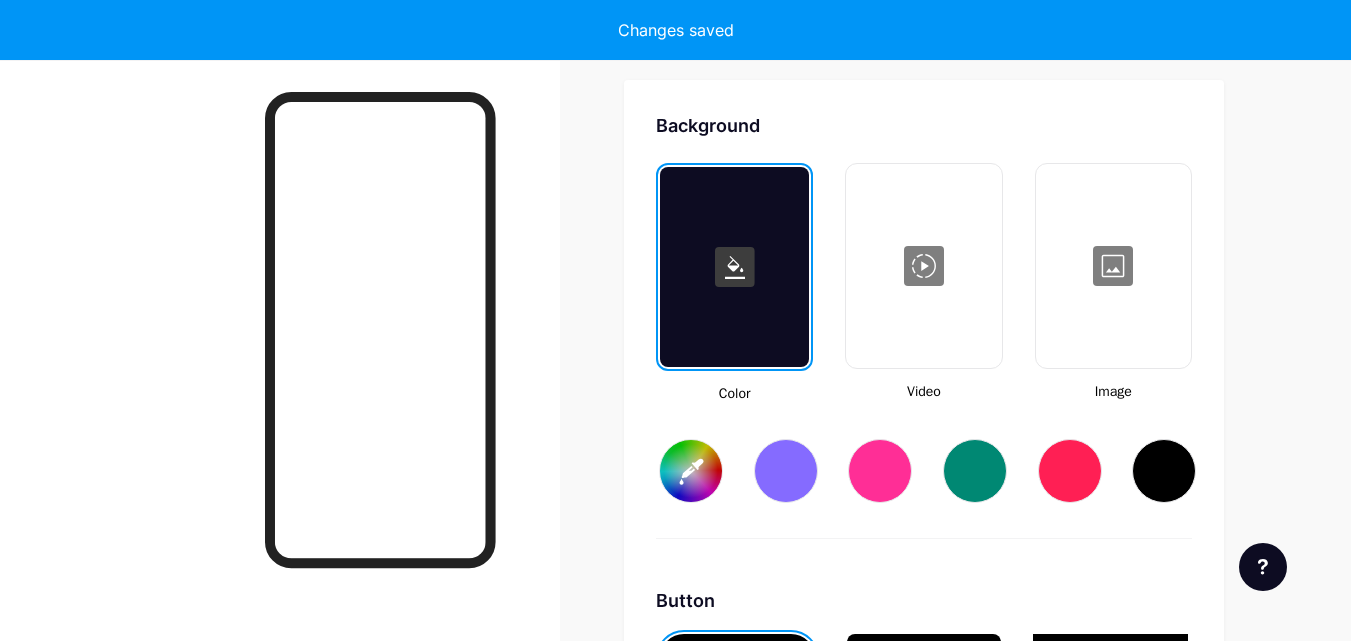 type on "#ffffff" 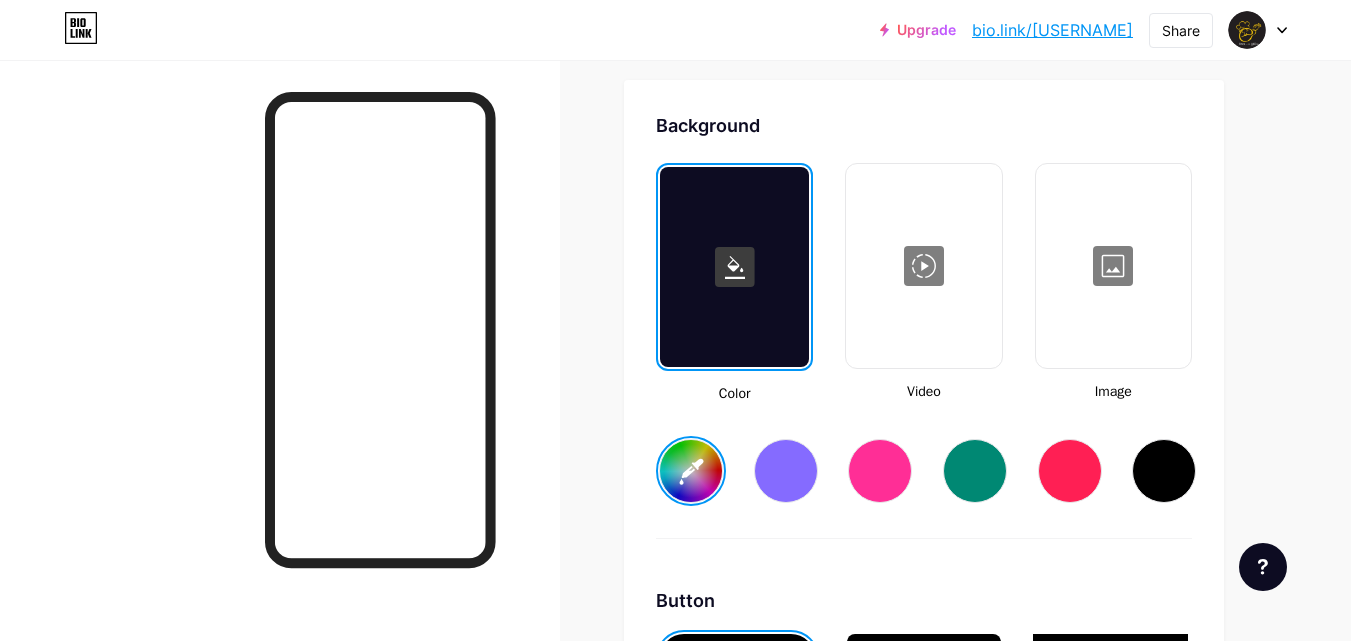 click at bounding box center [1164, 471] 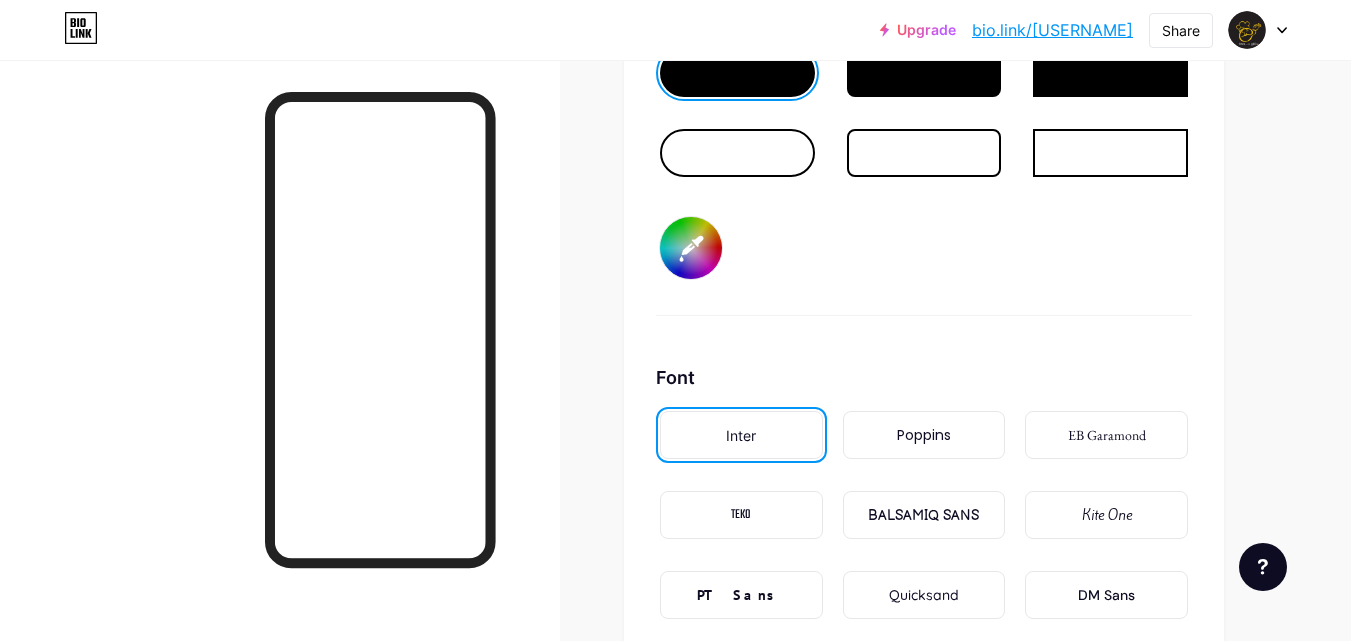 scroll, scrollTop: 3260, scrollLeft: 0, axis: vertical 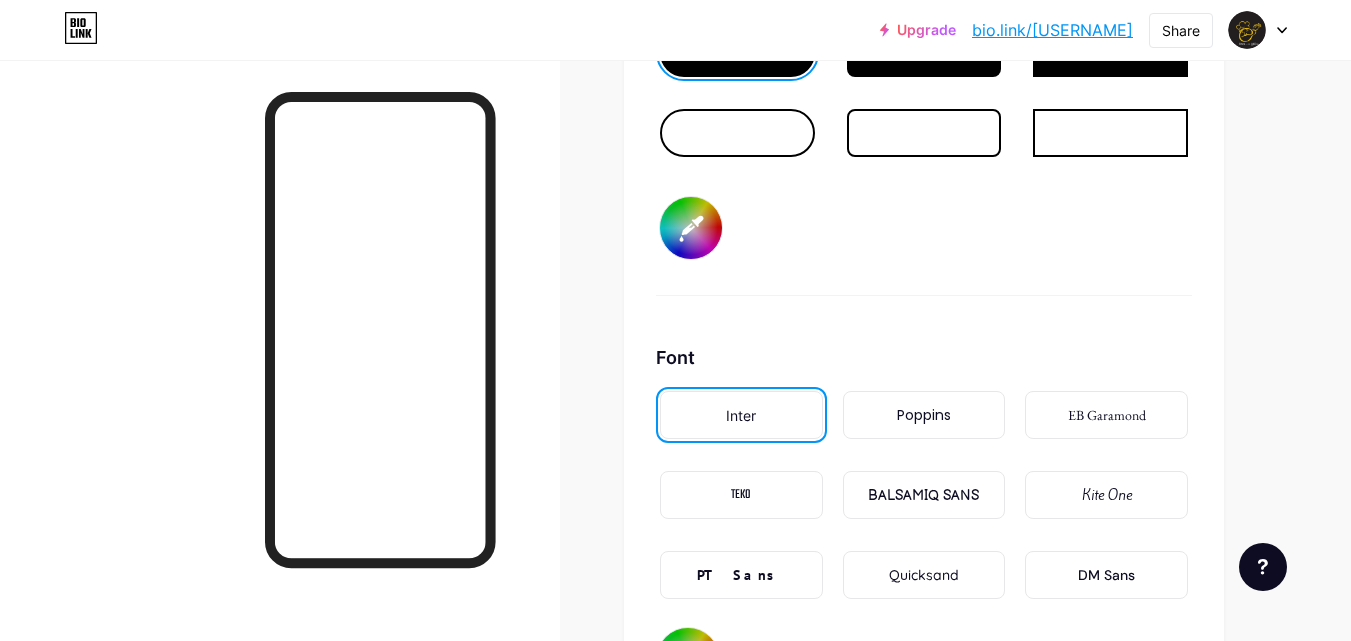click at bounding box center (737, 133) 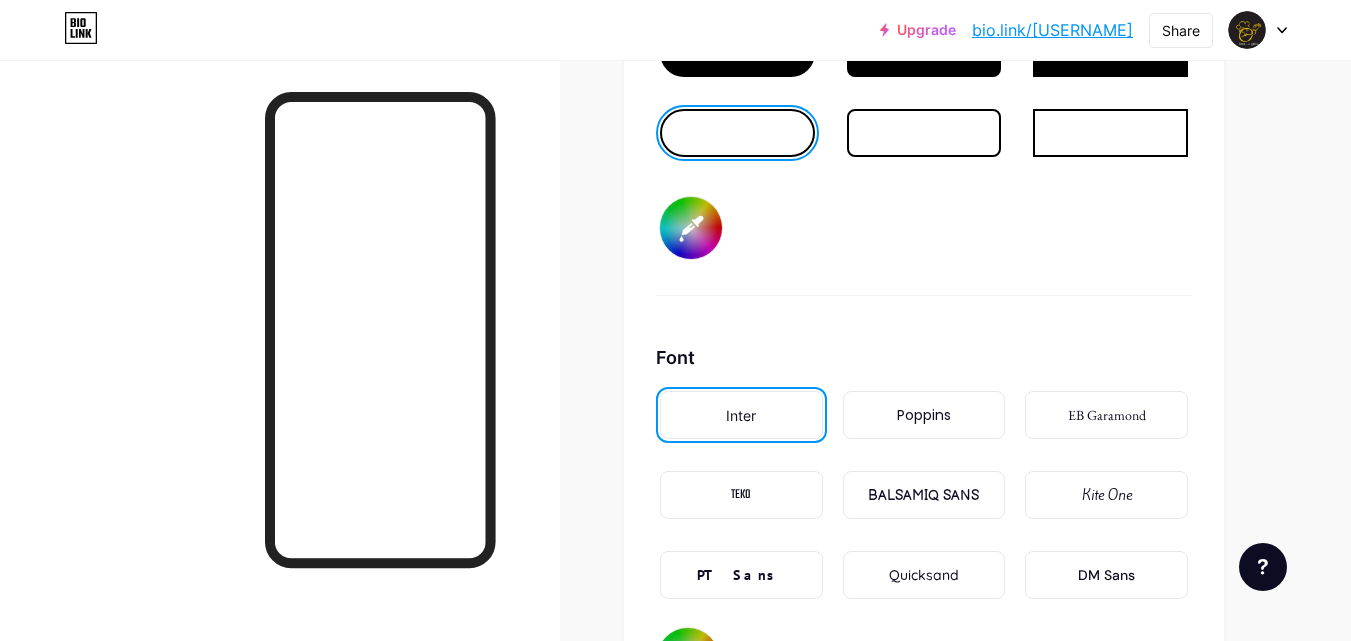 click on "#000000" at bounding box center [691, 228] 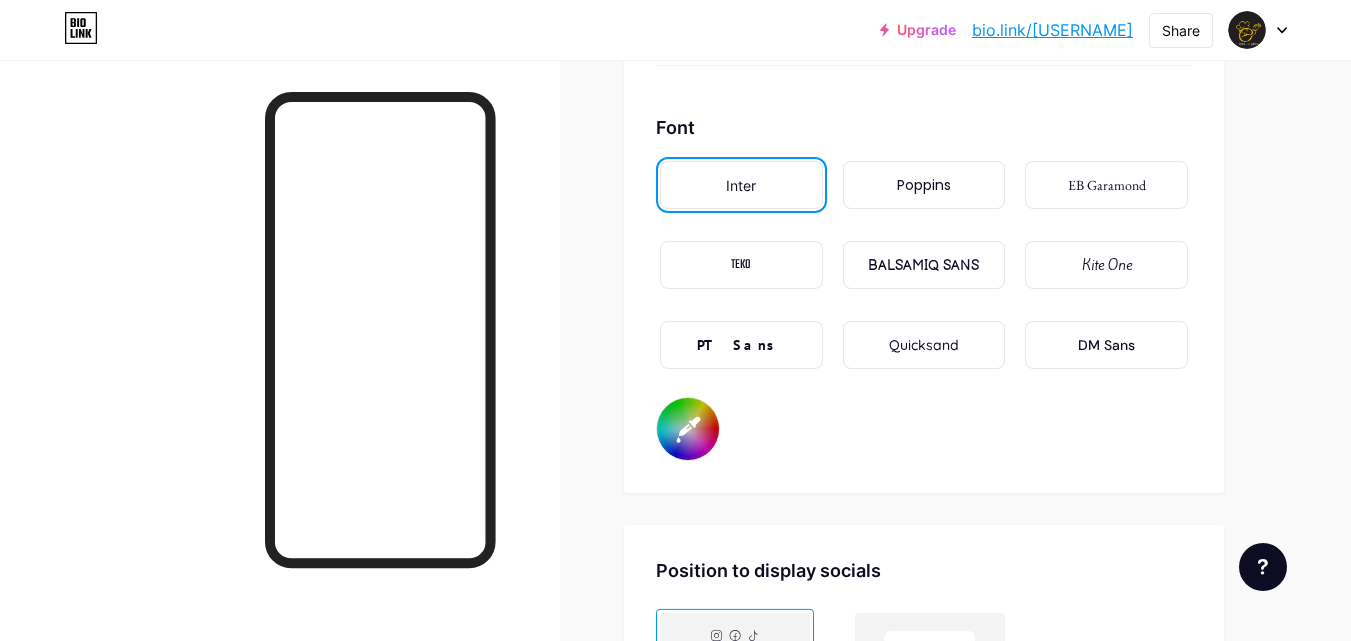 scroll, scrollTop: 3485, scrollLeft: 0, axis: vertical 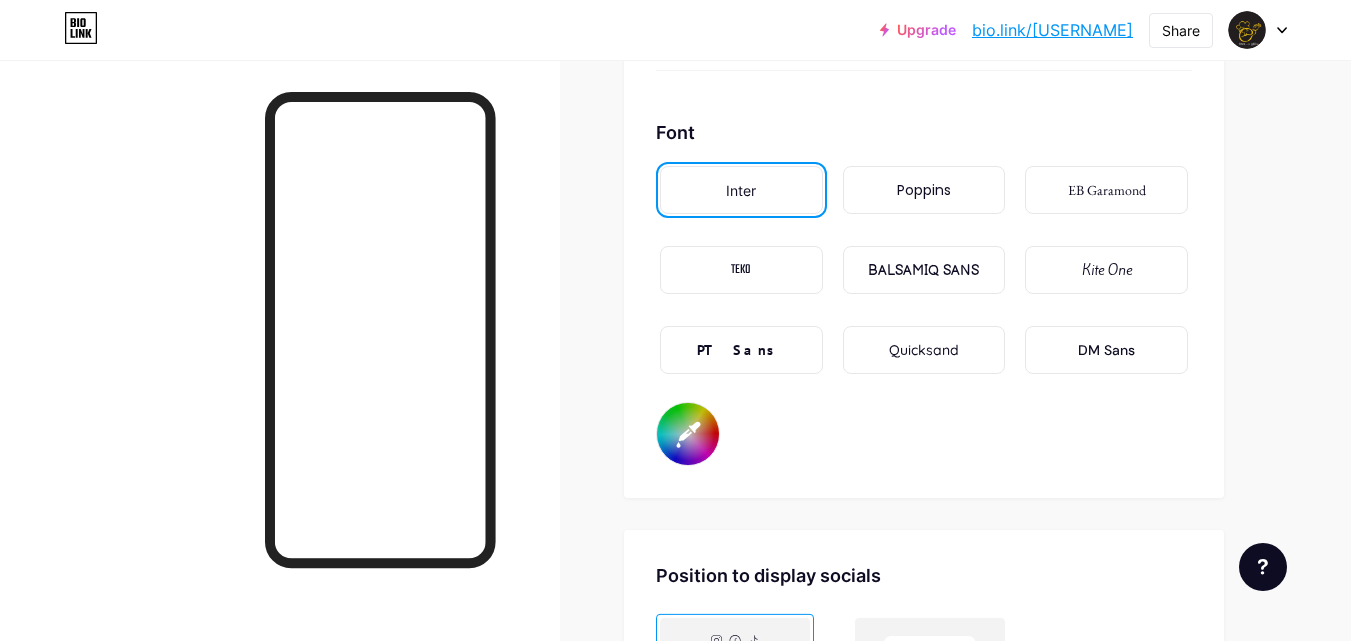 click on "BALSAMIQ SANS" at bounding box center [924, 270] 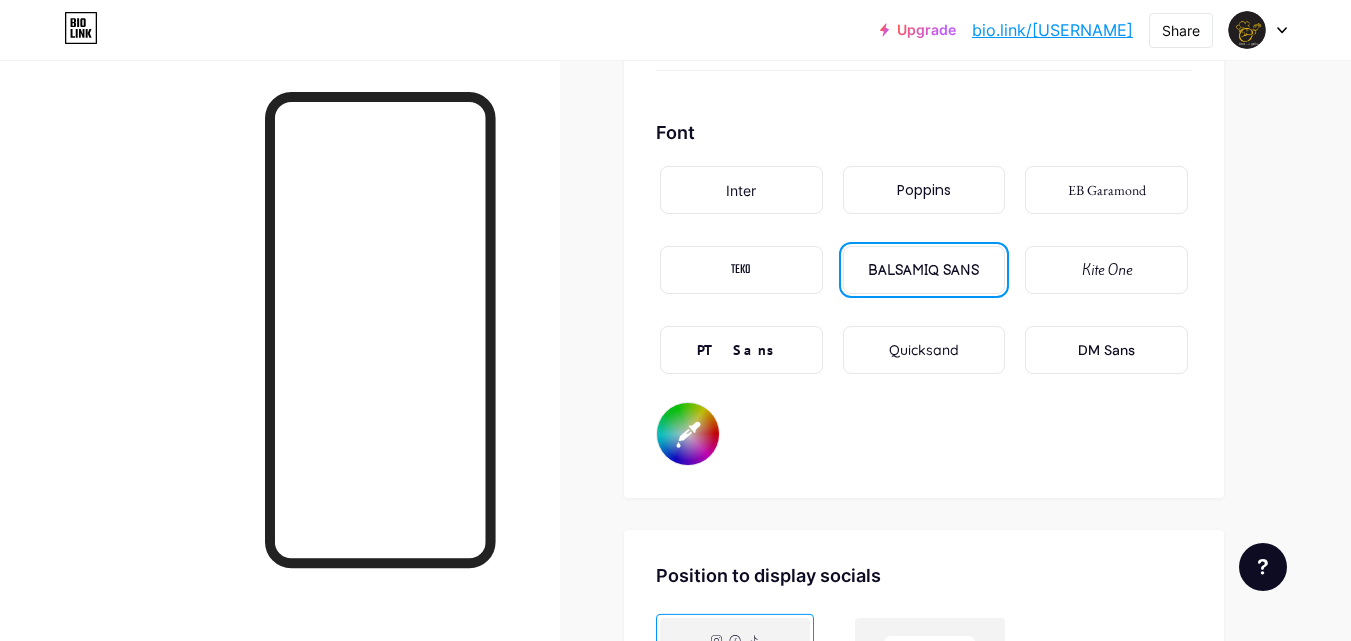 click on "TEKO" at bounding box center (741, 270) 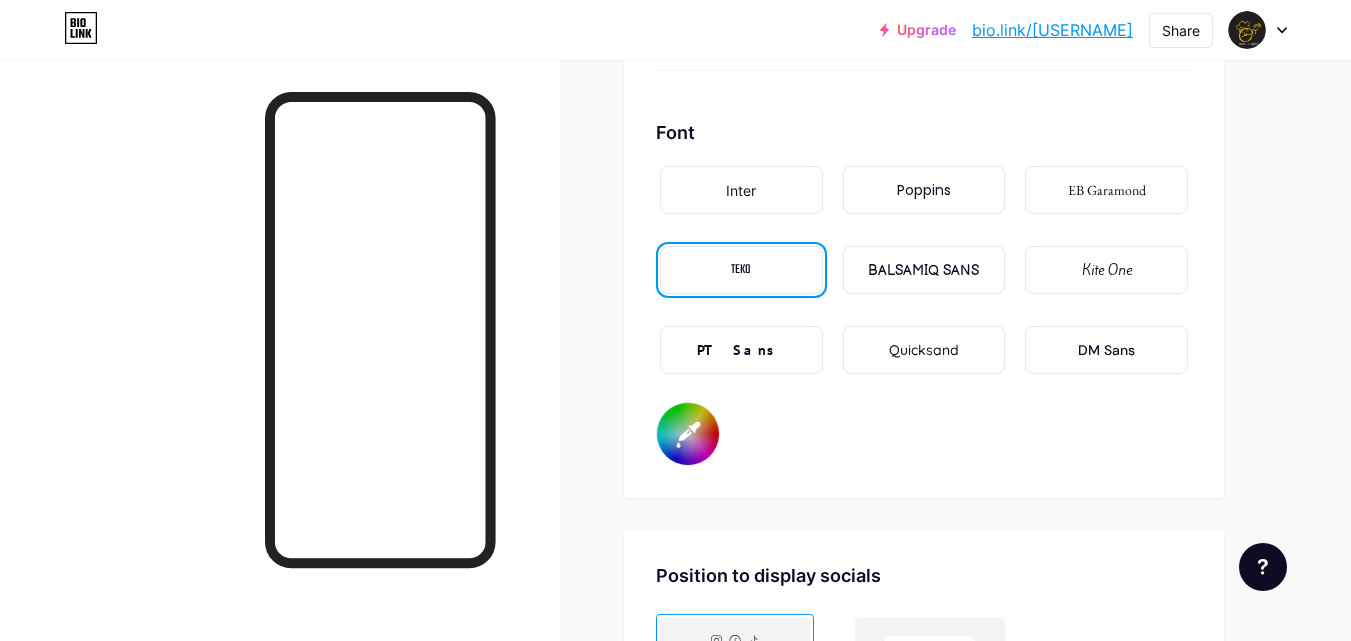 click on "Kite One" at bounding box center (1107, 270) 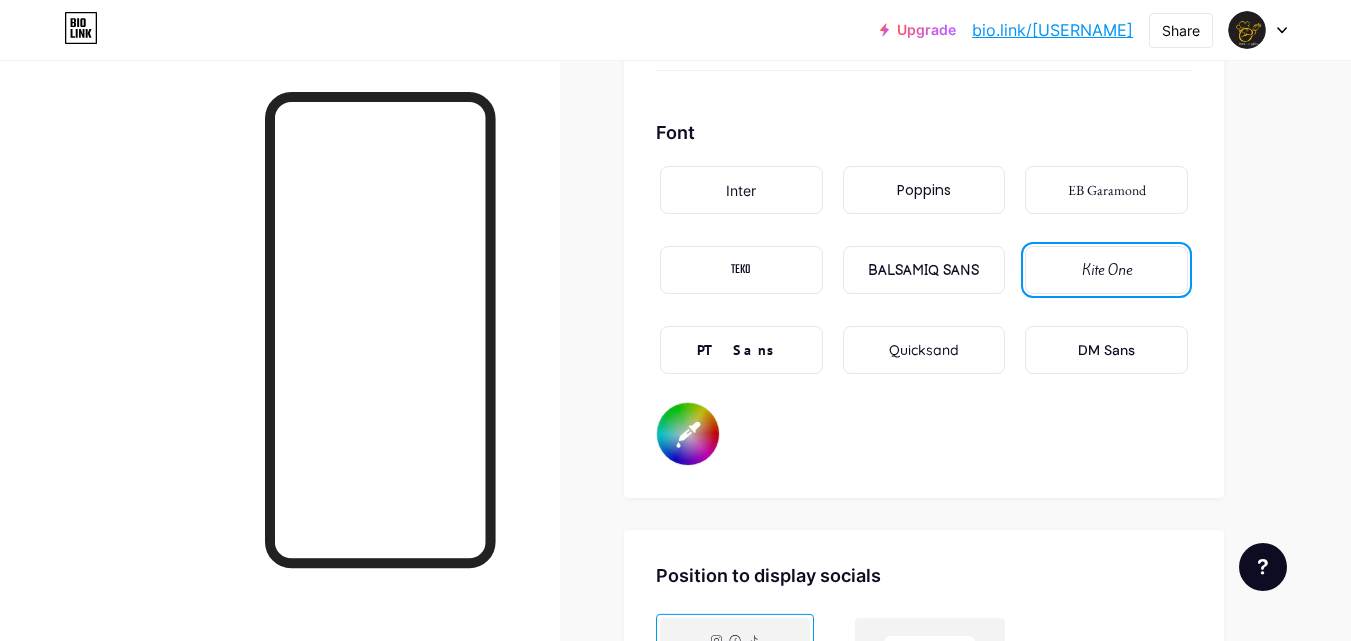 click on "Quicksand" at bounding box center (924, 350) 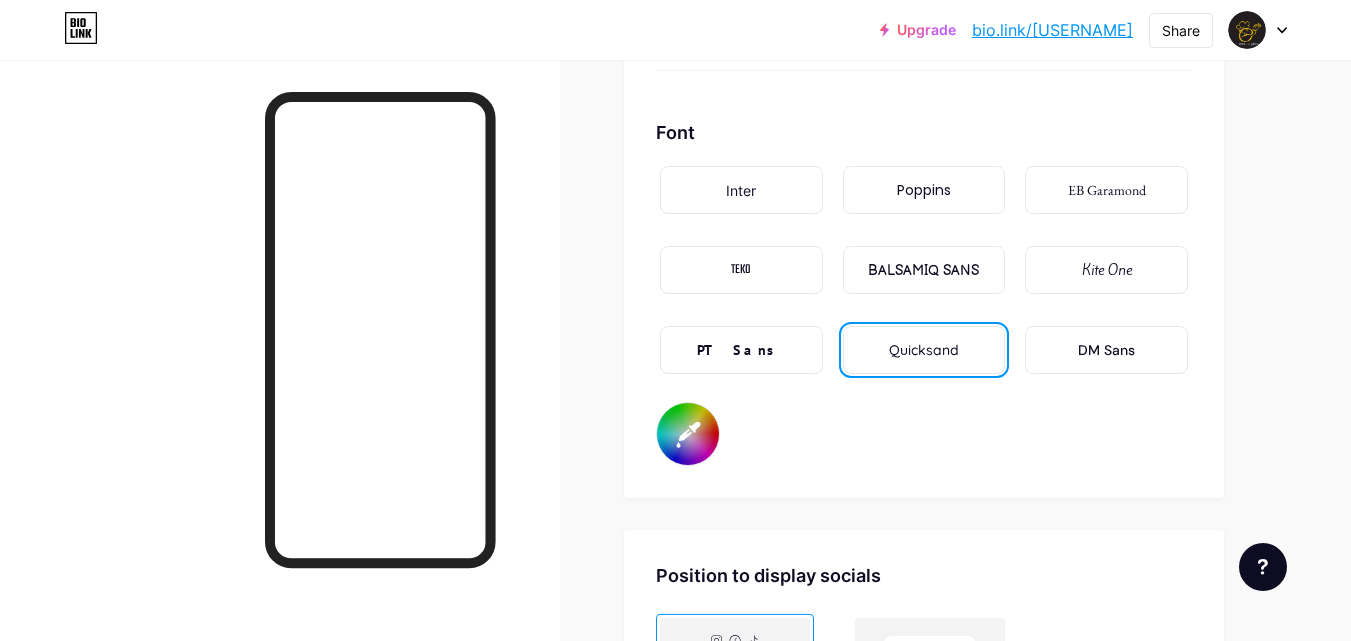 click on "Kite One" at bounding box center (1107, 270) 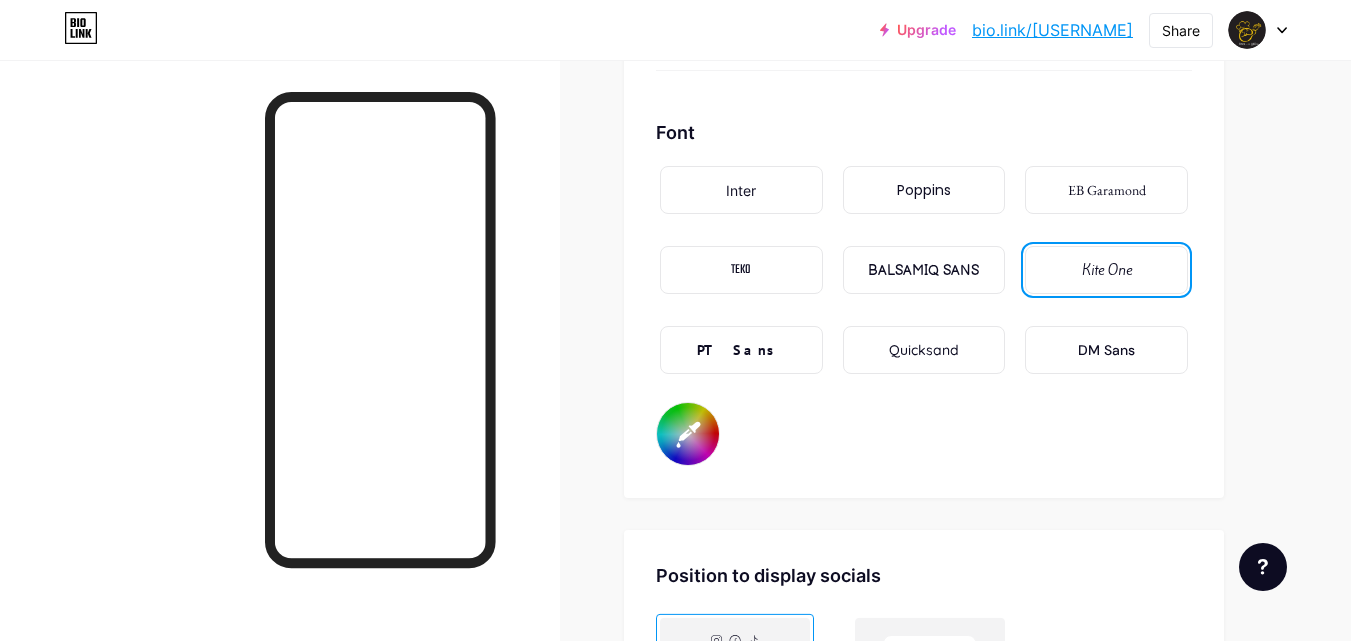 click on "Kite One" at bounding box center [1106, 270] 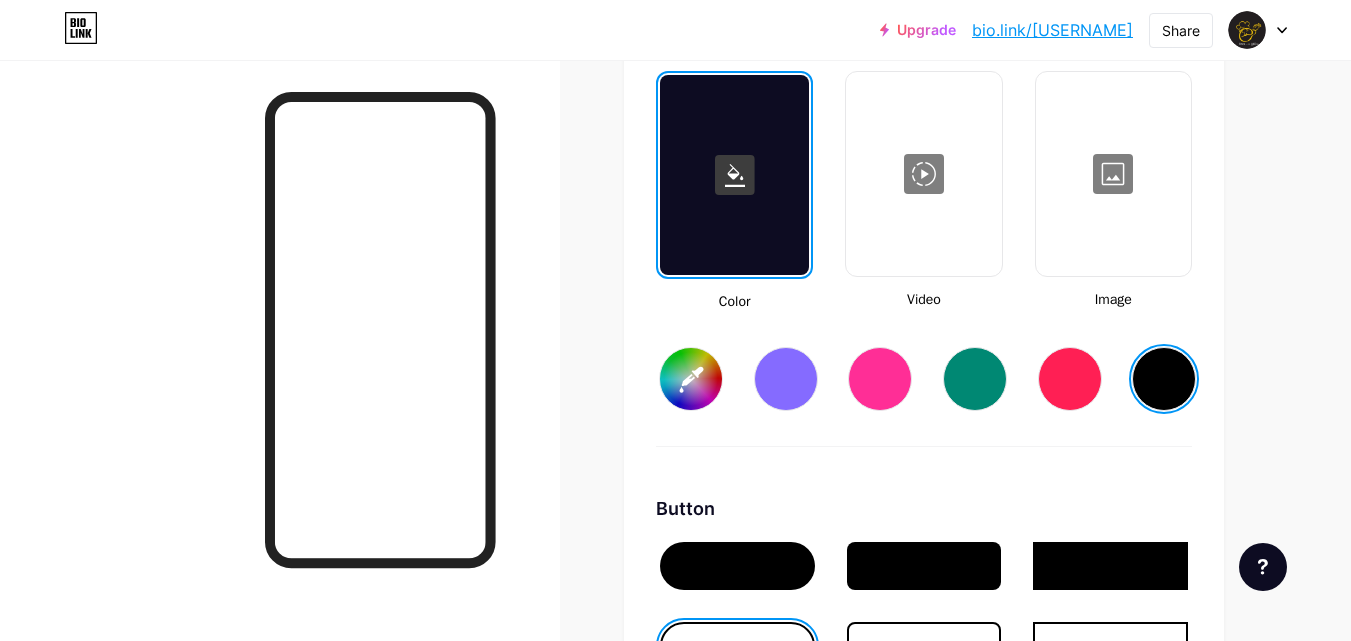 scroll, scrollTop: 2732, scrollLeft: 0, axis: vertical 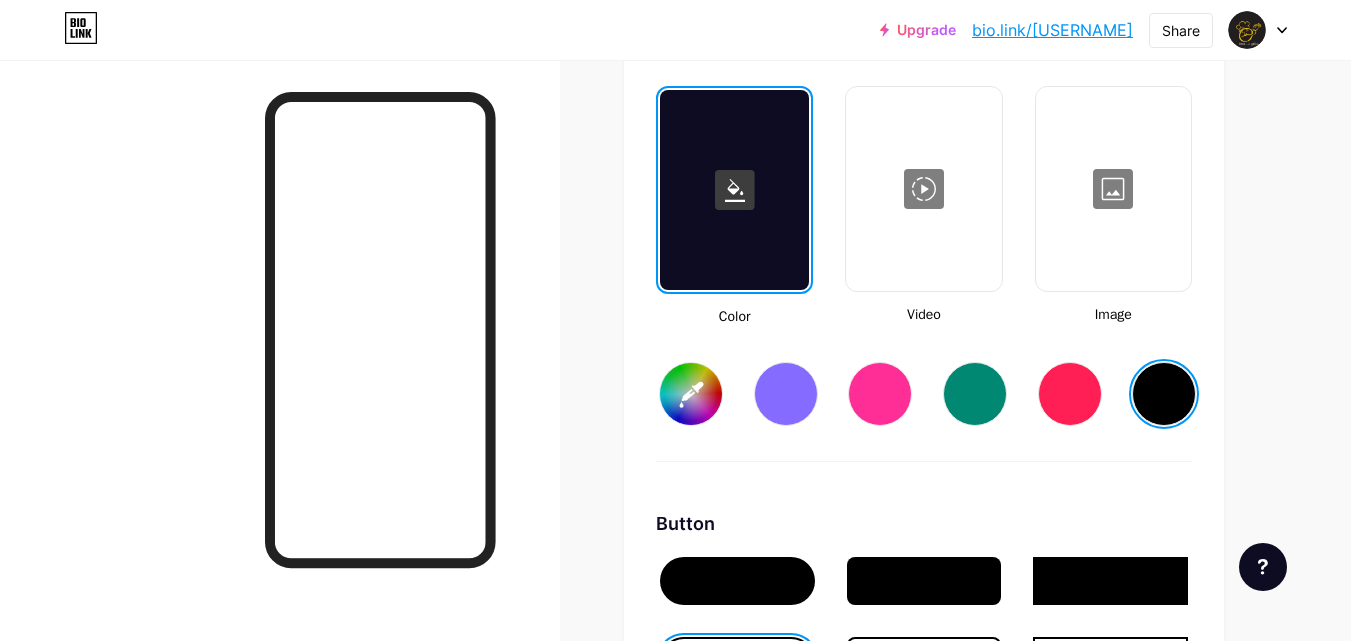 click on "#000000" at bounding box center (691, 394) 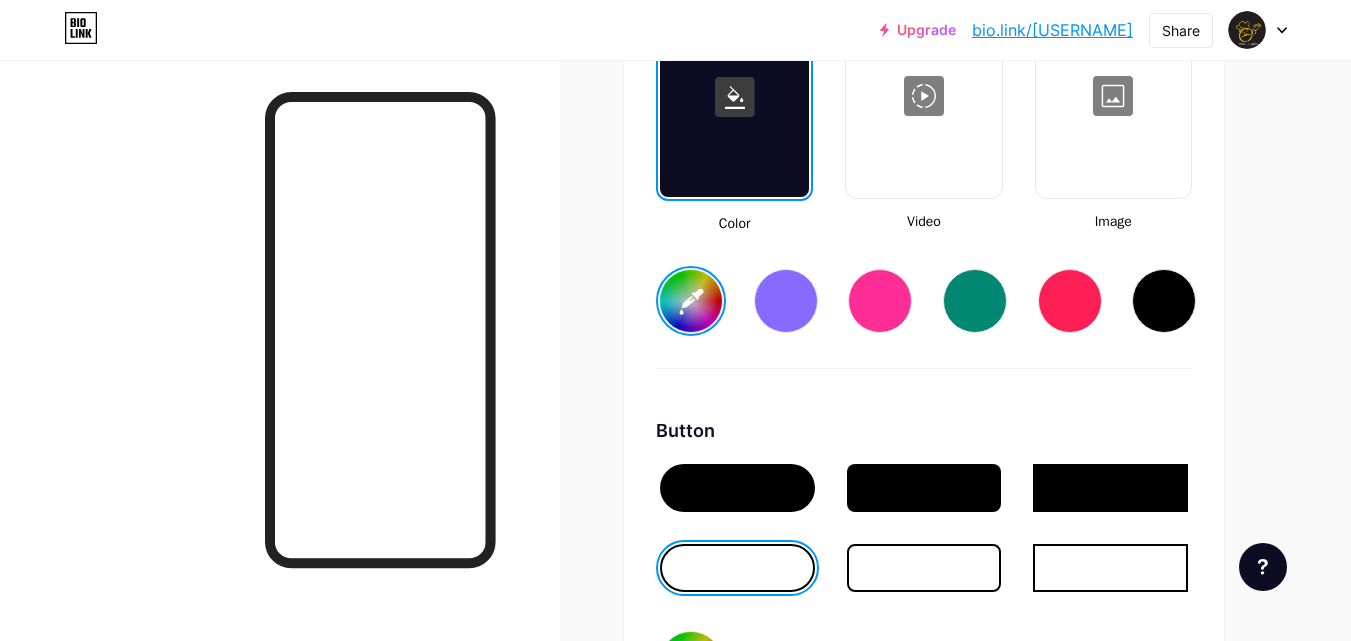 scroll, scrollTop: 2813, scrollLeft: 0, axis: vertical 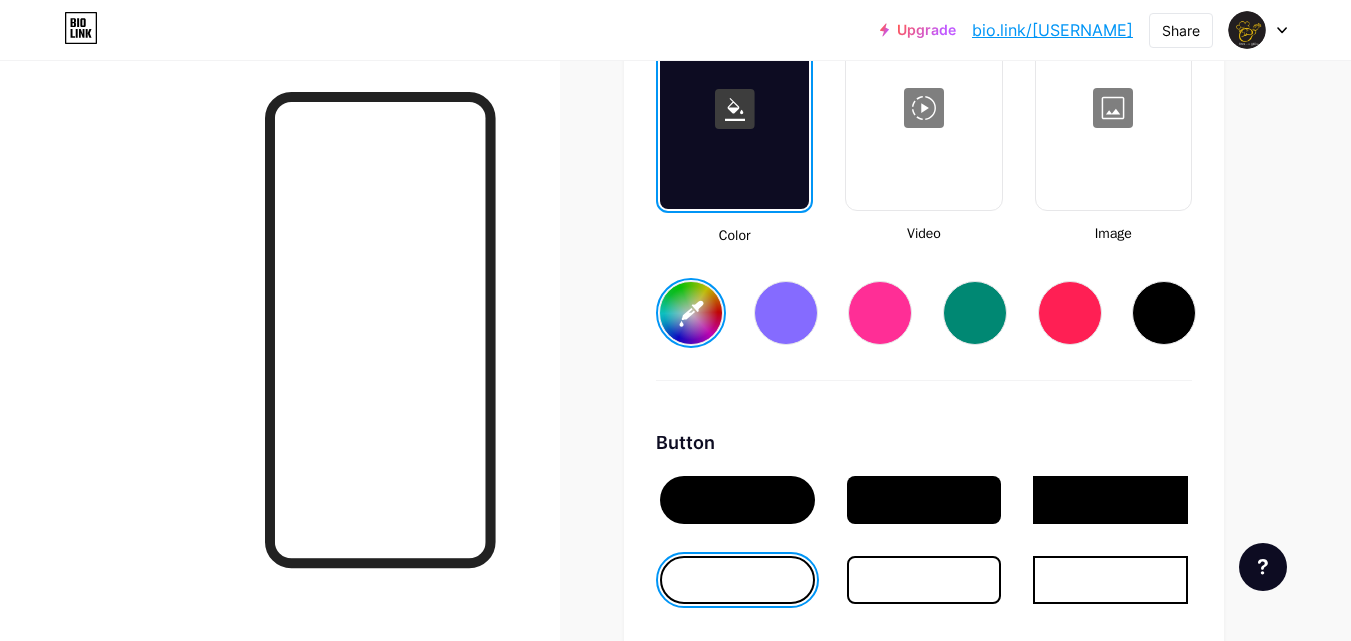click at bounding box center (1164, 313) 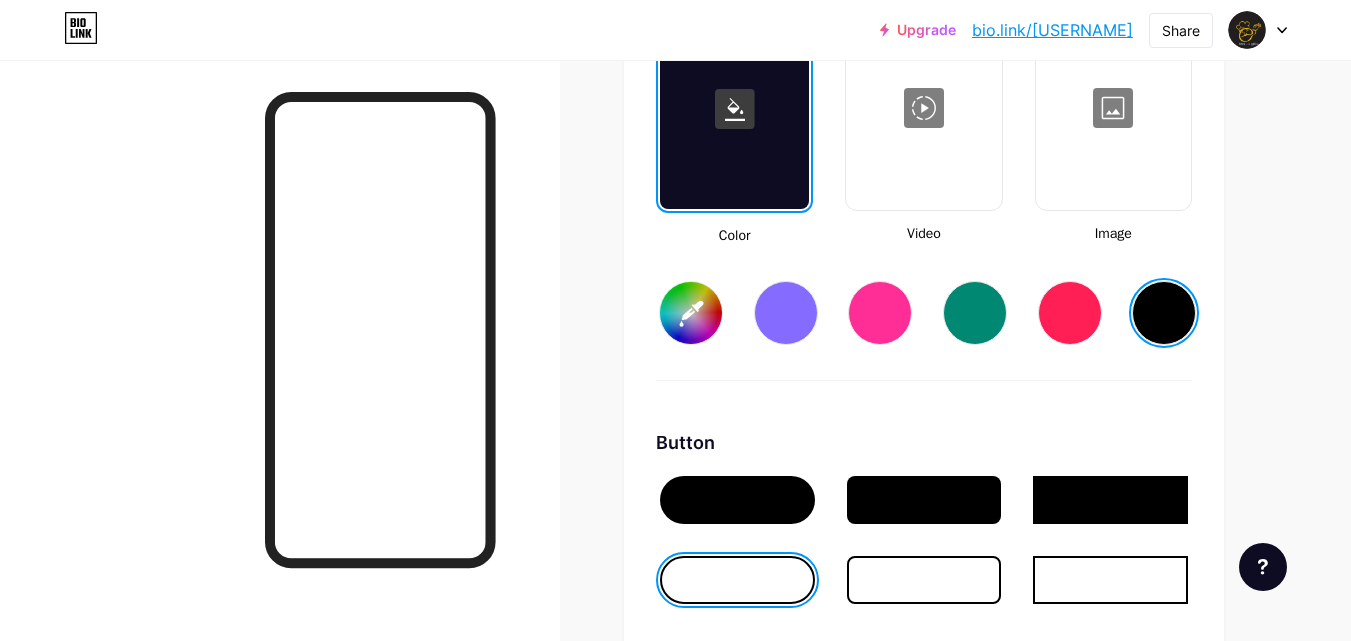 click at bounding box center (1164, 313) 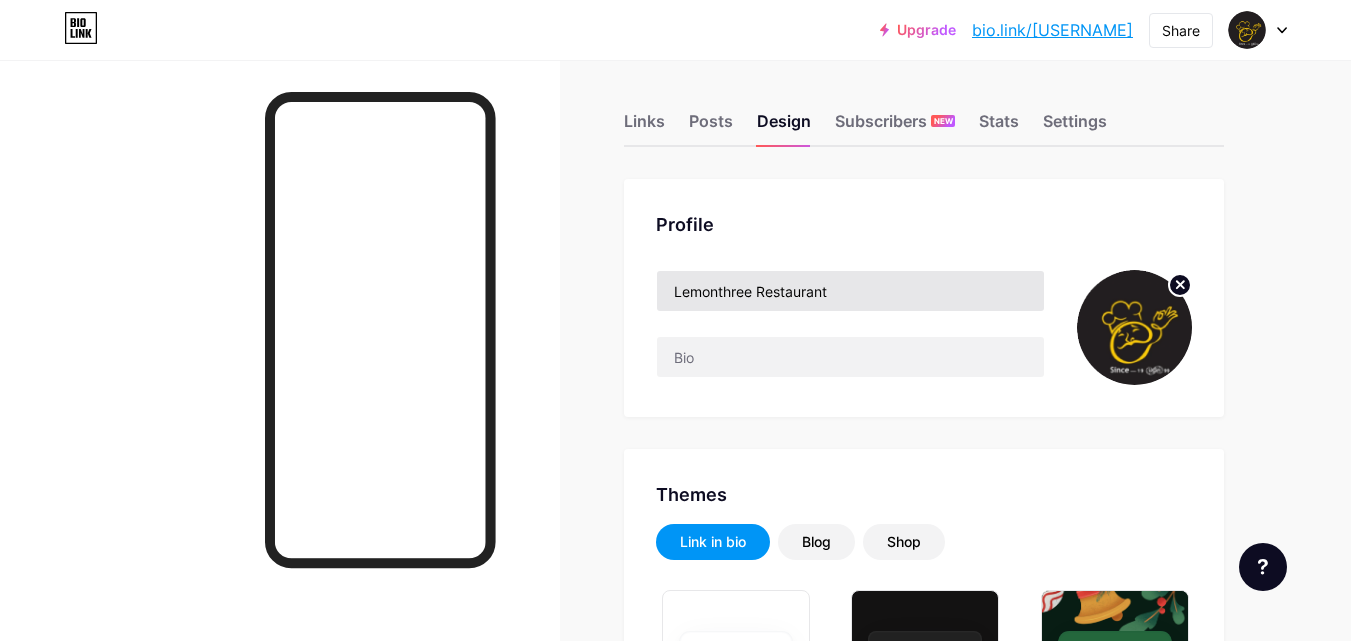 scroll, scrollTop: 0, scrollLeft: 0, axis: both 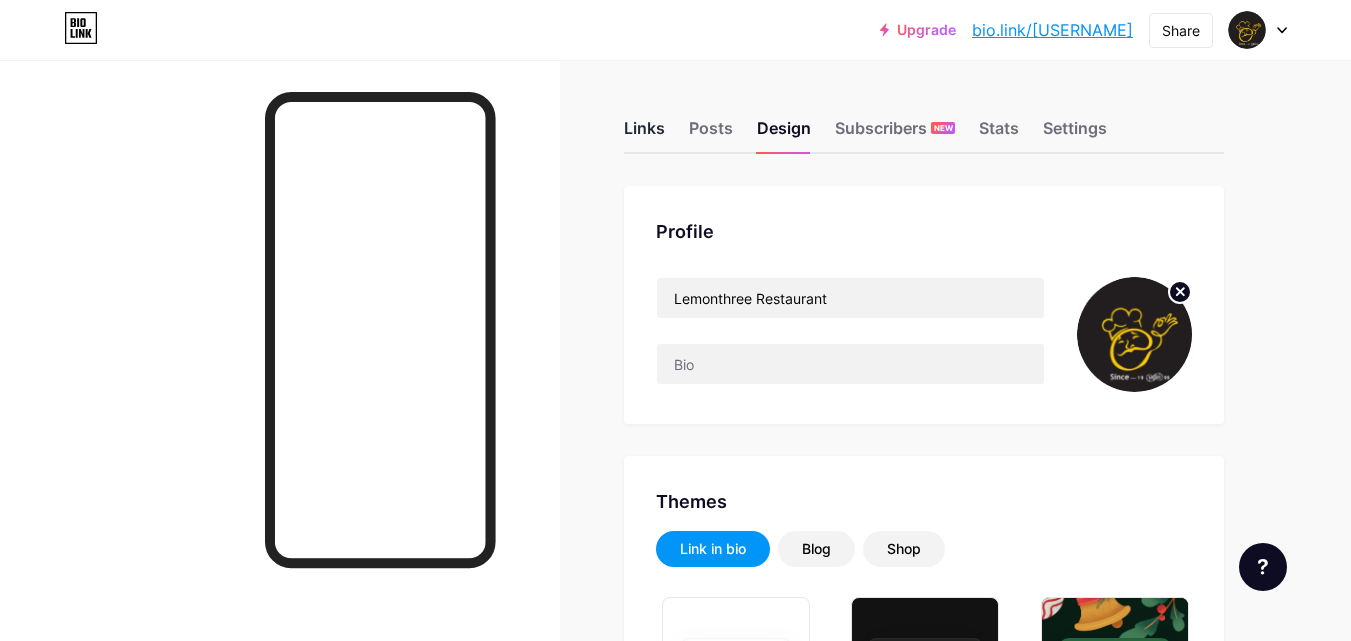 click on "Links" at bounding box center [644, 134] 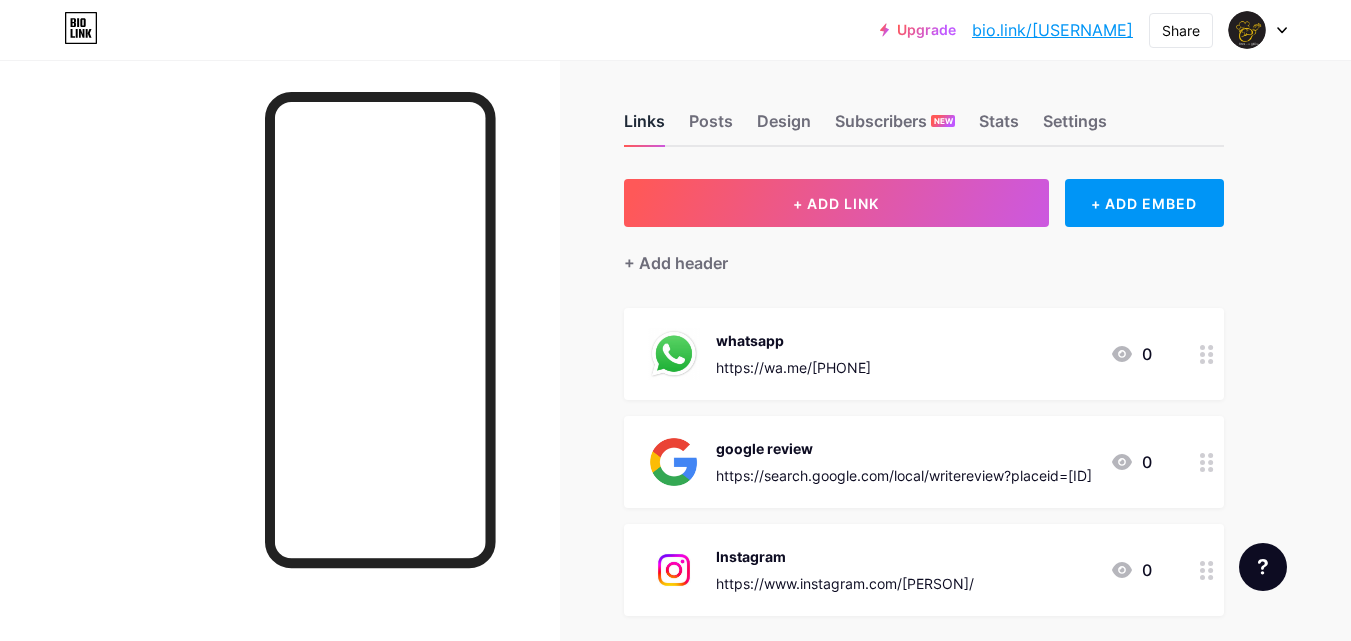 scroll, scrollTop: 0, scrollLeft: 0, axis: both 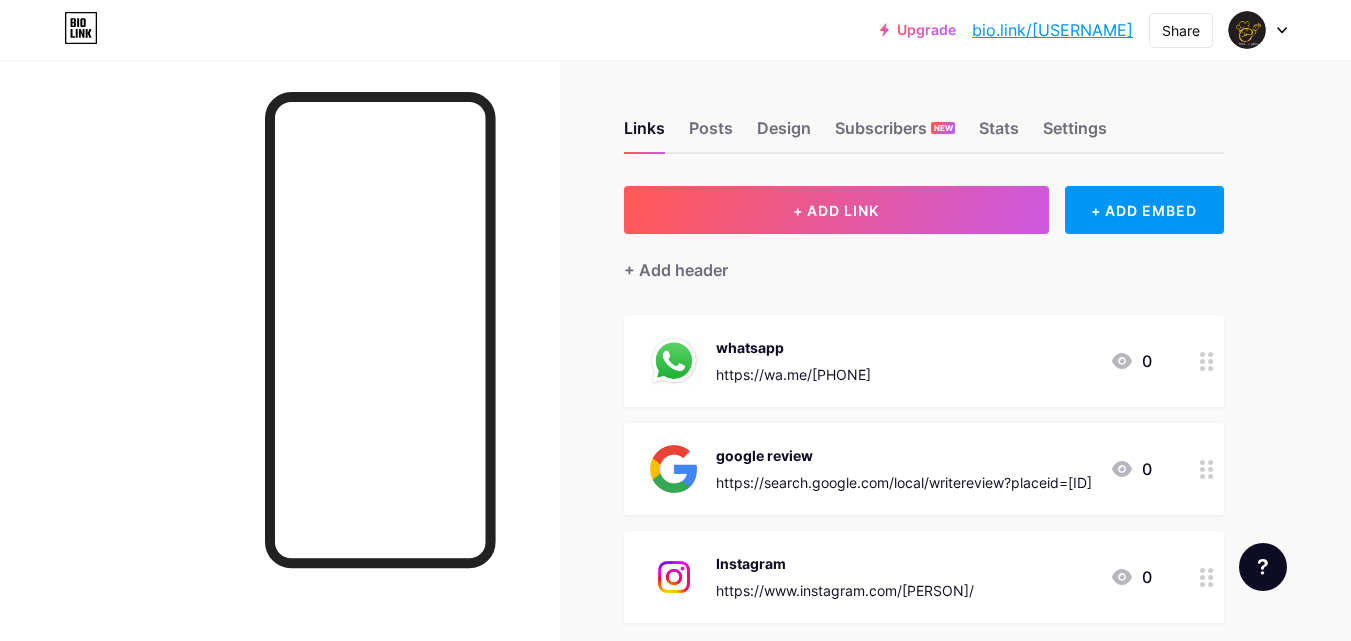 type 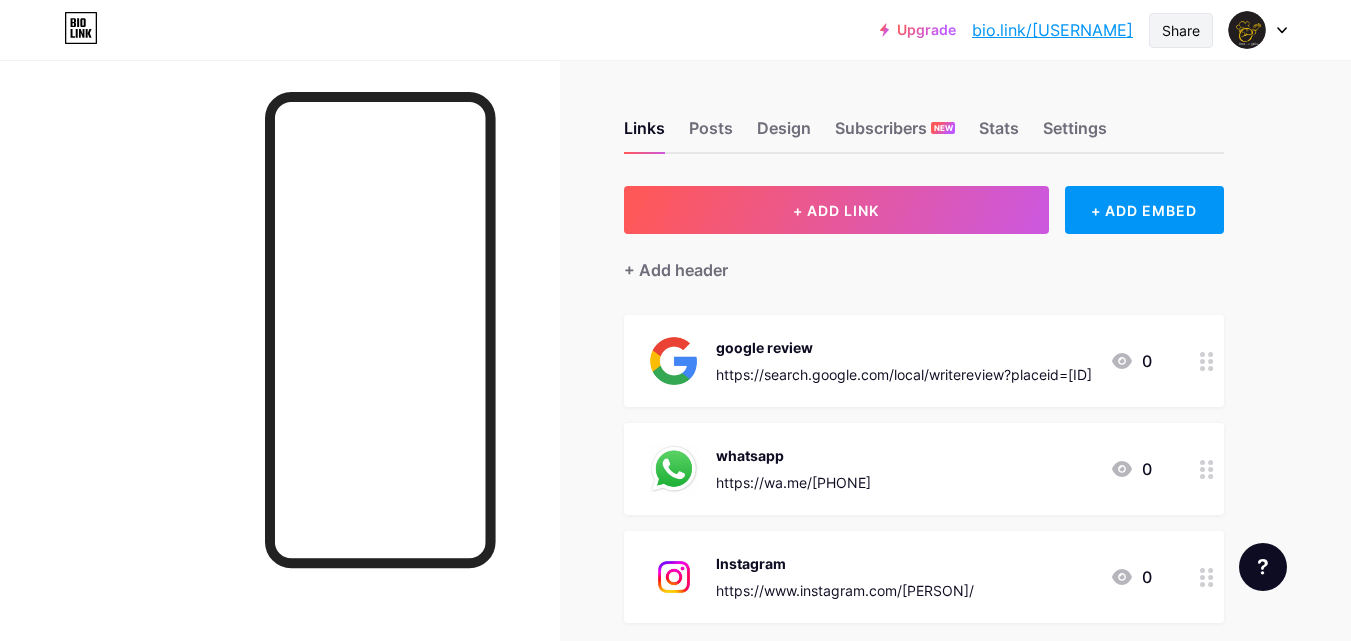 click on "Share" at bounding box center [1181, 30] 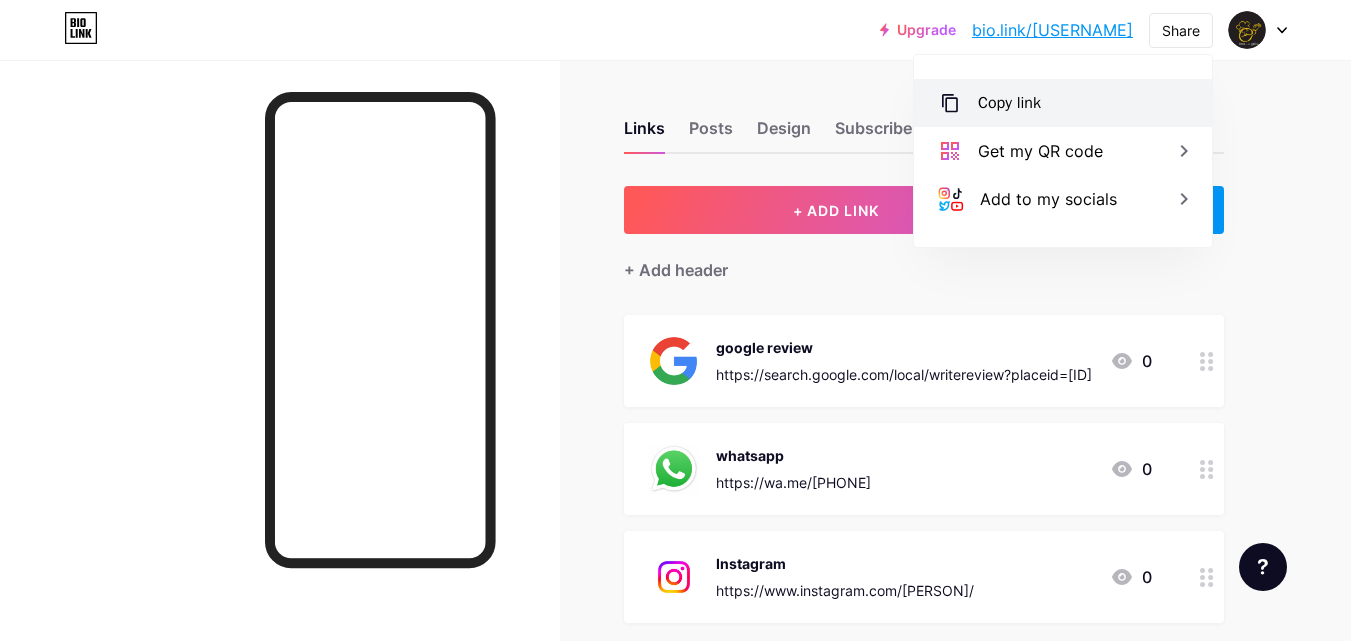 click on "Copy link" at bounding box center [1009, 103] 